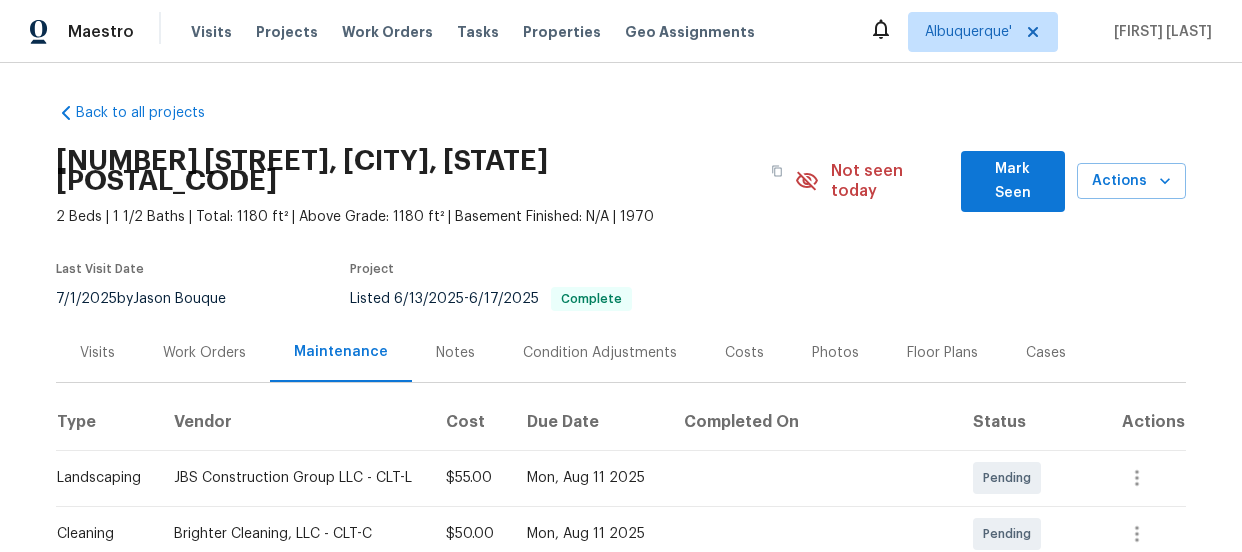 scroll, scrollTop: 0, scrollLeft: 0, axis: both 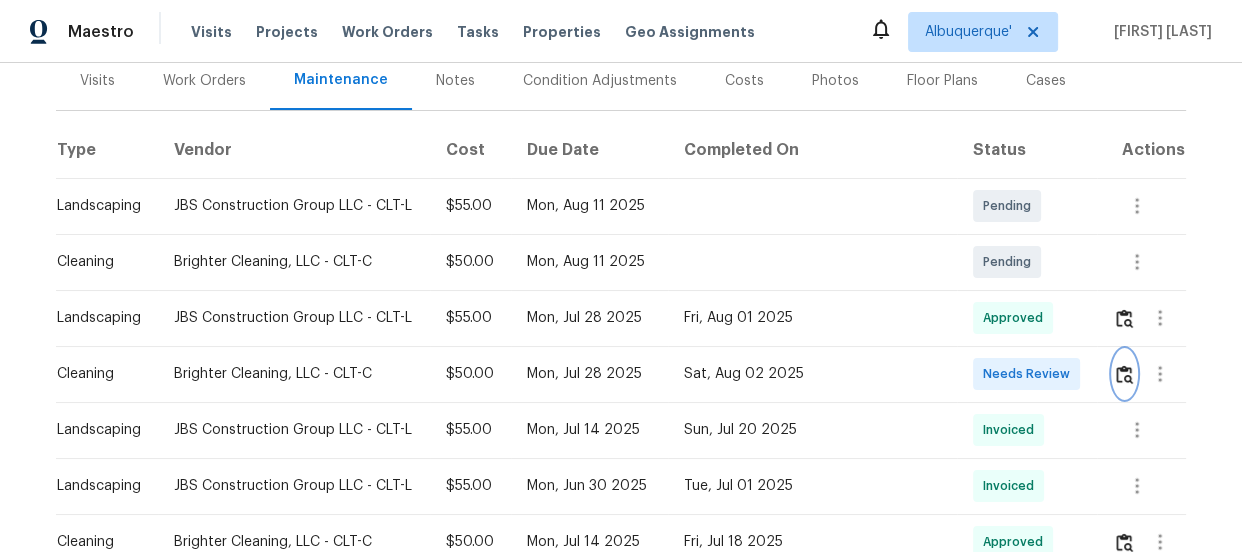 click at bounding box center [1124, 374] 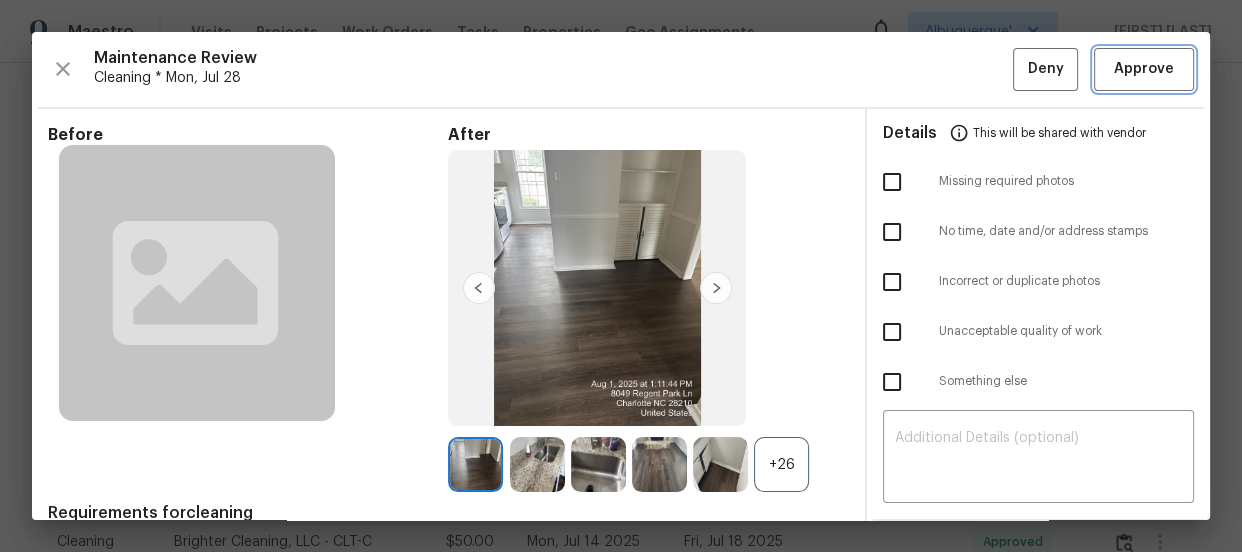 click on "Approve" at bounding box center (1144, 69) 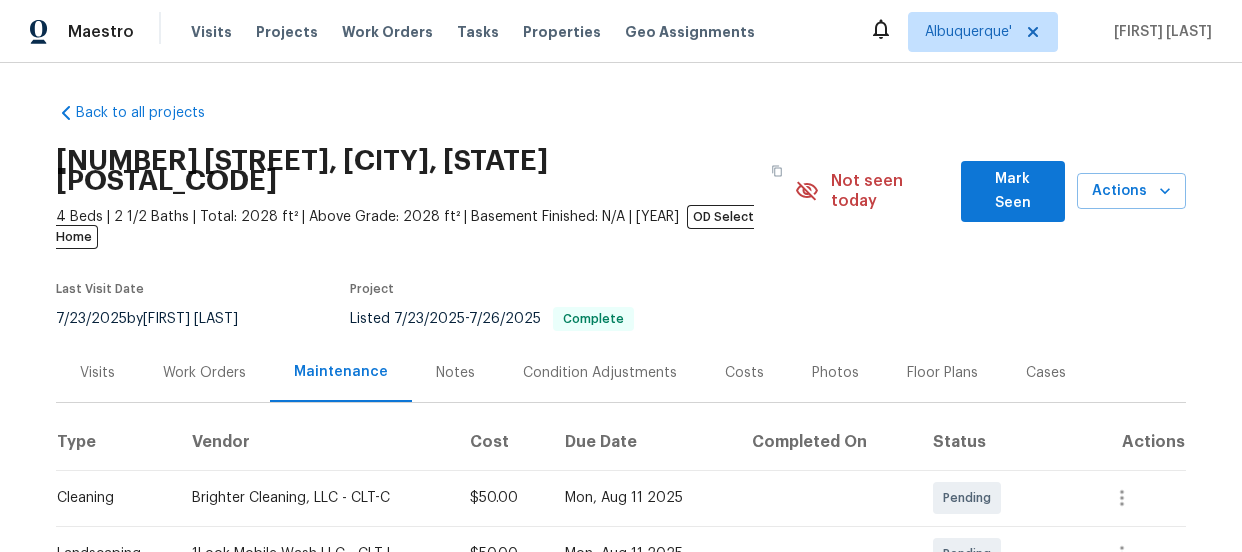 scroll, scrollTop: 0, scrollLeft: 0, axis: both 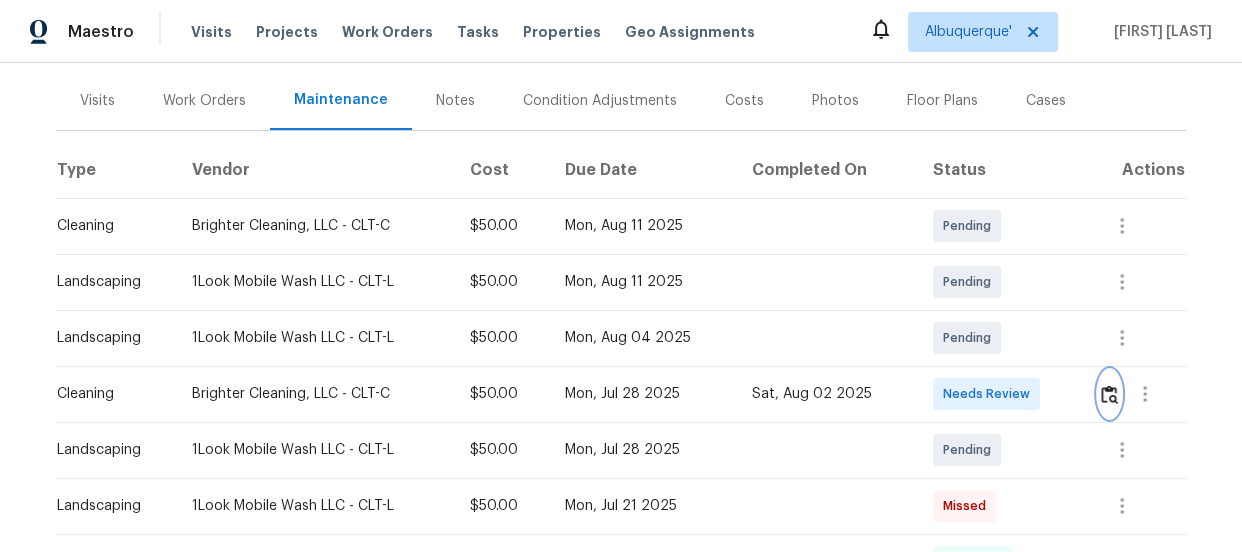 click at bounding box center [1109, 394] 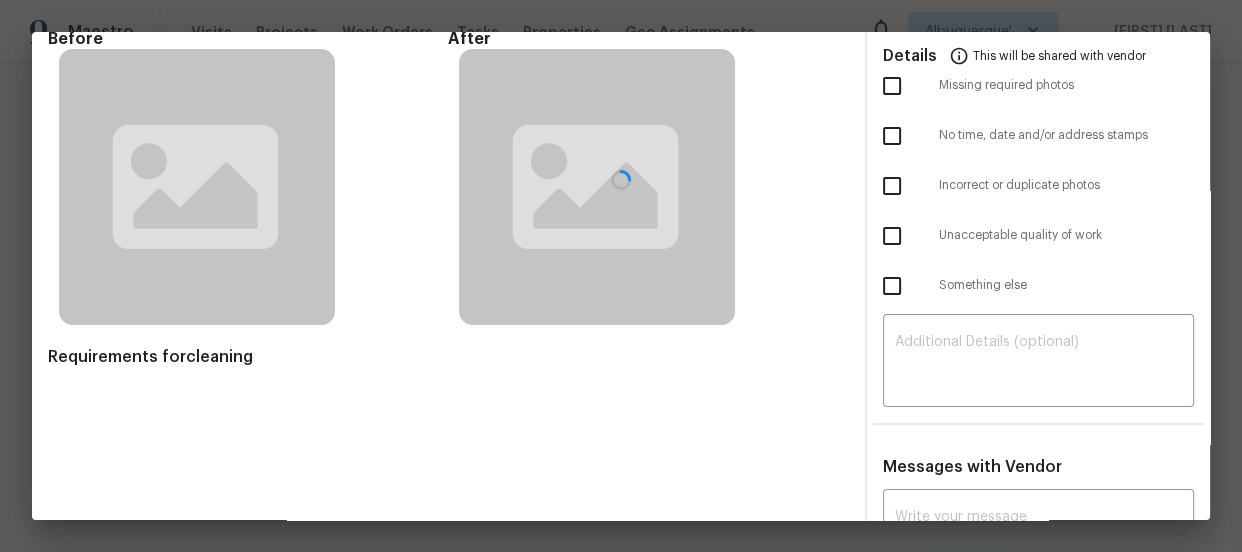 scroll, scrollTop: 188, scrollLeft: 0, axis: vertical 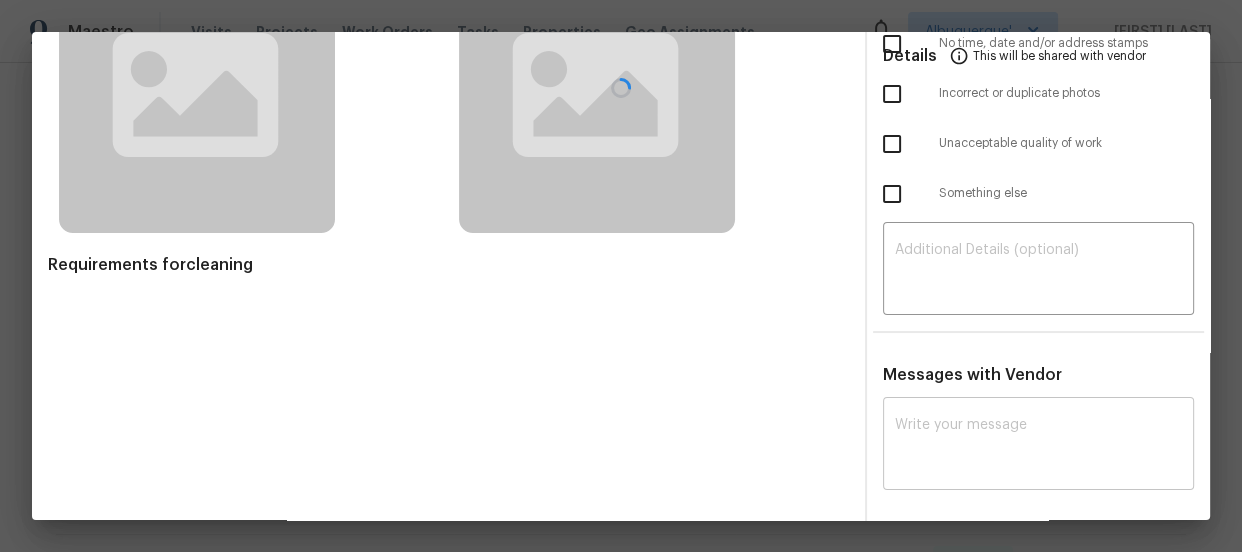 click on "x ​" at bounding box center [1038, 446] 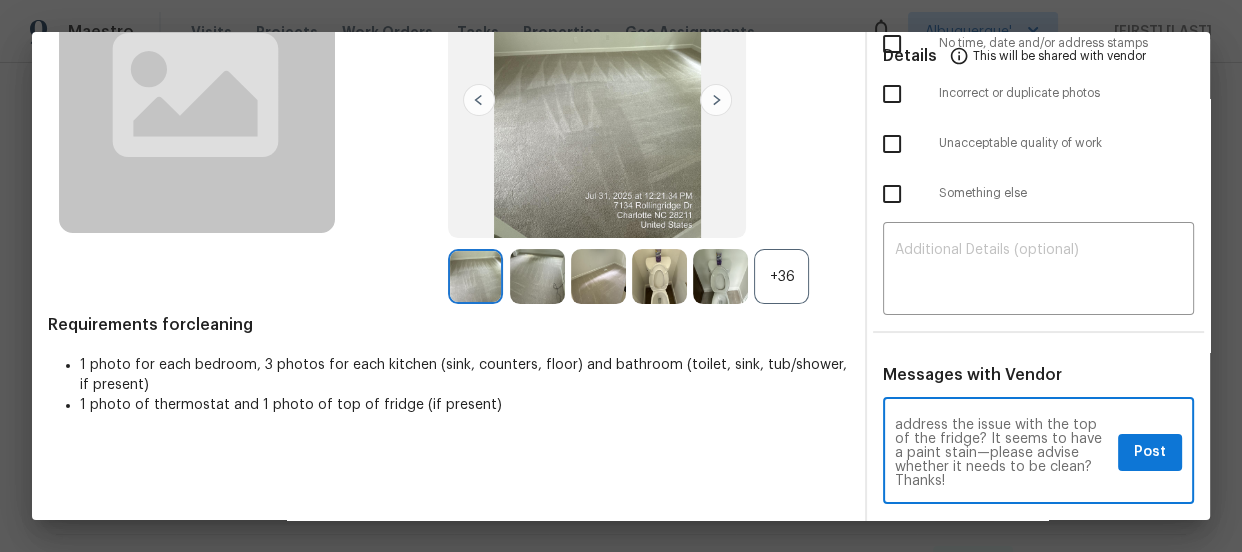 scroll, scrollTop: 0, scrollLeft: 0, axis: both 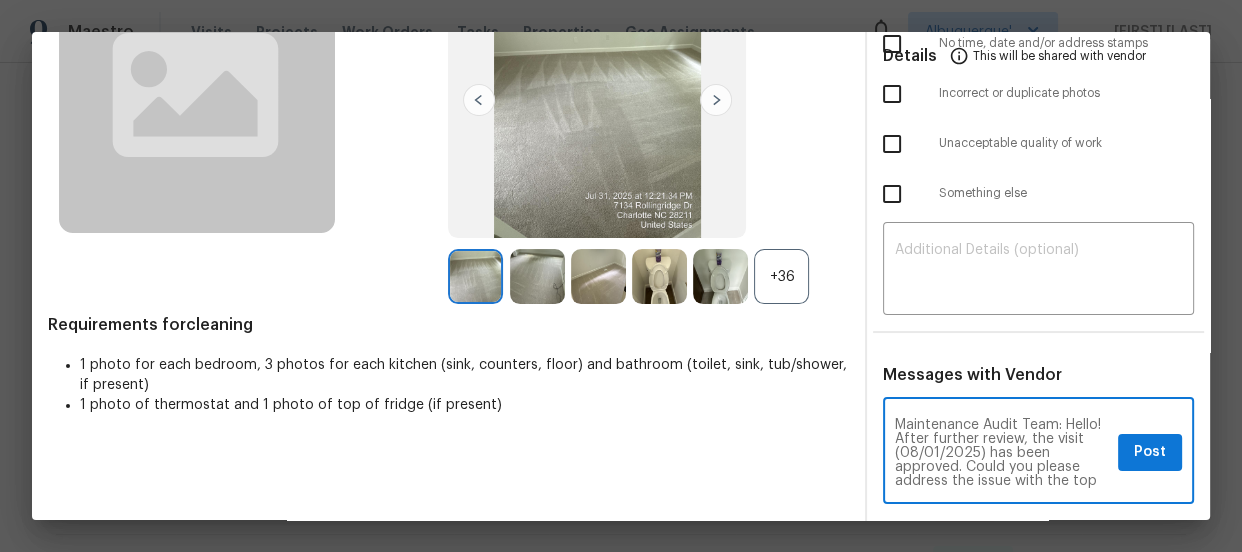 click on "Maintenance Audit Team: Hello! After further review, the visit (08/01/2025) has been approved. Could you please address the issue with the top of the fridge? It seems to have a paint stain—please advise whether it needs to be clean? Thanks!" at bounding box center (1002, 453) 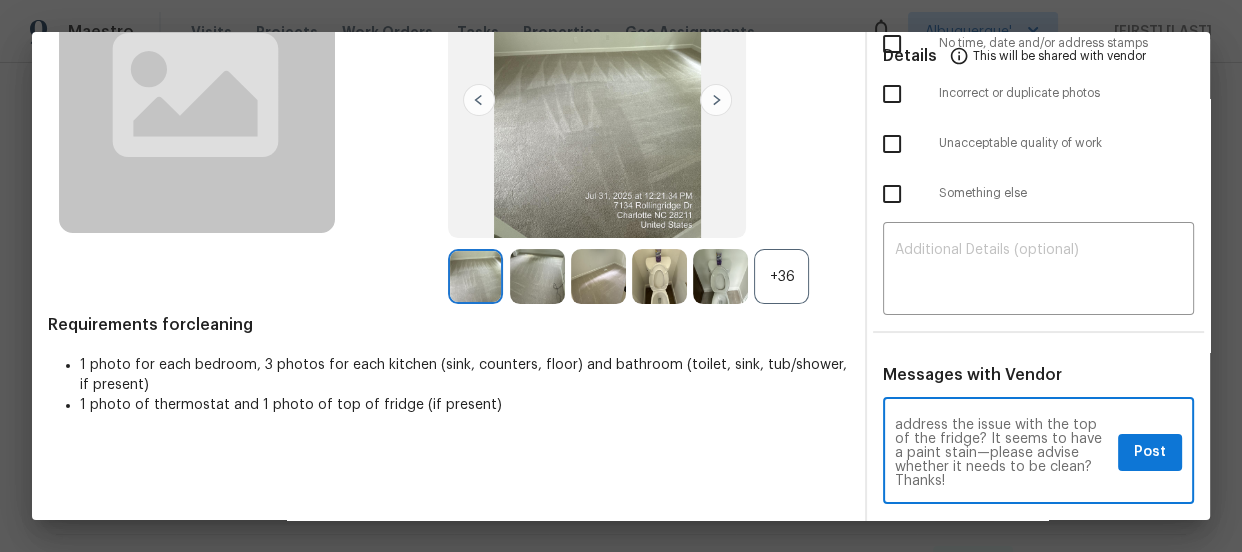 scroll, scrollTop: 0, scrollLeft: 0, axis: both 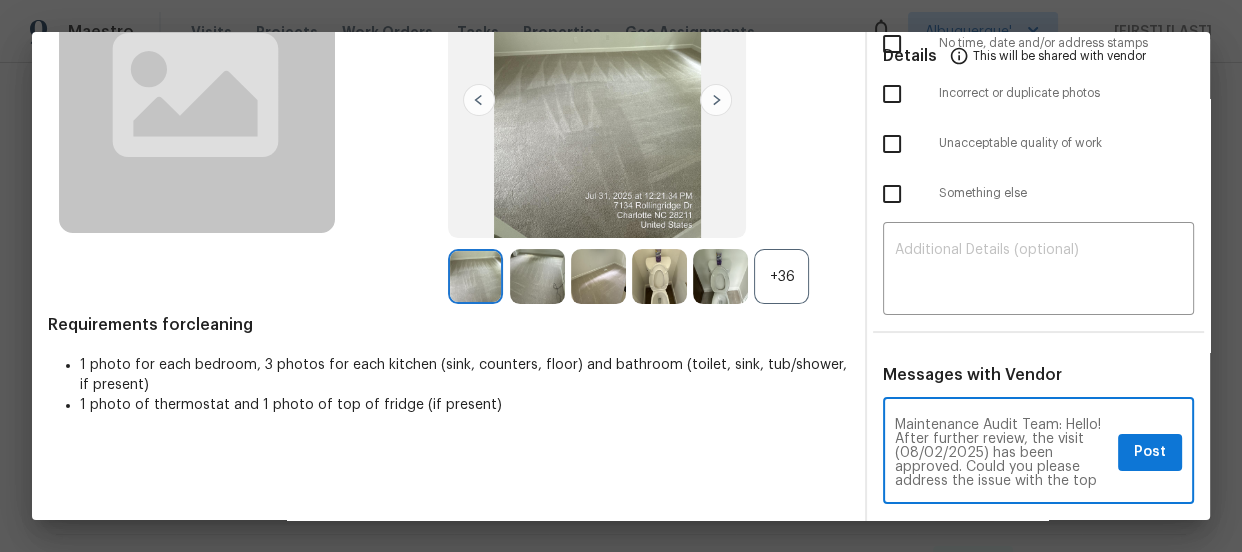 type on "Maintenance Audit Team: Hello! After further review, the visit (08/02/2025) has been approved. Could you please address the issue with the top of the fridge? It seems to have a paint stain—please advise whether it needs to be clean? Thanks!" 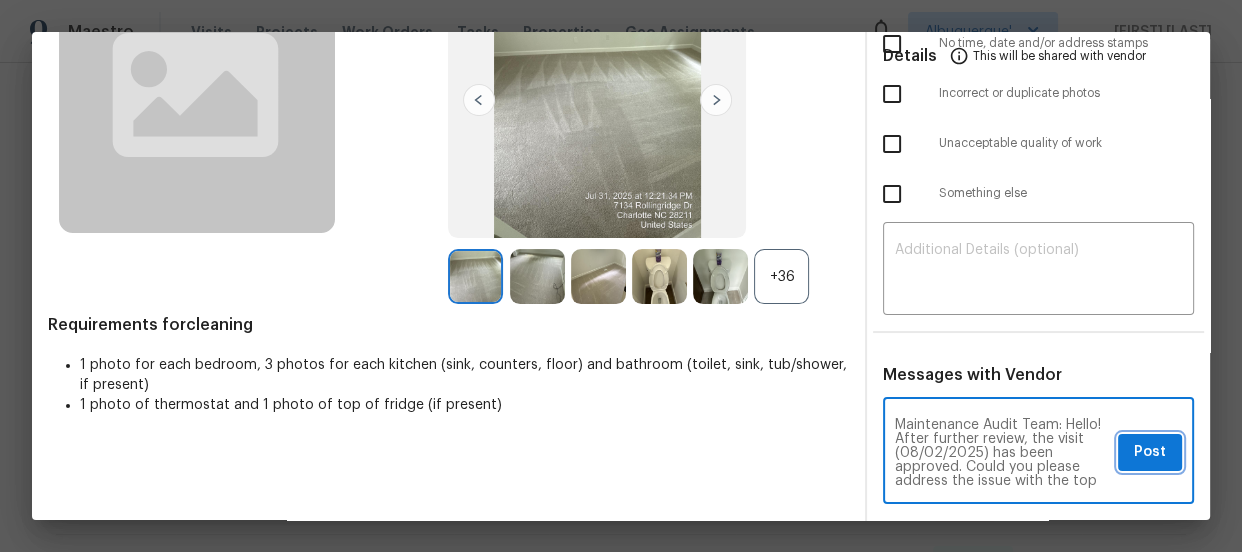 click on "Post" at bounding box center (1150, 452) 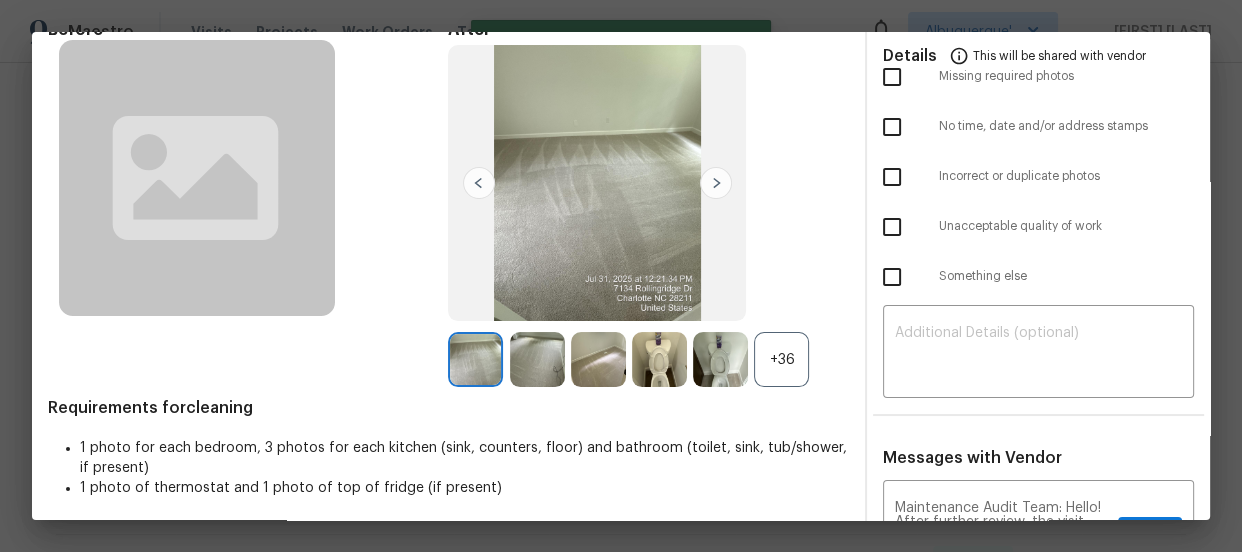 scroll, scrollTop: 0, scrollLeft: 0, axis: both 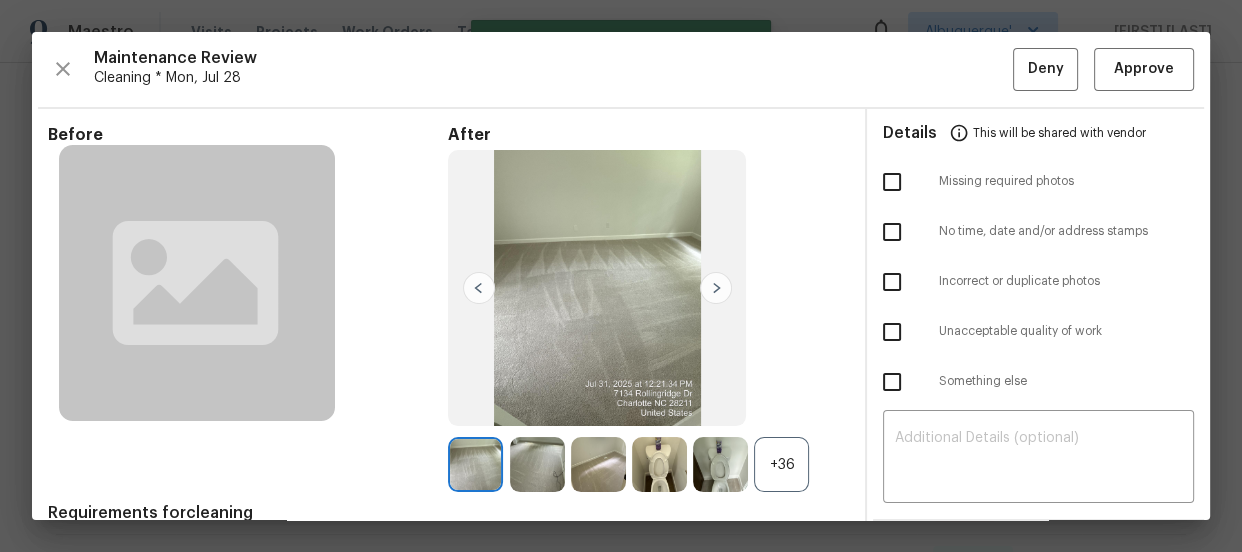 type 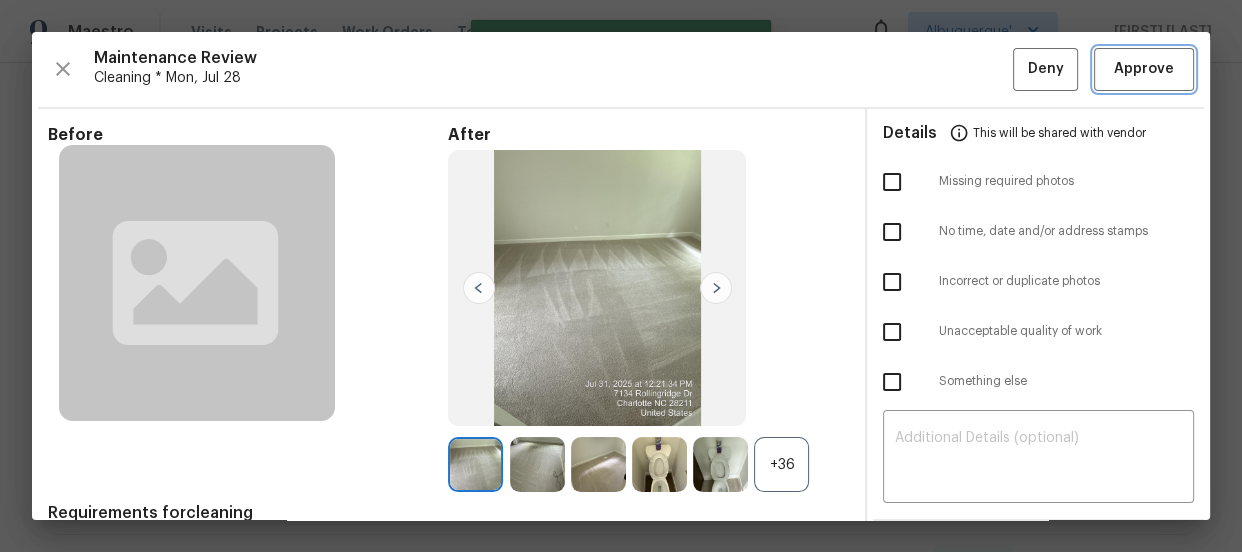 click on "Approve" at bounding box center (1144, 69) 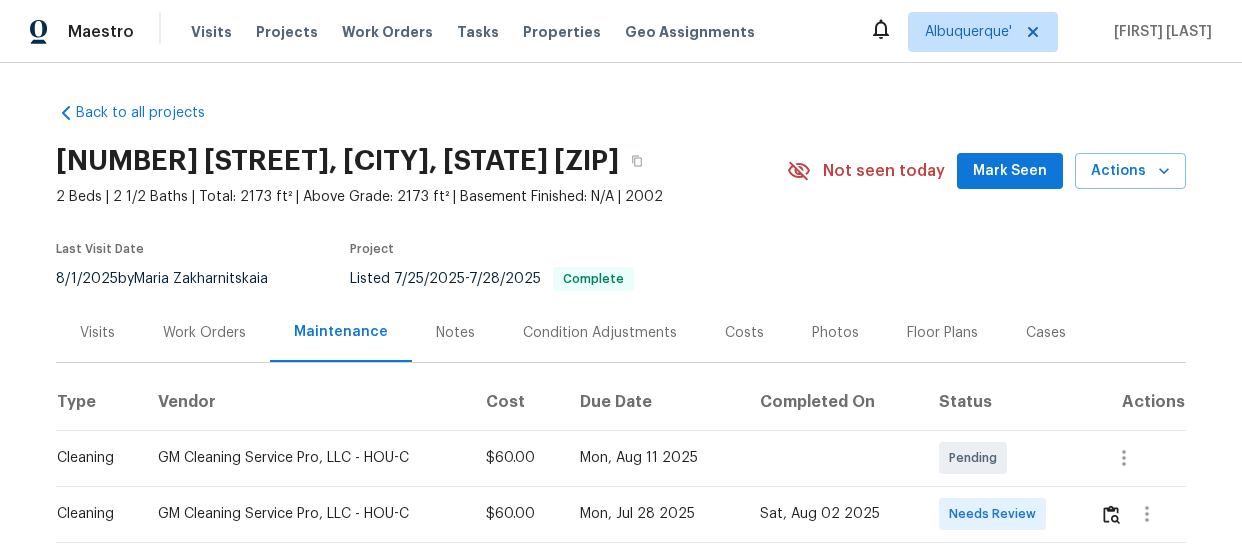 scroll, scrollTop: 0, scrollLeft: 0, axis: both 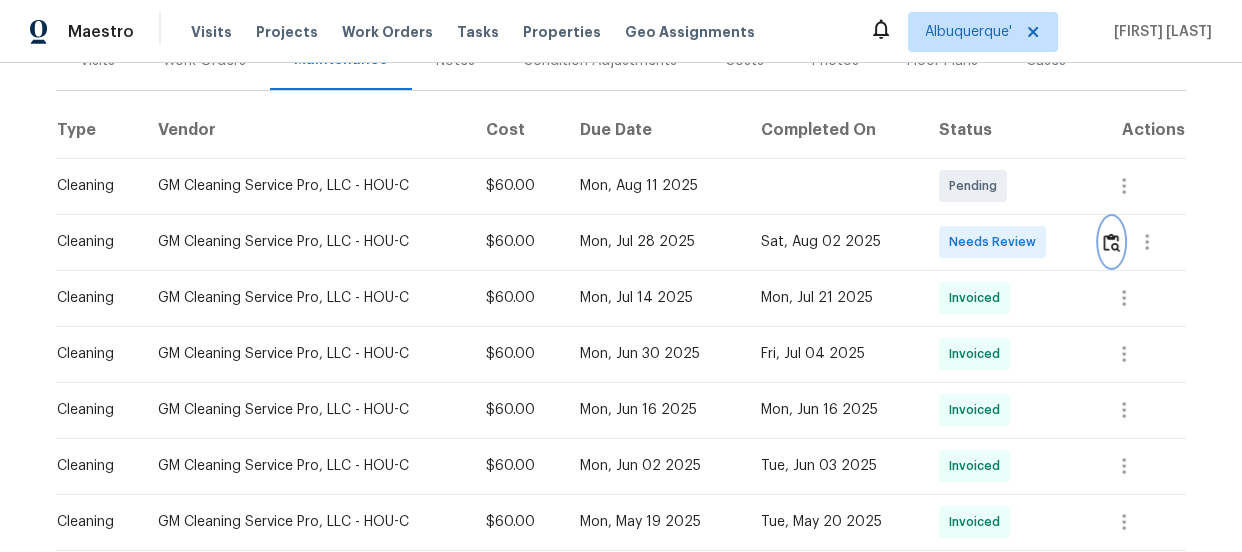 click at bounding box center (1111, 242) 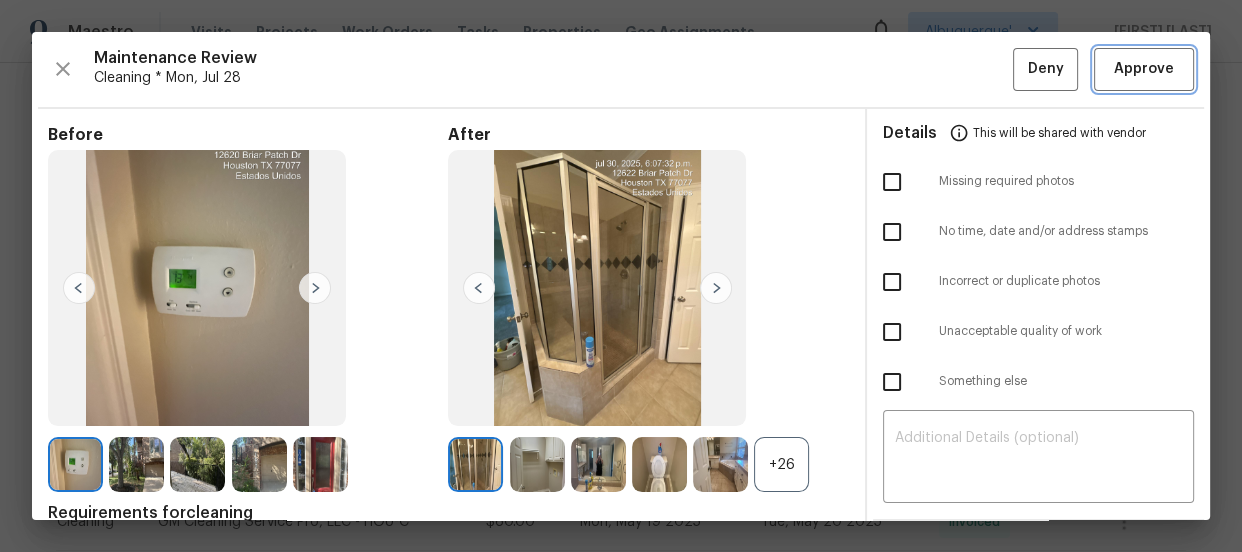 click on "Approve" at bounding box center (1144, 69) 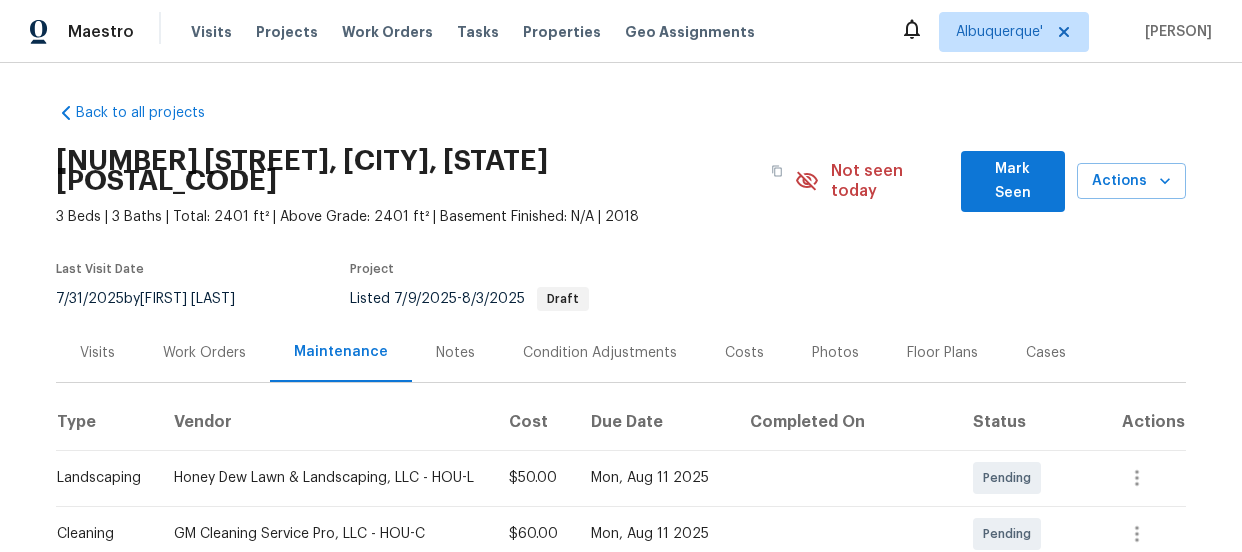 scroll, scrollTop: 0, scrollLeft: 0, axis: both 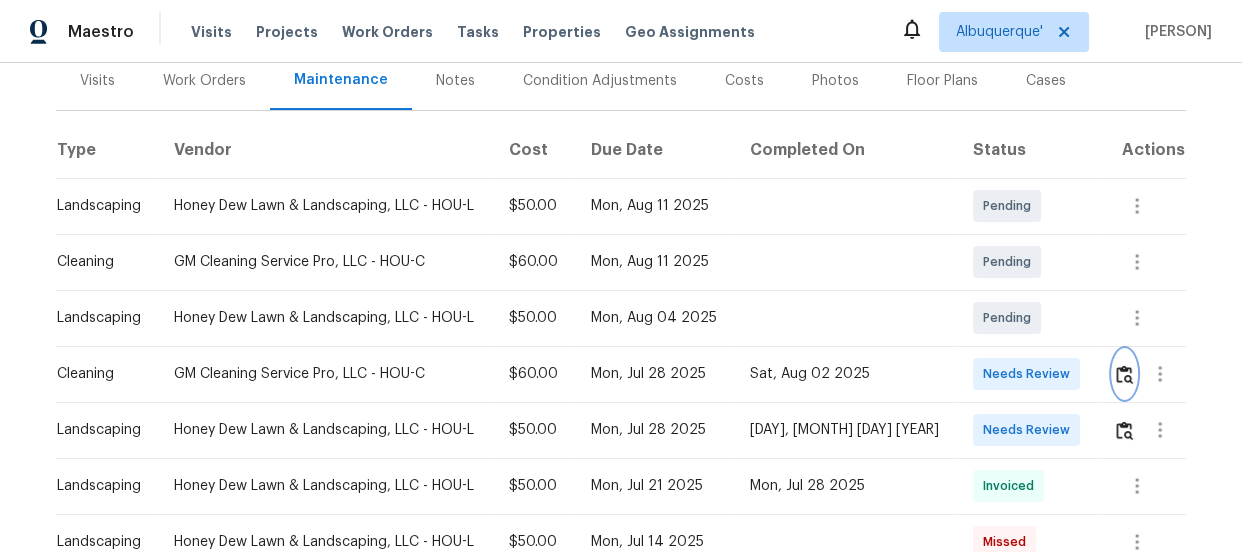 click at bounding box center (1124, 374) 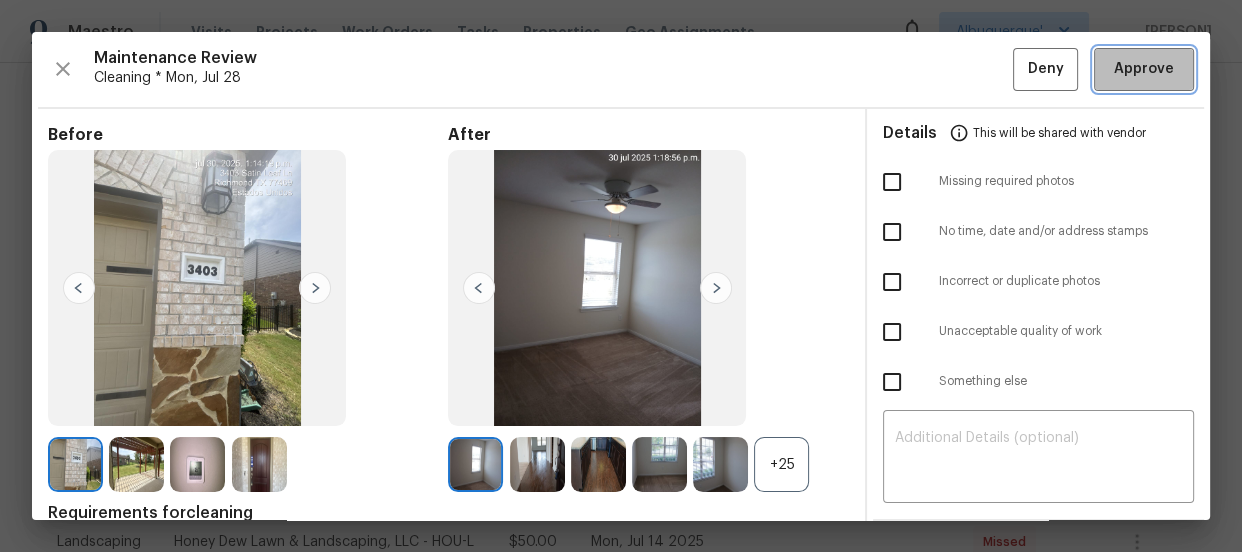 click on "Approve" at bounding box center (1144, 69) 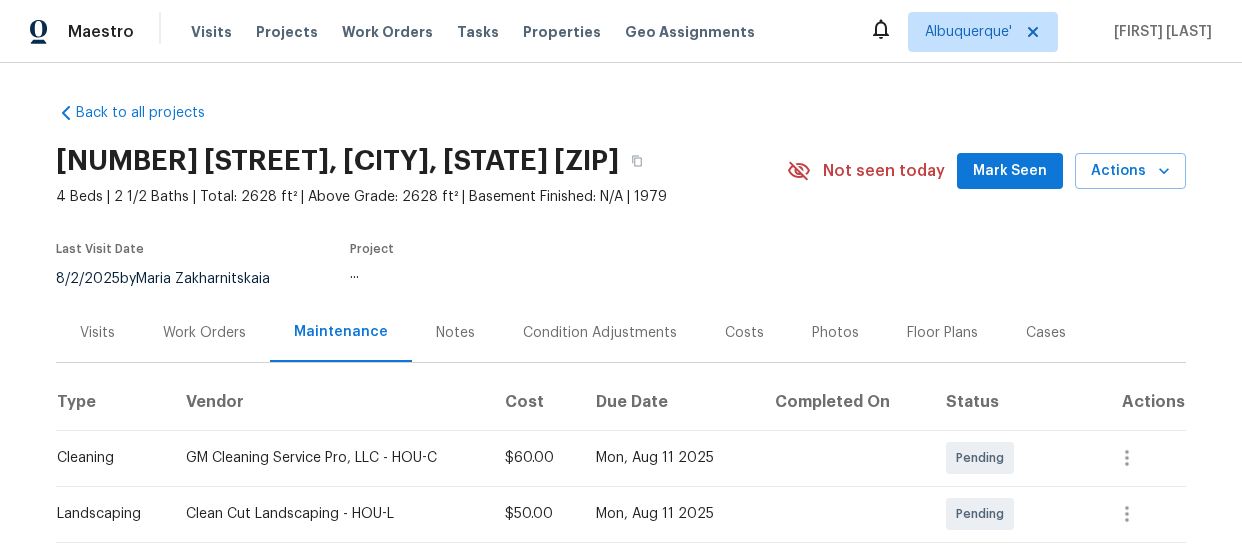 scroll, scrollTop: 0, scrollLeft: 0, axis: both 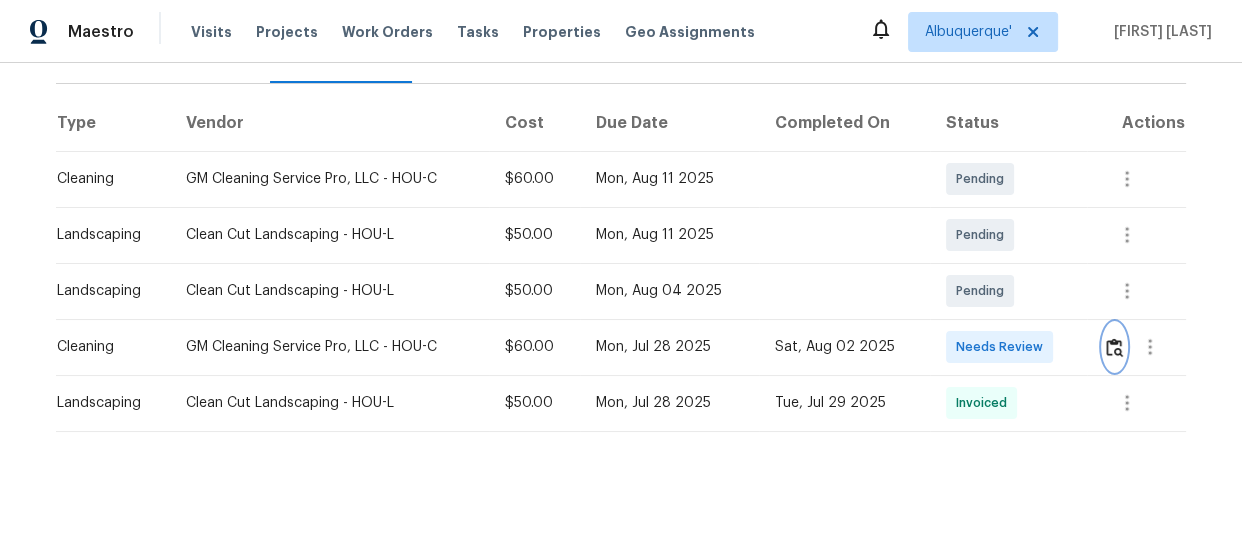 click at bounding box center [1114, 347] 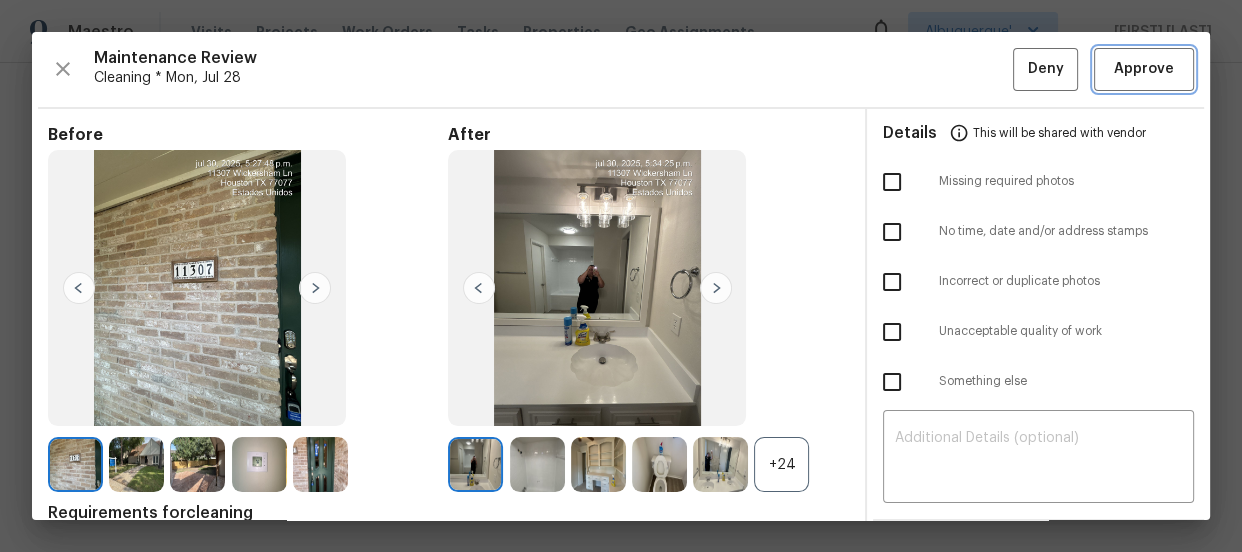click on "Approve" at bounding box center (1144, 69) 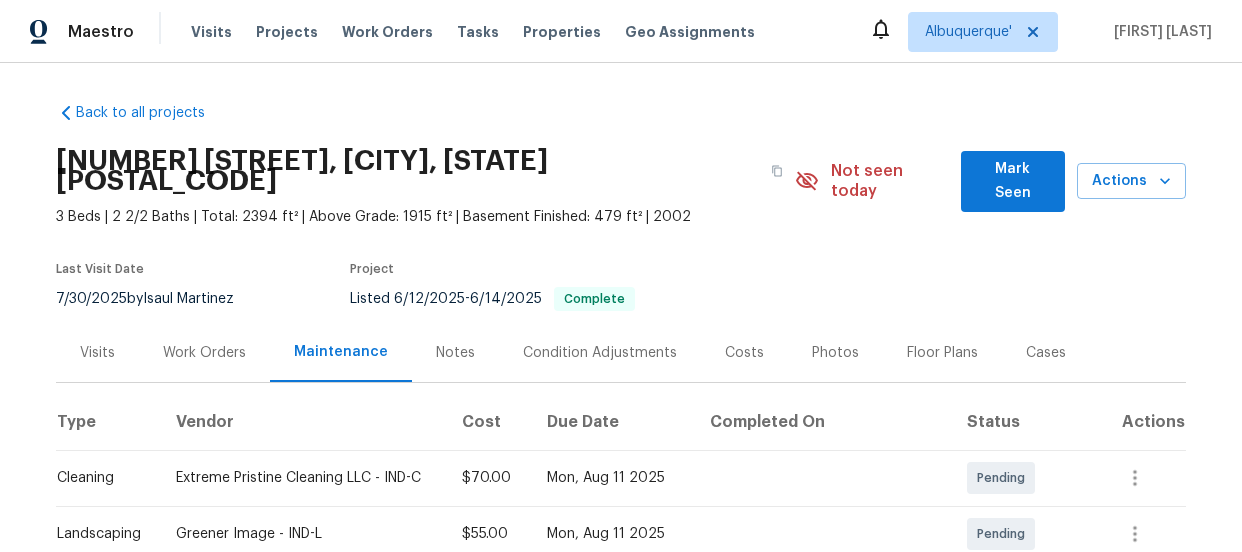 scroll, scrollTop: 0, scrollLeft: 0, axis: both 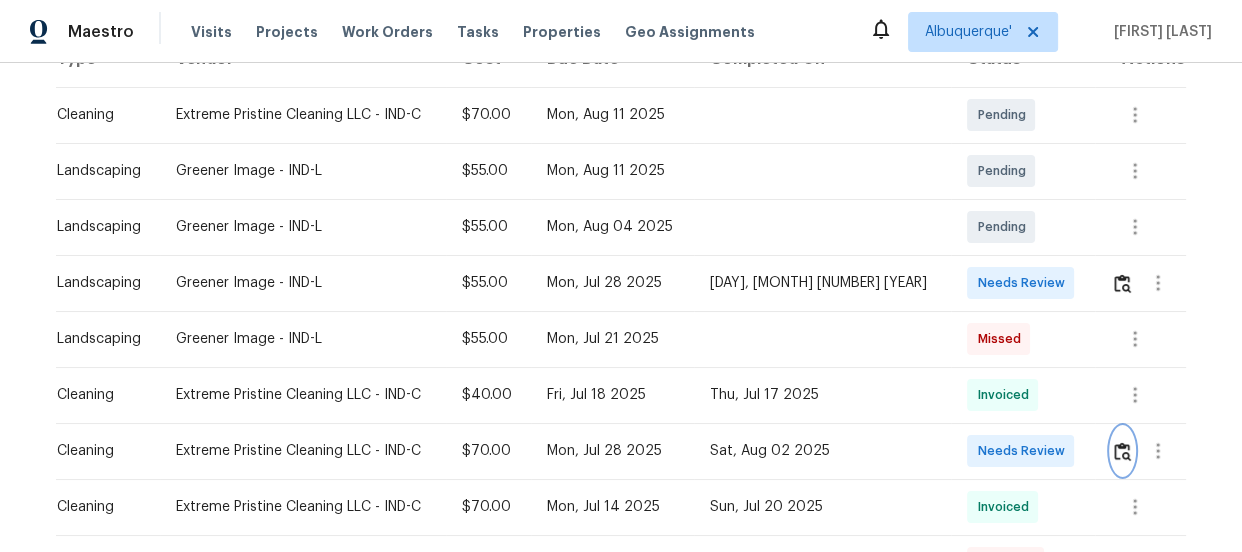 click at bounding box center [1122, 451] 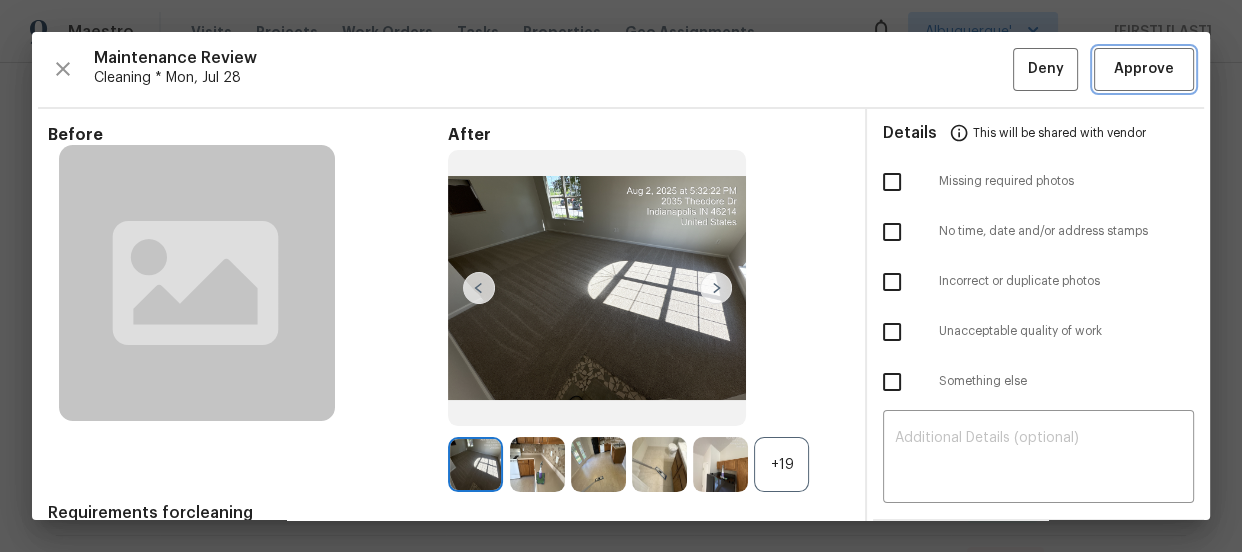click on "Approve" at bounding box center [1144, 69] 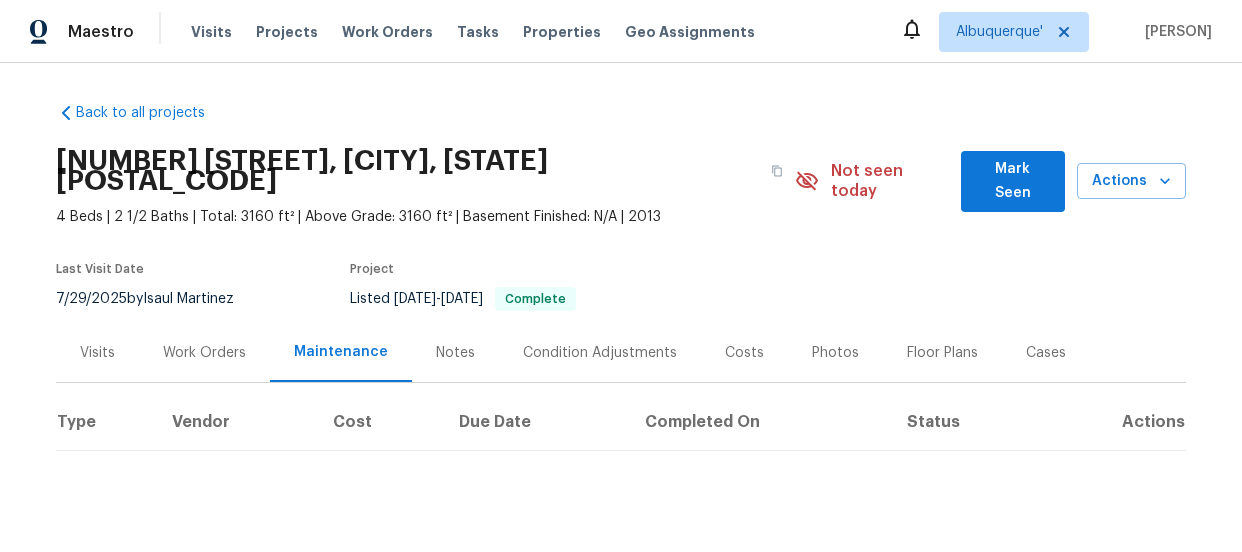 scroll, scrollTop: 0, scrollLeft: 0, axis: both 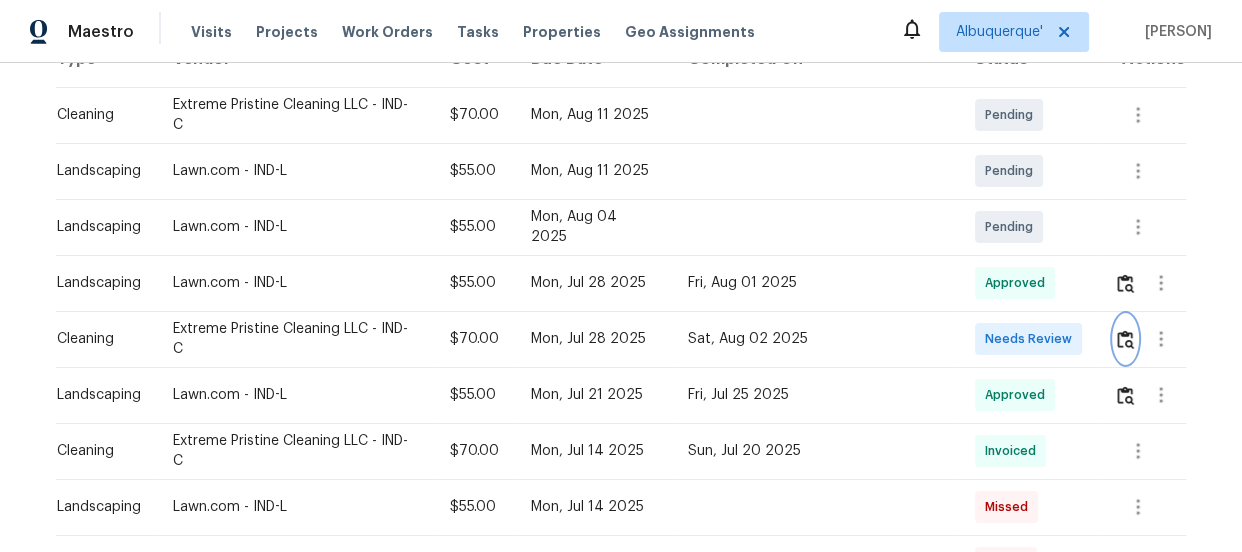 click at bounding box center [1125, 339] 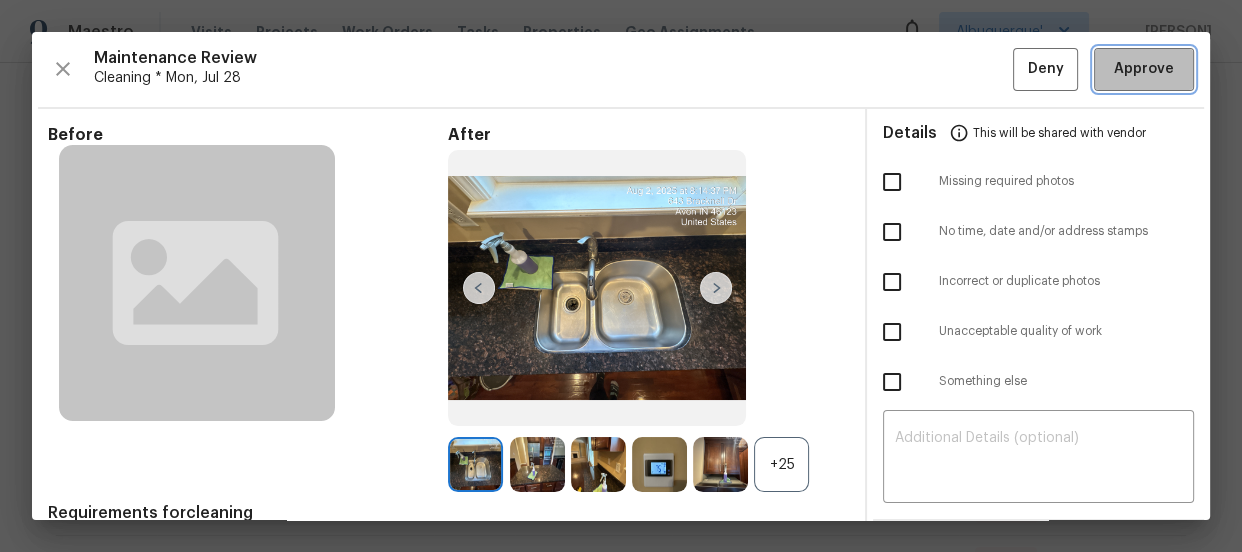 click on "Approve" at bounding box center [1144, 69] 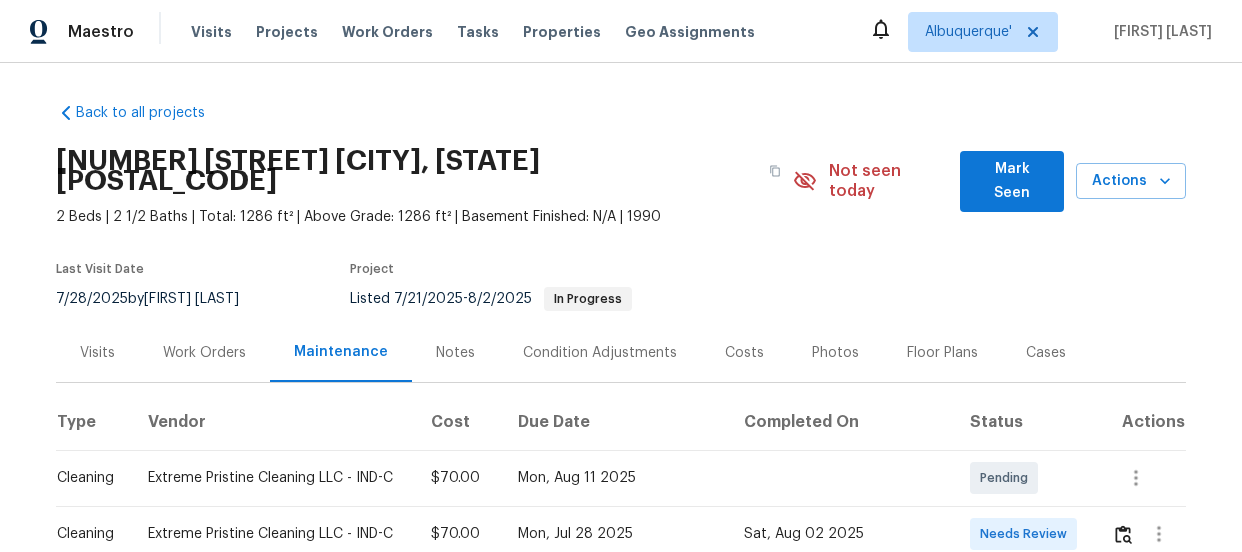 scroll, scrollTop: 0, scrollLeft: 0, axis: both 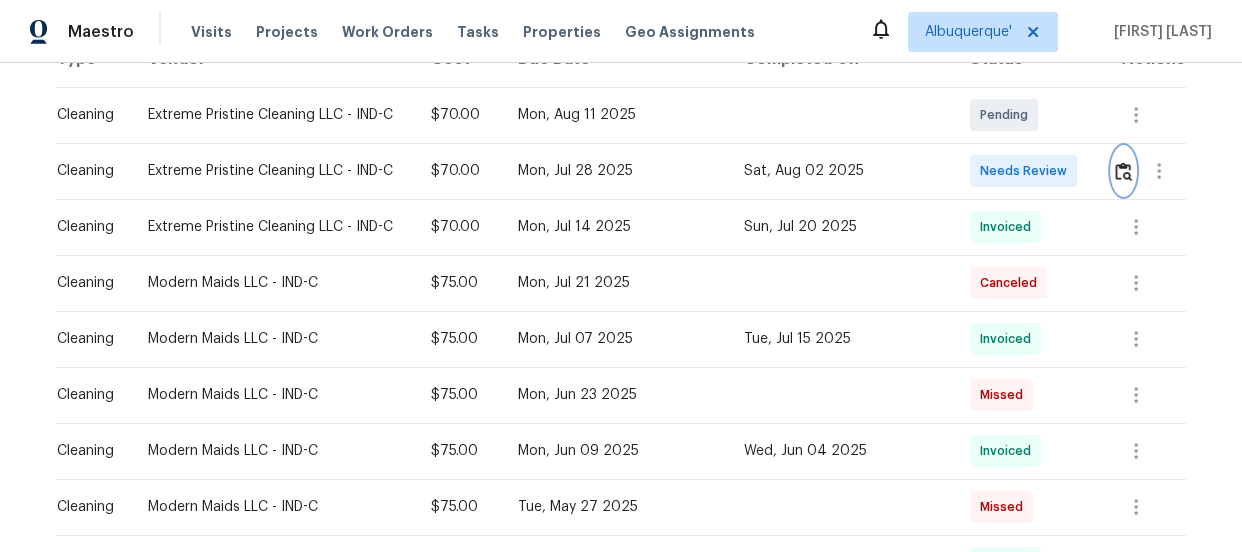 click at bounding box center (1123, 171) 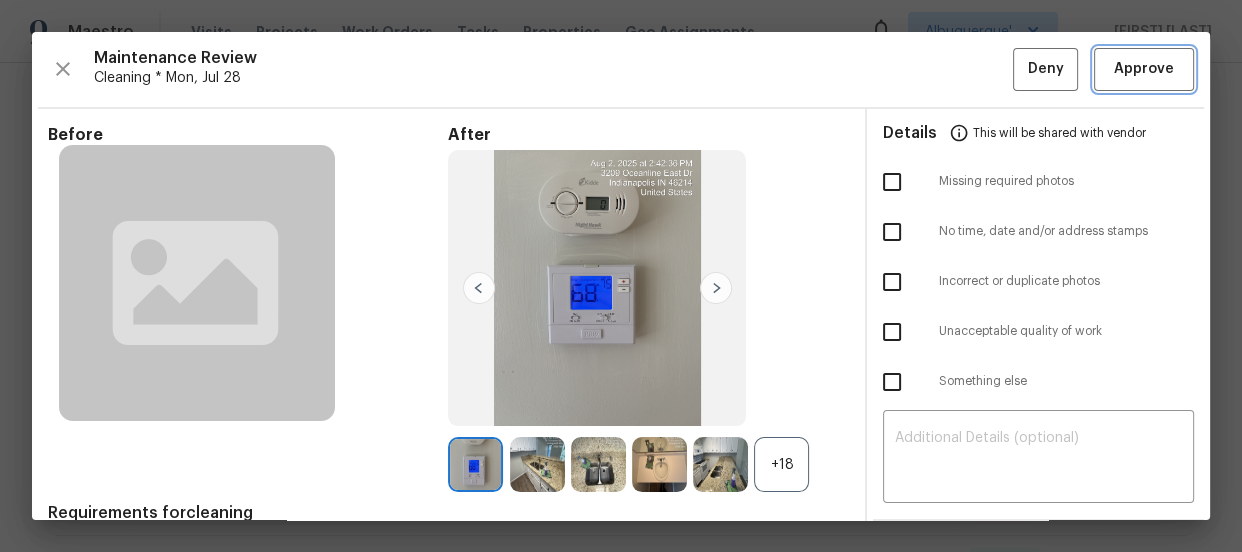 click on "Approve" at bounding box center [1144, 69] 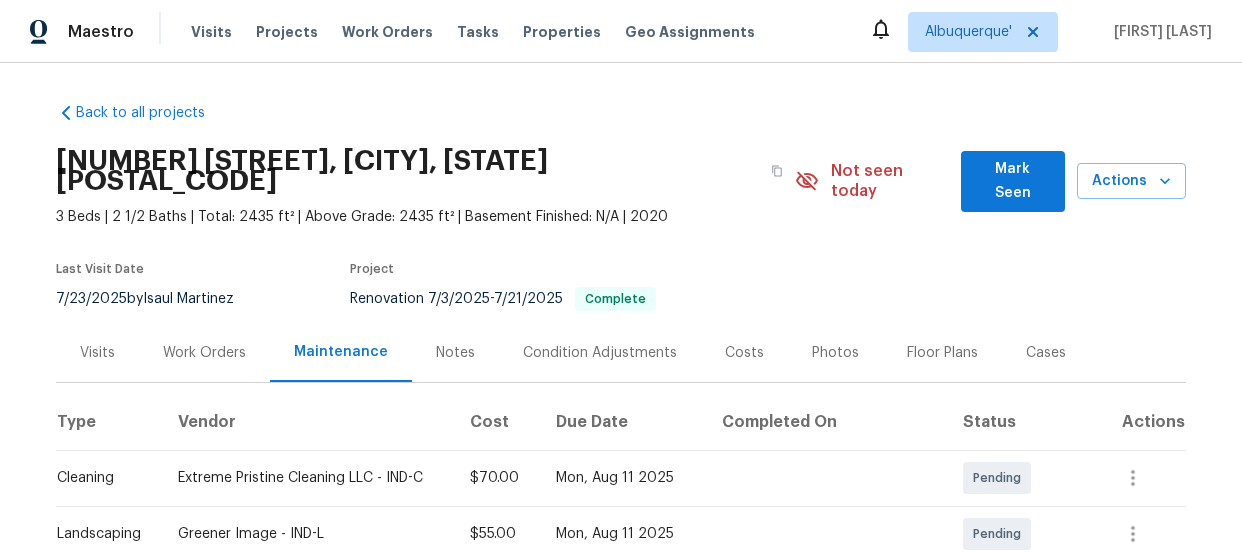 scroll, scrollTop: 0, scrollLeft: 0, axis: both 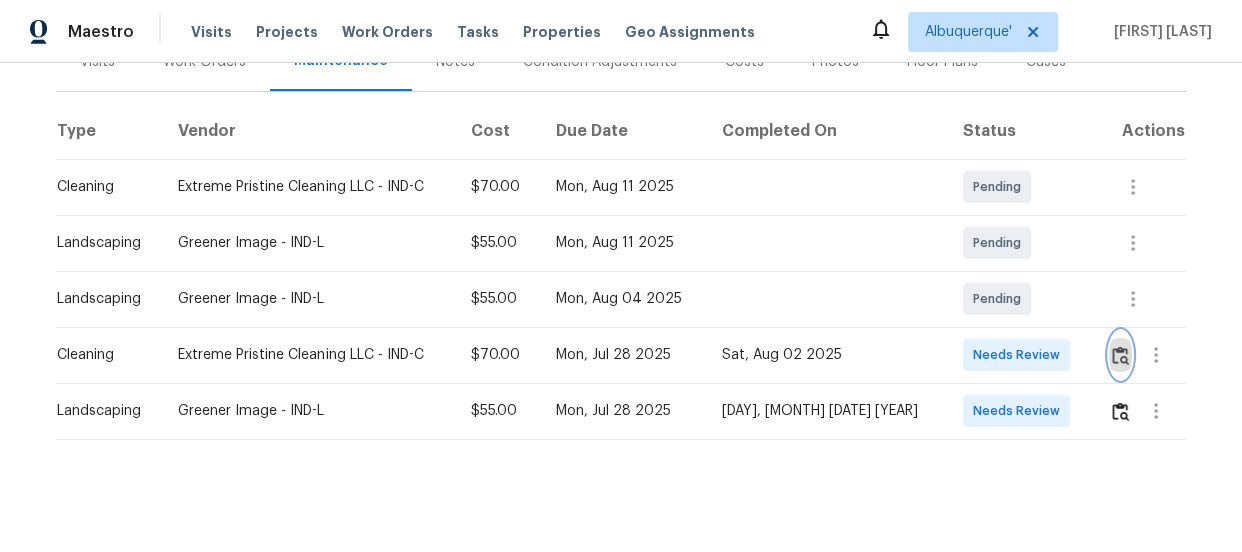 click at bounding box center (1120, 355) 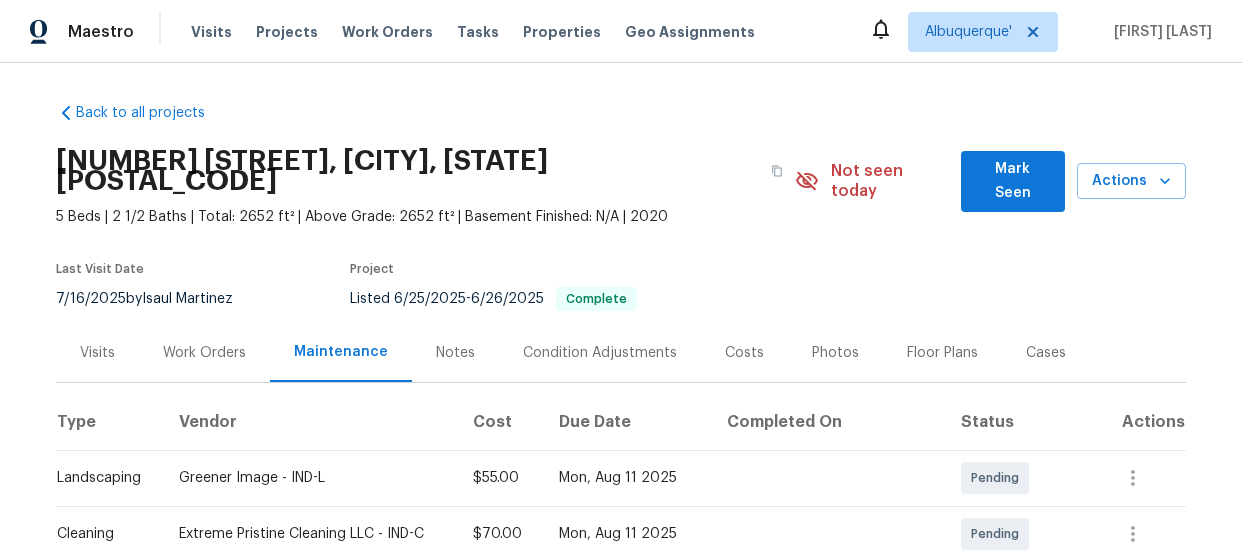 scroll, scrollTop: 0, scrollLeft: 0, axis: both 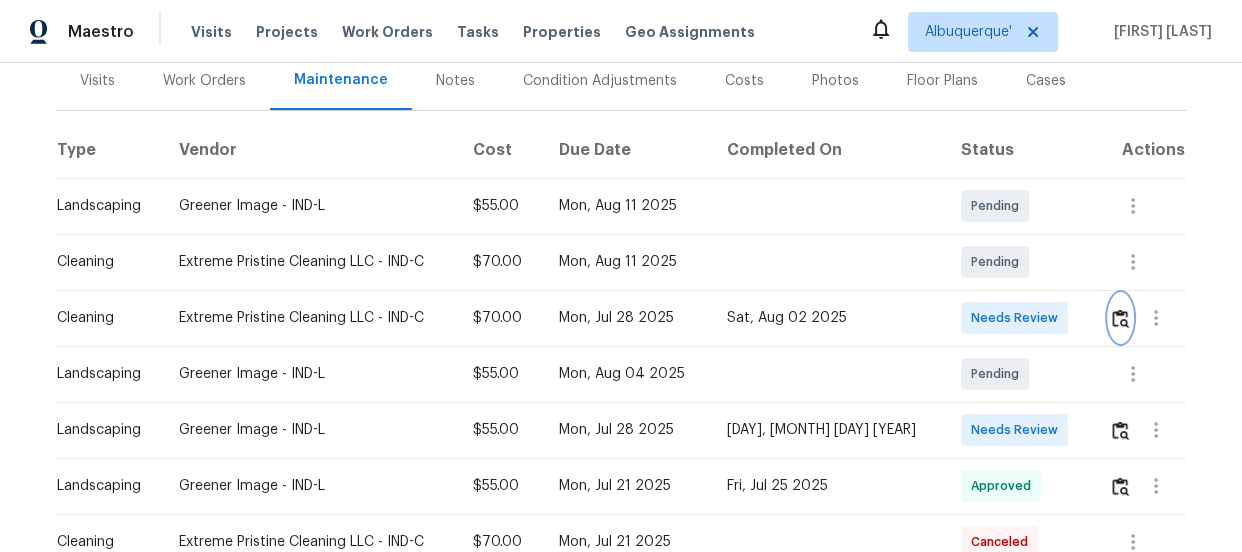 click at bounding box center [1120, 318] 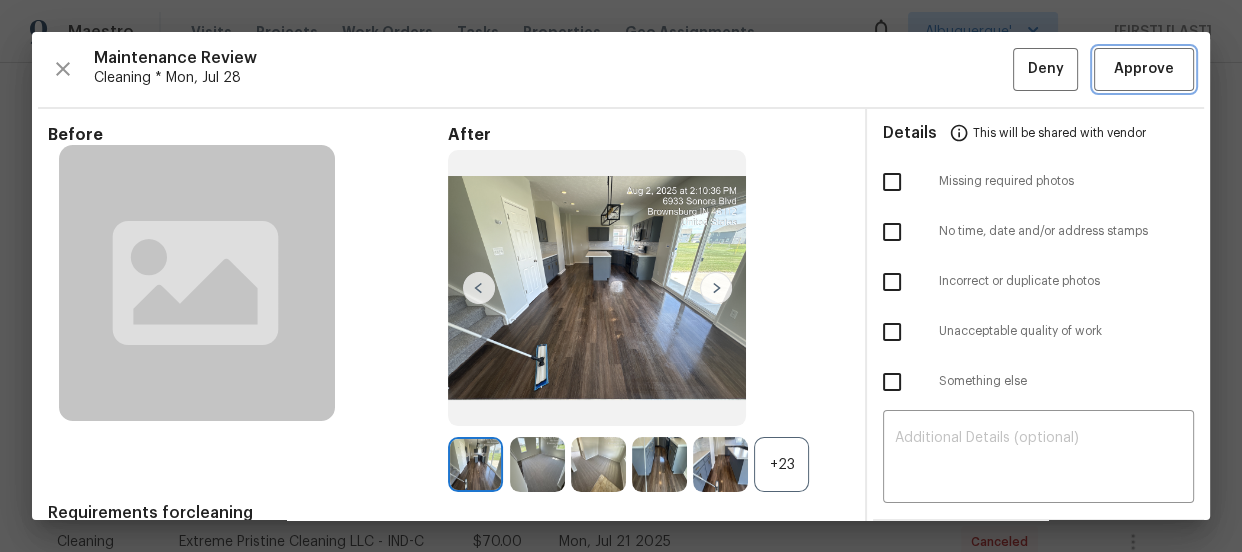click on "Approve" at bounding box center [1144, 69] 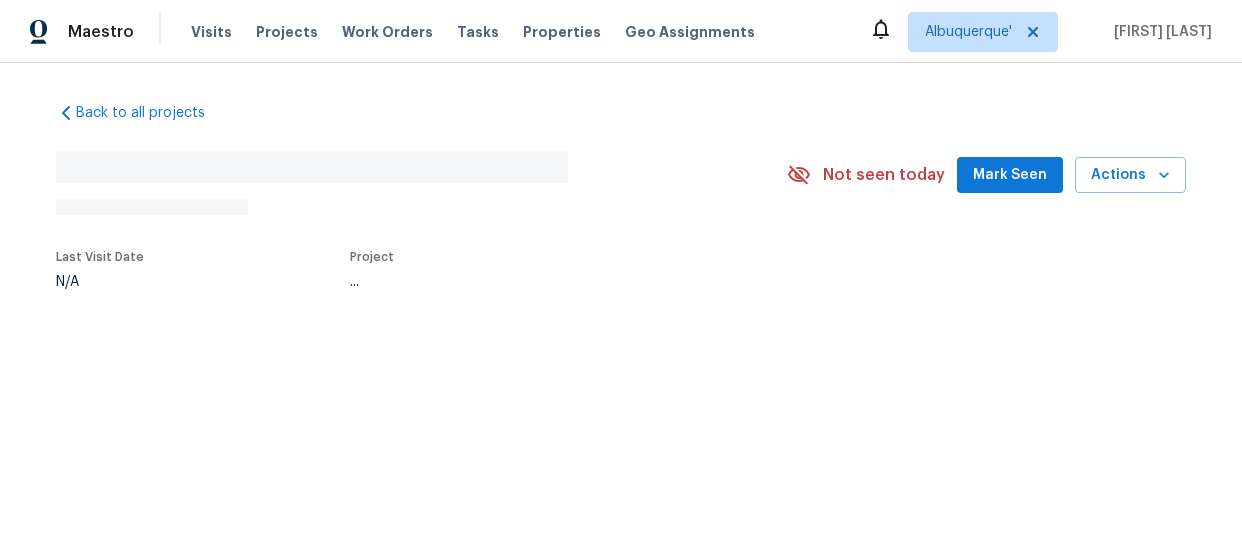 scroll, scrollTop: 0, scrollLeft: 0, axis: both 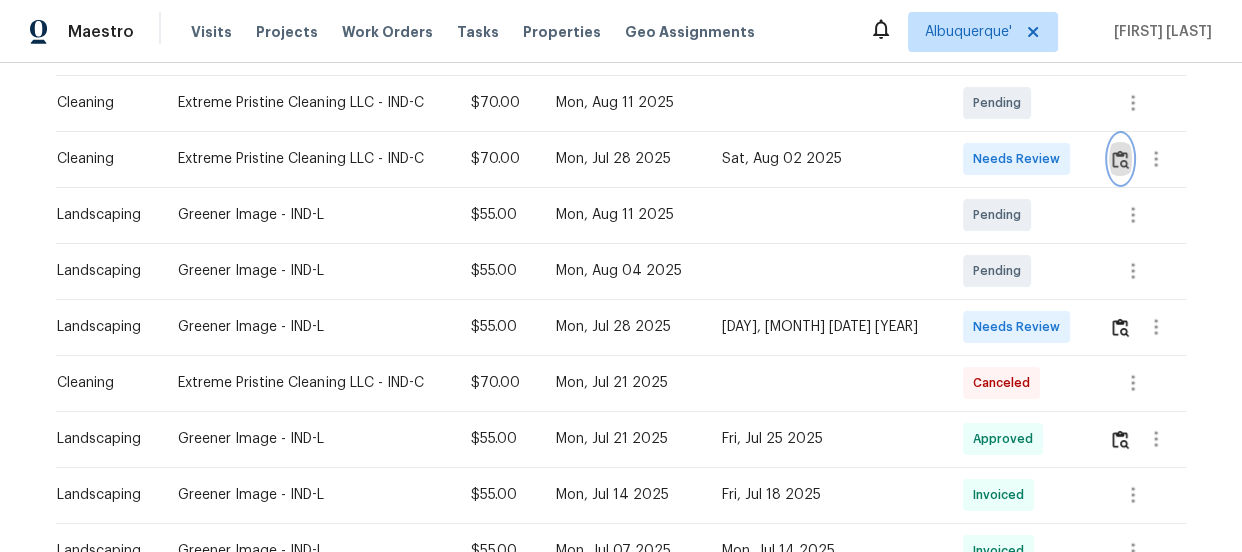 click at bounding box center (1120, 159) 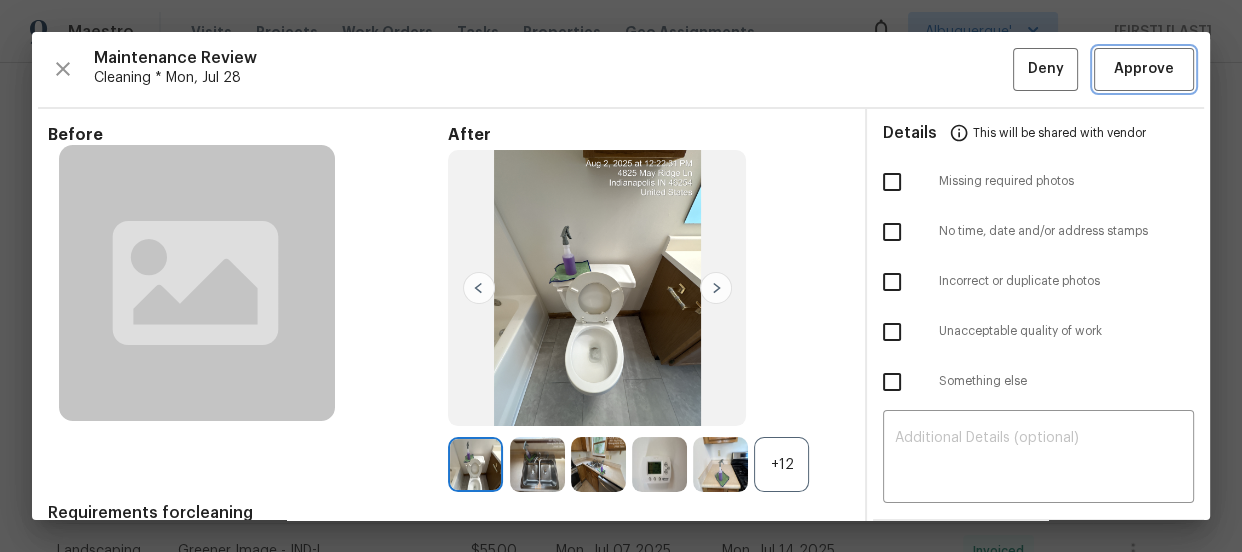 click on "Approve" at bounding box center [1144, 69] 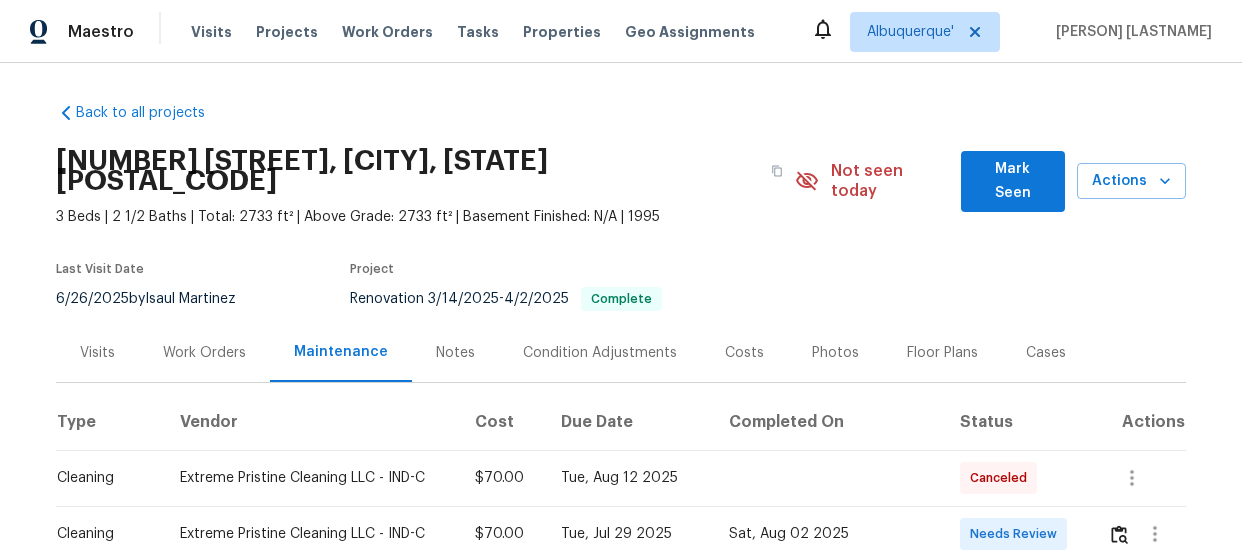 scroll, scrollTop: 0, scrollLeft: 0, axis: both 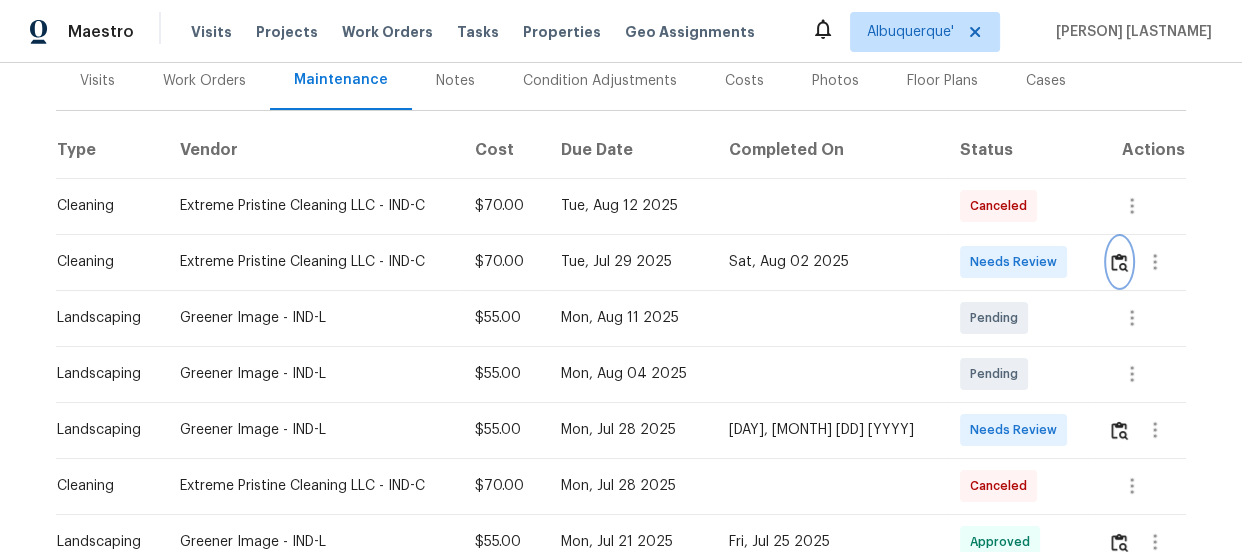 click at bounding box center [1119, 262] 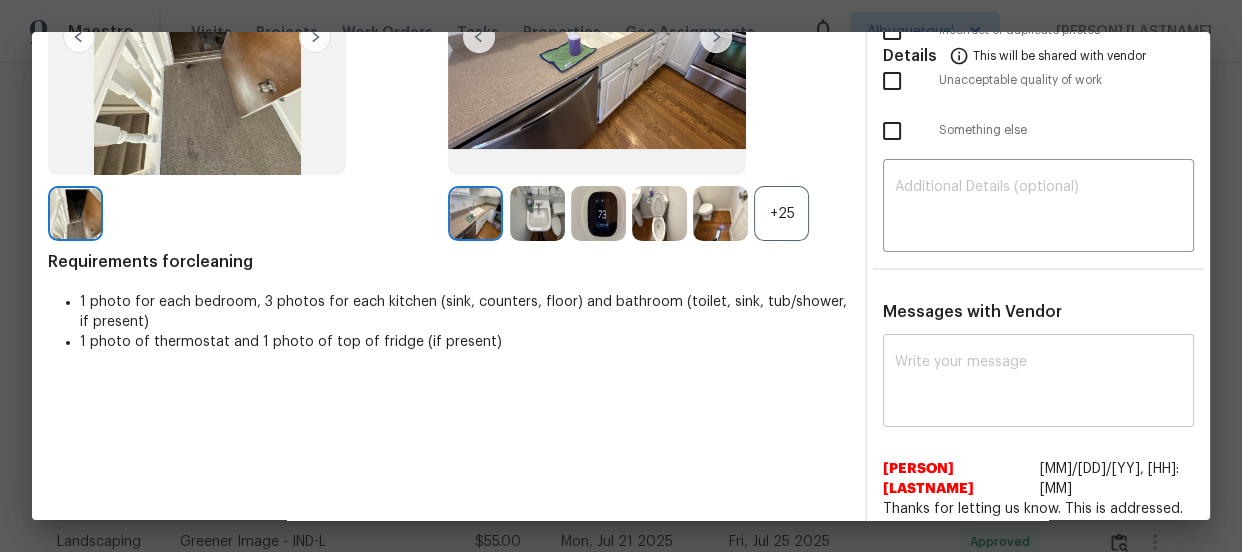 scroll, scrollTop: 340, scrollLeft: 0, axis: vertical 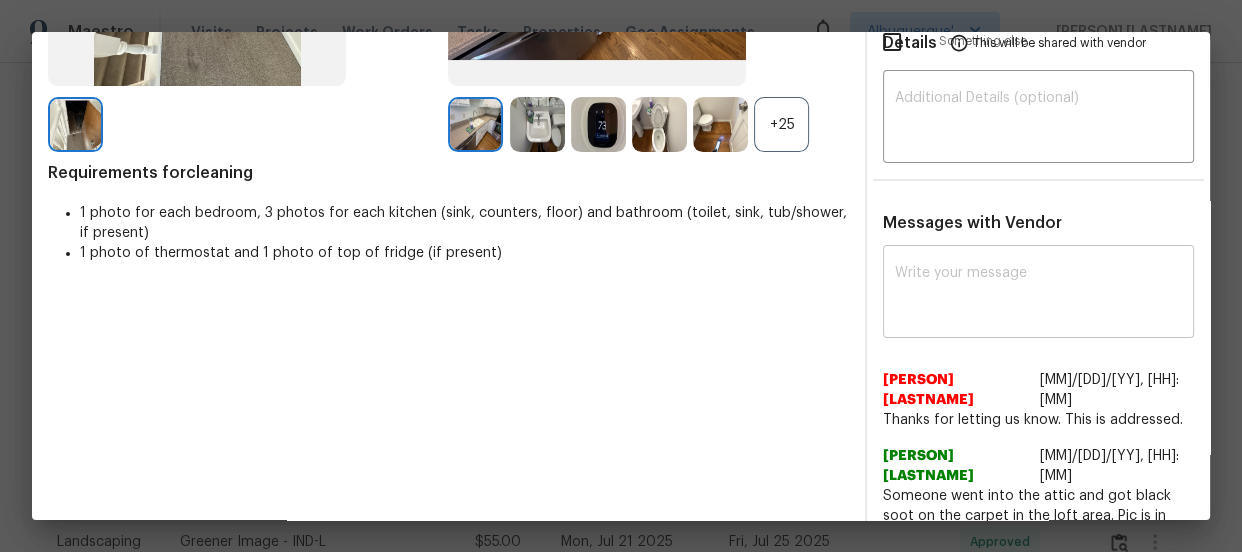 click at bounding box center [1038, 294] 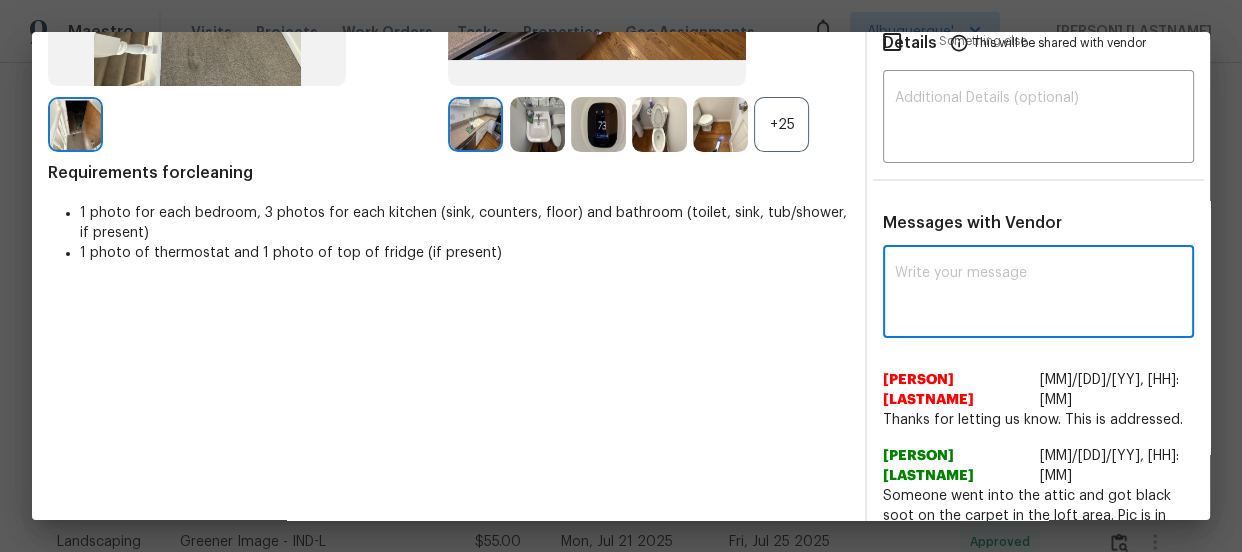 paste on "Maintenance Audit Team: Hello! Unfortunately, this cleaning visit completed on 08/02/2025 has been denied because we are missing the required photos for approval. For approval, please upload 1 bathroom sink only if the correct or missing photos were taken on the same day the visit was completed. If those photos are available, they must be uploaded within 48 hours of the original visit date. If the required photos were not taken on the day of the visit, the denial will remain in place. If you or your team need a refresher on the quality standards and requirements, please refer to the updated Standards of Work that have been distributed via email. Thank you!" 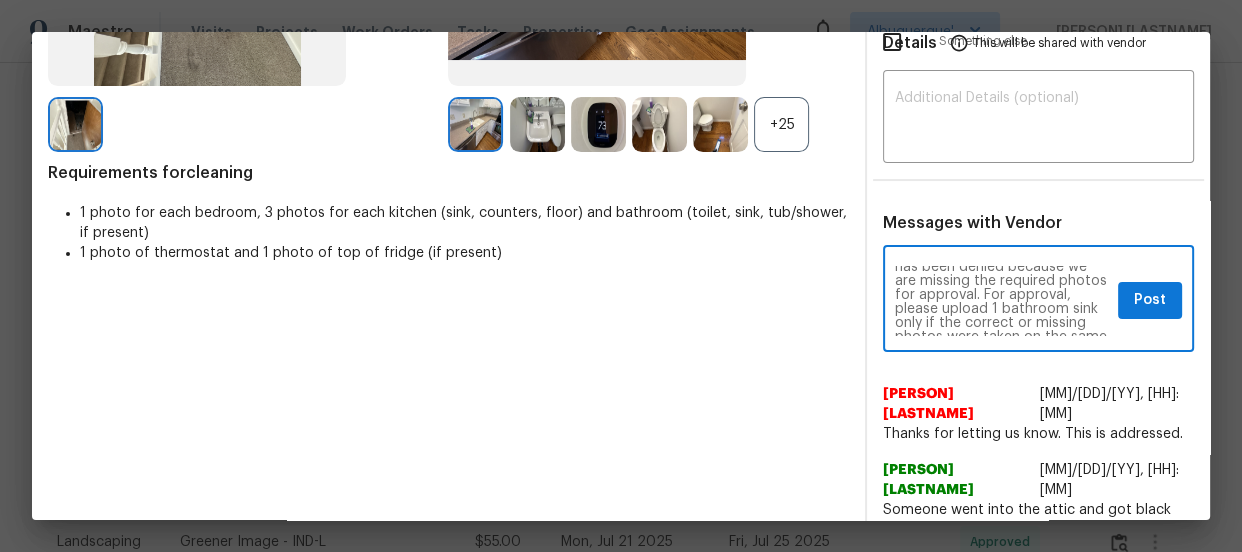 scroll, scrollTop: 0, scrollLeft: 0, axis: both 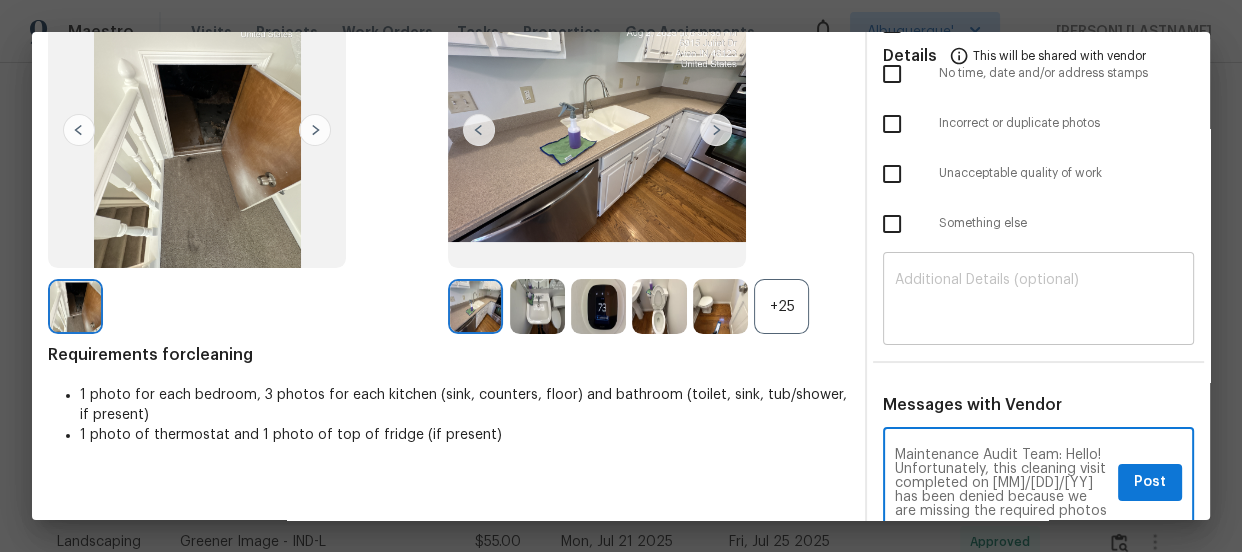 type on "Maintenance Audit Team: Hello! Unfortunately, this cleaning visit completed on 08/02/2025 has been denied because we are missing the required photos for approval. For approval, please upload 1 bathroom sink only if the correct or missing photos were taken on the same day the visit was completed. If those photos are available, they must be uploaded within 48 hours of the original visit date. If the required photos were not taken on the day of the visit, the denial will remain in place. If you or your team need a refresher on the quality standards and requirements, please refer to the updated Standards of Work that have been distributed via email. Thank you!" 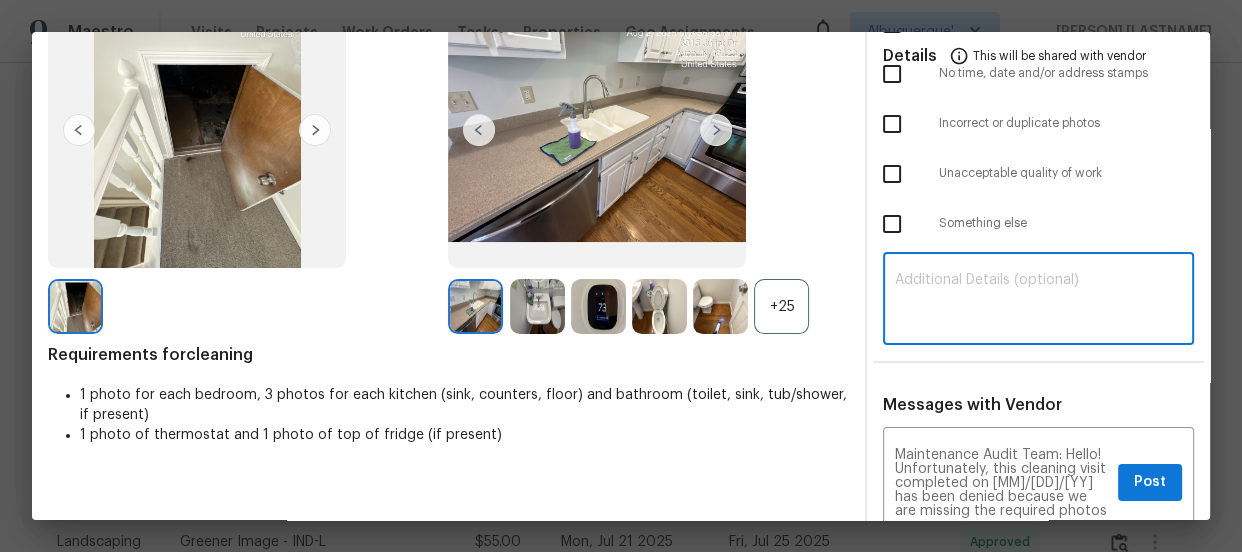 paste on "Maintenance Audit Team: Hello! Unfortunately, this cleaning visit completed on 08/02/2025 has been denied because we are missing the required photos for approval. For approval, please upload 1 bathroom sink only if the correct or missing photos were taken on the same day the visit was completed. If those photos are available, they must be uploaded within 48 hours of the original visit date. If the required photos were not taken on the day of the visit, the denial will remain in place. If you or your team need a refresher on the quality standards and requirements, please refer to the updated Standards of Work that have been distributed via email. Thank you!" 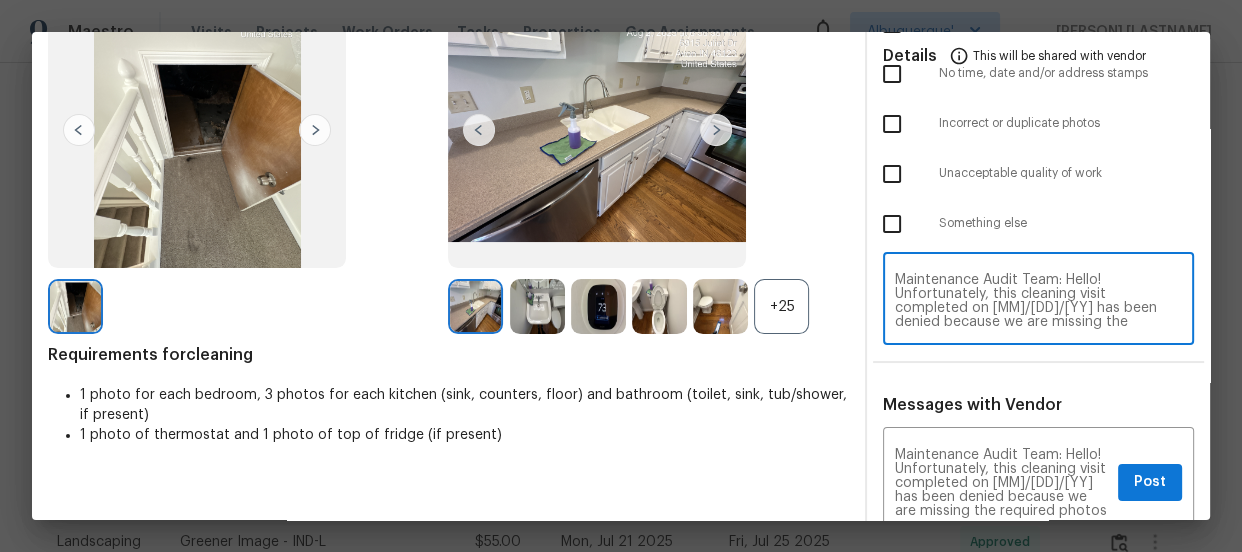 scroll, scrollTop: 0, scrollLeft: 0, axis: both 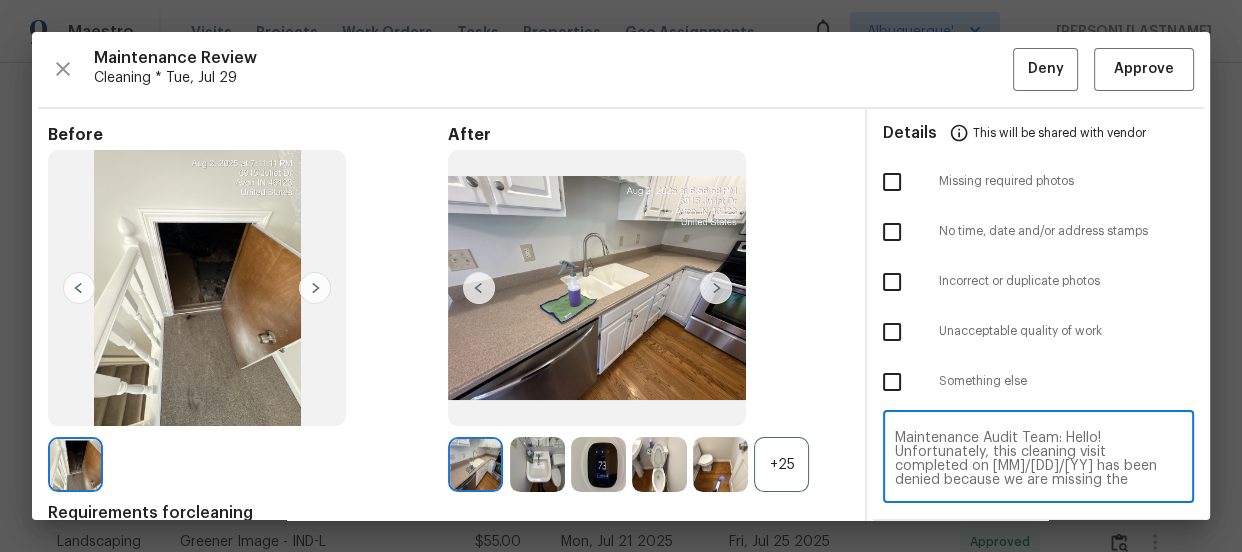 type on "Maintenance Audit Team: Hello! Unfortunately, this cleaning visit completed on 08/02/2025 has been denied because we are missing the required photos for approval. For approval, please upload 1 bathroom sink only if the correct or missing photos were taken on the same day the visit was completed. If those photos are available, they must be uploaded within 48 hours of the original visit date. If the required photos were not taken on the day of the visit, the denial will remain in place. If you or your team need a refresher on the quality standards and requirements, please refer to the updated Standards of Work that have been distributed via email. Thank you!" 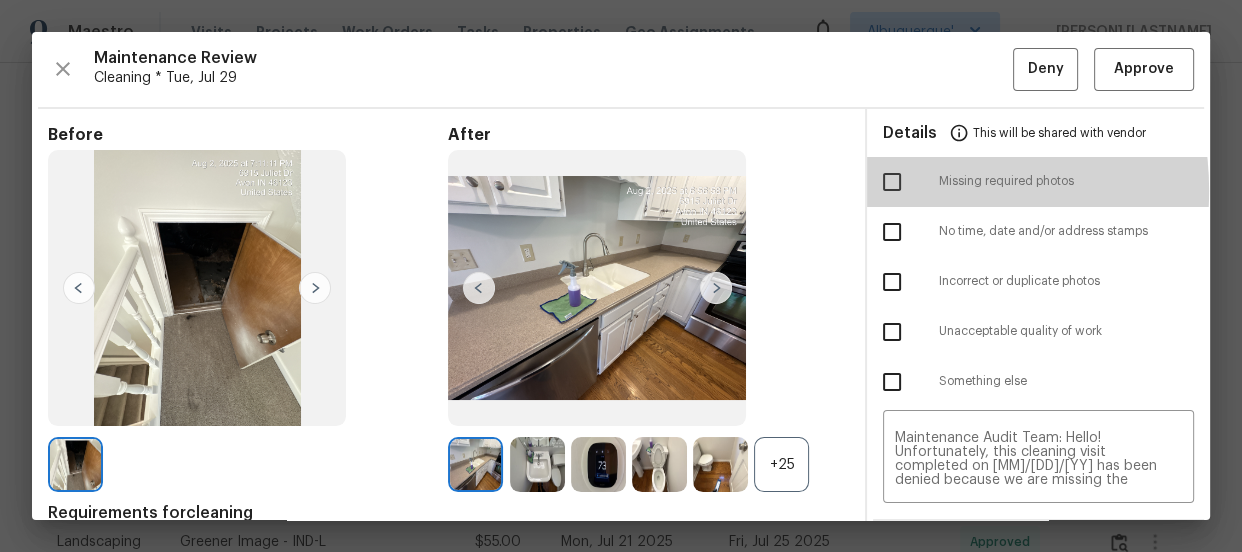 click at bounding box center [892, 182] 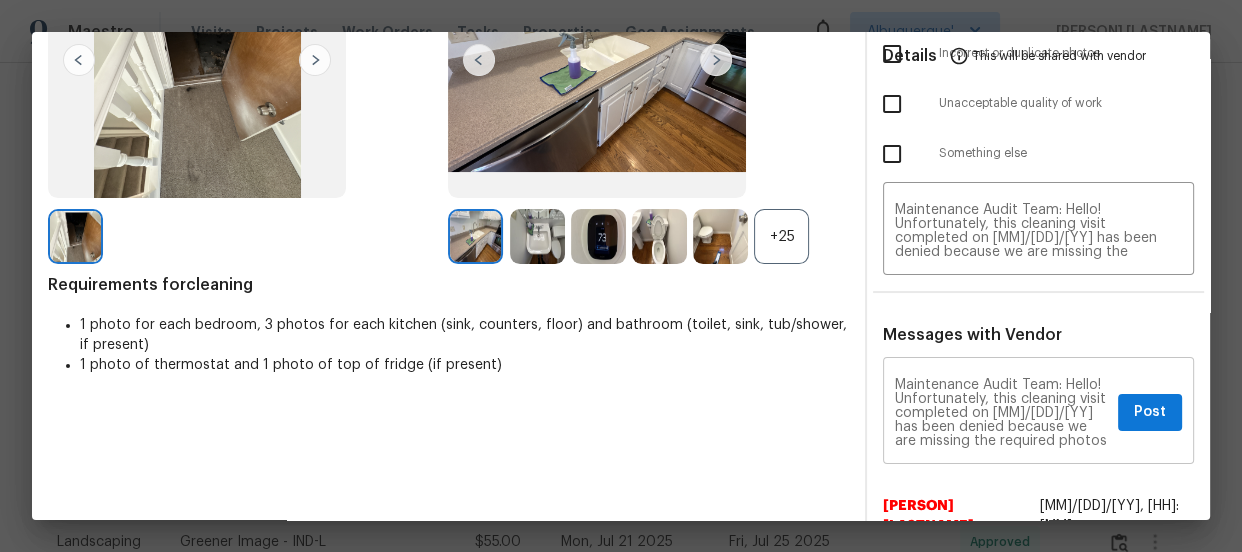 scroll, scrollTop: 272, scrollLeft: 0, axis: vertical 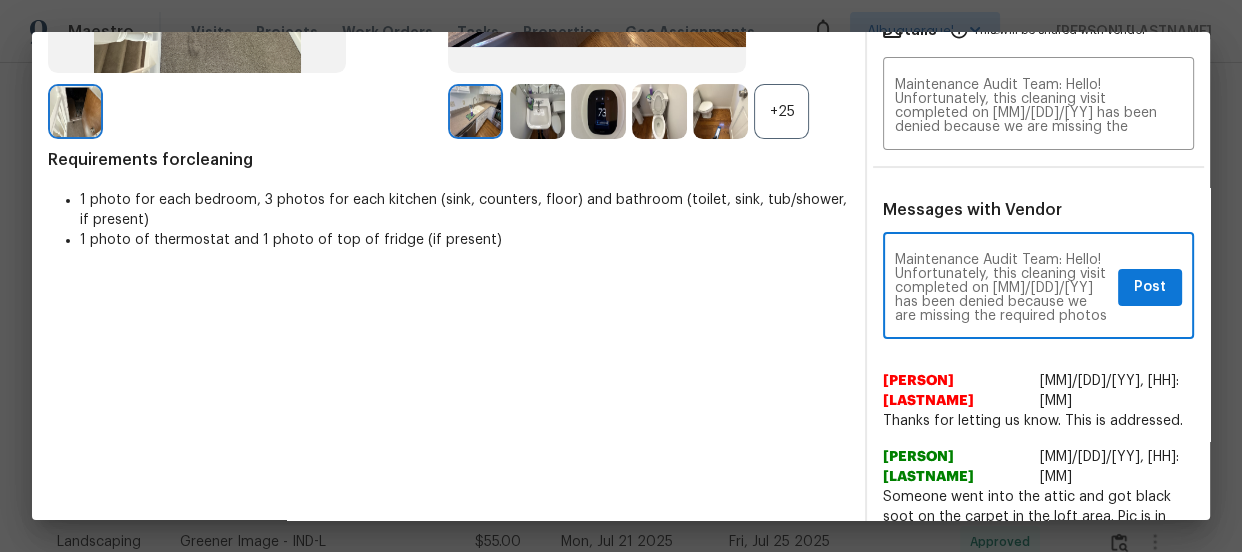 click on "Maintenance Audit Team: Hello! Unfortunately, this cleaning visit completed on 08/02/2025 has been denied because we are missing the required photos for approval. For approval, please upload 1 bathroom sink only if the correct or missing photos were taken on the same day the visit was completed. If those photos are available, they must be uploaded within 48 hours of the original visit date. If the required photos were not taken on the day of the visit, the denial will remain in place. If you or your team need a refresher on the quality standards and requirements, please refer to the updated Standards of Work that have been distributed via email. Thank you!" at bounding box center (1002, 288) 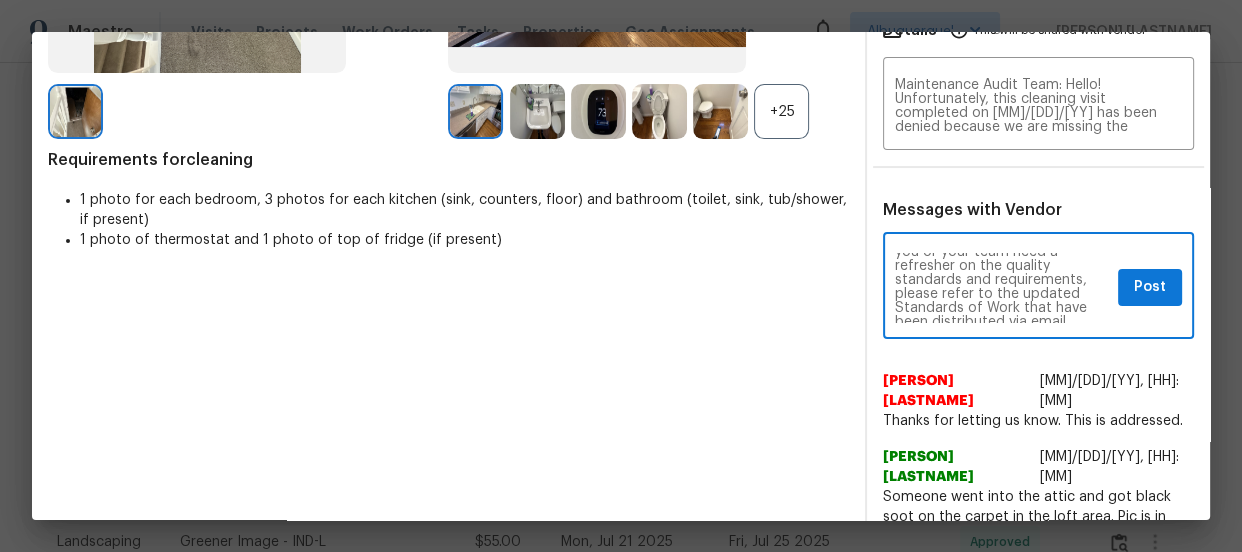 scroll, scrollTop: 280, scrollLeft: 0, axis: vertical 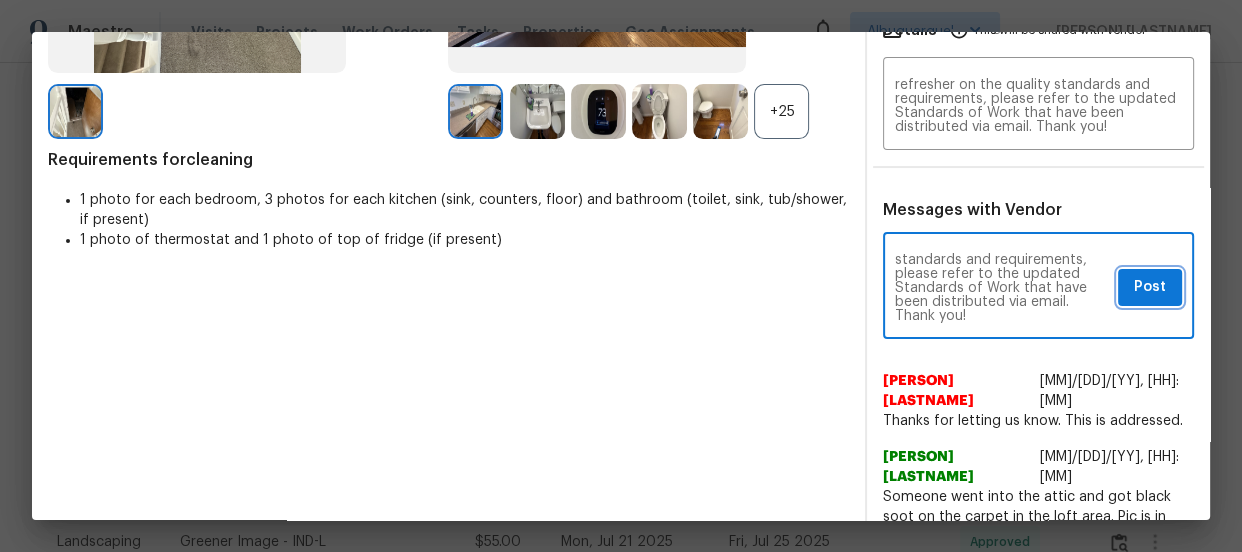click on "Post" at bounding box center [1150, 287] 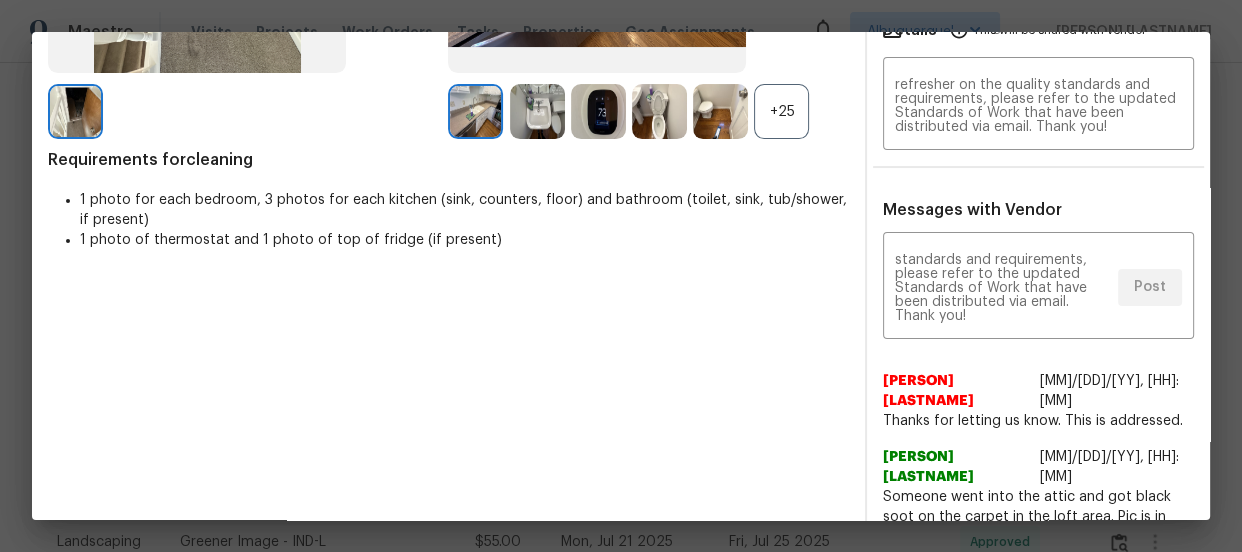 scroll, scrollTop: 0, scrollLeft: 0, axis: both 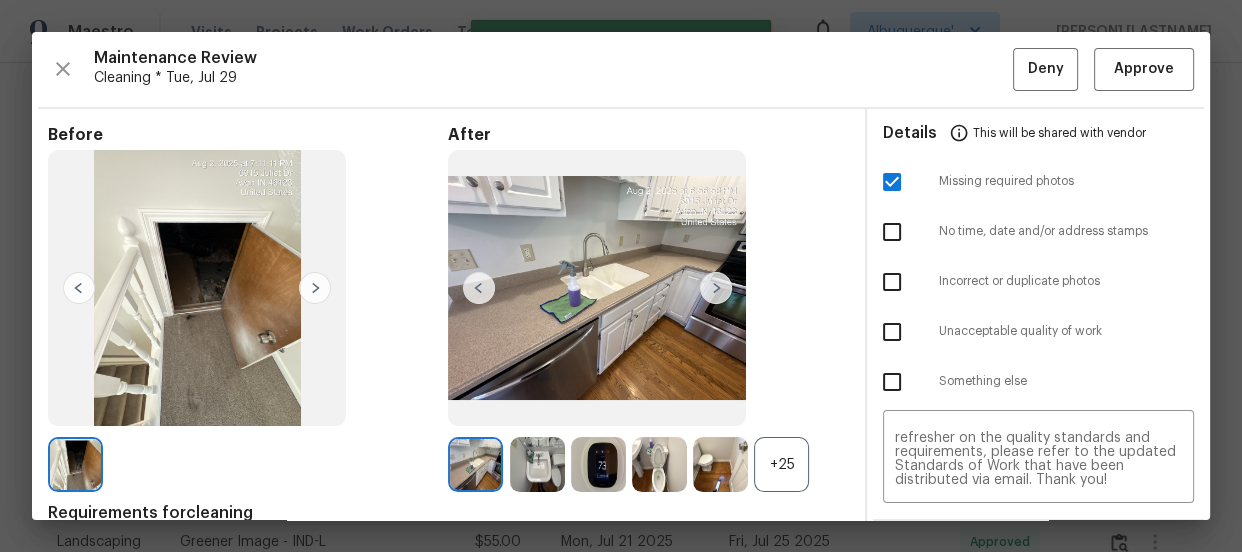 type 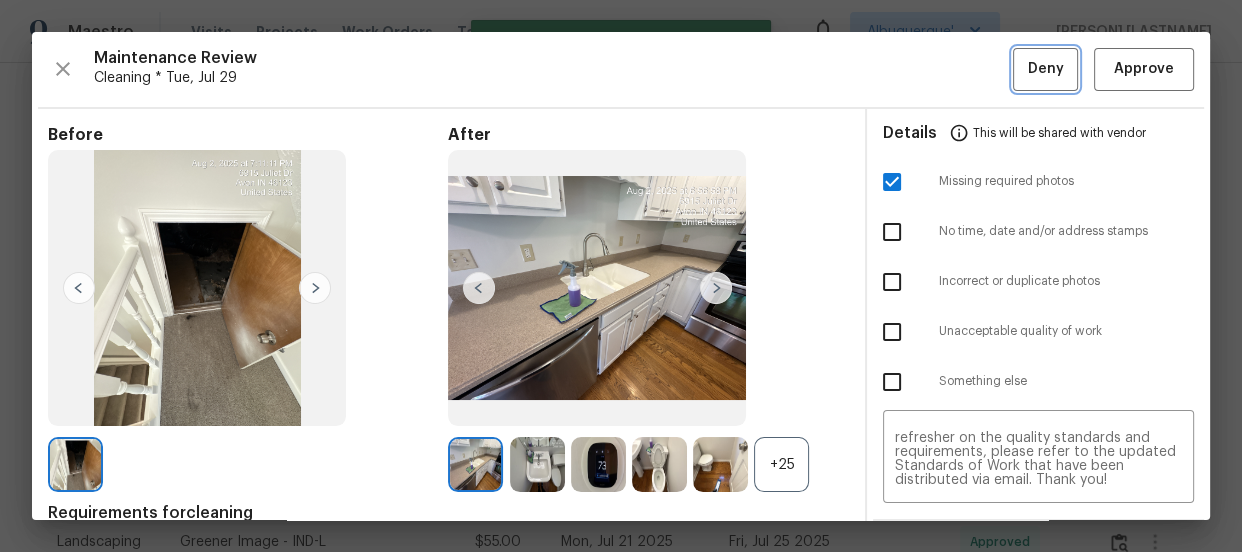 click on "Deny" at bounding box center [1046, 69] 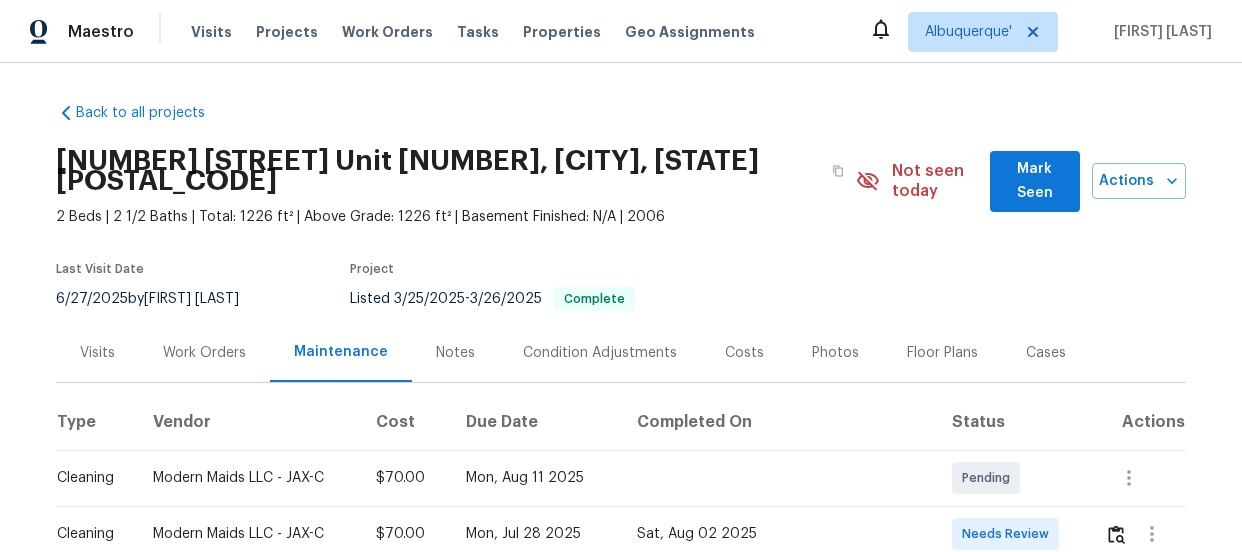 scroll, scrollTop: 0, scrollLeft: 0, axis: both 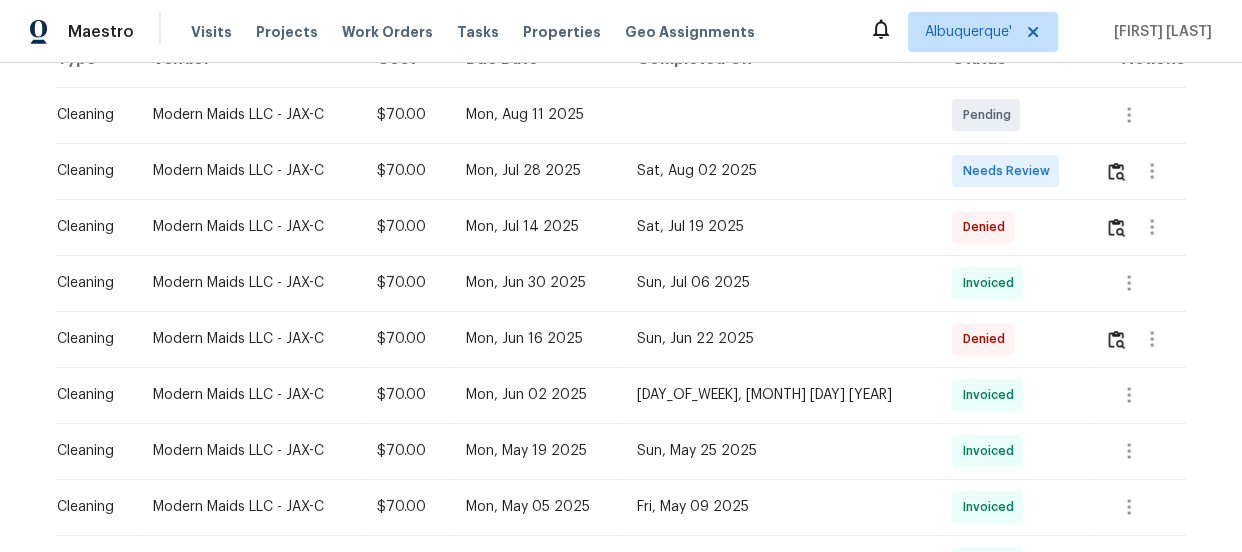 click at bounding box center (1145, 171) 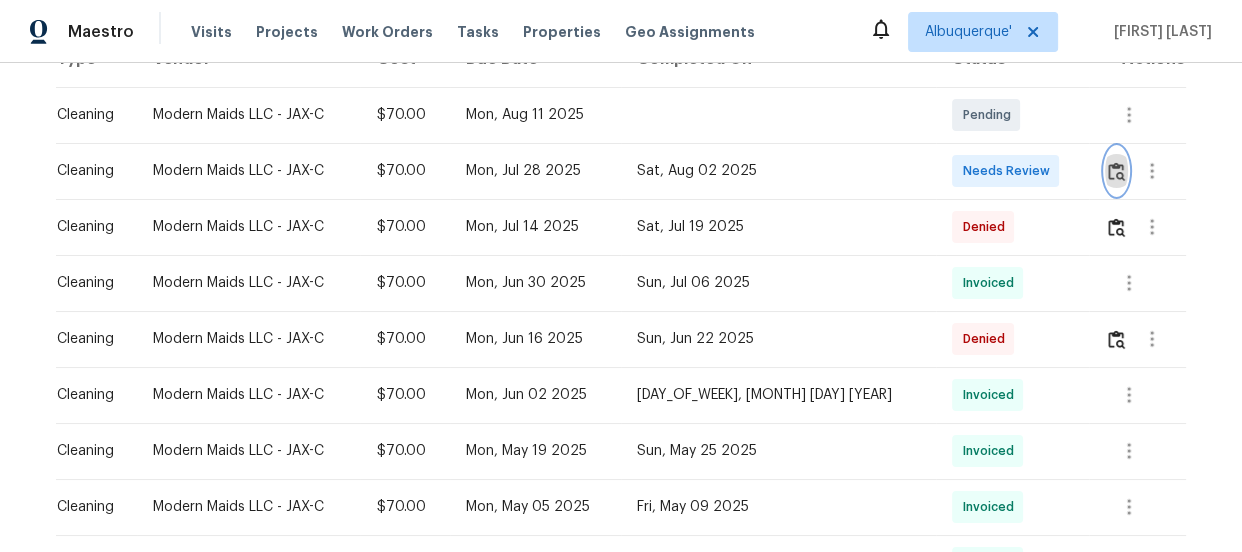 click at bounding box center (1116, 171) 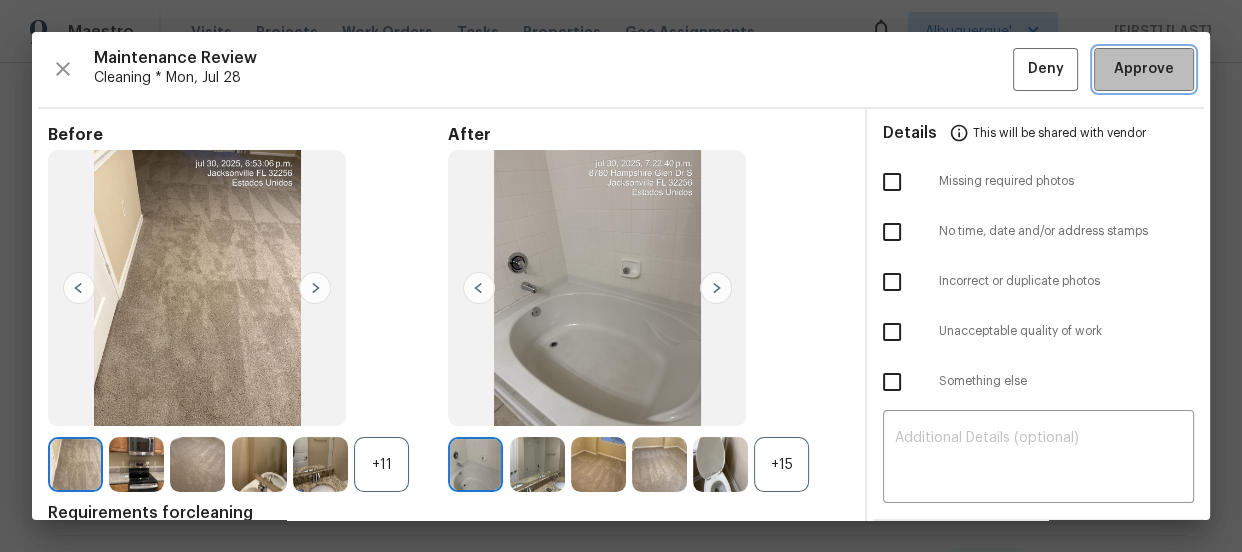 click on "Approve" at bounding box center [1144, 69] 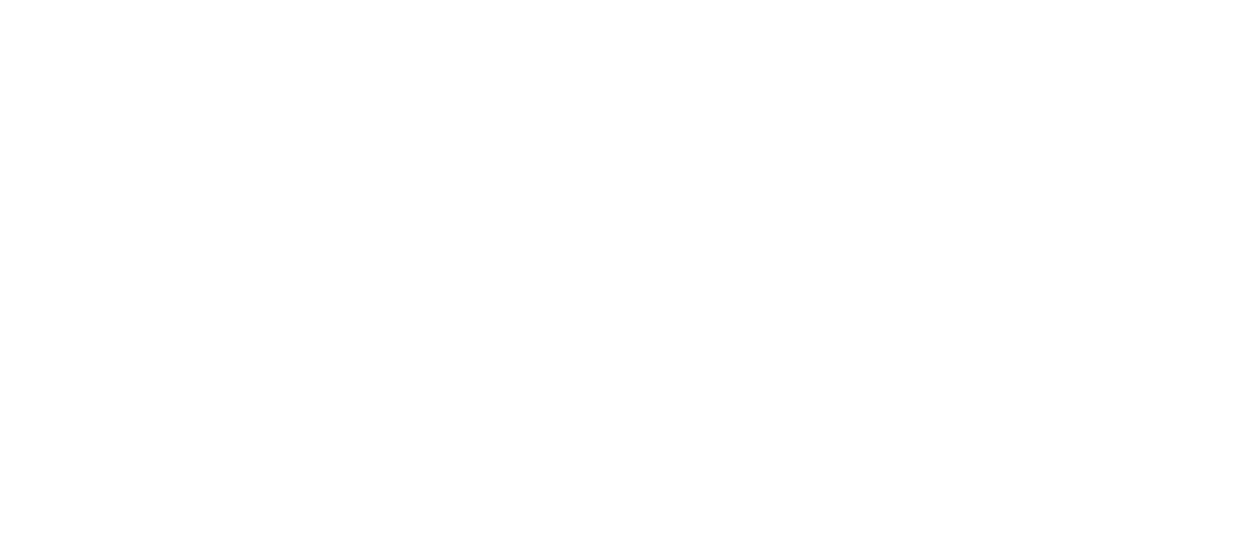scroll, scrollTop: 0, scrollLeft: 0, axis: both 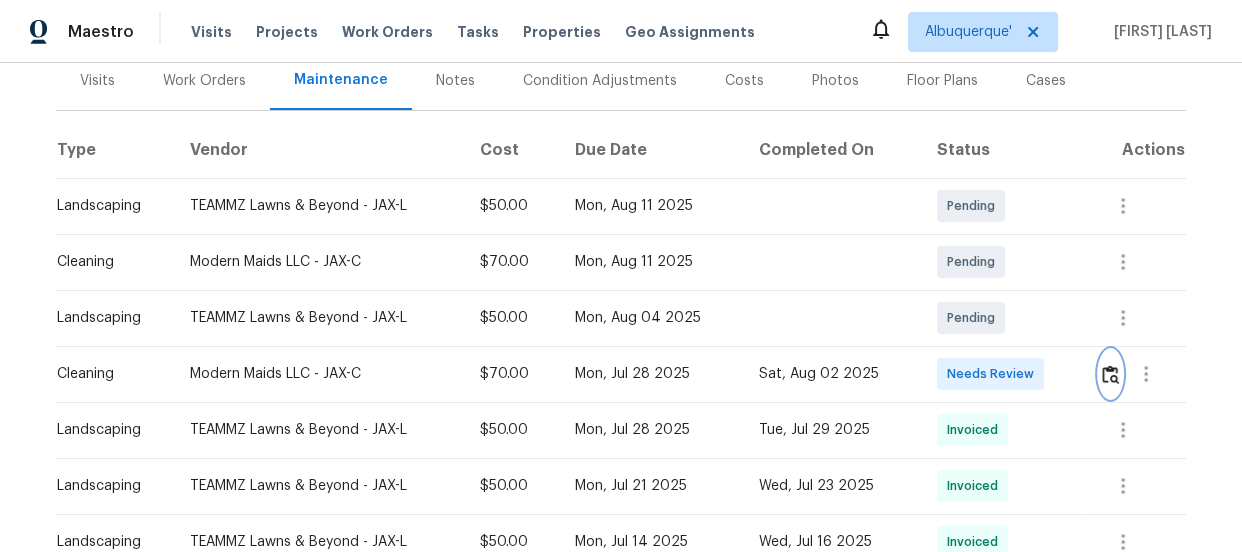 click at bounding box center [1110, 374] 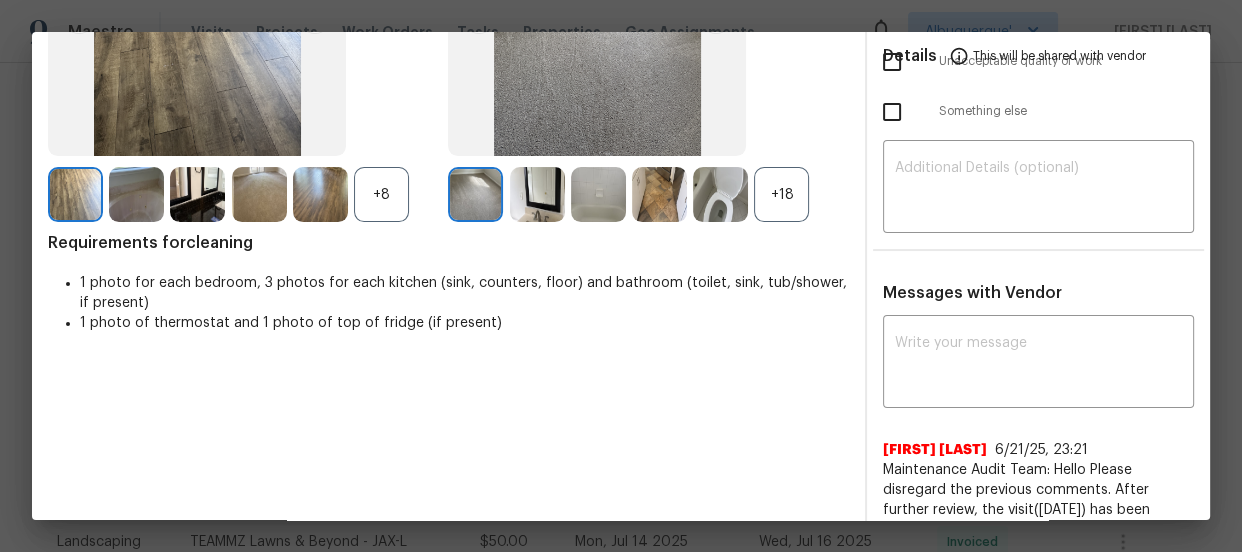 scroll, scrollTop: 272, scrollLeft: 0, axis: vertical 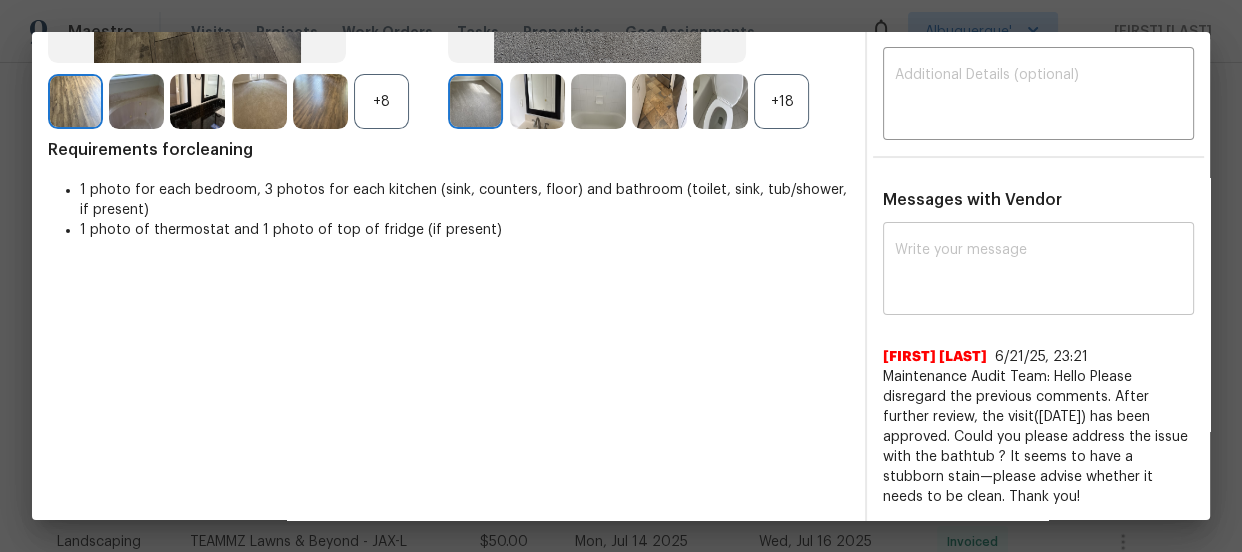 click at bounding box center (1038, 271) 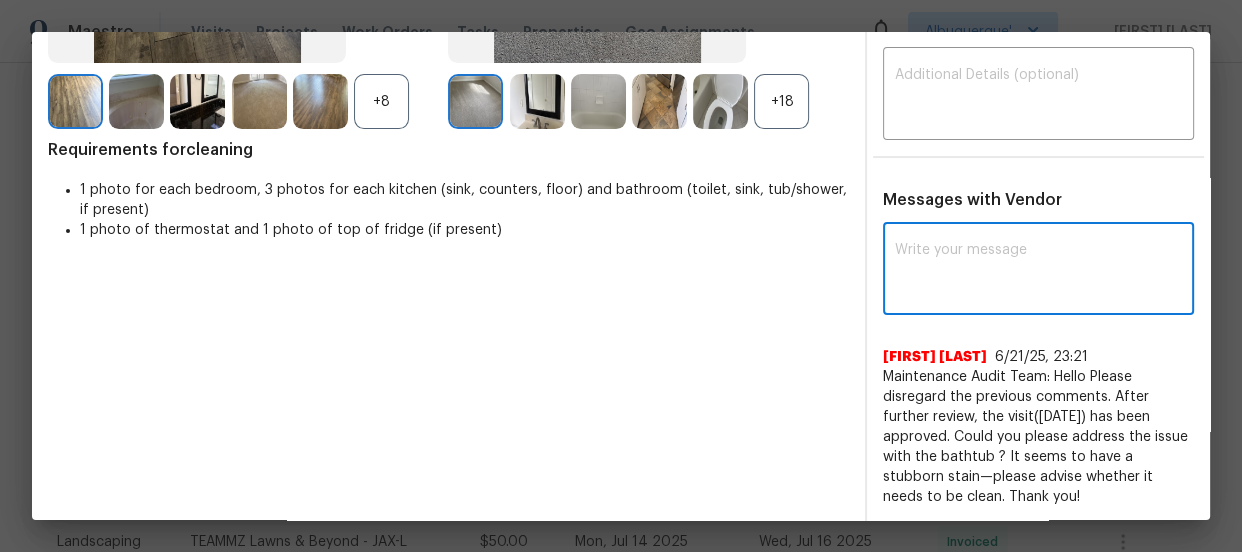 paste on "Maintenance Audit Team: Hello! Unfortunately, this cleaning visit completed on [DATE] has been denied because bathtub is not cleaned. Per the updated Standards of Work, return visits to correct quality issues from a previously denied visit are not permitted. The work must meet quality standards and be fully completed during the initial visit in order to be approved. Please ensure that all standards are met at the next scheduled visit. If you or your team need a refresher on the quality standards and requirements, please refer to the updated Standards of Work that have been distributed via email. Thank you!" 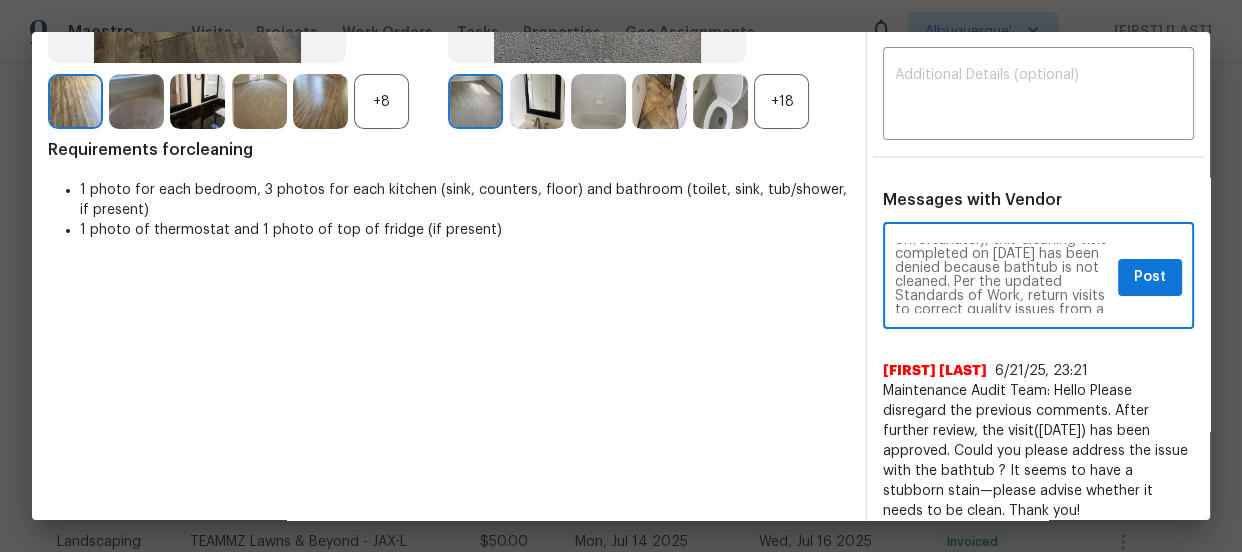 scroll, scrollTop: 0, scrollLeft: 0, axis: both 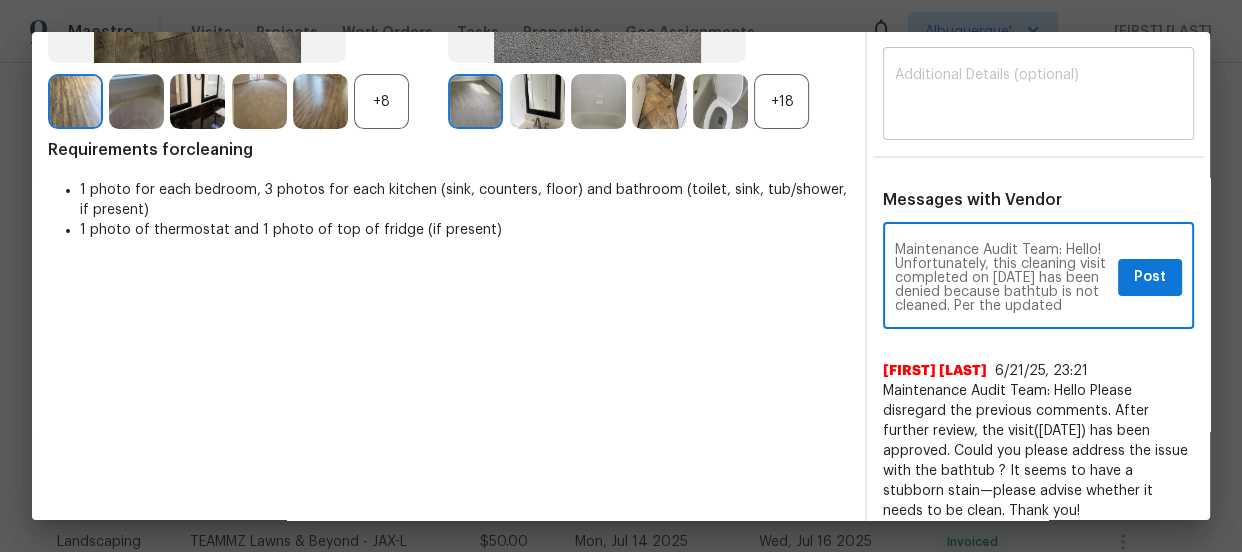 type on "Maintenance Audit Team: Hello! Unfortunately, this cleaning visit completed on 08/02/2025 has been denied because bathtub is not cleaned. Per the updated Standards of Work, return visits to correct quality issues from a previously denied visit are not permitted. The work must meet quality standards and be fully completed during the initial visit in order to be approved. Please ensure that all standards are met at the next scheduled visit. If you or your team need a refresher on the quality standards and requirements, please refer to the updated Standards of Work that have been distributed via email. Thank you!" 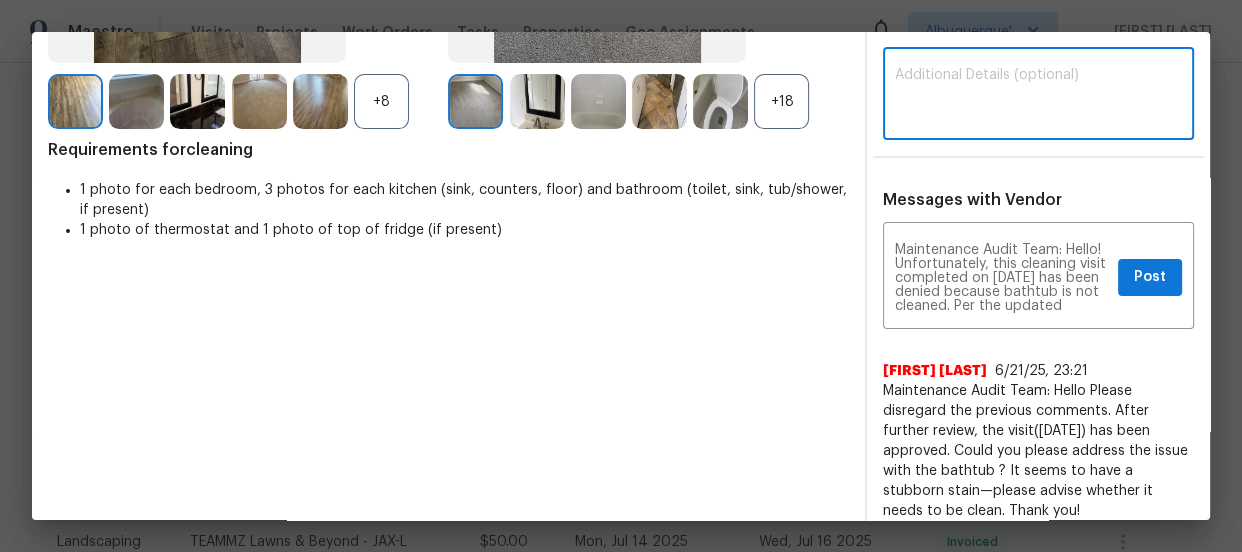 paste on "Maintenance Audit Team: Hello! Unfortunately, this cleaning visit completed on 08/02/2025 has been denied because bathtub is not cleaned. Per the updated Standards of Work, return visits to correct quality issues from a previously denied visit are not permitted. The work must meet quality standards and be fully completed during the initial visit in order to be approved. Please ensure that all standards are met at the next scheduled visit. If you or your team need a refresher on the quality standards and requirements, please refer to the updated Standards of Work that have been distributed via email. Thank you!" 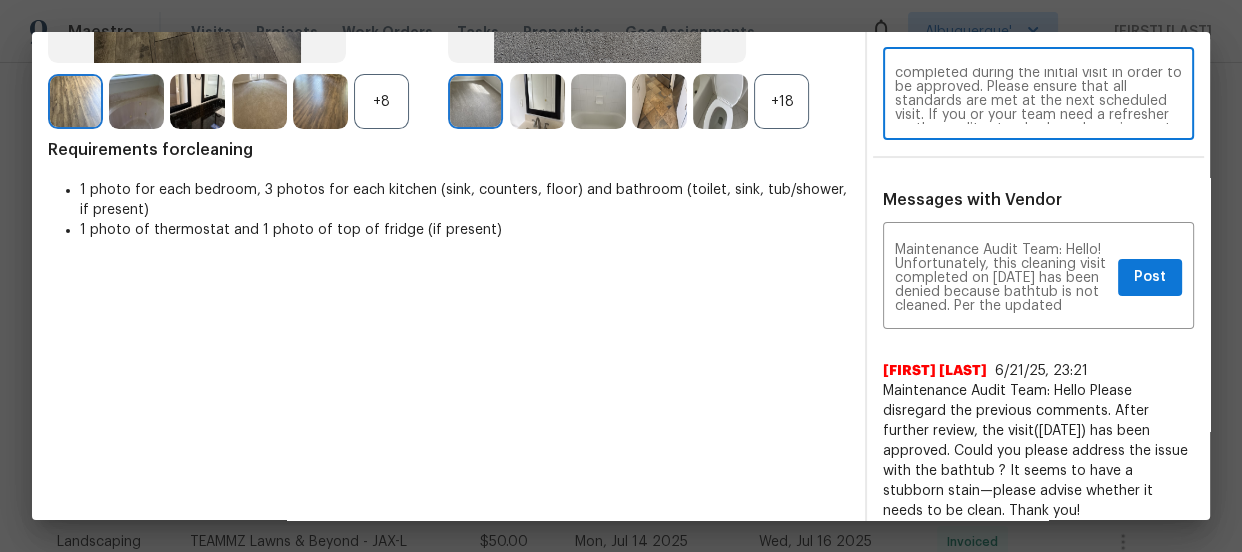scroll, scrollTop: 0, scrollLeft: 0, axis: both 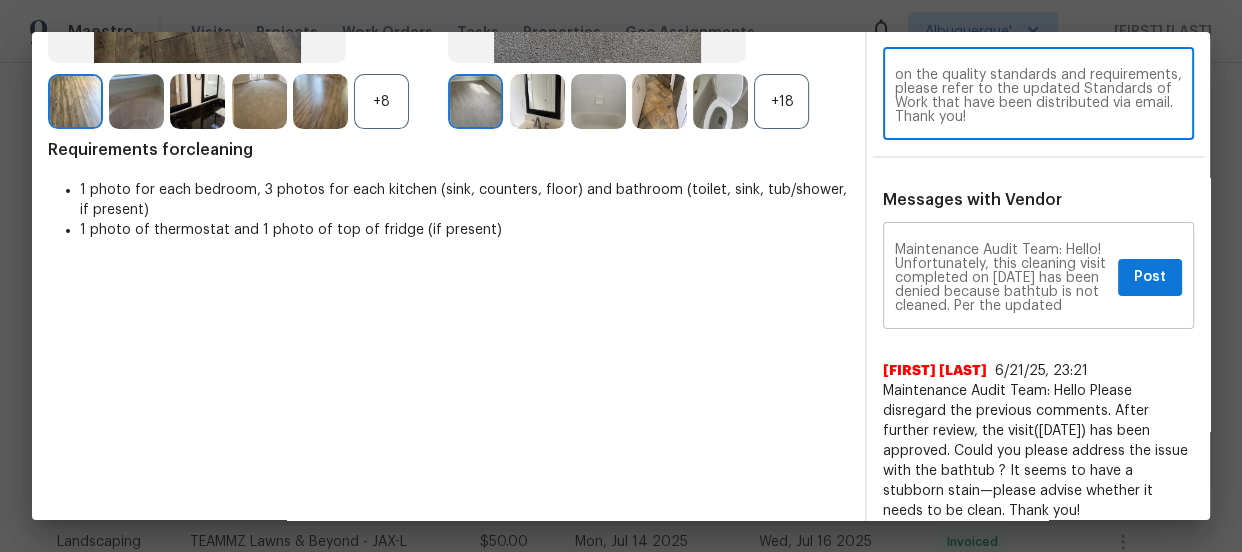 type on "Maintenance Audit Team: Hello! Unfortunately, this cleaning visit completed on 08/02/2025 has been denied because bathtub is not cleaned. Per the updated Standards of Work, return visits to correct quality issues from a previously denied visit are not permitted. The work must meet quality standards and be fully completed during the initial visit in order to be approved. Please ensure that all standards are met at the next scheduled visit. If you or your team need a refresher on the quality standards and requirements, please refer to the updated Standards of Work that have been distributed via email. Thank you!" 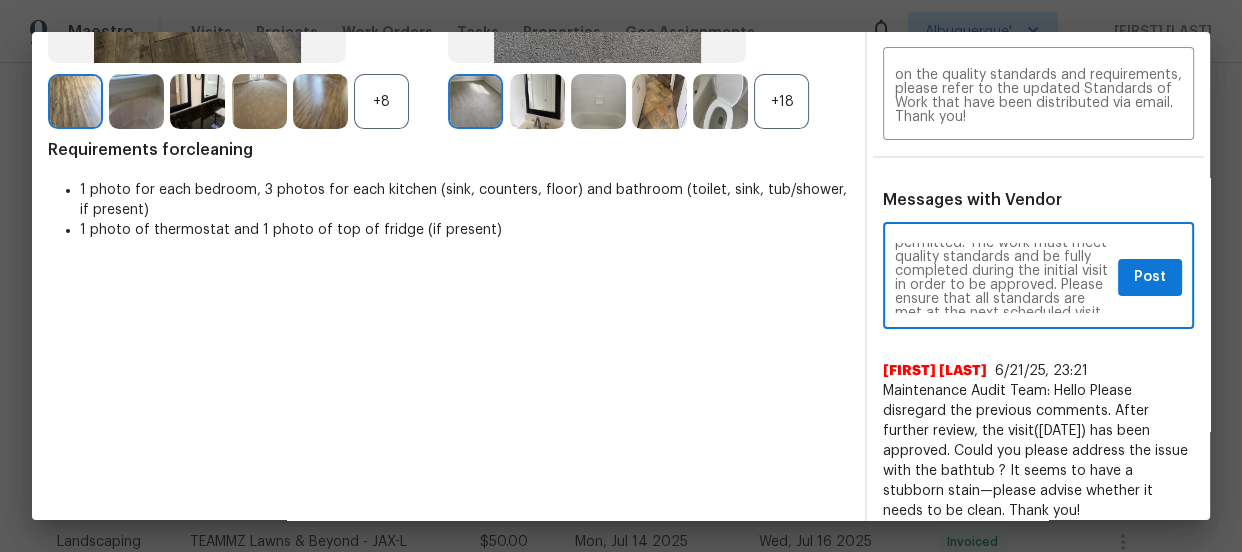 scroll, scrollTop: 0, scrollLeft: 0, axis: both 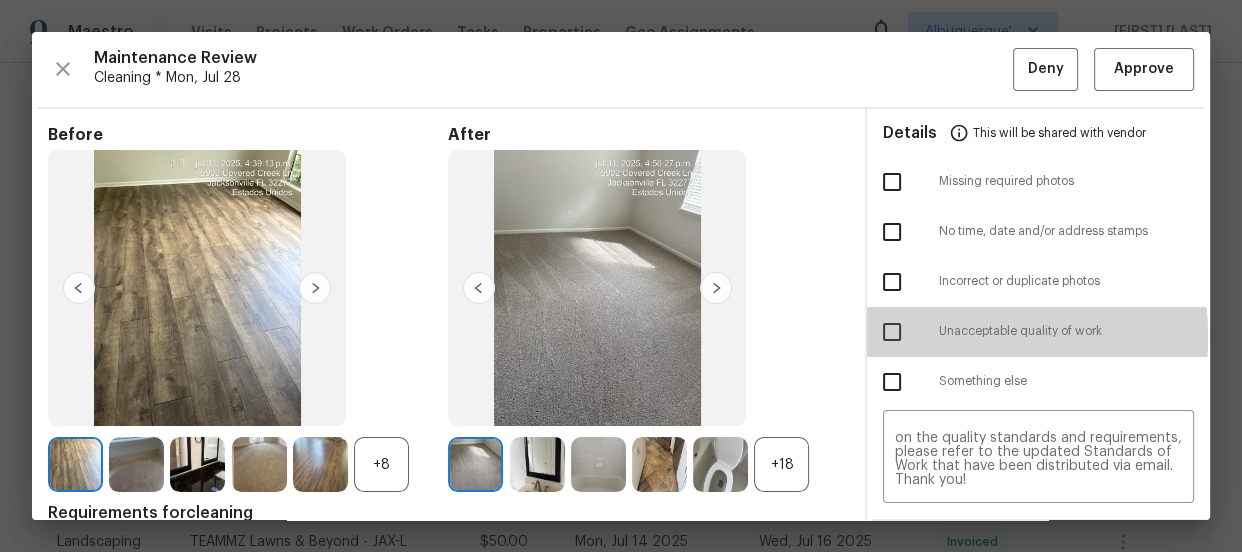 click at bounding box center [892, 332] 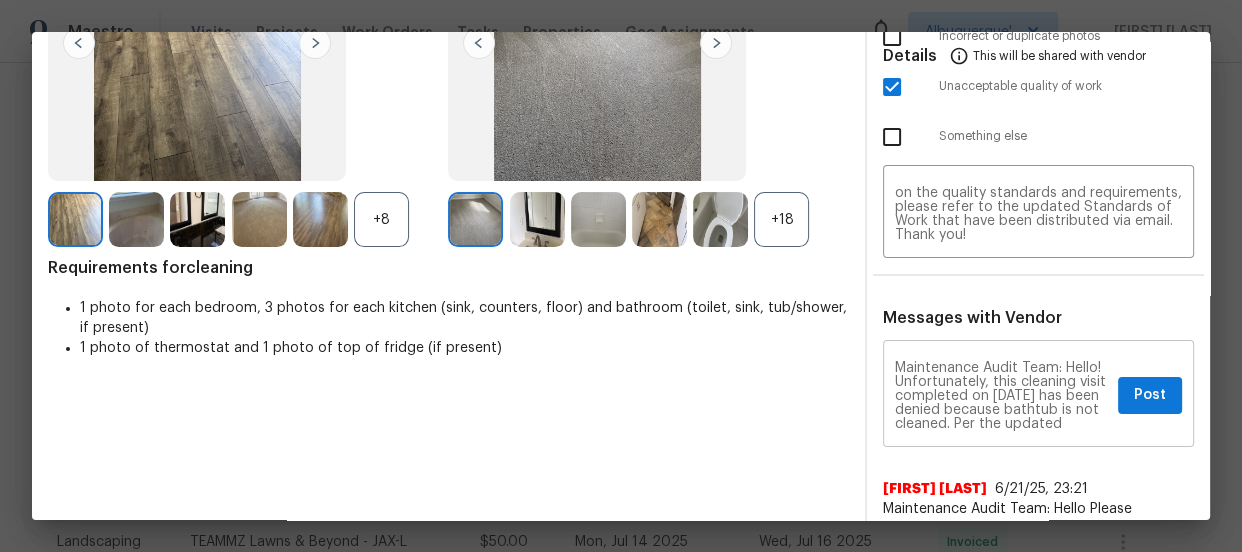 scroll, scrollTop: 272, scrollLeft: 0, axis: vertical 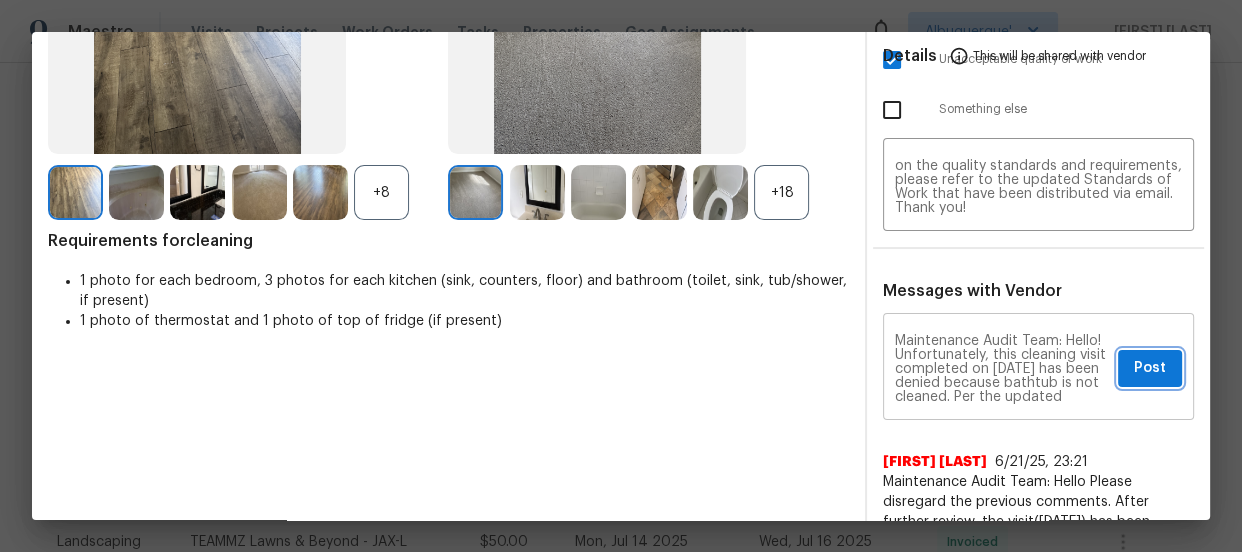 click on "Post" at bounding box center [1150, 368] 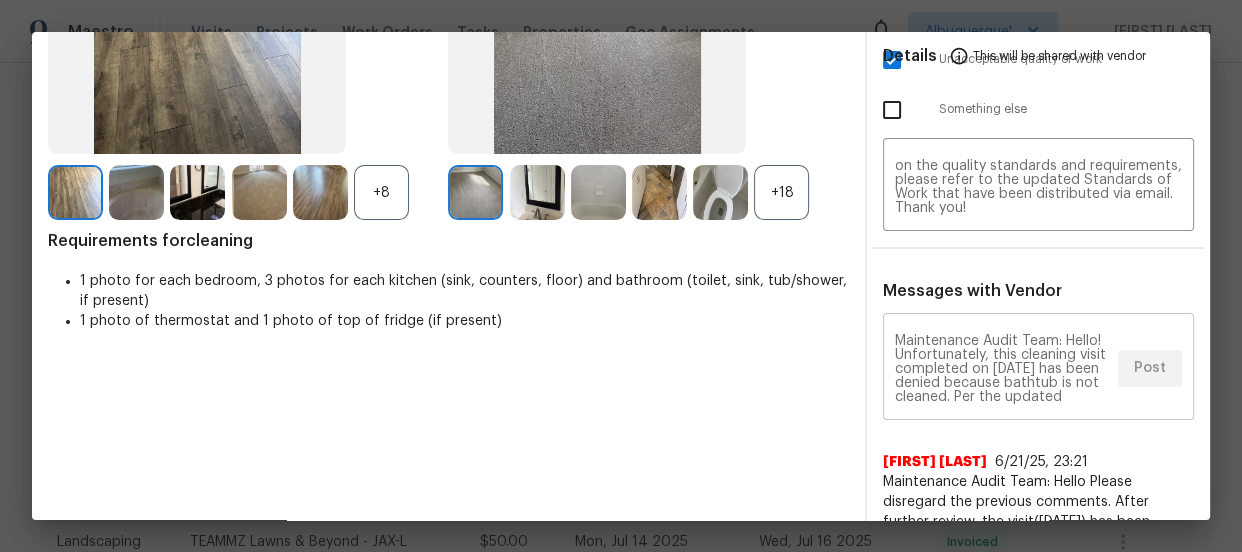 scroll, scrollTop: 0, scrollLeft: 0, axis: both 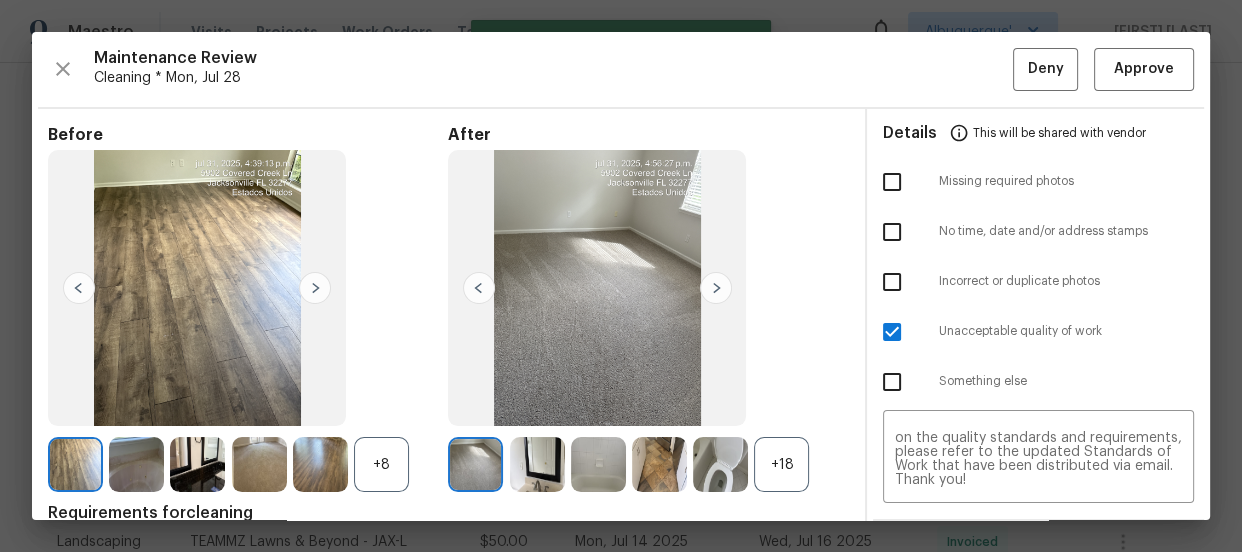 type 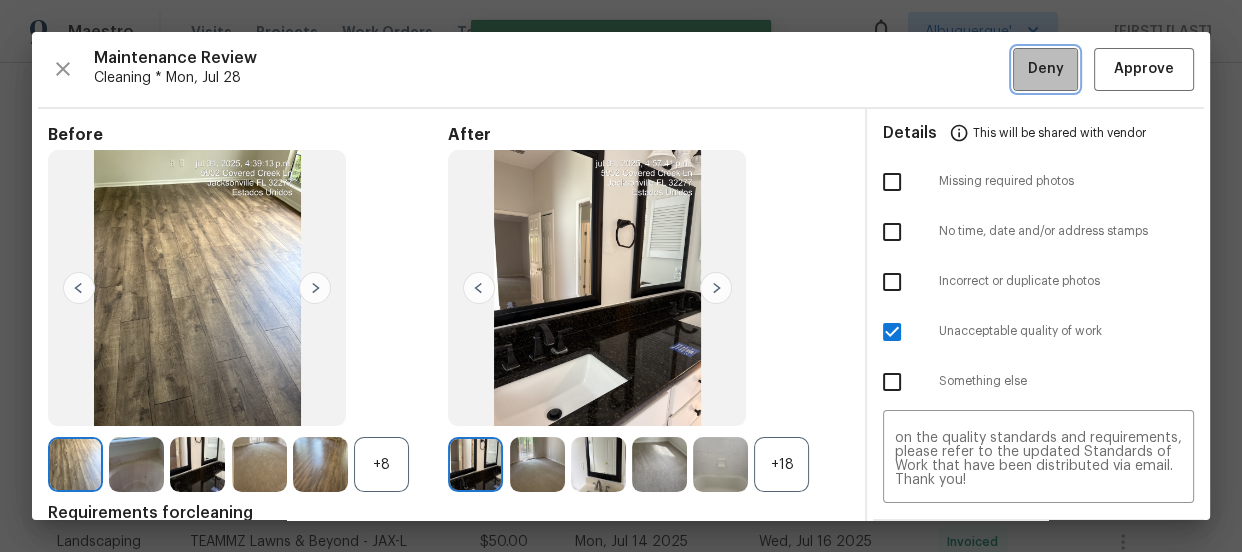 click on "Deny" at bounding box center [1046, 69] 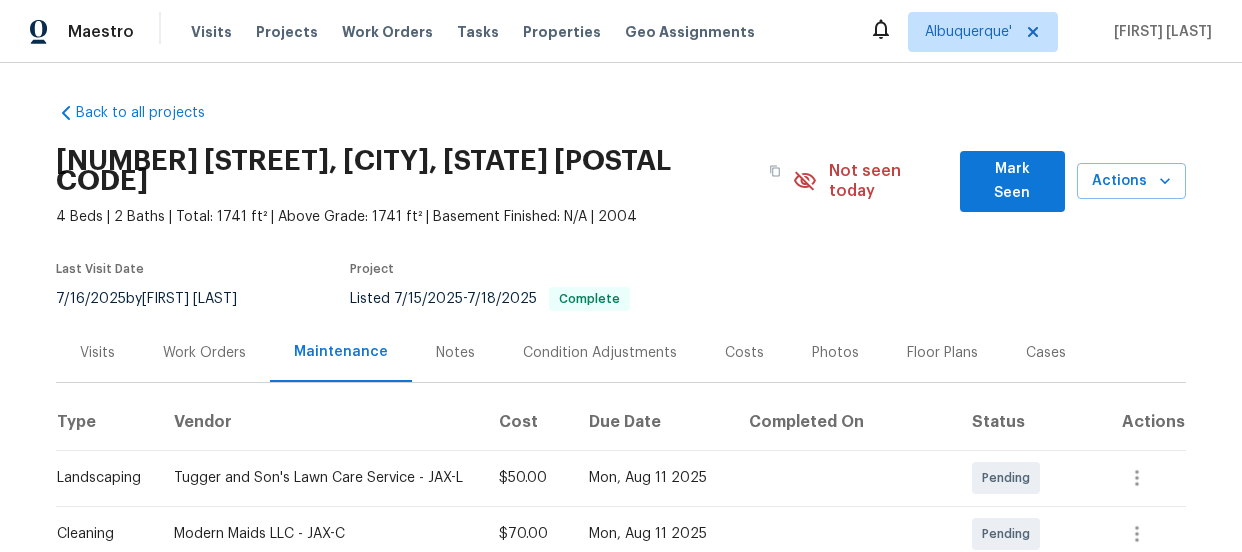 scroll, scrollTop: 0, scrollLeft: 0, axis: both 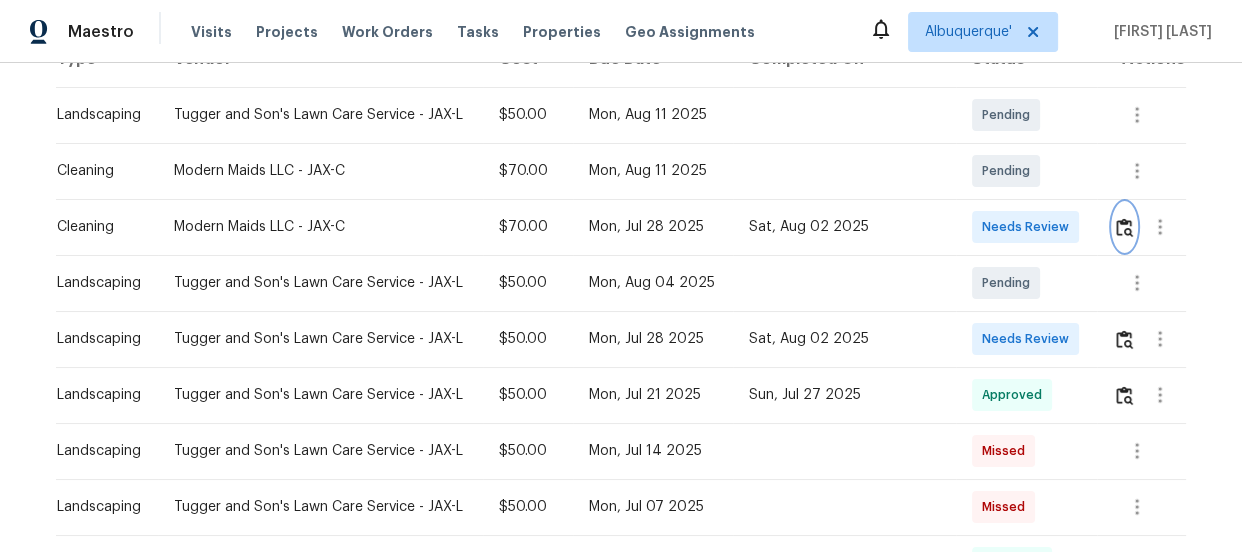 click at bounding box center (1124, 227) 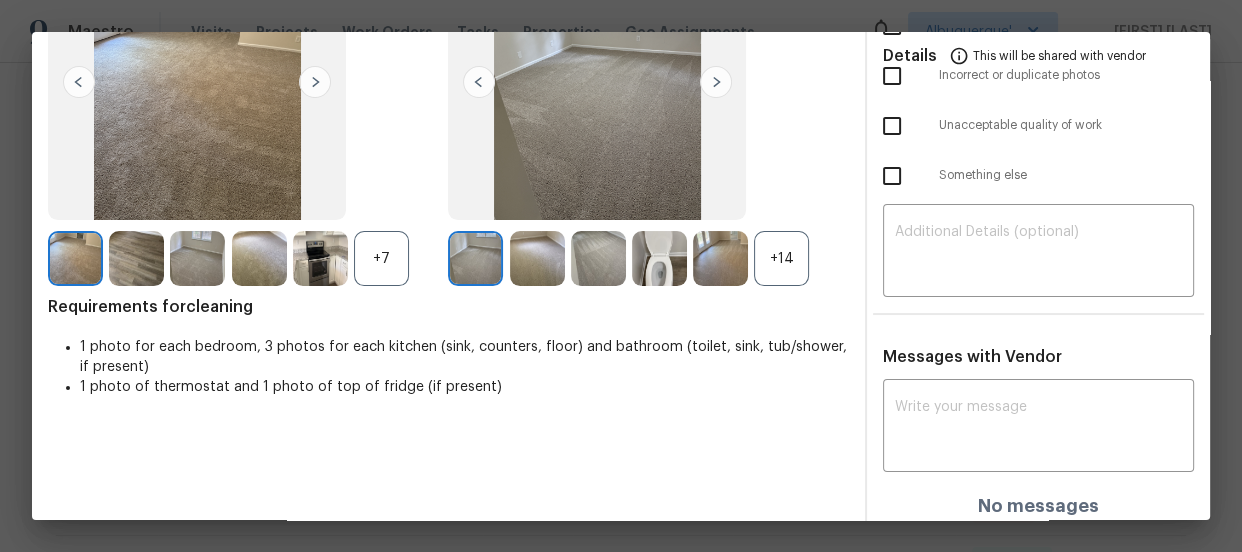 scroll, scrollTop: 215, scrollLeft: 0, axis: vertical 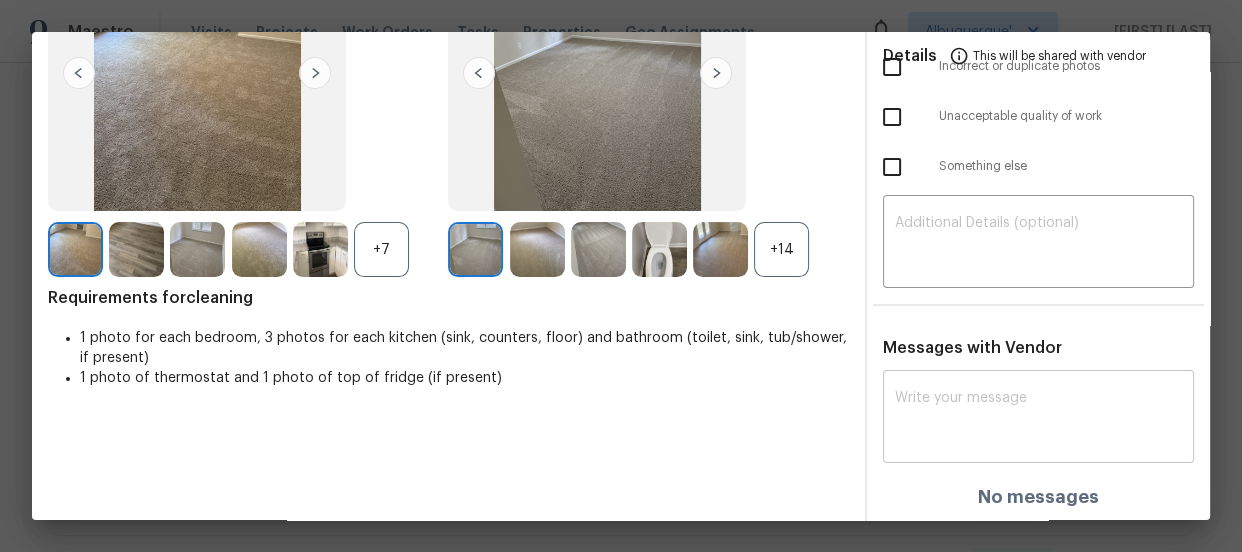 click at bounding box center [1038, 419] 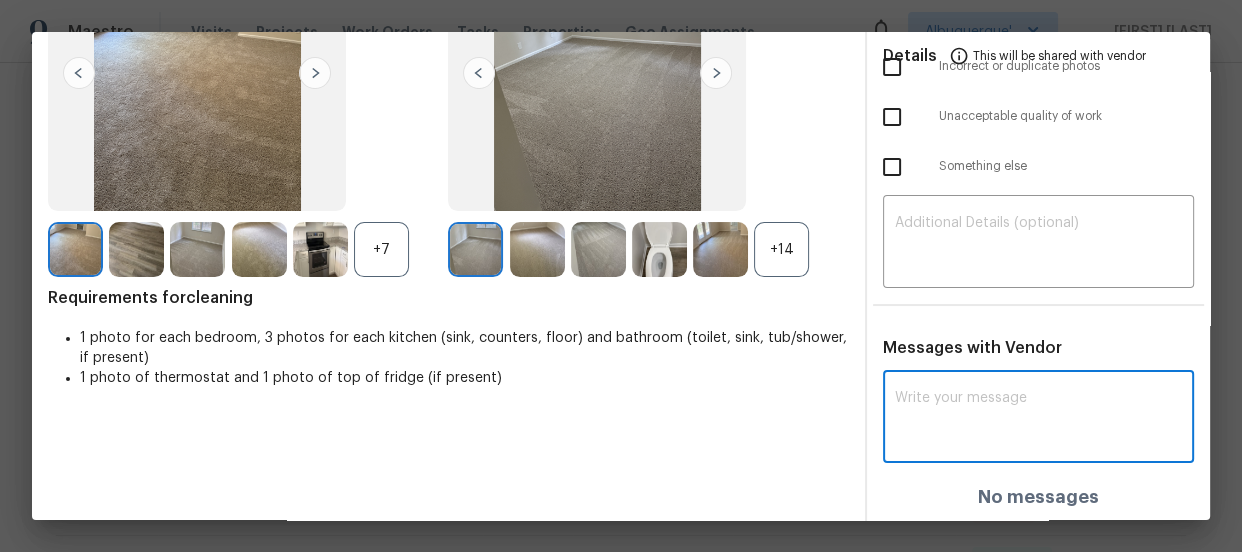 paste on "Maintenance Audit Team: Hello! Unfortunately, this cleaning visit completed on 08/02/2025 has been denied because 1 toilet is not cleaned. Per the updated Standards of Work, return visits to correct quality issues from a previously denied visit are not permitted. The work must meet quality standards and be fully completed during the initial visit in order to be approved. Please ensure that all standards are met at the next scheduled visit. If you or your team need a refresher on the quality standards and requirements, please refer to the updated Standards of Work that have been distributed via email. Thank you!" 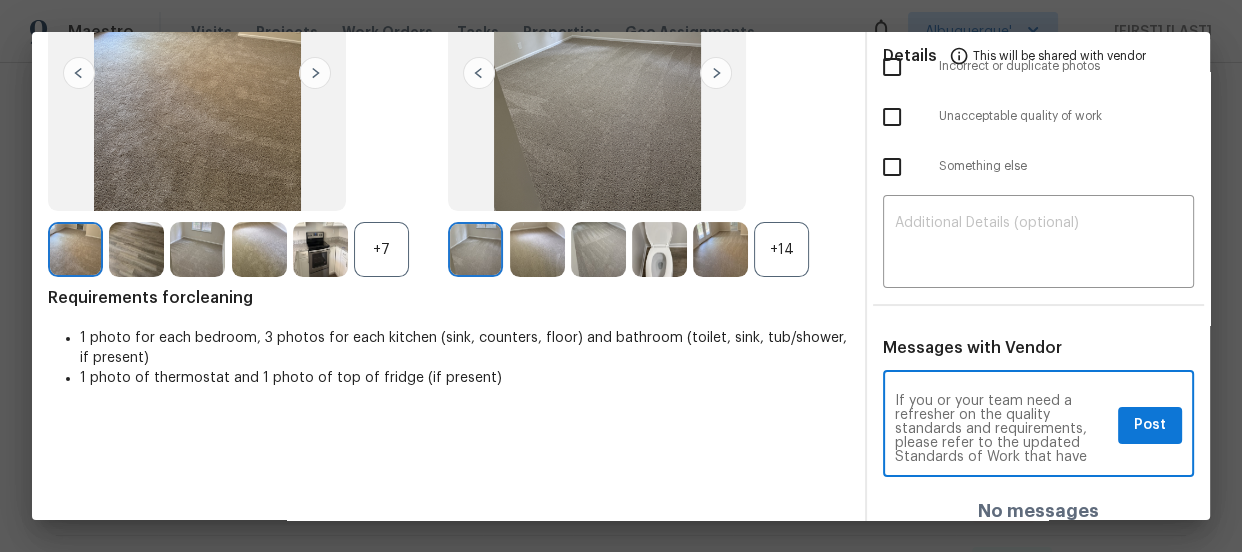 scroll, scrollTop: 160, scrollLeft: 0, axis: vertical 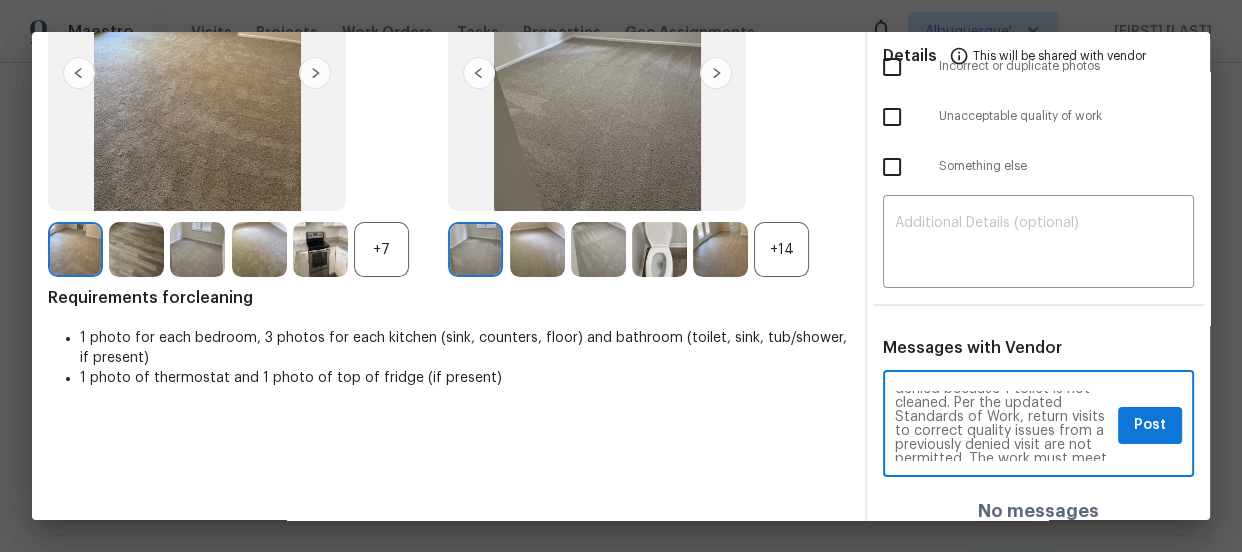 type on "Maintenance Audit Team: Hello! Unfortunately, this cleaning visit completed on 08/02/2025 has been denied because 1 toilet is not cleaned. Per the updated Standards of Work, return visits to correct quality issues from a previously denied visit are not permitted. The work must meet quality standards and be fully completed during the initial visit in order to be approved. Please ensure that all standards are met at the next scheduled visit. If you or your team need a refresher on the quality standards and requirements, please refer to the updated Standards of Work that have been distributed via email. Thank you!" 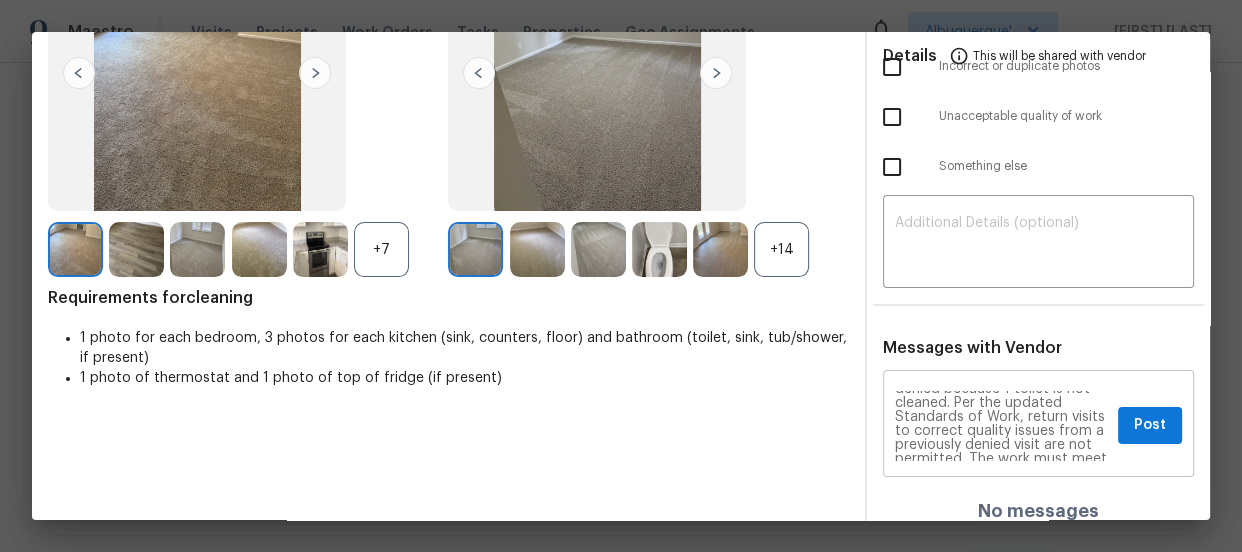 click on "Maintenance Audit Team: Hello! Unfortunately, this cleaning visit completed on 08/02/2025 has been denied because 1 toilet is not cleaned. Per the updated Standards of Work, return visits to correct quality issues from a previously denied visit are not permitted. The work must meet quality standards and be fully completed during the initial visit in order to be approved. Please ensure that all standards are met at the next scheduled visit. If you or your team need a refresher on the quality standards and requirements, please refer to the updated Standards of Work that have been distributed via email. Thank you! x Post ​" at bounding box center (1038, 426) 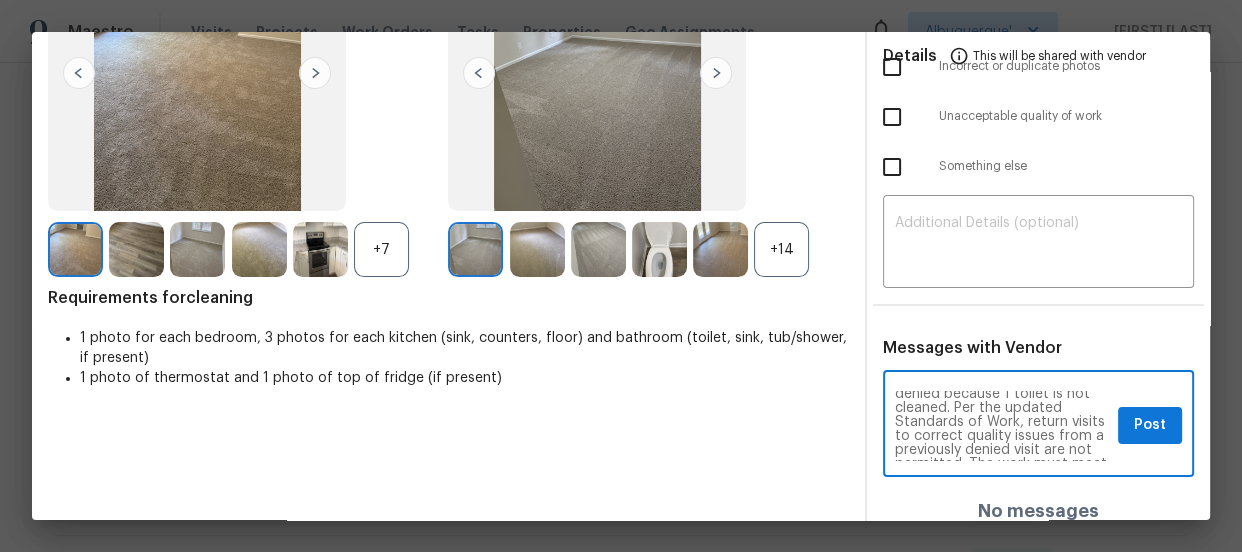 scroll, scrollTop: 33, scrollLeft: 0, axis: vertical 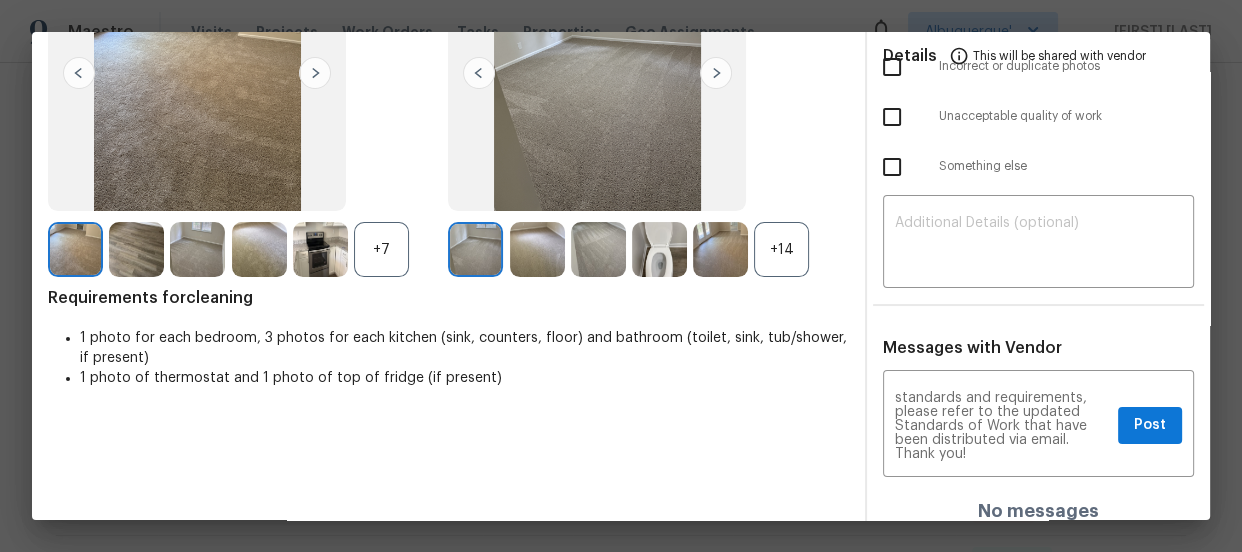 click on "Details This will be shared with vendor Missing required photos No time, date and/or address stamps Incorrect or duplicate photos Unacceptable quality of work Something else ​   Messages with Vendor   Maintenance Audit Team: Hello! Unfortunately, this cleaning visit completed on 08/02/2025 has been denied because 1 toilet is not cleaned. Per the updated Standards of Work, return visits to correct quality issues from a previously denied visit are not permitted. The work must meet quality standards and be fully completed during the initial visit in order to be approved. Please ensure that all standards are met at the next scheduled visit. If you or your team need a refresher on the quality standards and requirements, please refer to the updated Standards of Work that have been distributed via email. Thank you! x Post ​ No messages" at bounding box center [1038, 215] 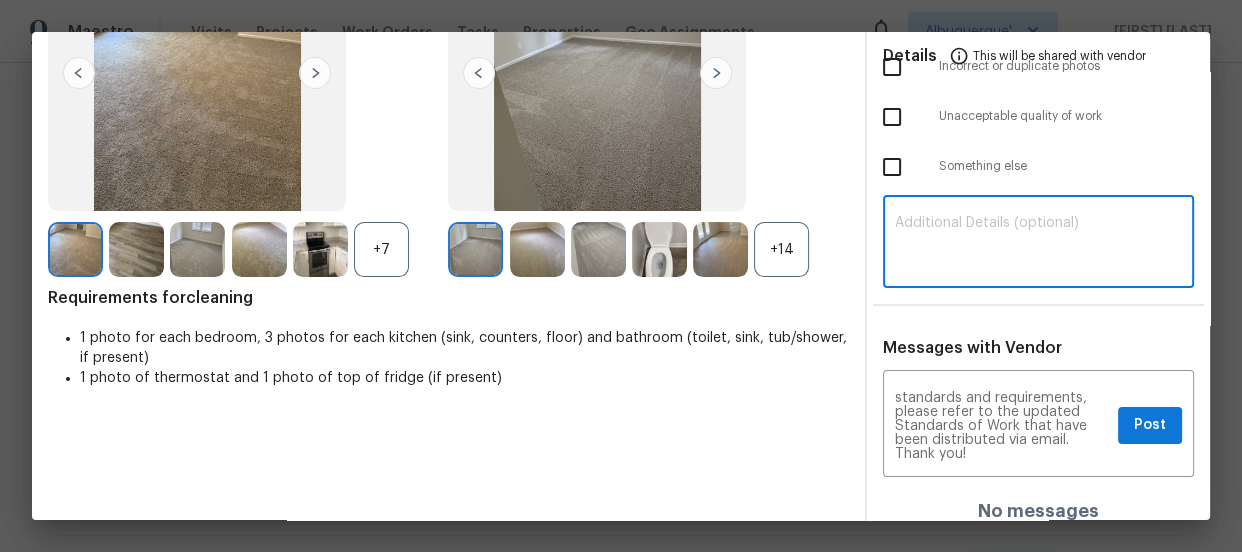 click at bounding box center [1038, 244] 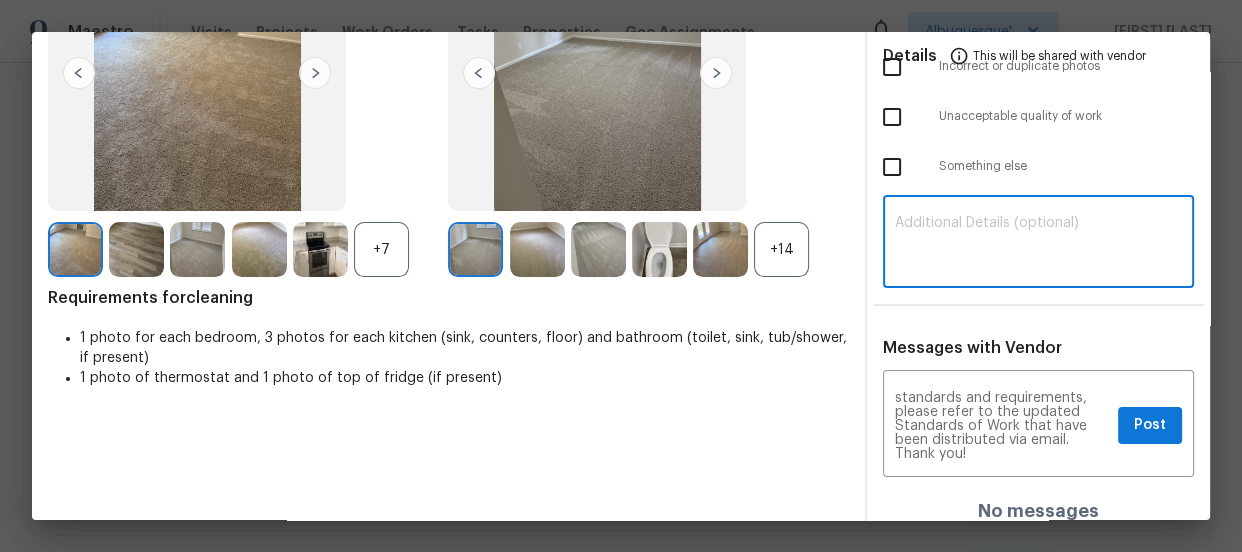 paste on "Maintenance Audit Team: Hello! Unfortunately, this cleaning visit completed on 08/02/2025 has been denied because 1 toilet is not cleaned. Per the updated Standards of Work, return visits to correct quality issues from a previously denied visit are not permitted. The work must meet quality standards and be fully completed during the initial visit in order to be approved. Please ensure that all standards are met at the next scheduled visit. If you or your team need a refresher on the quality standards and requirements, please refer to the updated Standards of Work that have been distributed via email. Thank you!" 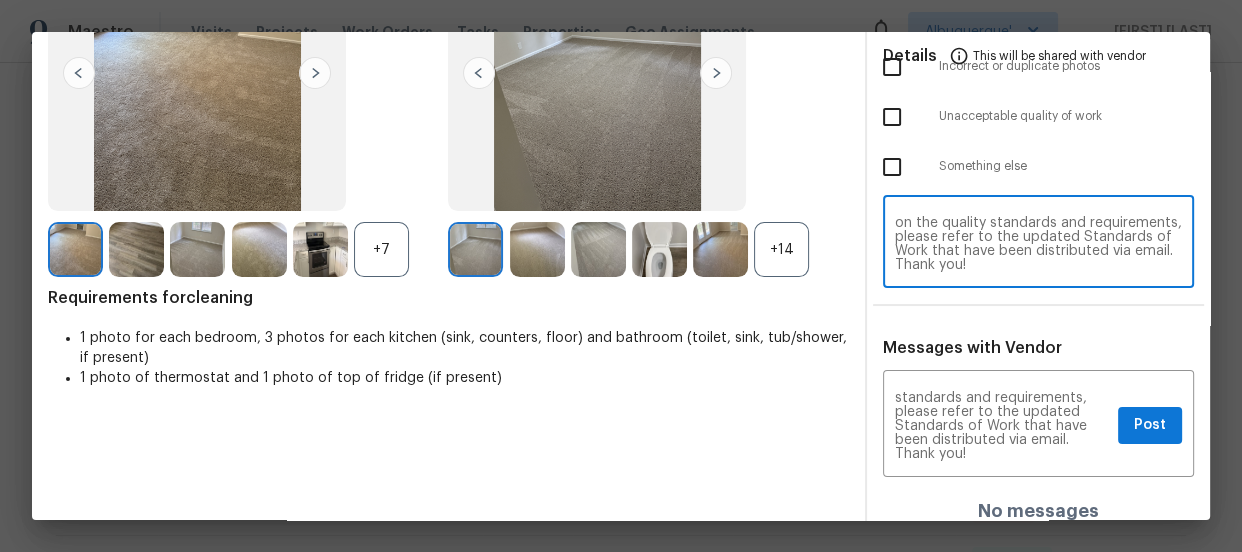 scroll, scrollTop: 0, scrollLeft: 0, axis: both 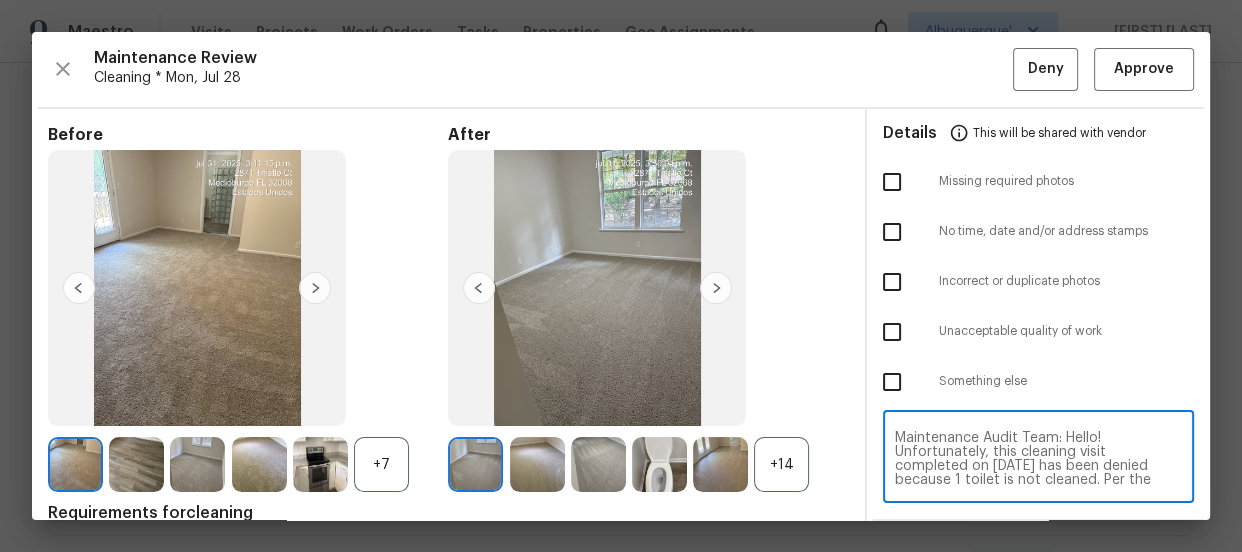 type on "Maintenance Audit Team: Hello! Unfortunately, this cleaning visit completed on 08/02/2025 has been denied because 1 toilet is not cleaned. Per the updated Standards of Work, return visits to correct quality issues from a previously denied visit are not permitted. The work must meet quality standards and be fully completed during the initial visit in order to be approved. Please ensure that all standards are met at the next scheduled visit. If you or your team need a refresher on the quality standards and requirements, please refer to the updated Standards of Work that have been distributed via email. Thank you!" 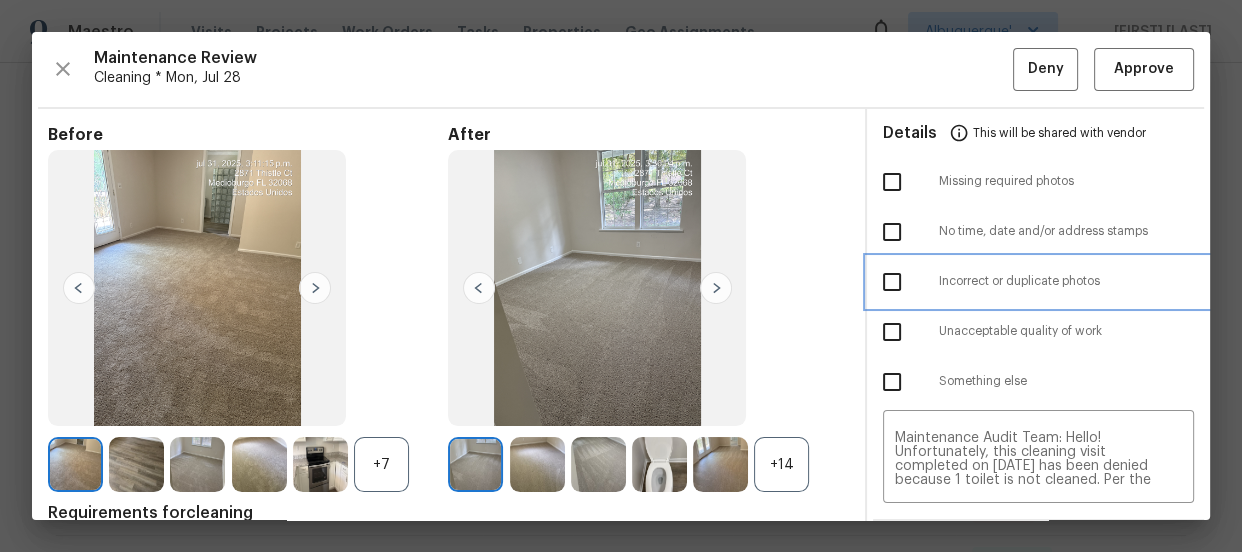 click on "Details This will be shared with vendor Missing required photos No time, date and/or address stamps Incorrect or duplicate photos Unacceptable quality of work Something else" at bounding box center (1038, 262) 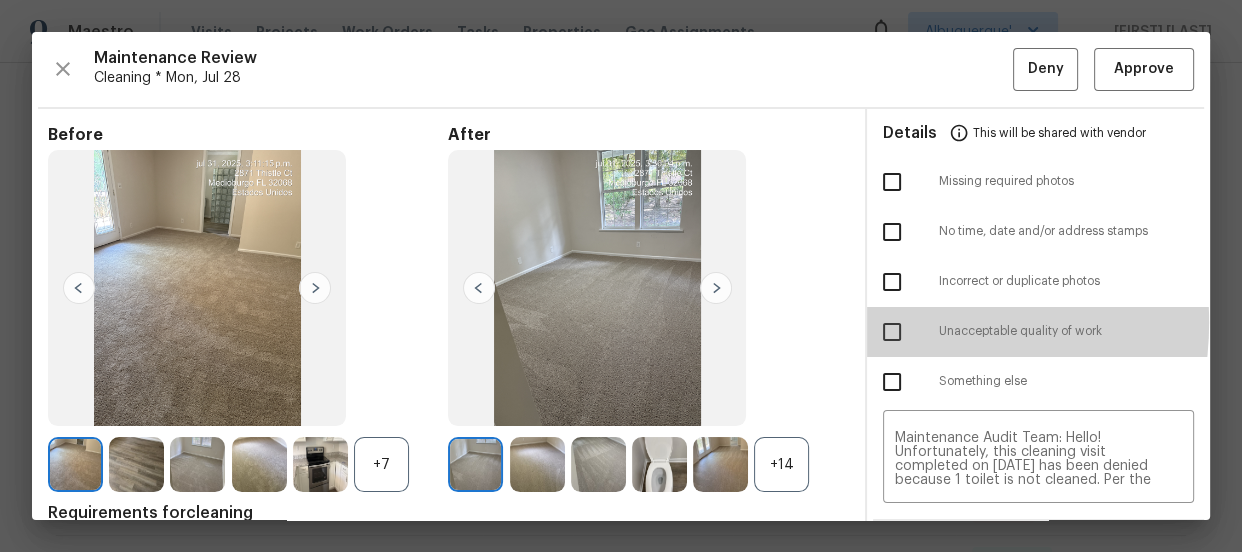 click at bounding box center (892, 332) 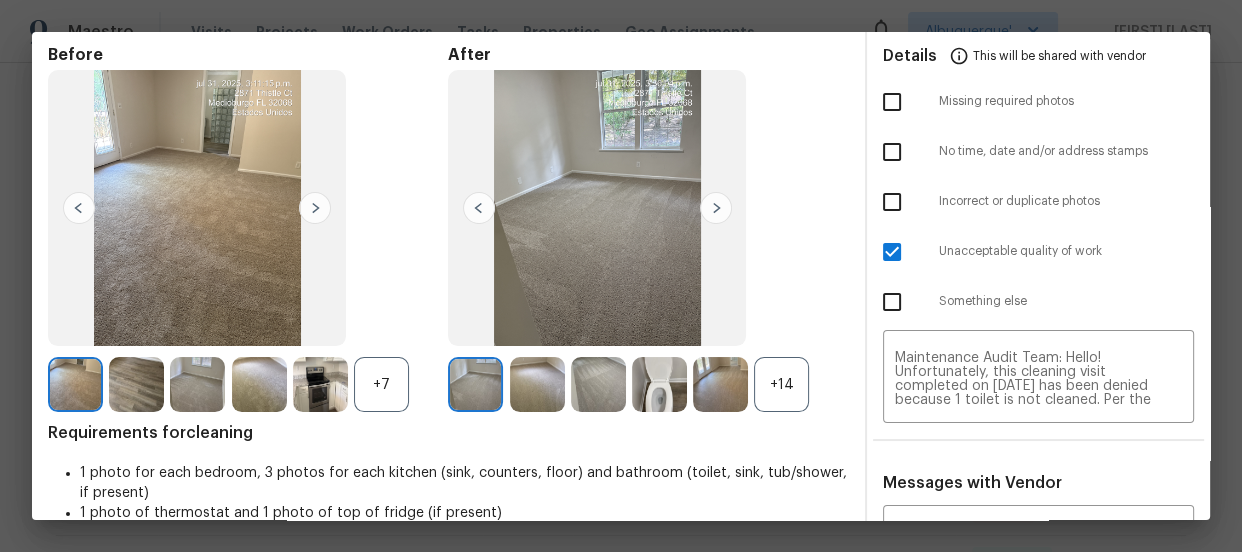 scroll, scrollTop: 230, scrollLeft: 0, axis: vertical 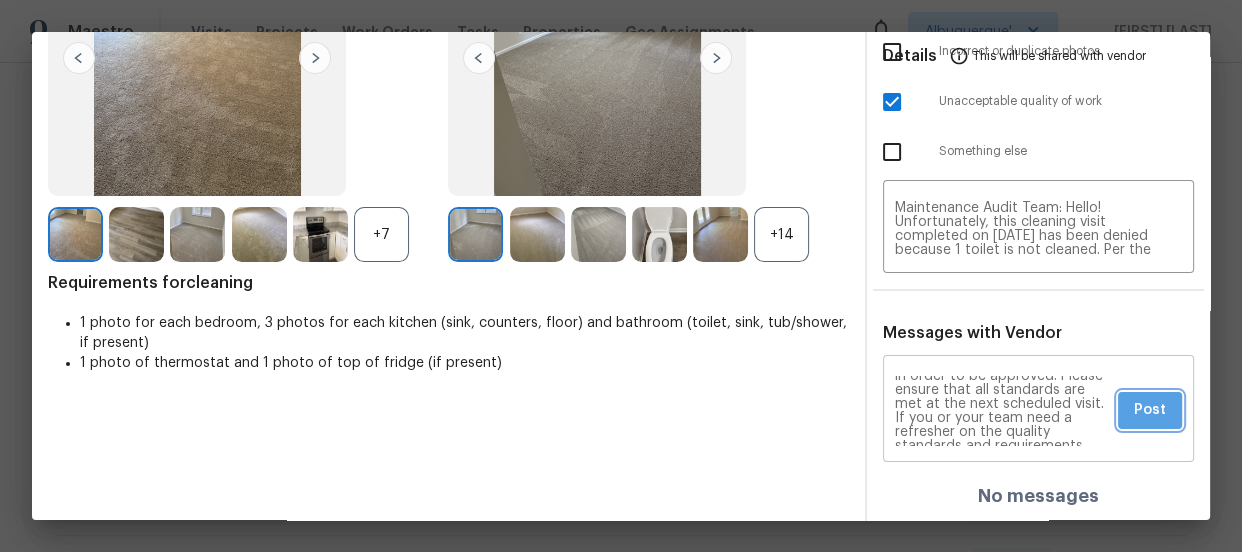 click on "Post" at bounding box center (1150, 410) 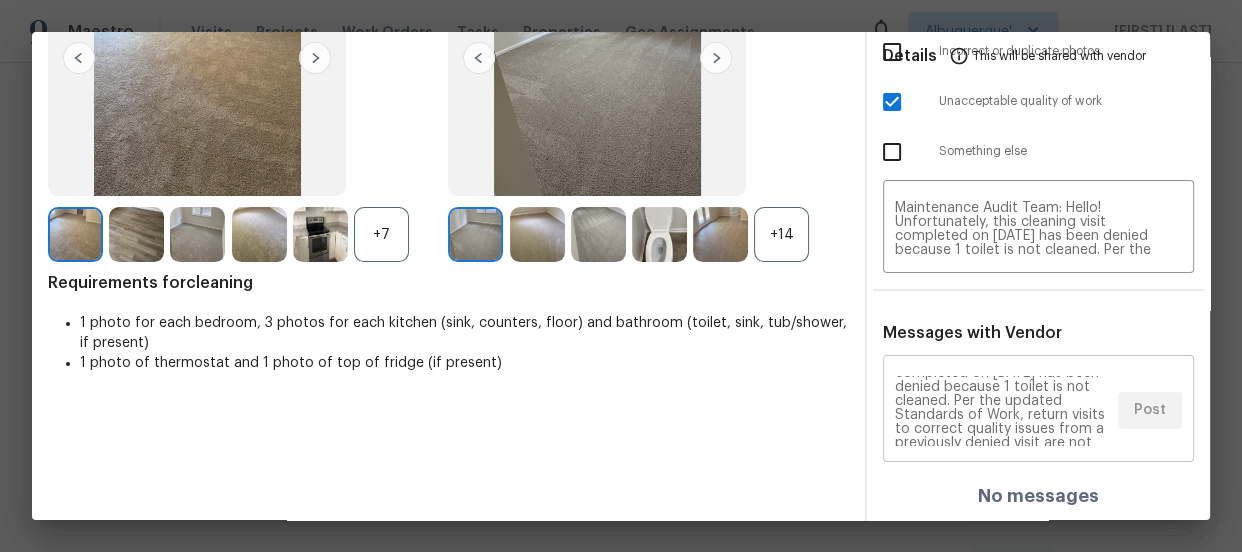 scroll, scrollTop: 0, scrollLeft: 0, axis: both 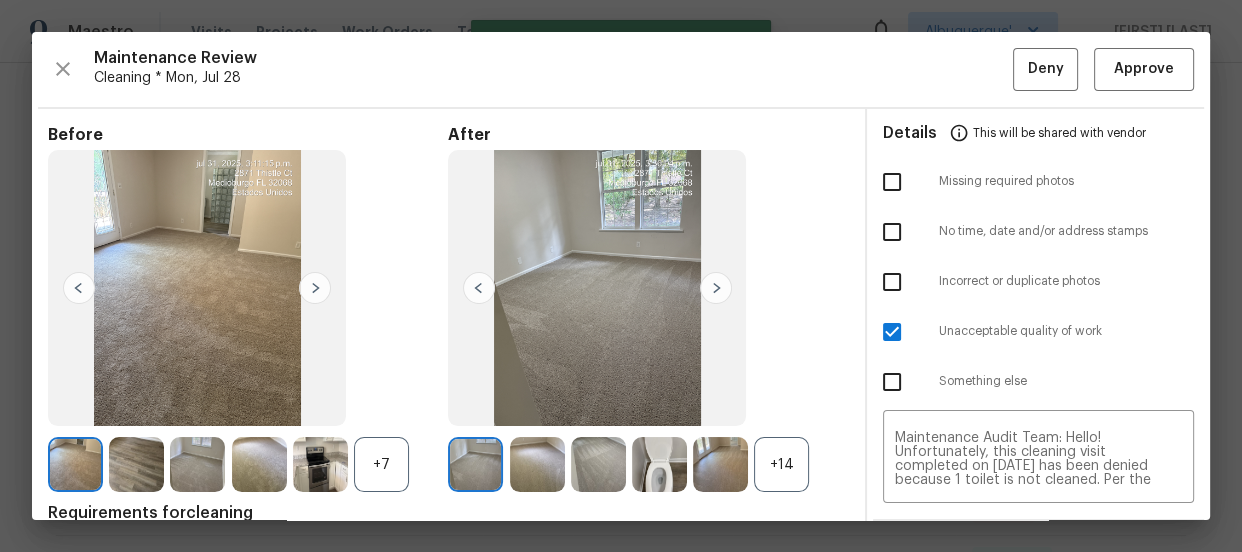 type 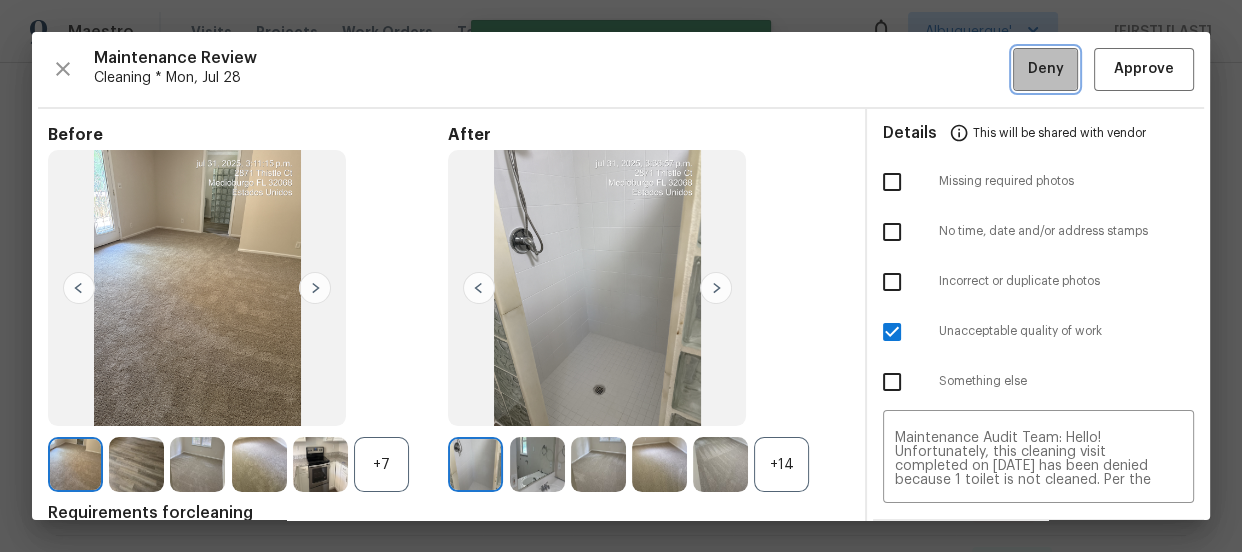 click on "Deny" at bounding box center (1046, 69) 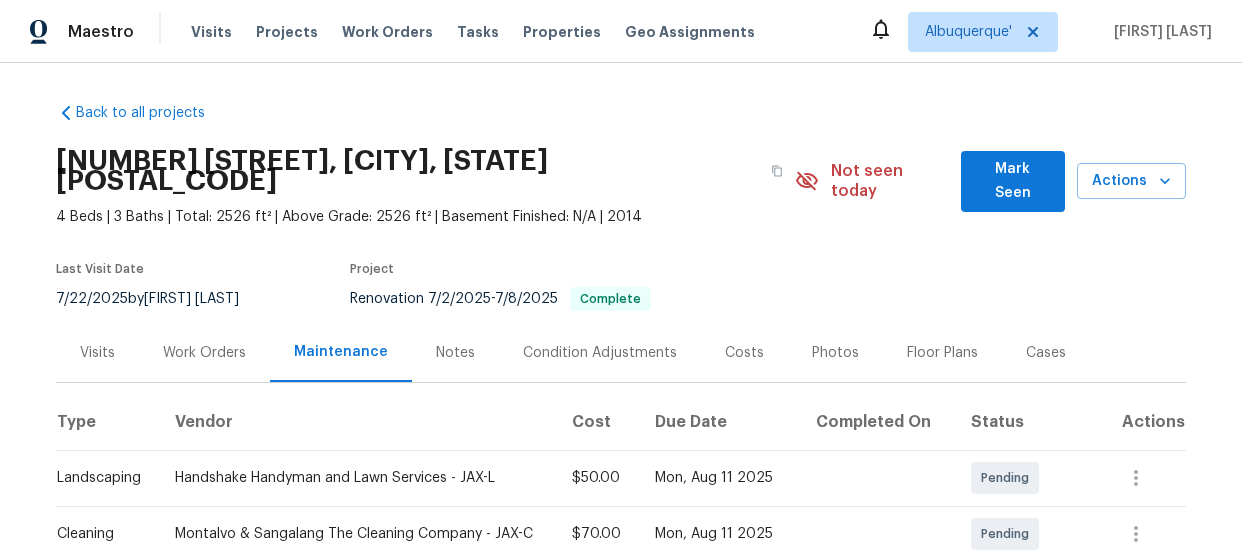 scroll, scrollTop: 0, scrollLeft: 0, axis: both 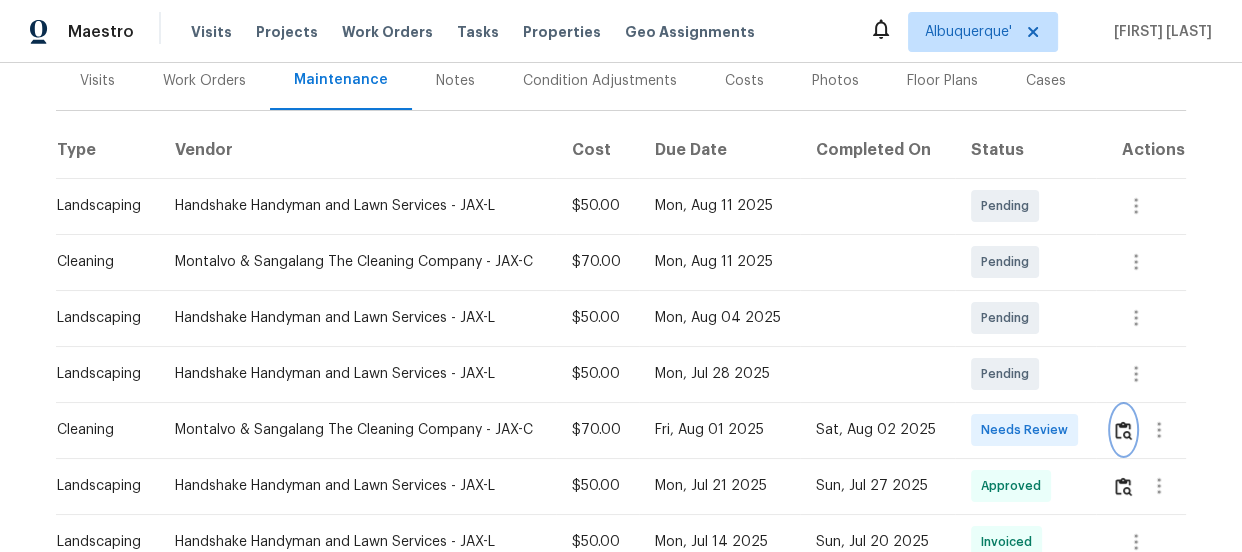 click at bounding box center [1123, 430] 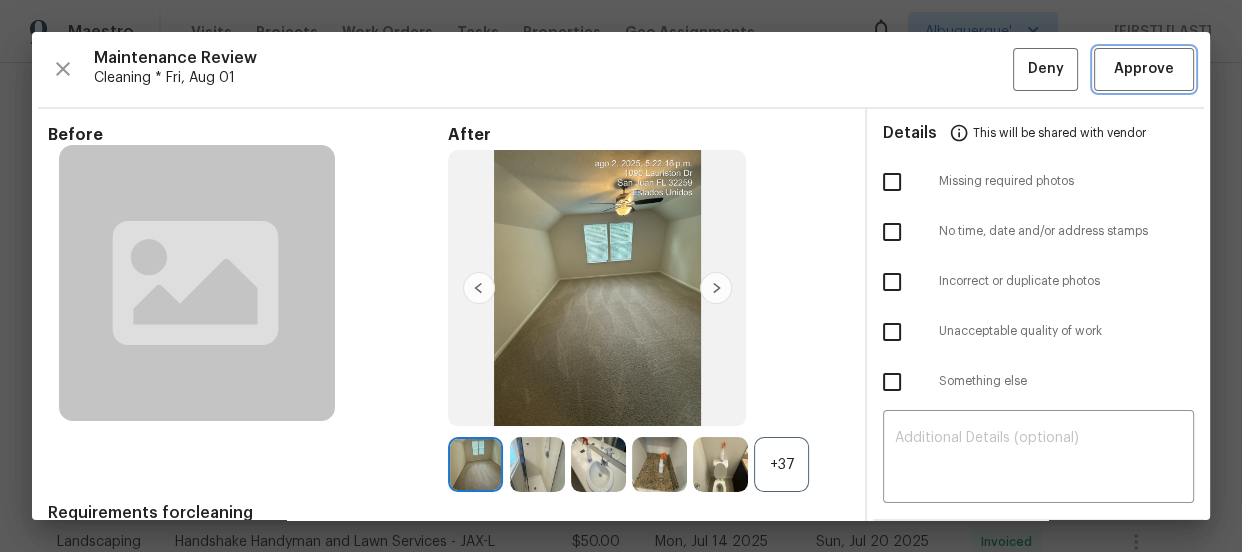 click on "Approve" at bounding box center (1144, 69) 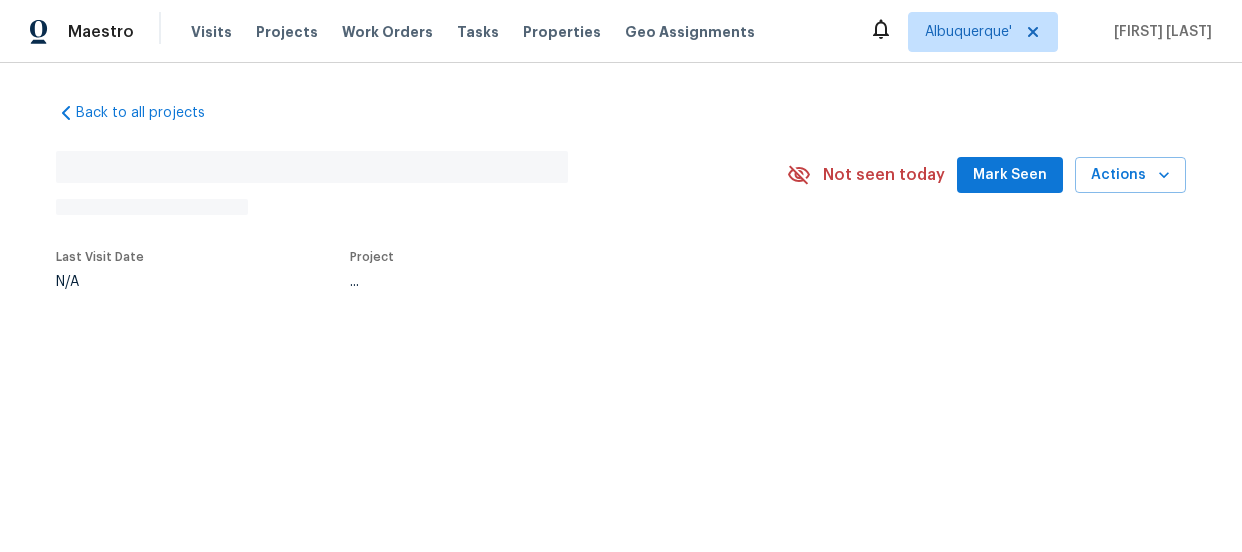 scroll, scrollTop: 0, scrollLeft: 0, axis: both 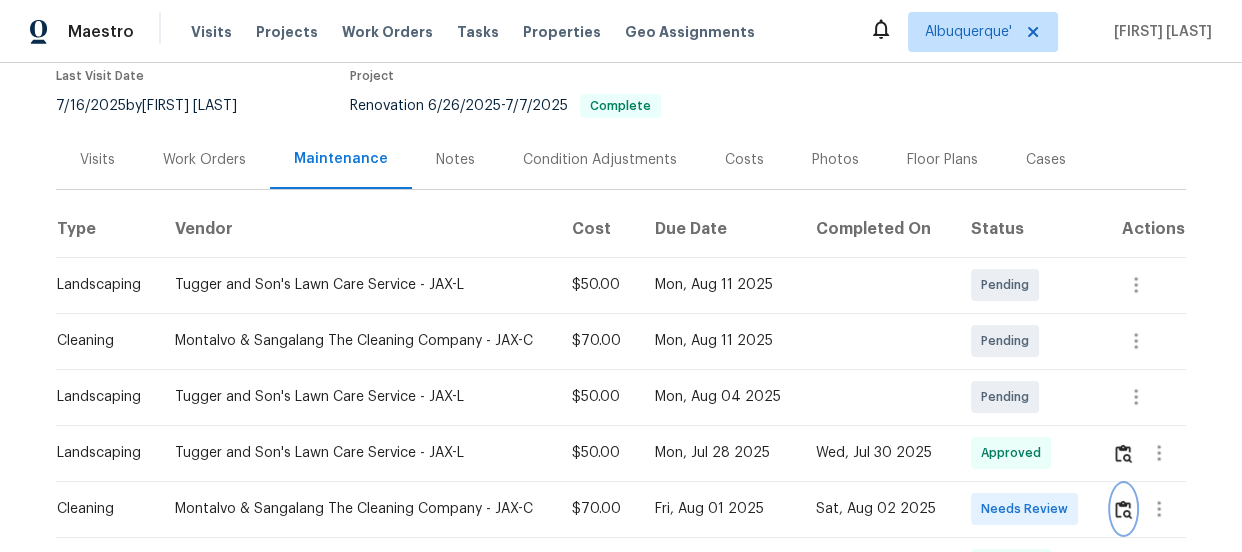 click at bounding box center [1123, 509] 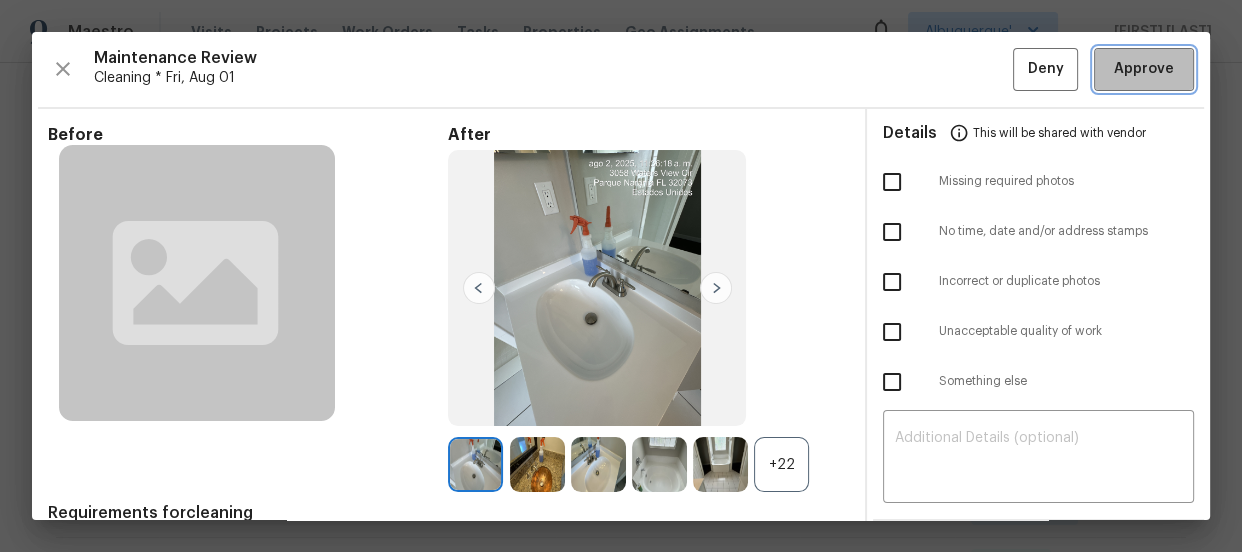 click on "Approve" at bounding box center [1144, 69] 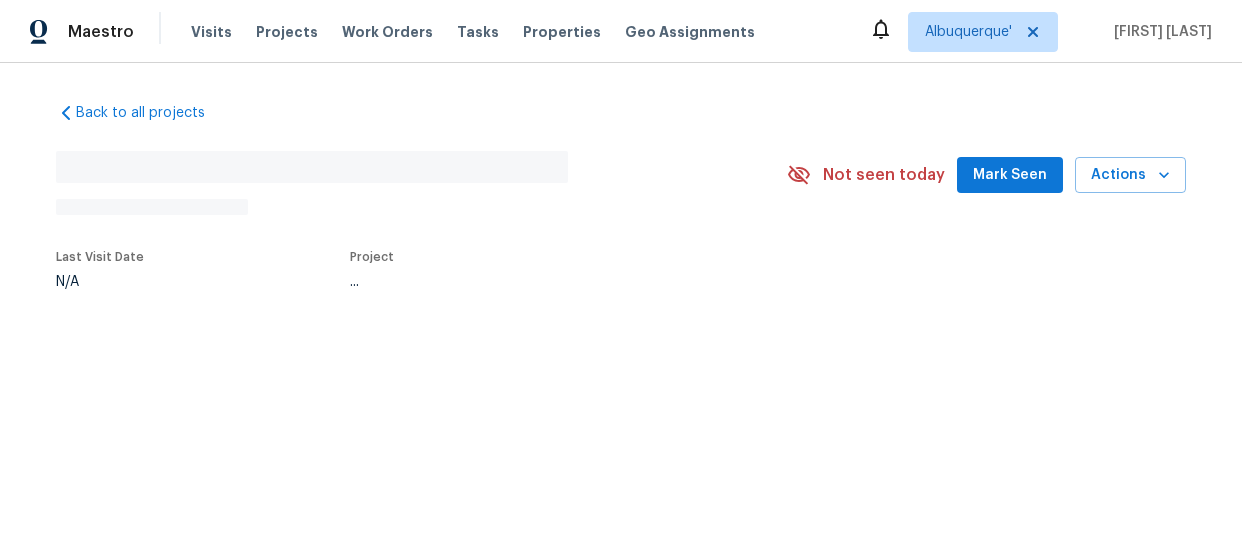 scroll, scrollTop: 0, scrollLeft: 0, axis: both 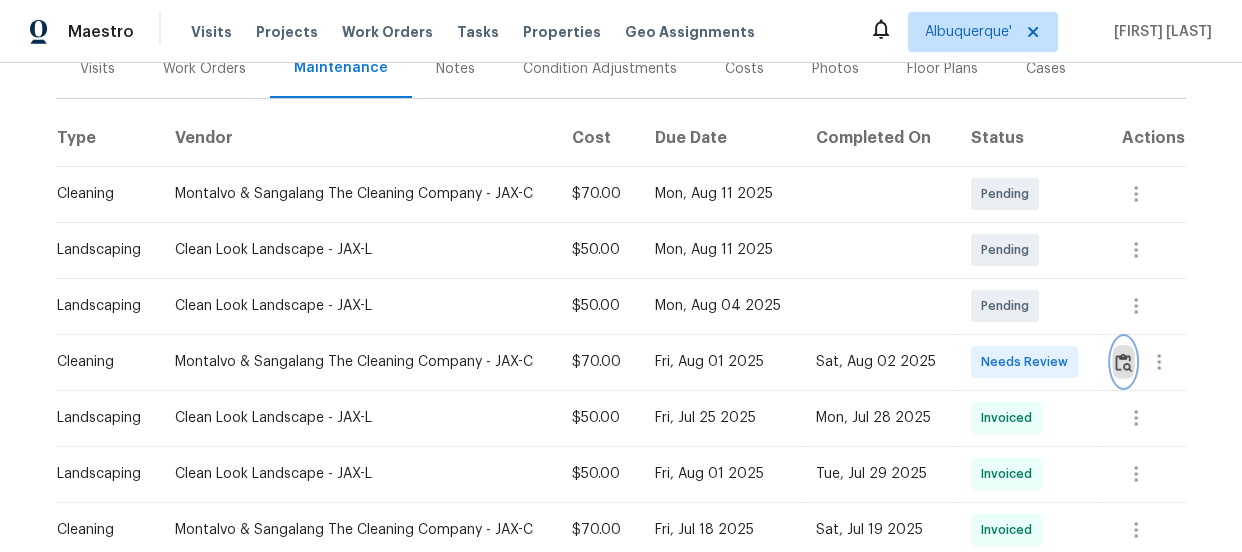 click at bounding box center (1123, 362) 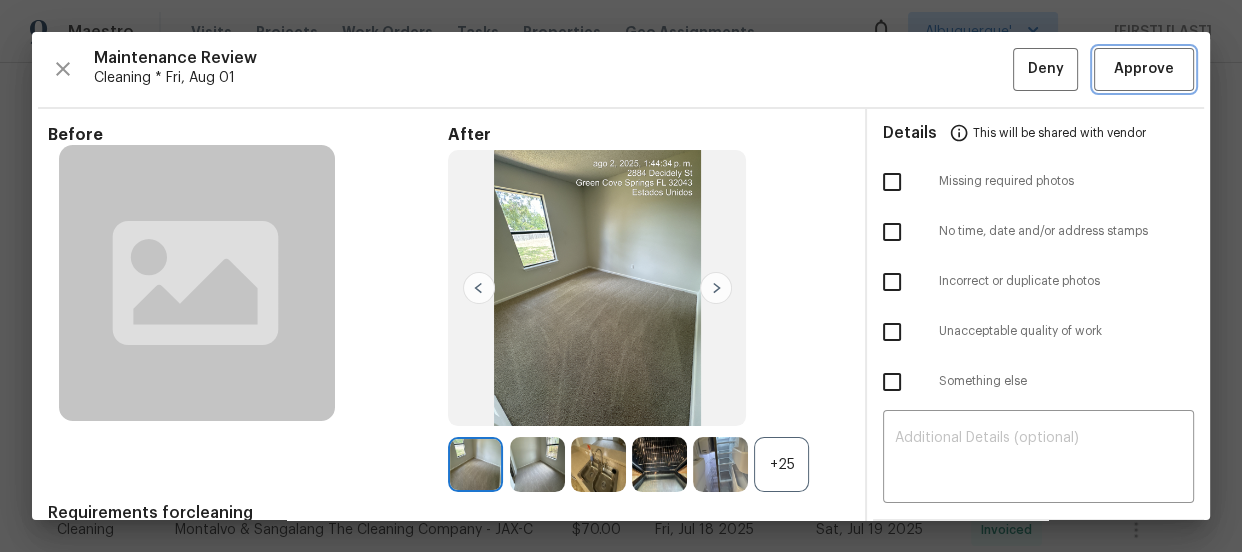 click on "Approve" at bounding box center (1144, 69) 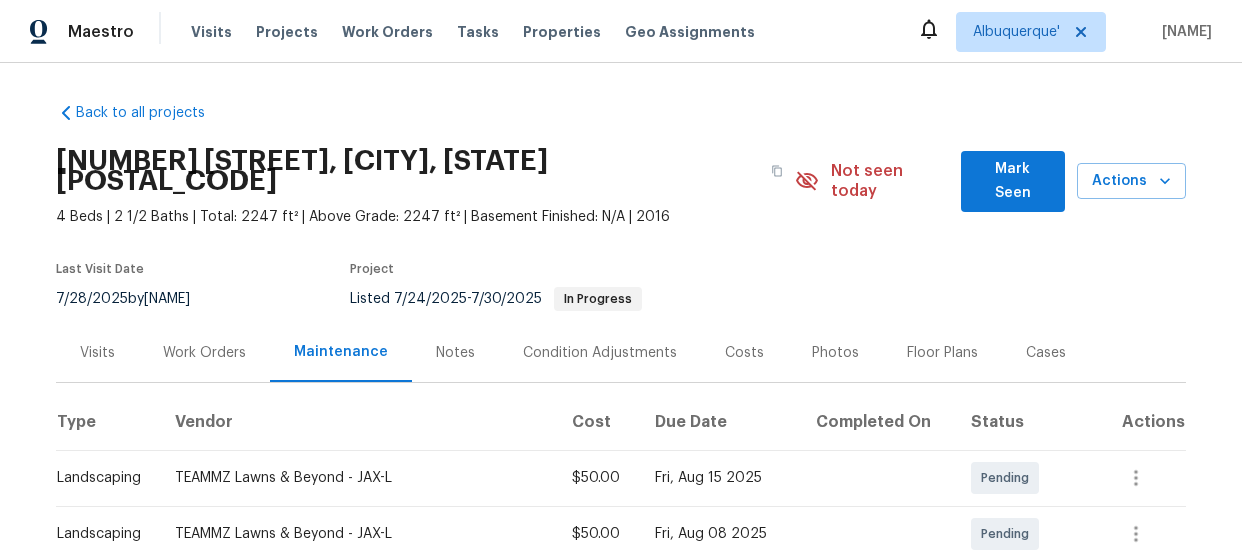 scroll, scrollTop: 0, scrollLeft: 0, axis: both 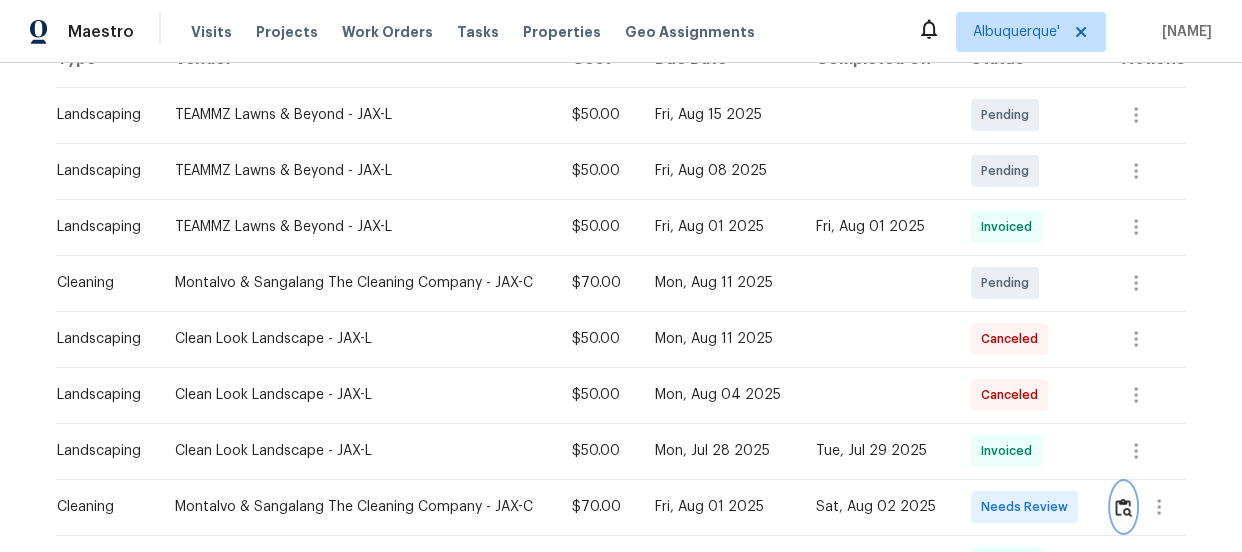 click at bounding box center [1123, 507] 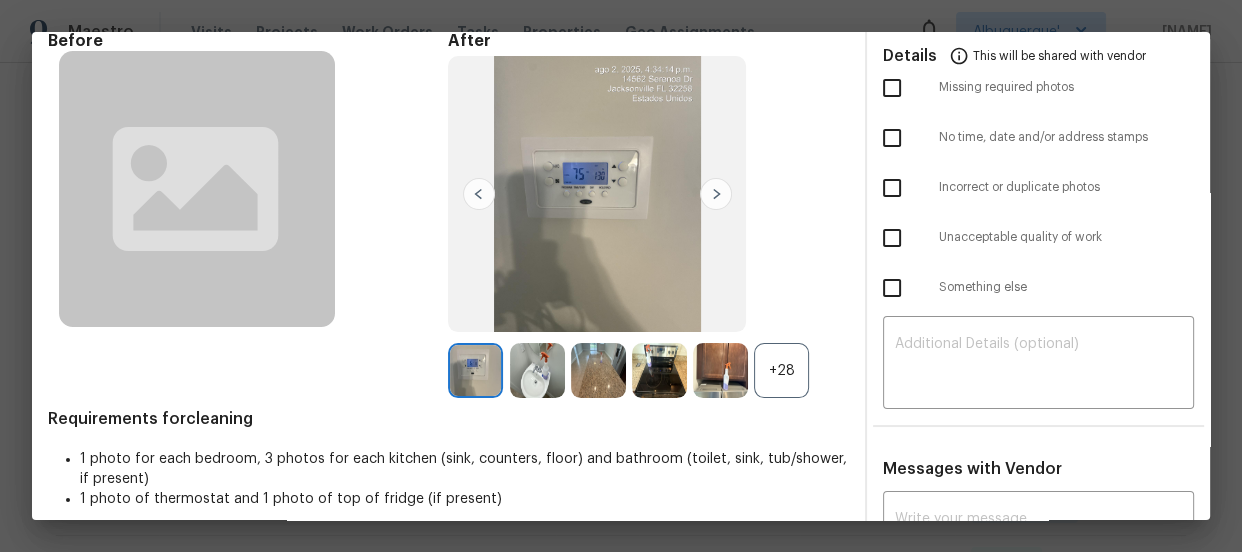 scroll, scrollTop: 181, scrollLeft: 0, axis: vertical 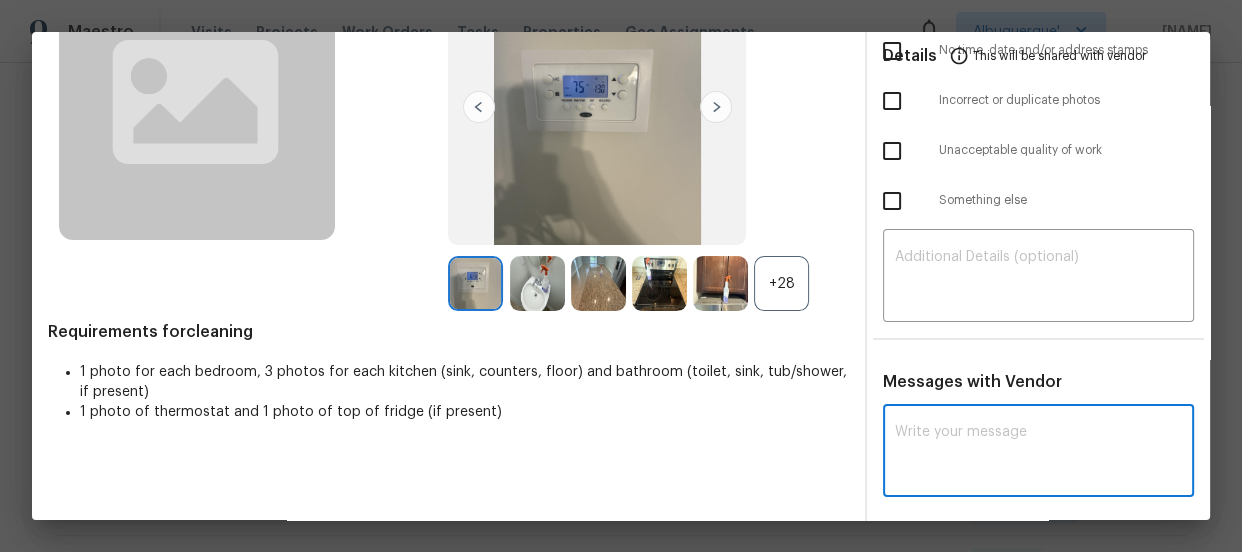 click at bounding box center (1038, 453) 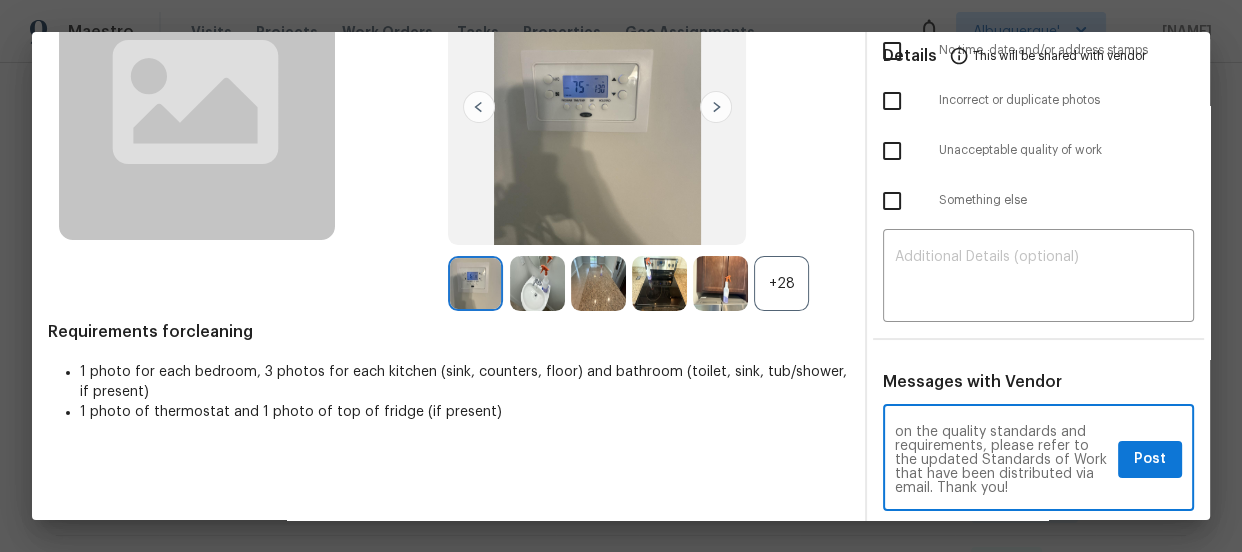 scroll, scrollTop: 294, scrollLeft: 0, axis: vertical 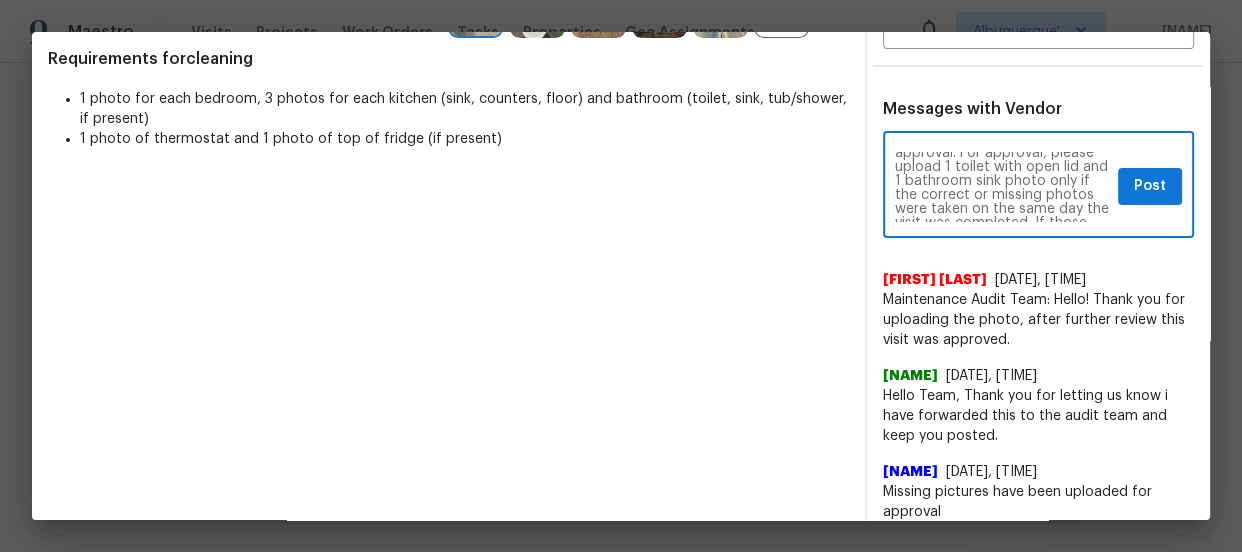 type on "Maintenance Audit Team: Hello! Unfortunately, this cleaning visit completed on 08/02/2025 has been denied because we are missing the required photos for approval. For approval, please upload 1 toilet with open lid and 1 bathroom sink photo only if the correct or missing photos were taken on the same day the visit was completed. If those photos are available, they must be uploaded within 48 hours of the original visit date. If the required photos were not taken on the day of the visit, the denial will remain in place. If you or your team need a refresher on the quality standards and requirements, please refer to the updated Standards of Work that have been distributed via email. Thank you!" 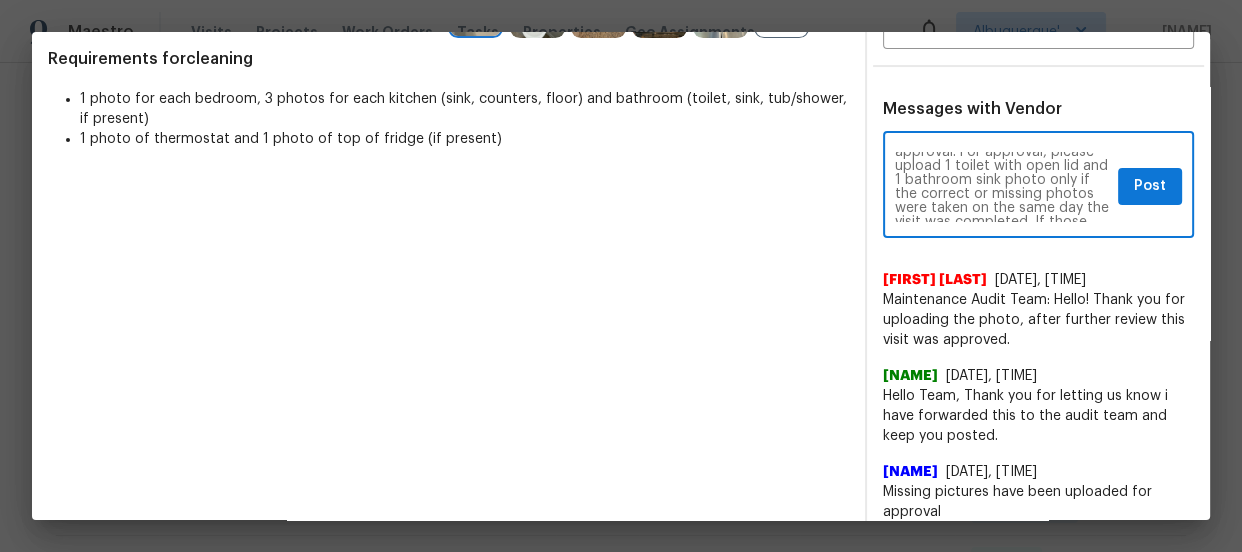 scroll, scrollTop: 76, scrollLeft: 0, axis: vertical 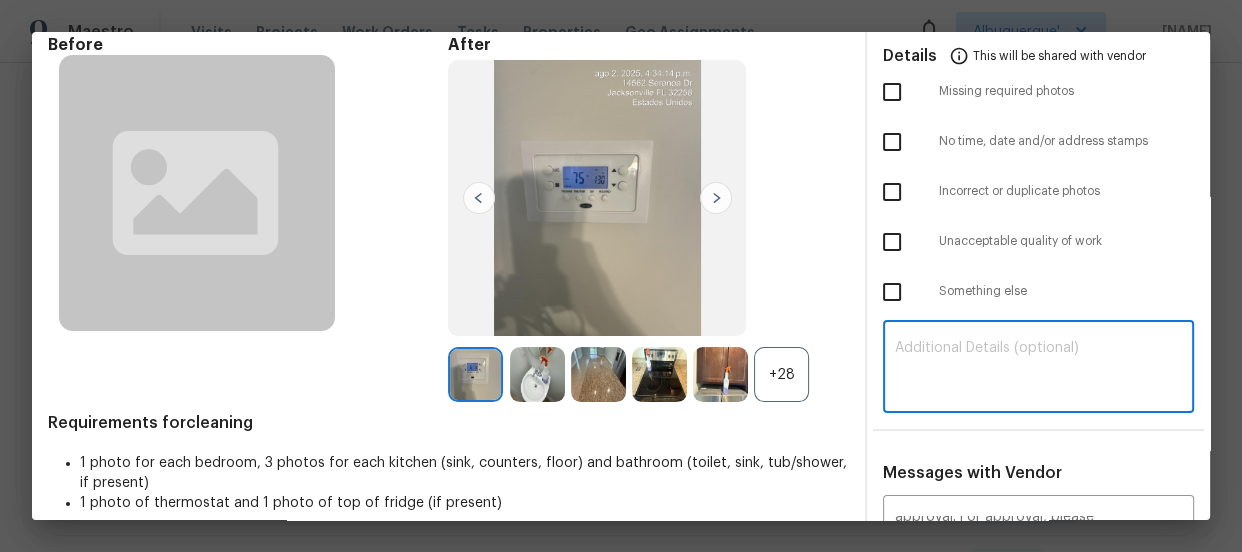 click at bounding box center [1038, 369] 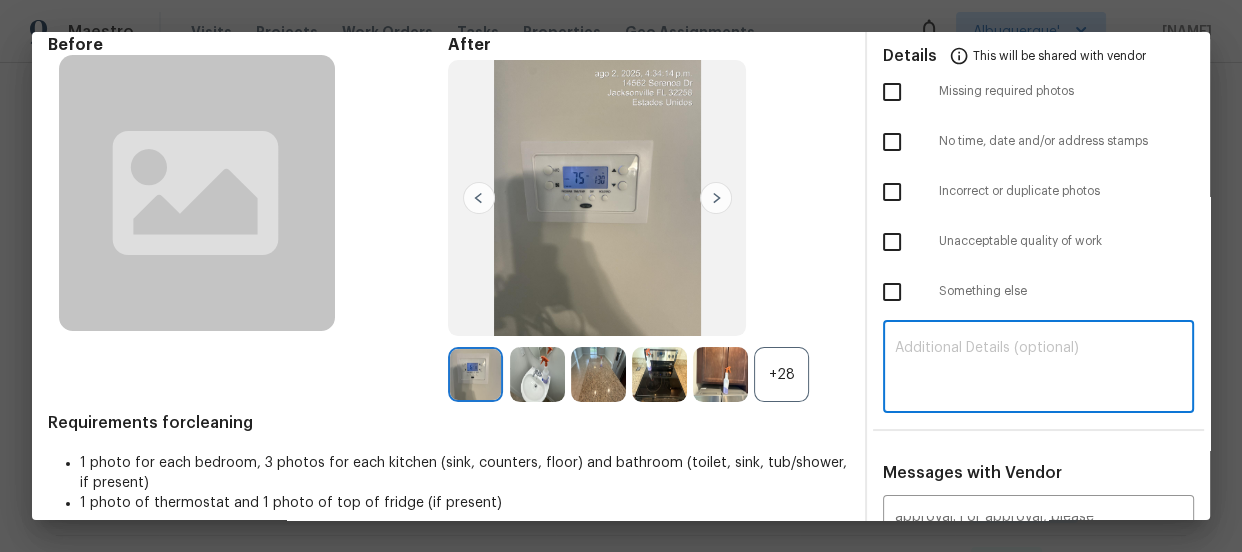 paste on "Maintenance Audit Team: Hello! Unfortunately, this cleaning visit completed on 08/02/2025 has been denied because we are missing the required photos for approval. For approval, please upload 1 toilet with open lid and 1 bathroom sink photo only if the correct or missing photos were taken on the same day the visit was completed. If those photos are available, they must be uploaded within 48 hours of the original visit date. If the required photos were not taken on the day of the visit, the denial will remain in place. If you or your team need a refresher on the quality standards and requirements, please refer to the updated Standards of Work that have been distributed via email. Thank you!" 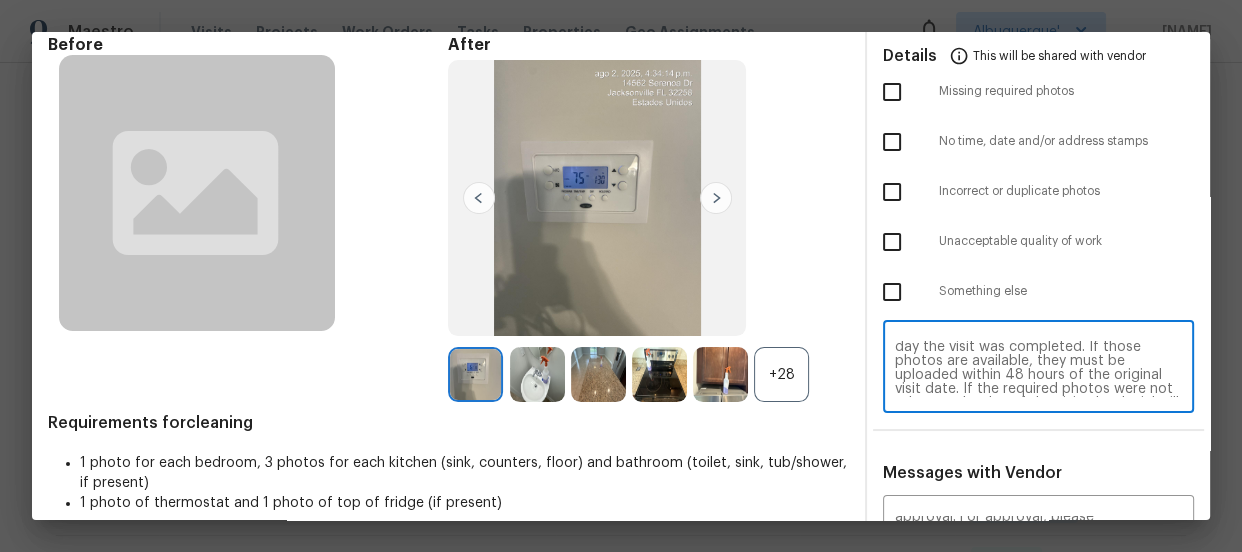 scroll, scrollTop: 0, scrollLeft: 0, axis: both 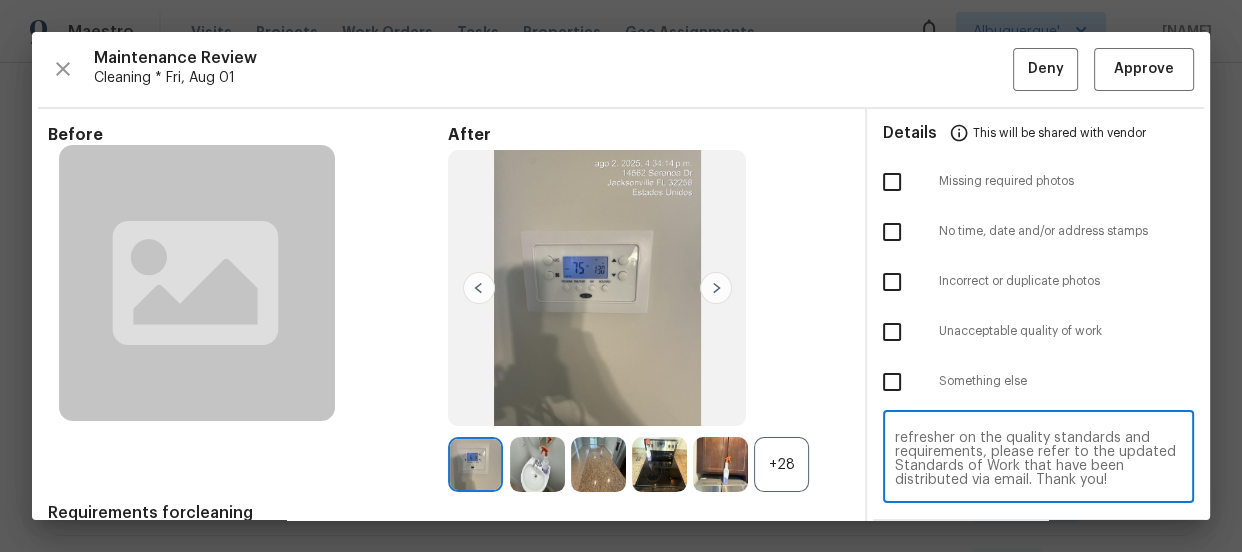 type on "Maintenance Audit Team: Hello! Unfortunately, this cleaning visit completed on 08/02/2025 has been denied because we are missing the required photos for approval. For approval, please upload 1 toilet with open lid and 1 bathroom sink photo only if the correct or missing photos were taken on the same day the visit was completed. If those photos are available, they must be uploaded within 48 hours of the original visit date. If the required photos were not taken on the day of the visit, the denial will remain in place. If you or your team need a refresher on the quality standards and requirements, please refer to the updated Standards of Work that have been distributed via email. Thank you!" 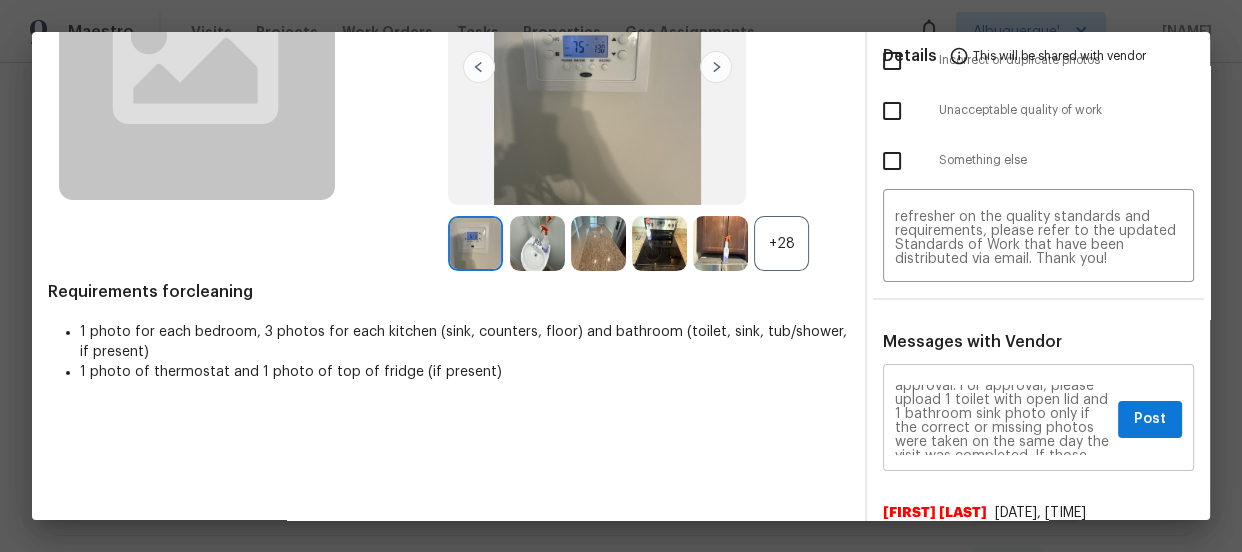 scroll, scrollTop: 272, scrollLeft: 0, axis: vertical 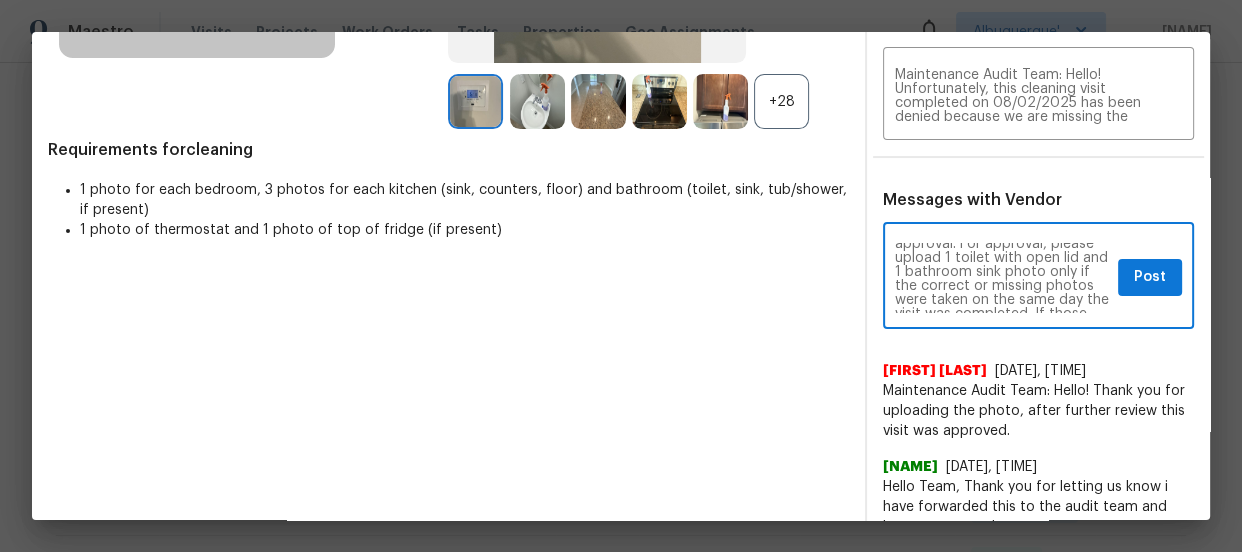 click on "Maintenance Audit Team: Hello! Unfortunately, this cleaning visit completed on 08/02/2025 has been denied because we are missing the required photos for approval. For approval, please upload 1 toilet with open lid and 1 bathroom sink photo only if the correct or missing photos were taken on the same day the visit was completed. If those photos are available, they must be uploaded within 48 hours of the original visit date. If the required photos were not taken on the day of the visit, the denial will remain in place. If you or your team need a refresher on the quality standards and requirements, please refer to the updated Standards of Work that have been distributed via email. Thank you!" at bounding box center (1002, 278) 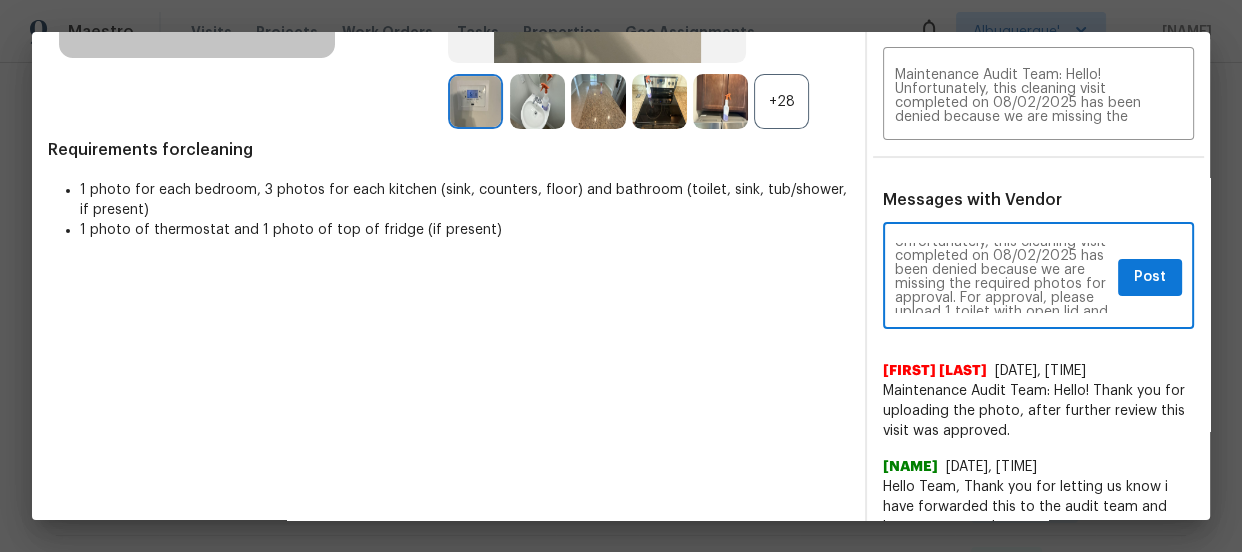 scroll, scrollTop: 0, scrollLeft: 0, axis: both 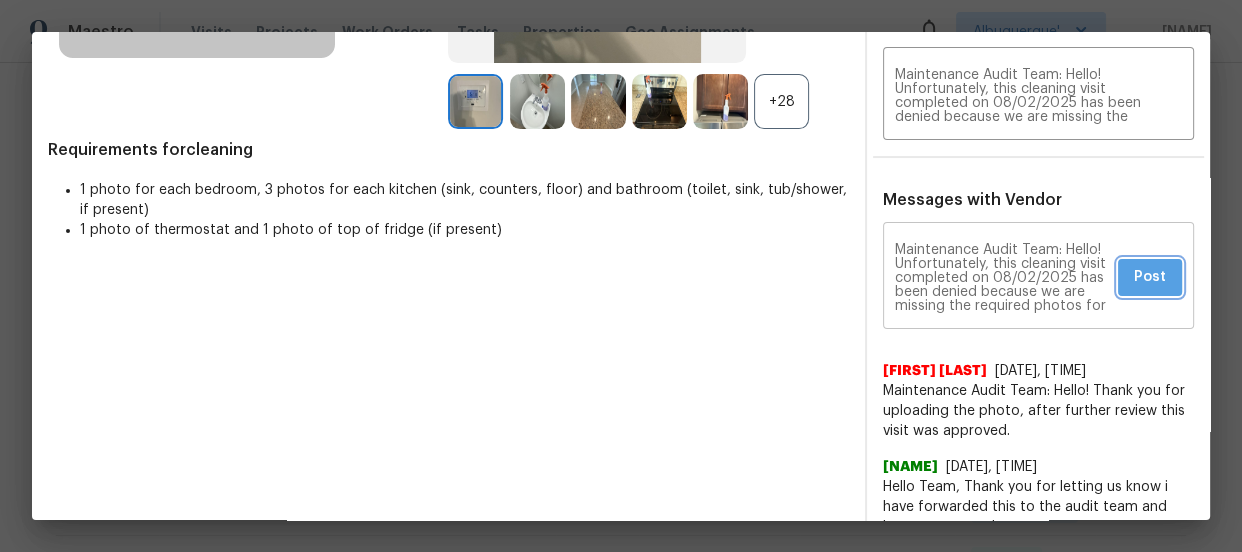 click on "Post" at bounding box center [1150, 277] 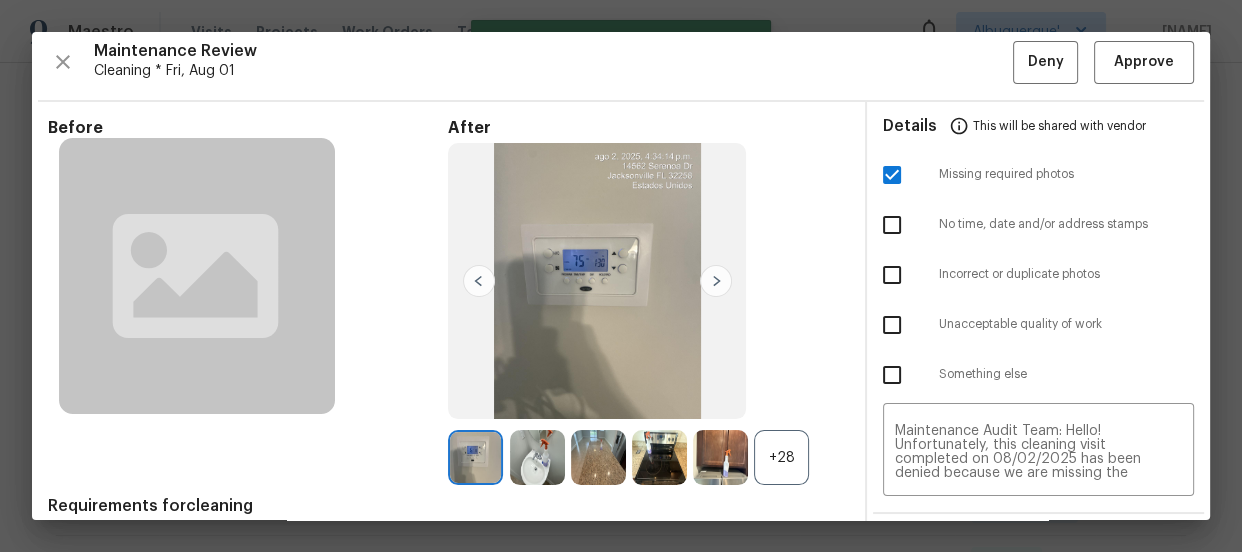 scroll, scrollTop: 0, scrollLeft: 0, axis: both 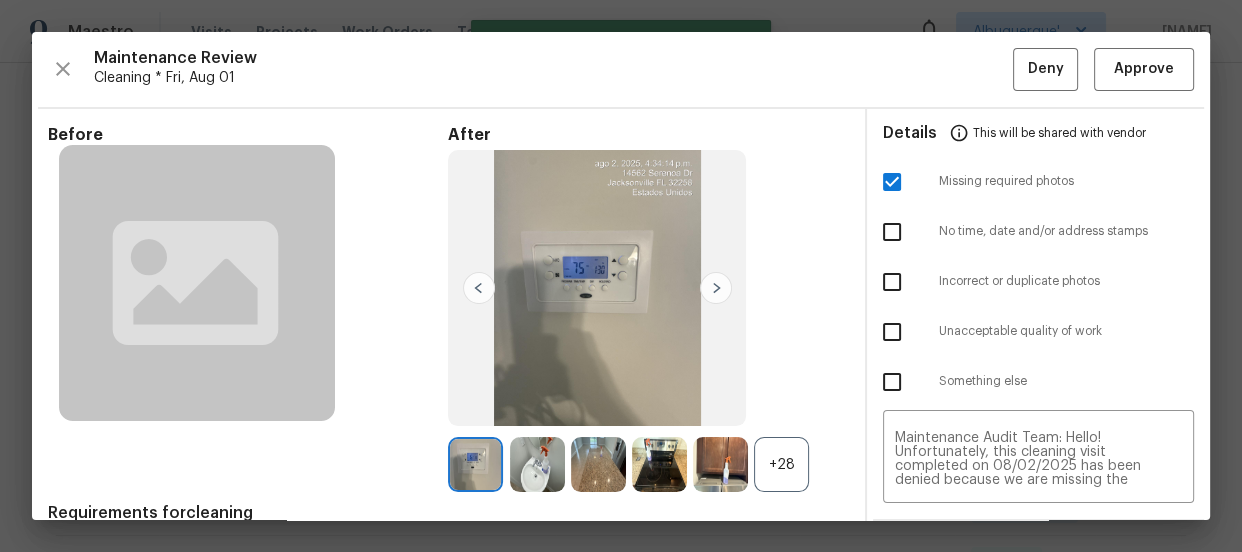 type 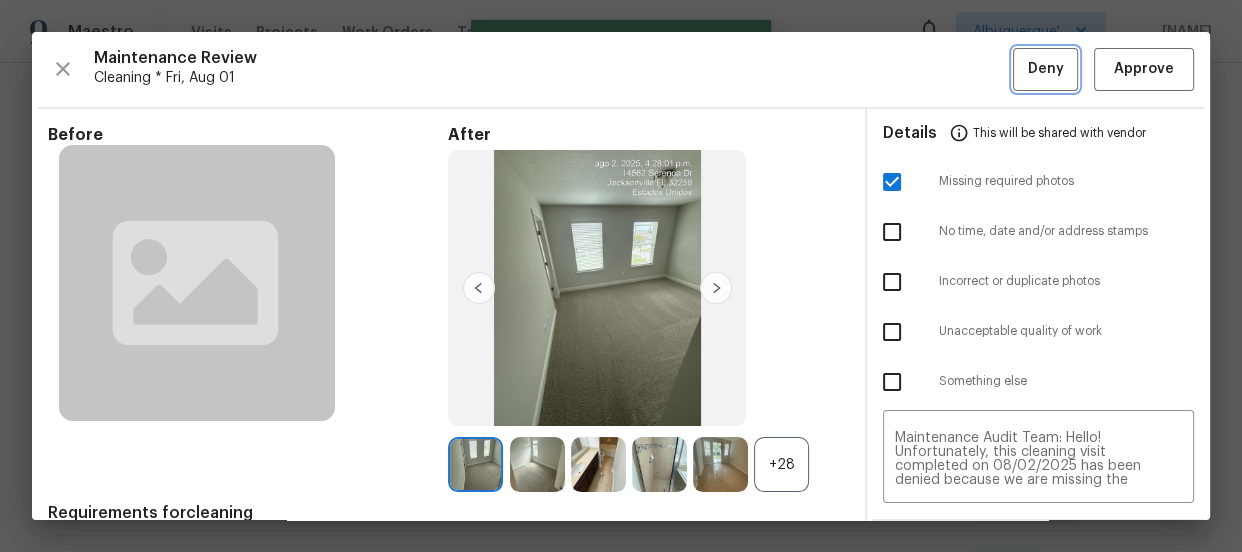 click on "Deny" at bounding box center (1045, 69) 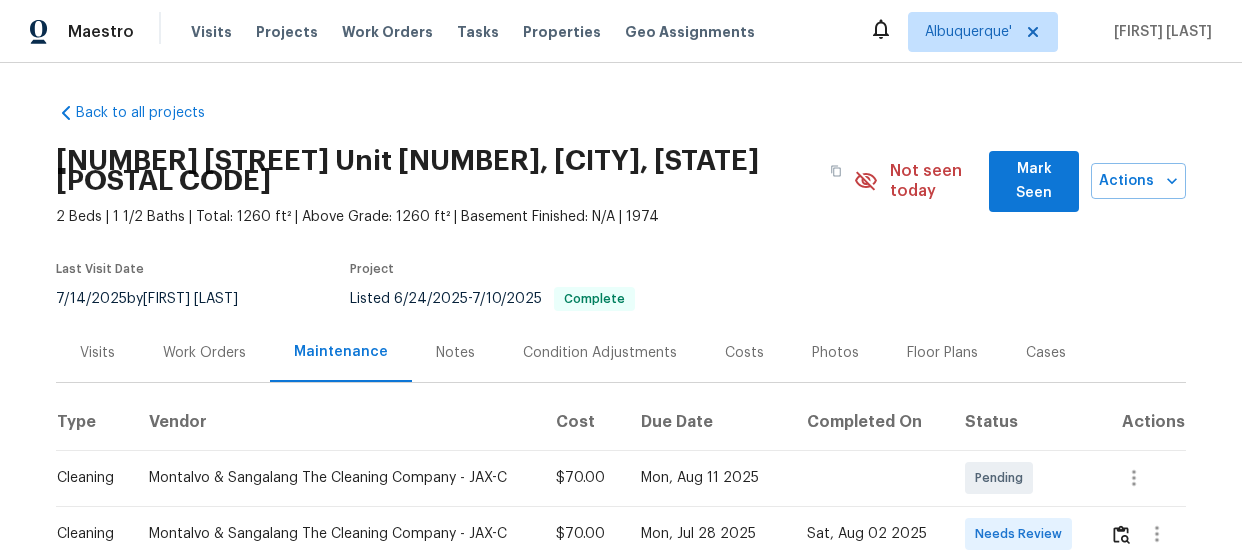 scroll, scrollTop: 0, scrollLeft: 0, axis: both 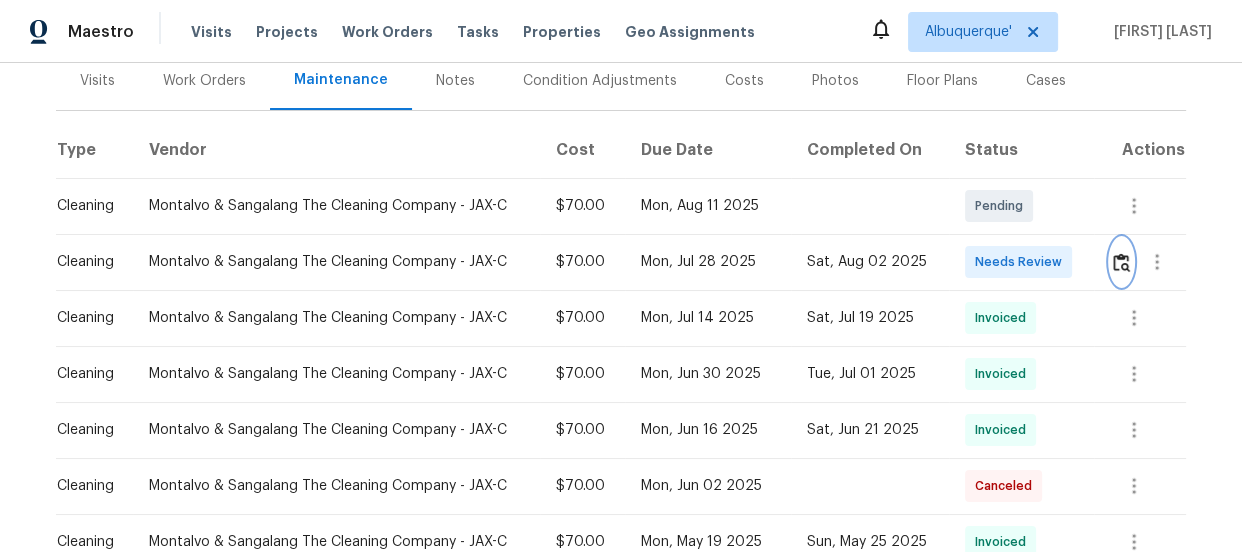 click at bounding box center (1121, 262) 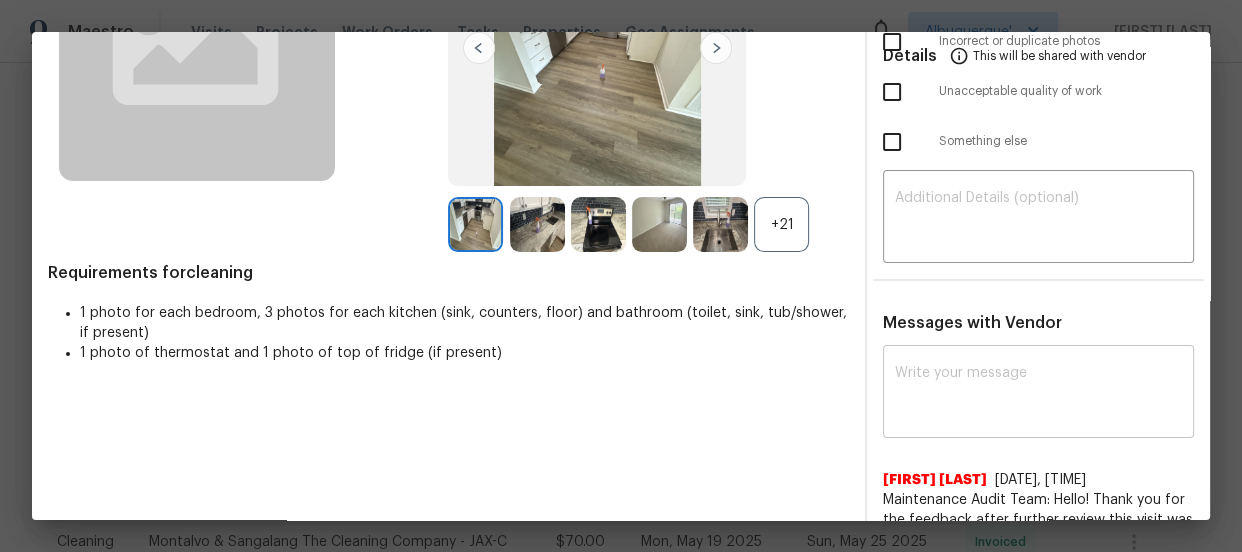 scroll, scrollTop: 272, scrollLeft: 0, axis: vertical 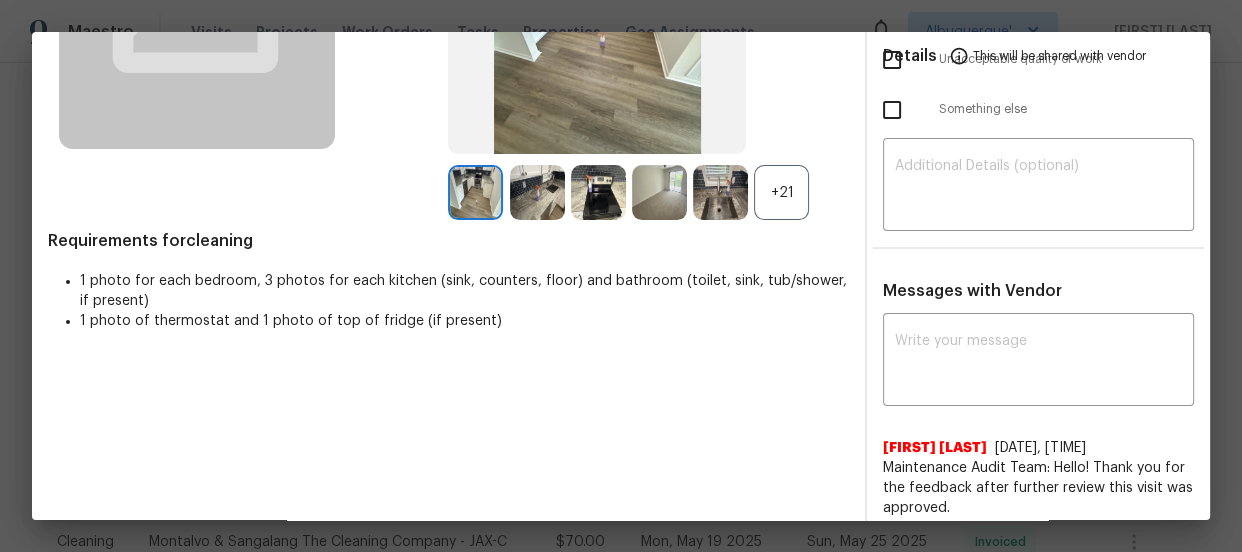 click on "+21" at bounding box center [781, 192] 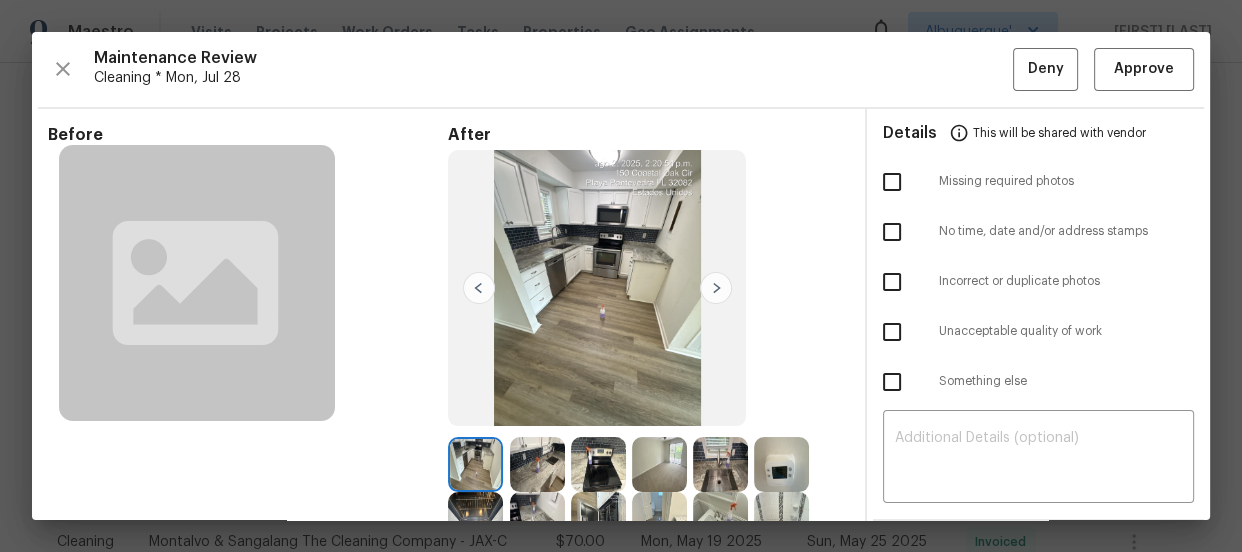 scroll, scrollTop: 0, scrollLeft: 0, axis: both 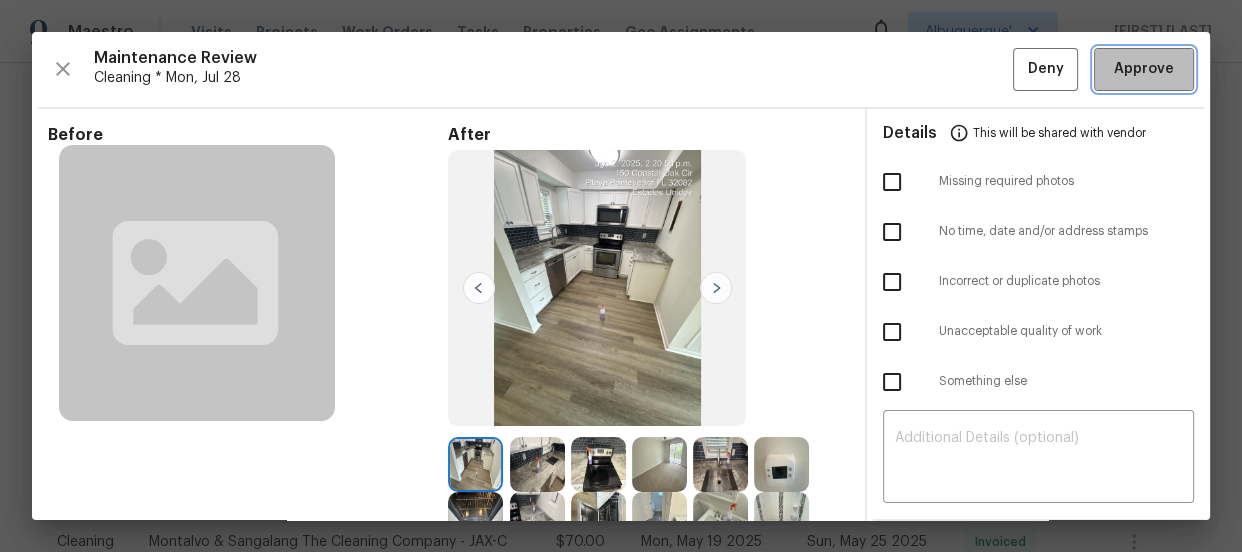 click on "Approve" at bounding box center [1144, 69] 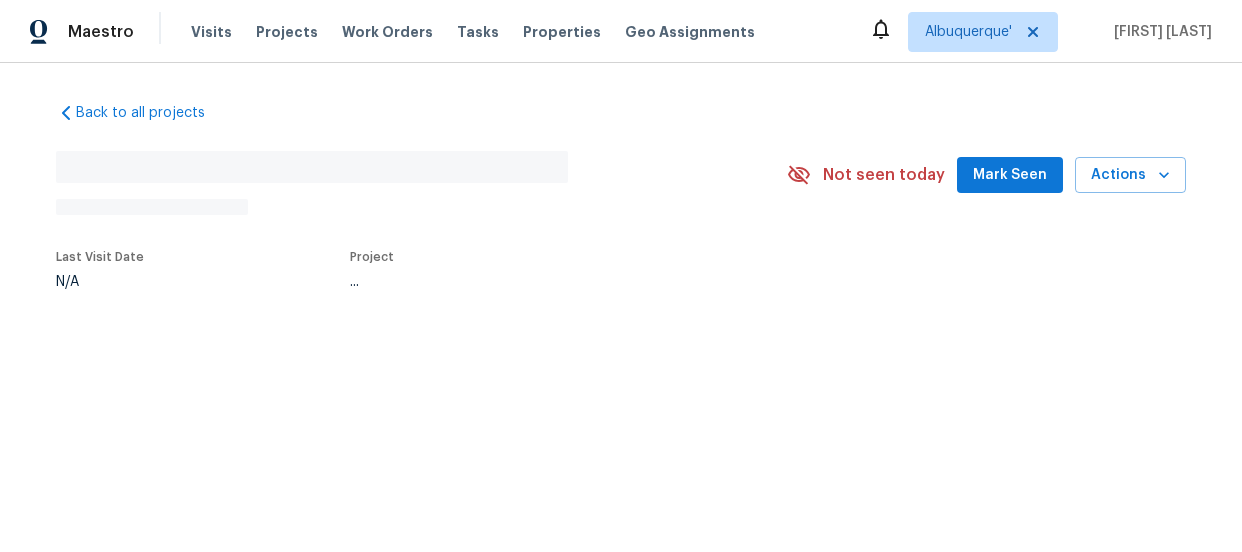 scroll, scrollTop: 0, scrollLeft: 0, axis: both 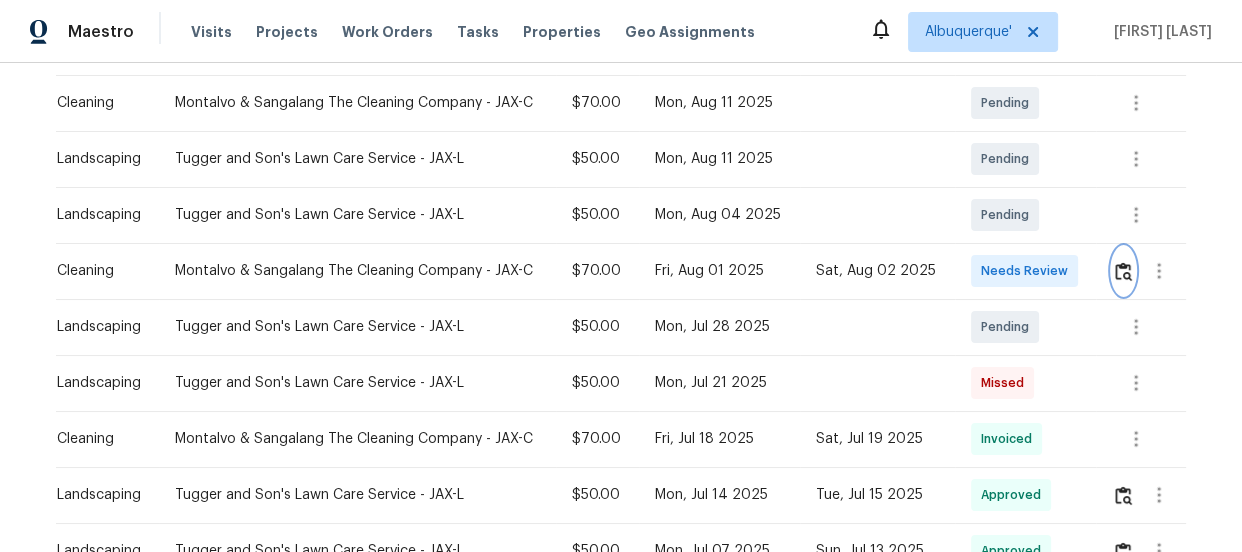click at bounding box center [1123, 271] 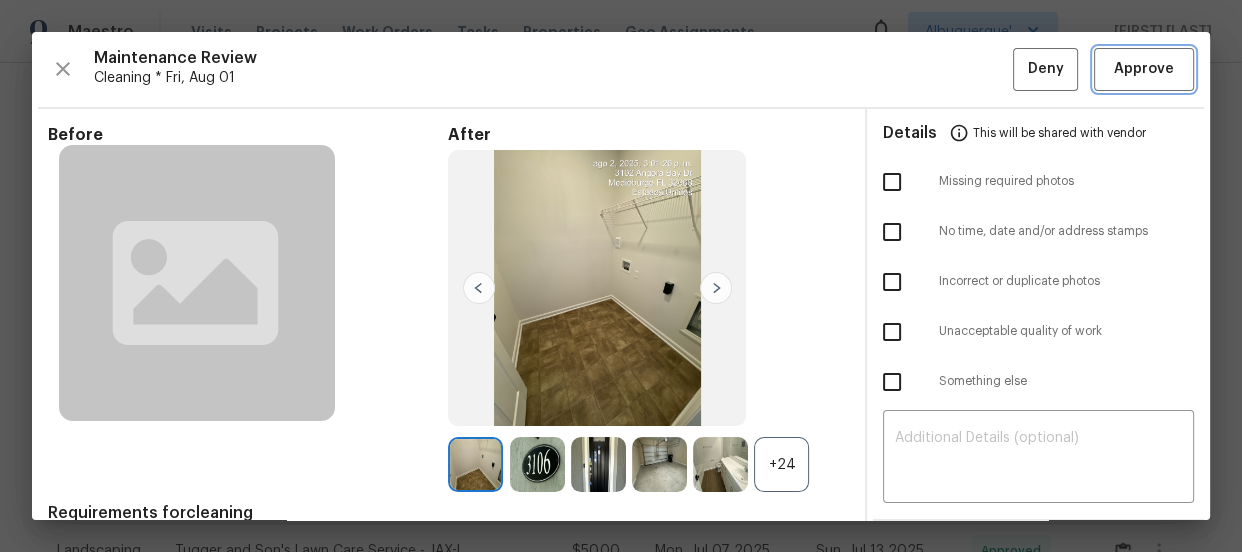 click on "Approve" at bounding box center [1144, 69] 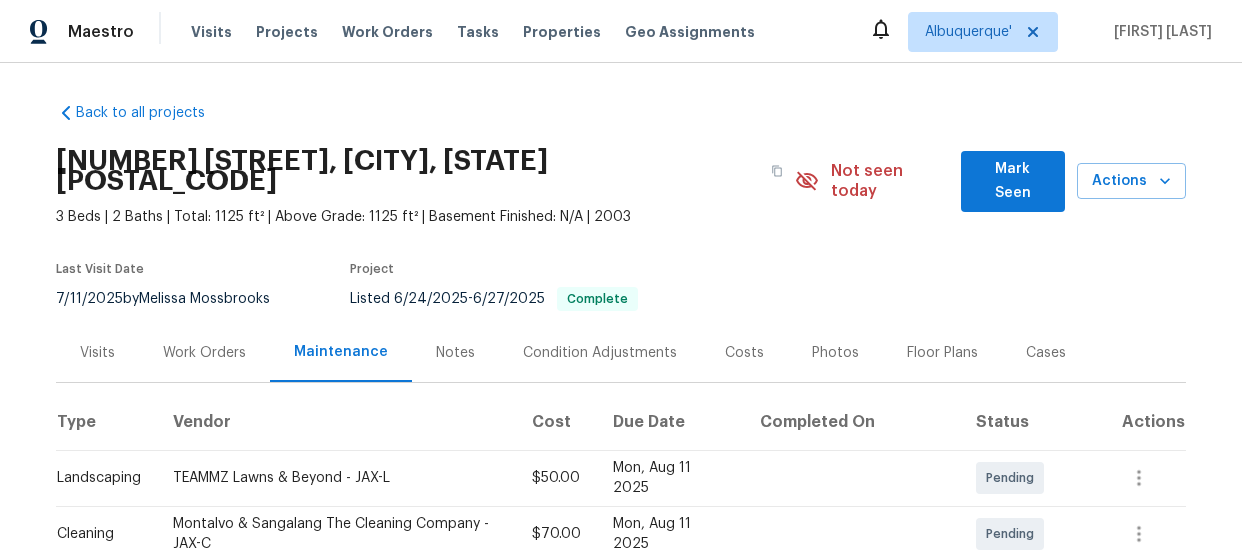 scroll, scrollTop: 0, scrollLeft: 0, axis: both 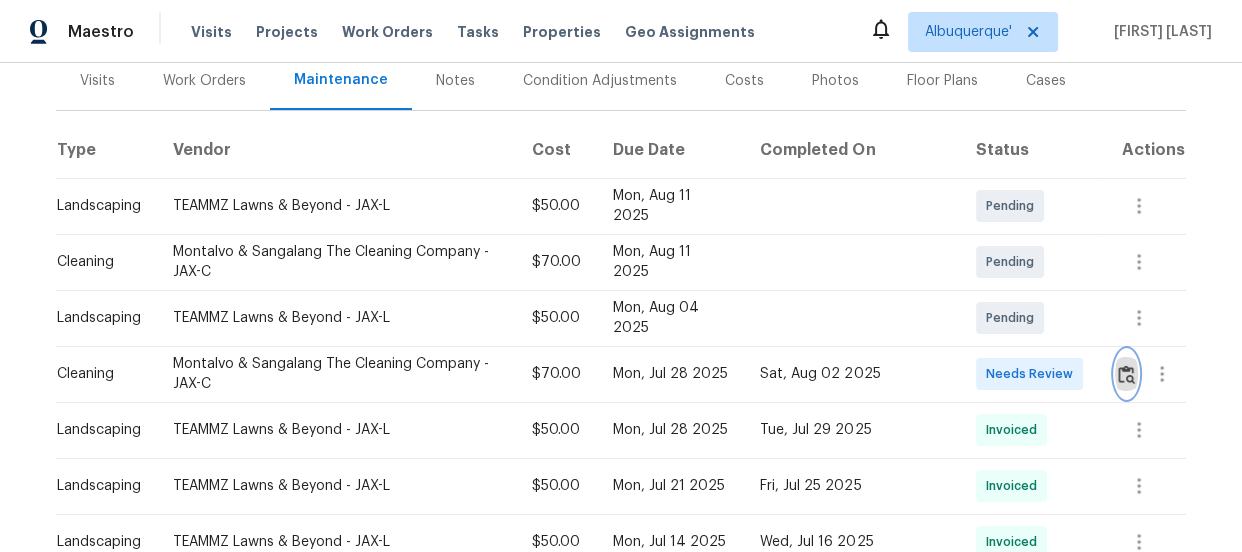 click at bounding box center (1126, 374) 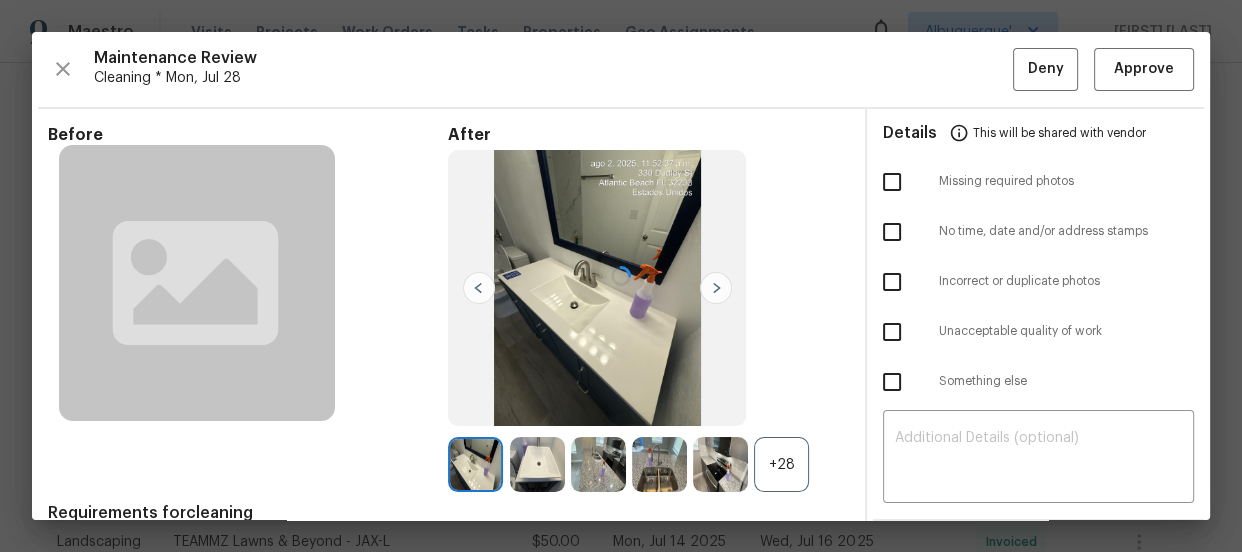 click at bounding box center [621, 276] 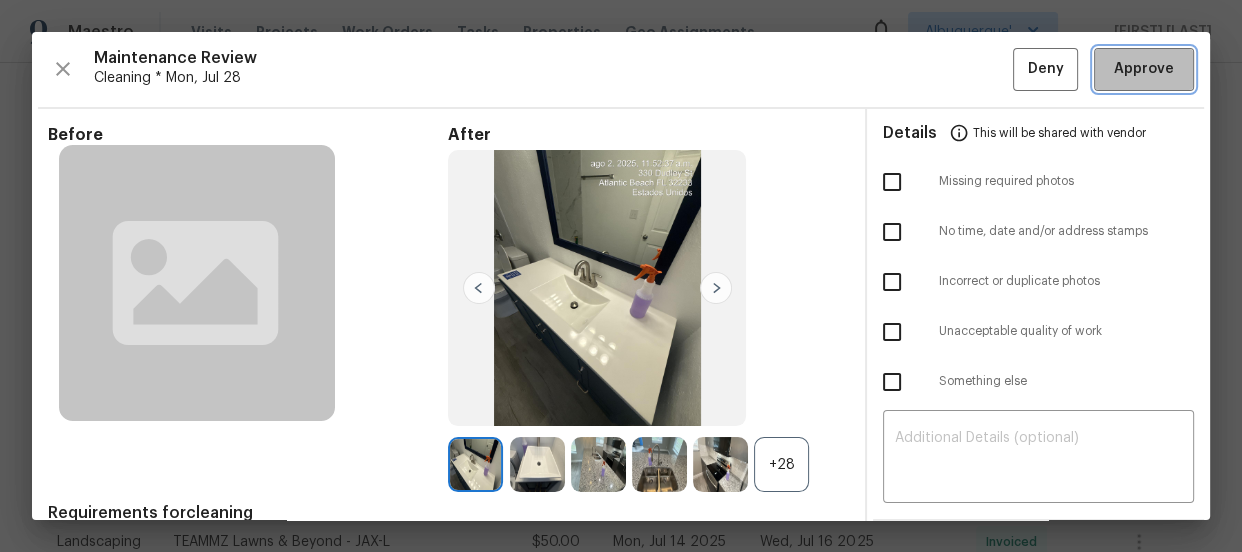 click on "Approve" at bounding box center [1144, 69] 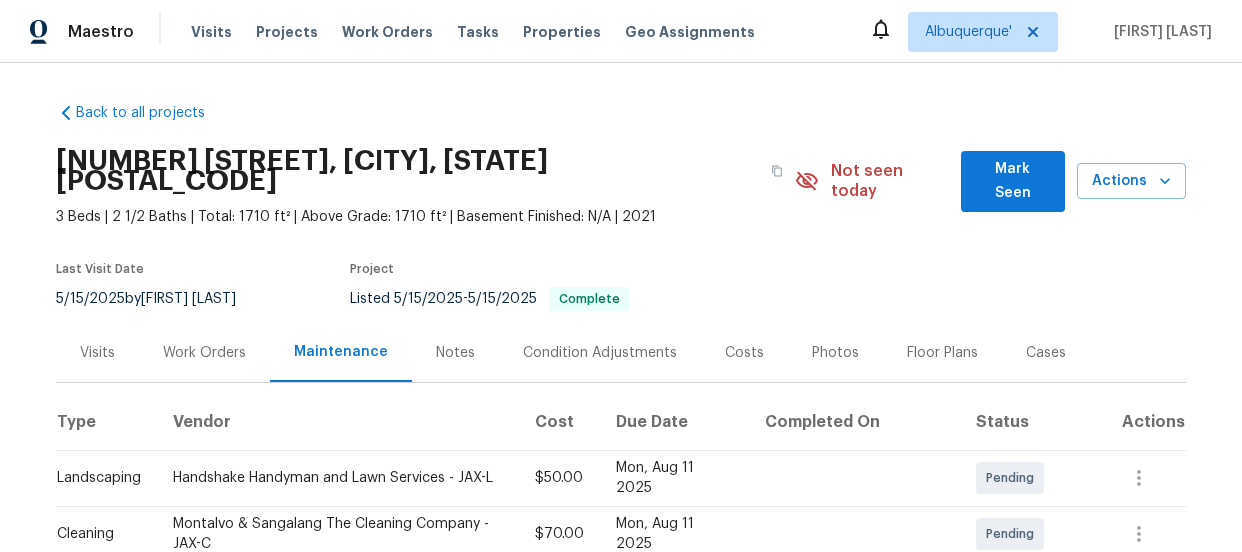 scroll, scrollTop: 0, scrollLeft: 0, axis: both 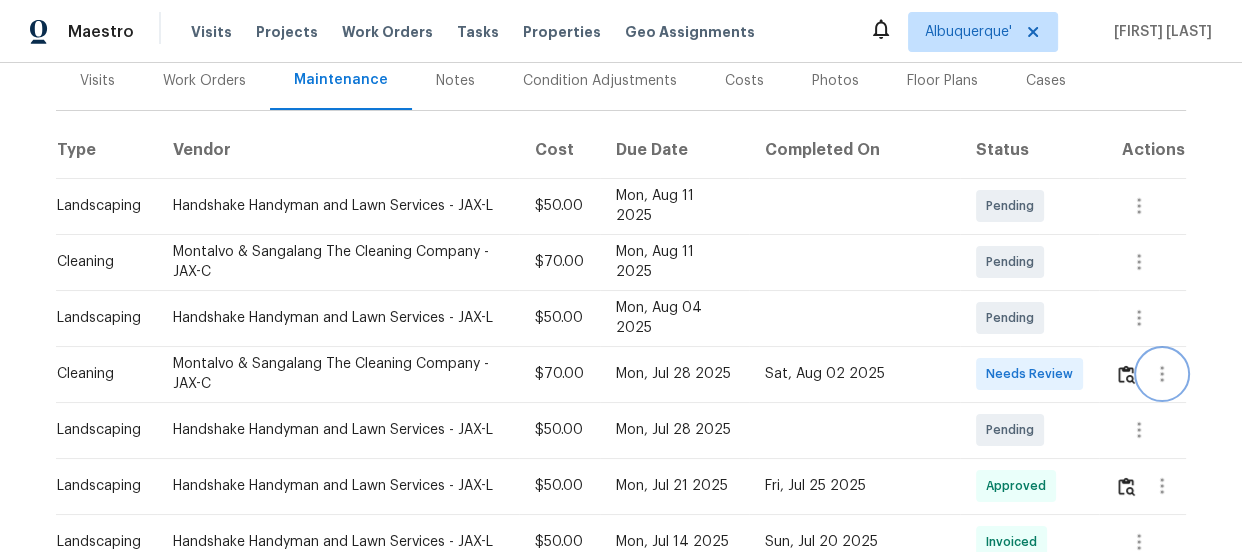 click at bounding box center [1162, 374] 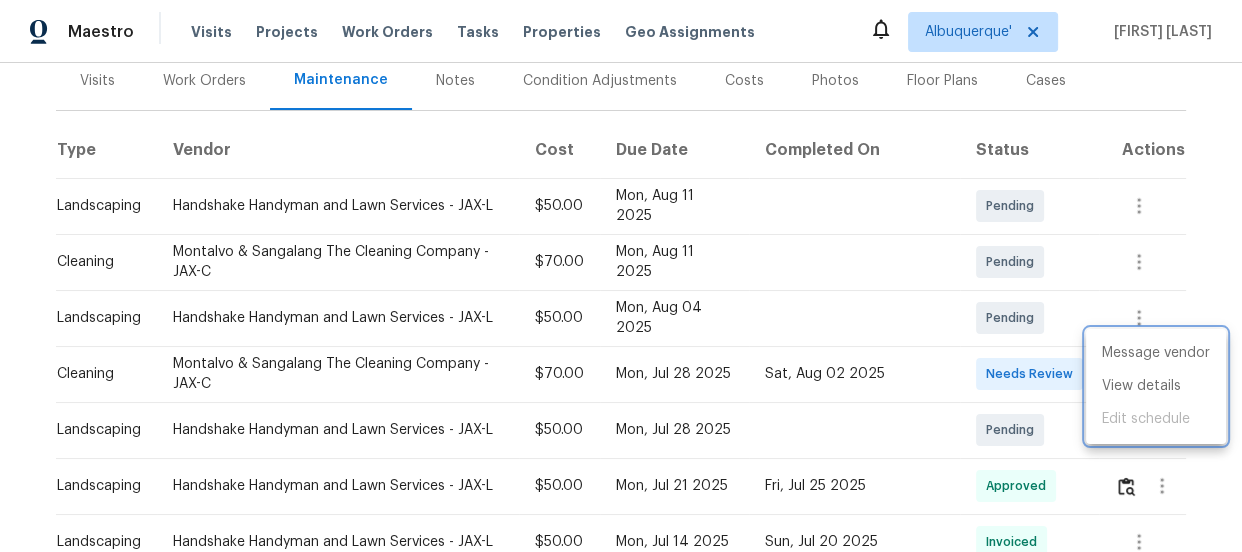 click at bounding box center [621, 276] 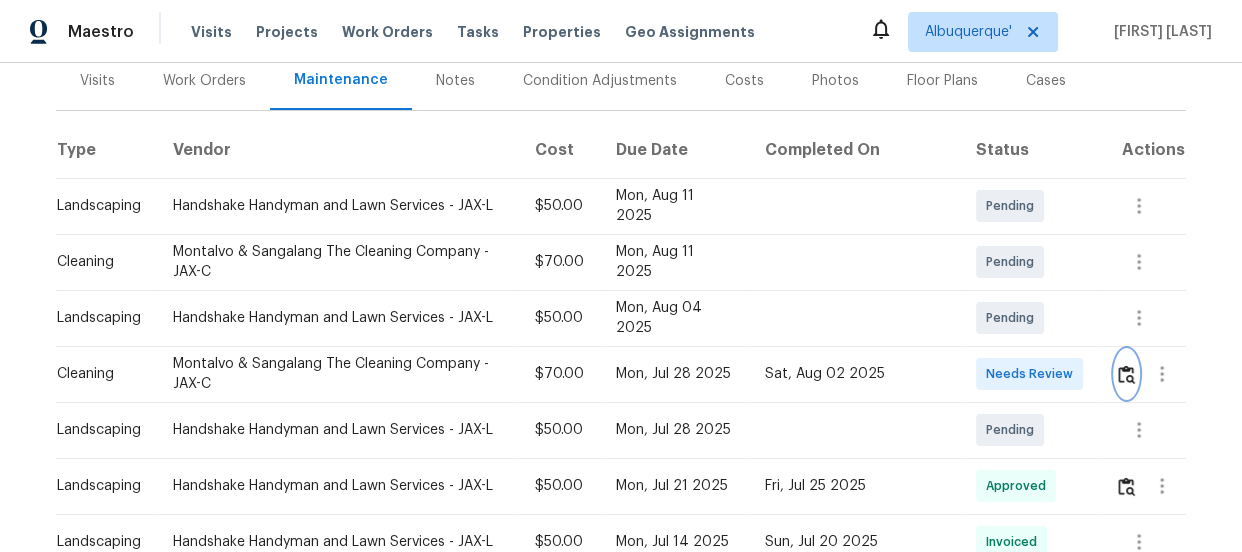 click at bounding box center (1126, 374) 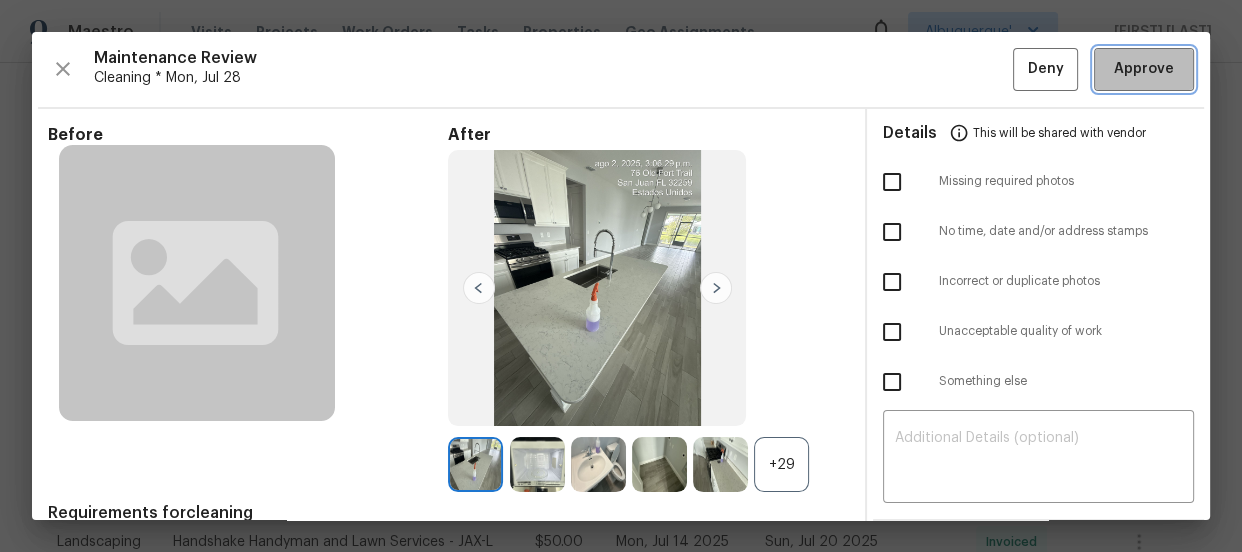 click on "Approve" at bounding box center (1144, 69) 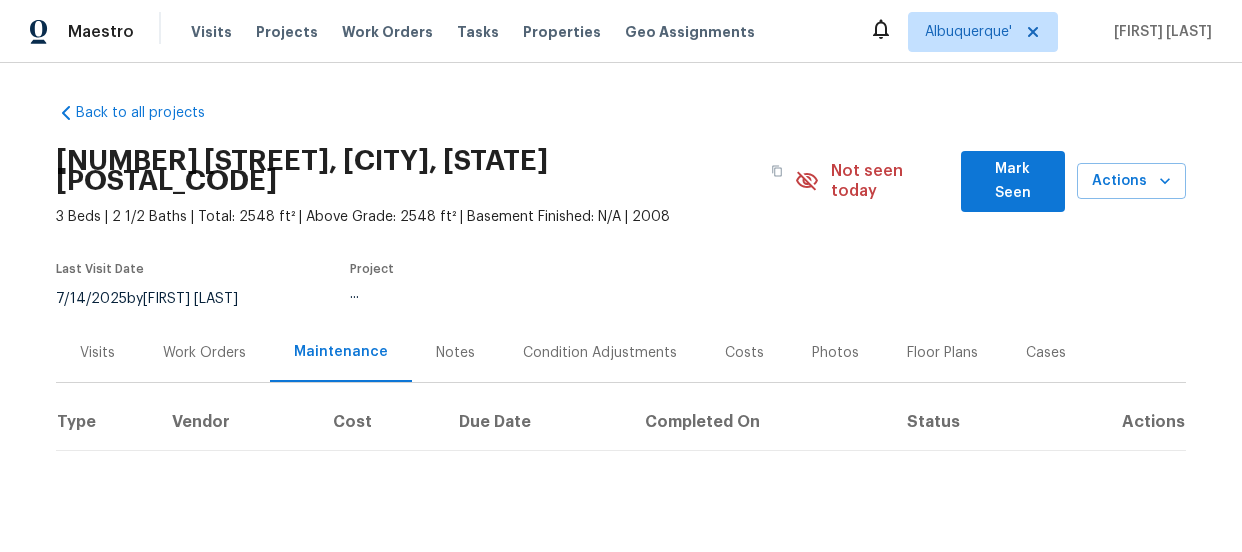 scroll, scrollTop: 0, scrollLeft: 0, axis: both 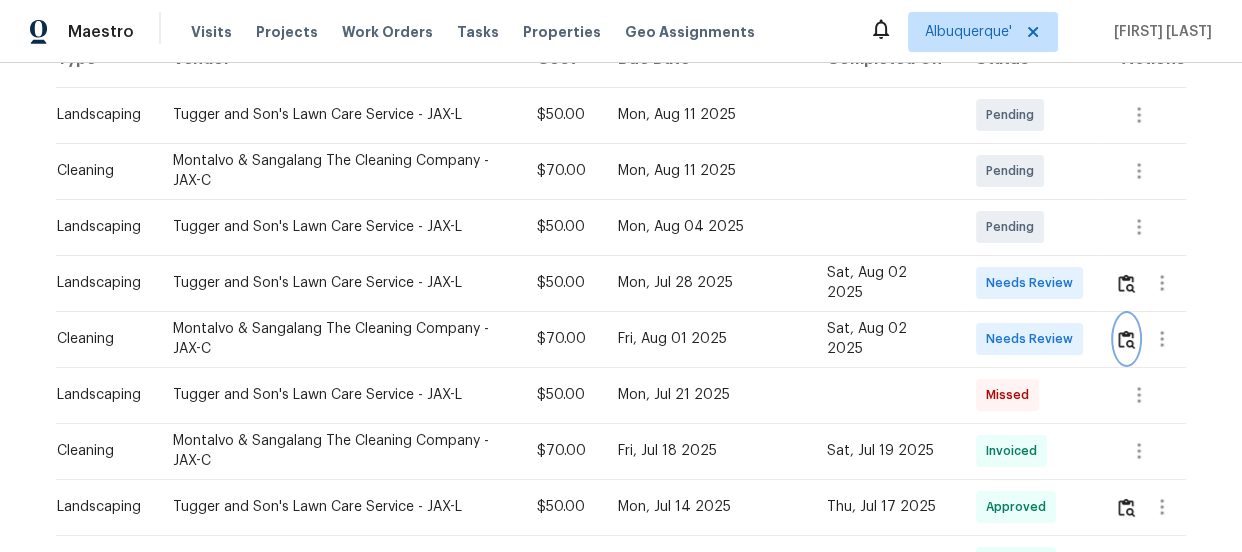 click at bounding box center [1126, 339] 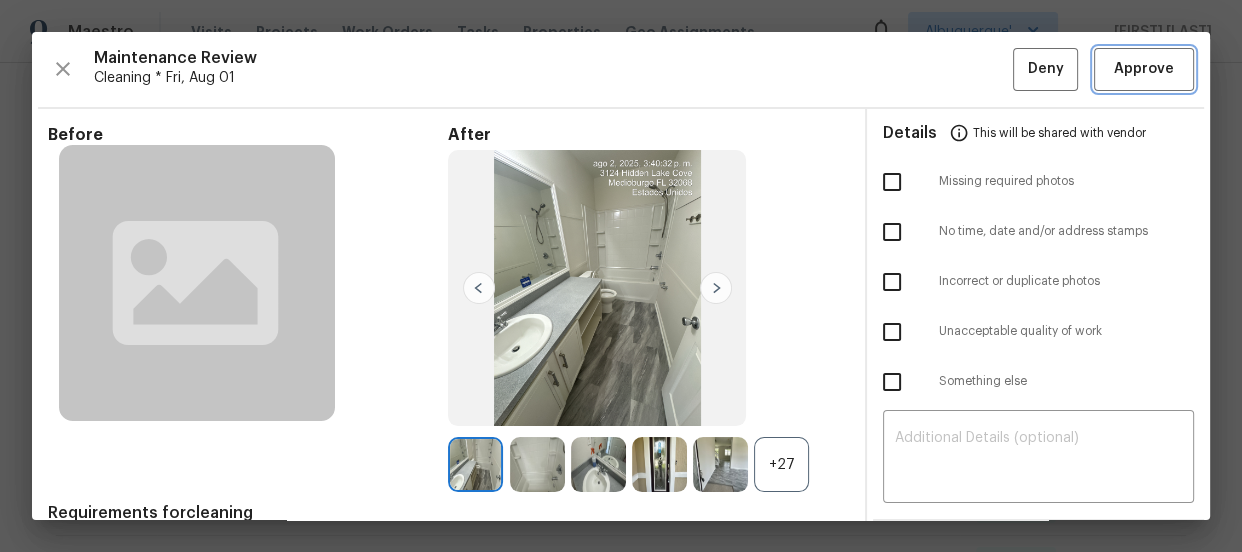 click on "Approve" at bounding box center [1144, 69] 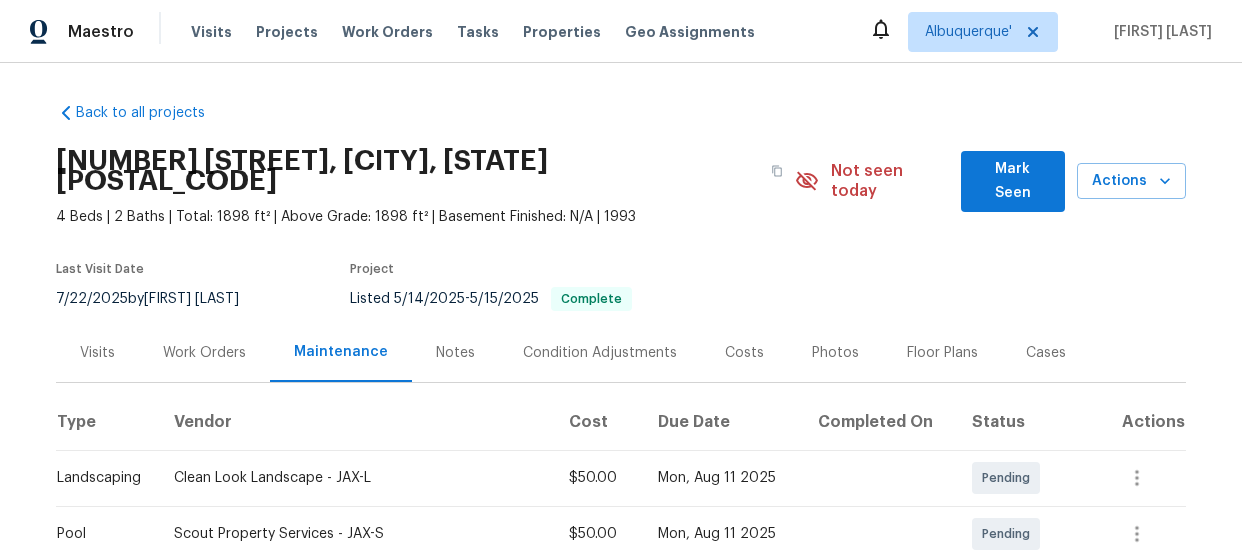 scroll, scrollTop: 0, scrollLeft: 0, axis: both 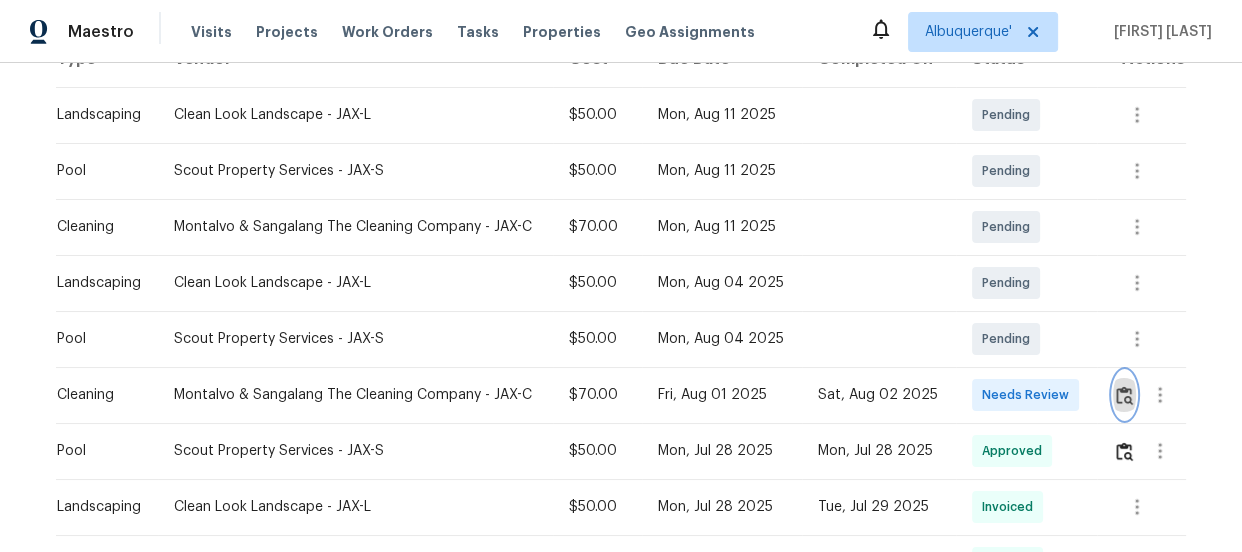 click at bounding box center [1124, 395] 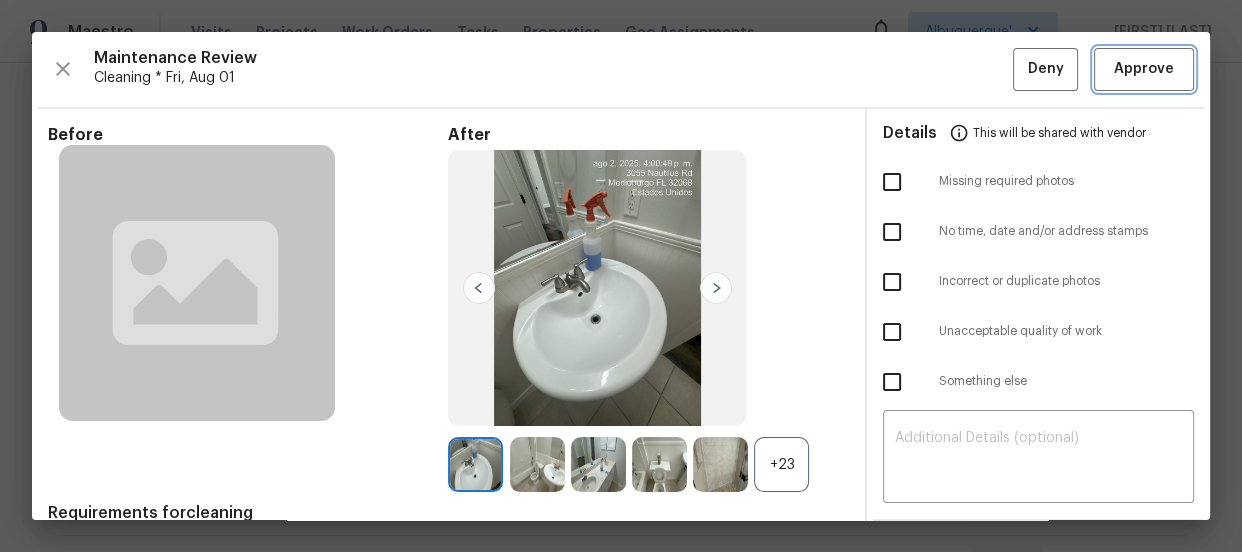 click on "Approve" at bounding box center (1144, 69) 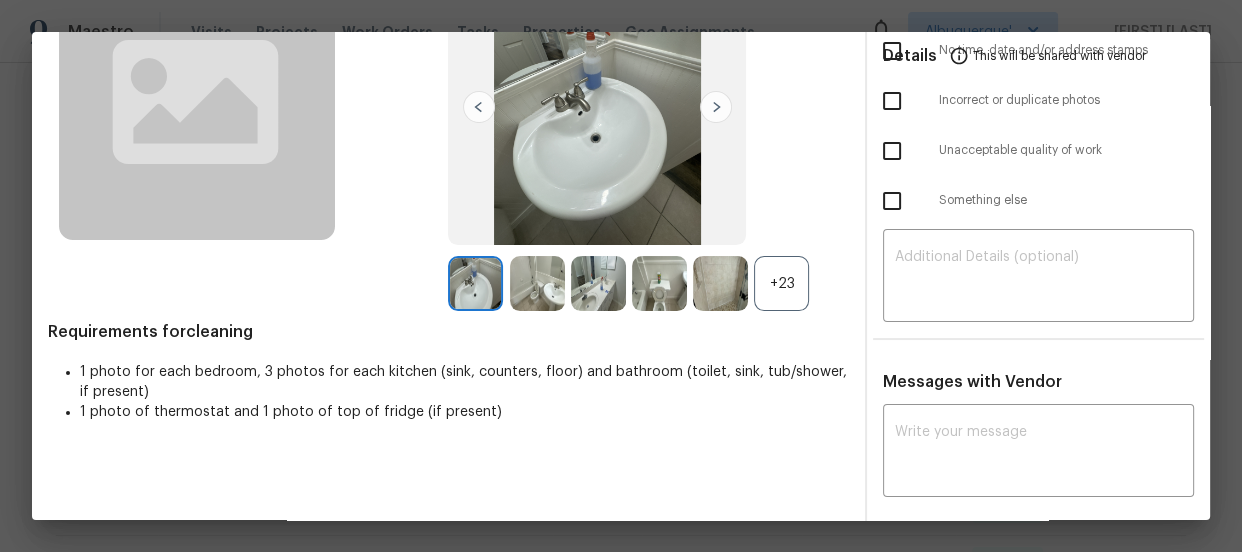 click on "+23" at bounding box center (781, 283) 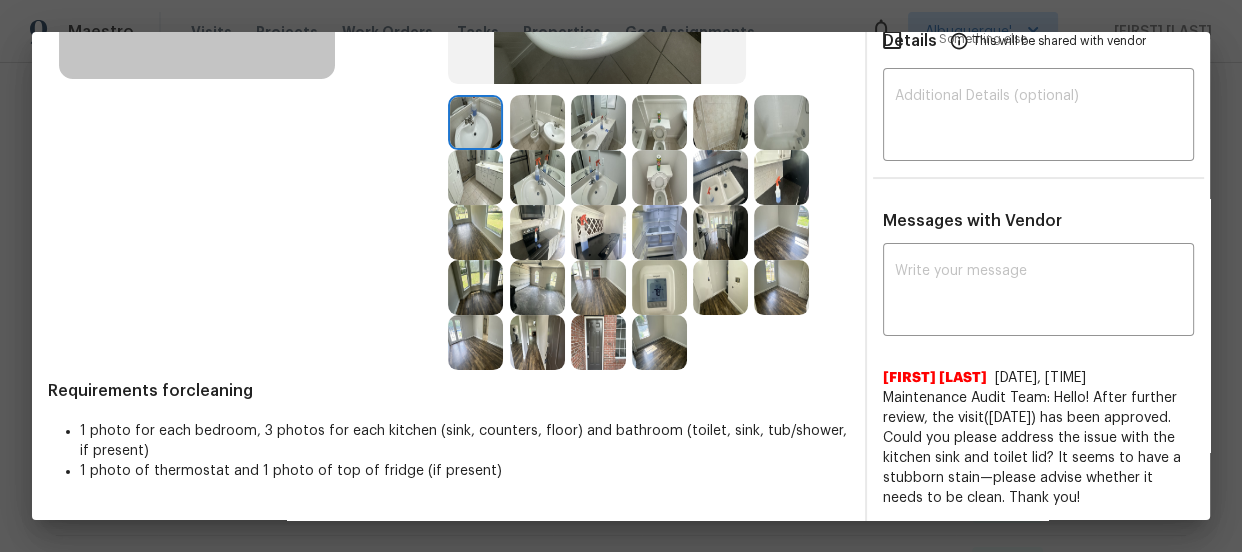 scroll, scrollTop: 343, scrollLeft: 0, axis: vertical 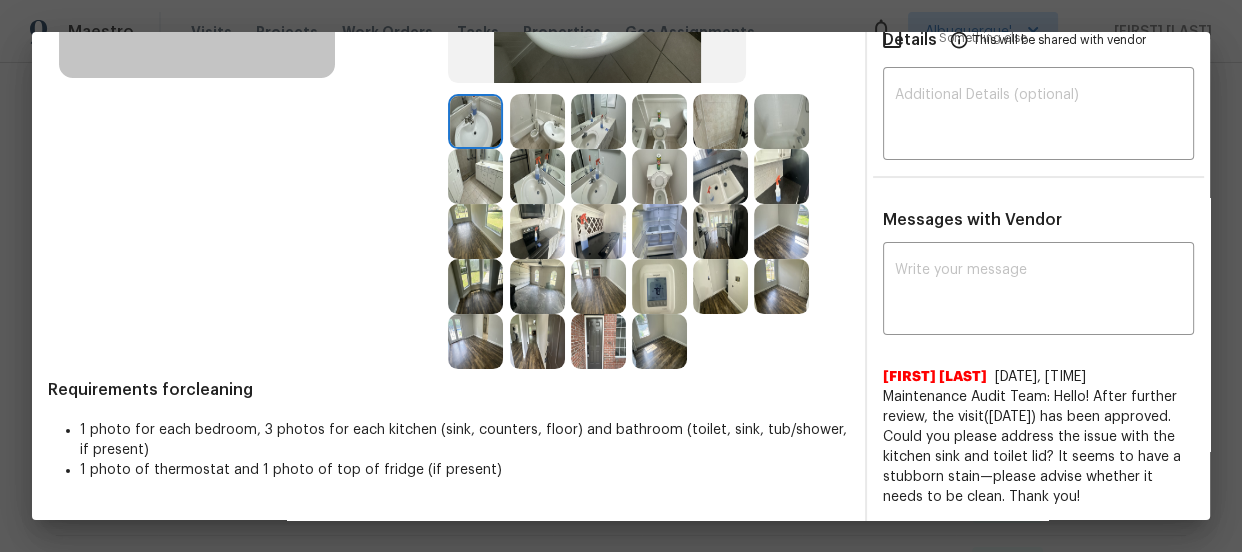 click at bounding box center [598, 176] 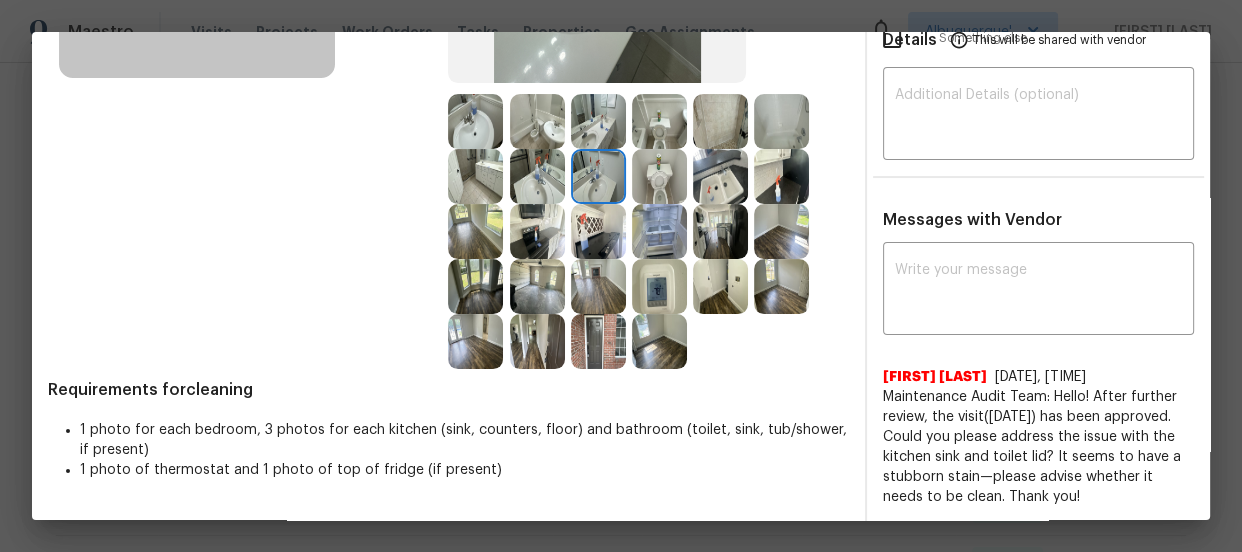 click at bounding box center (659, 176) 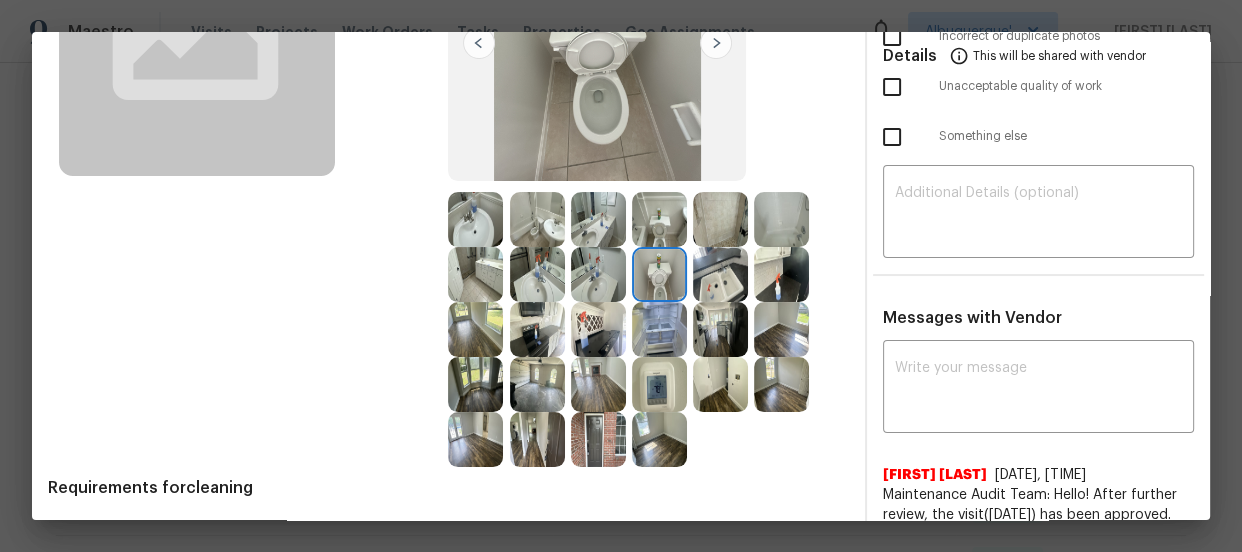 scroll, scrollTop: 0, scrollLeft: 0, axis: both 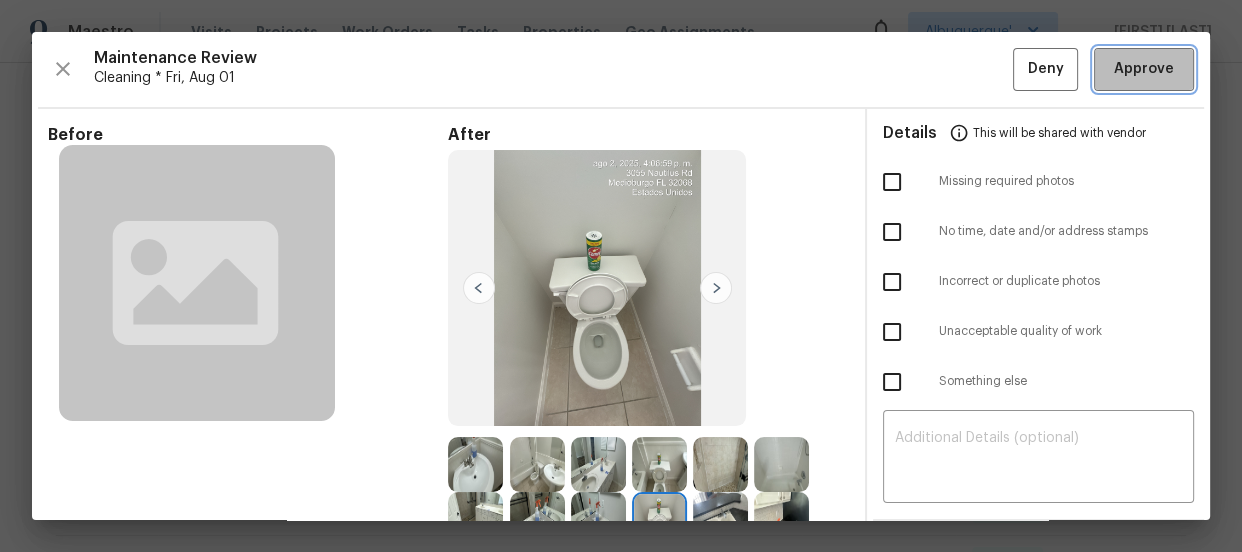 click on "Approve" at bounding box center [1144, 69] 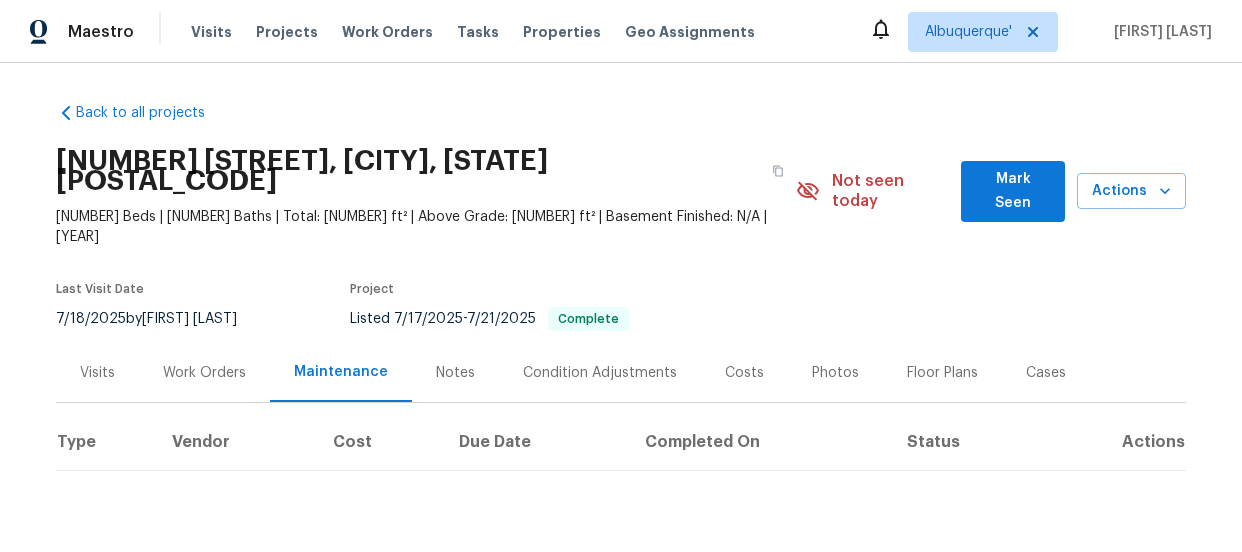 scroll, scrollTop: 0, scrollLeft: 0, axis: both 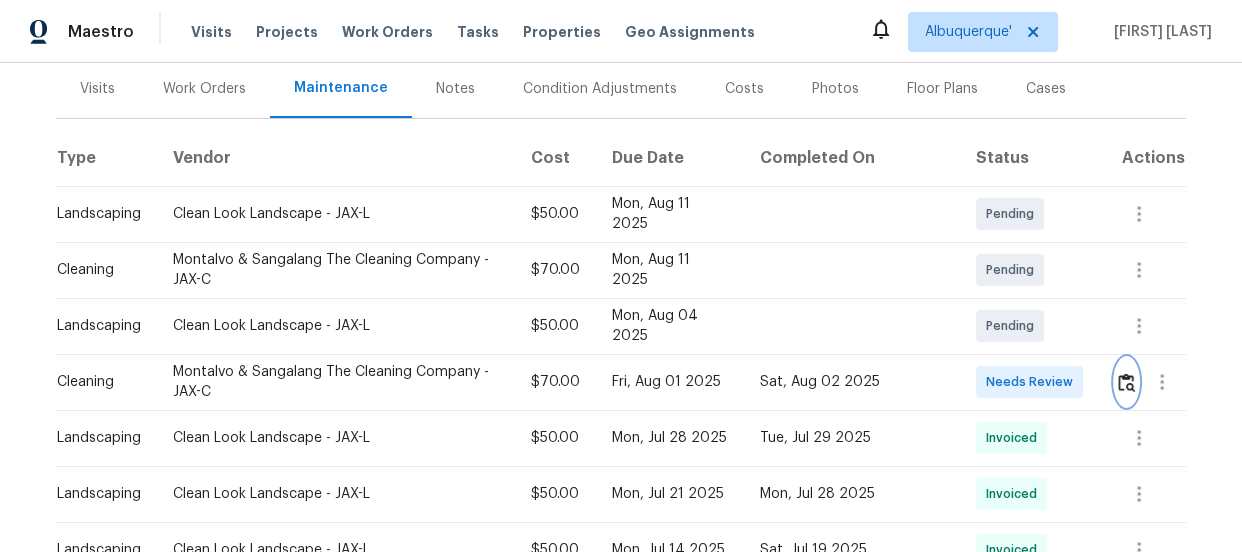 click at bounding box center [1126, 382] 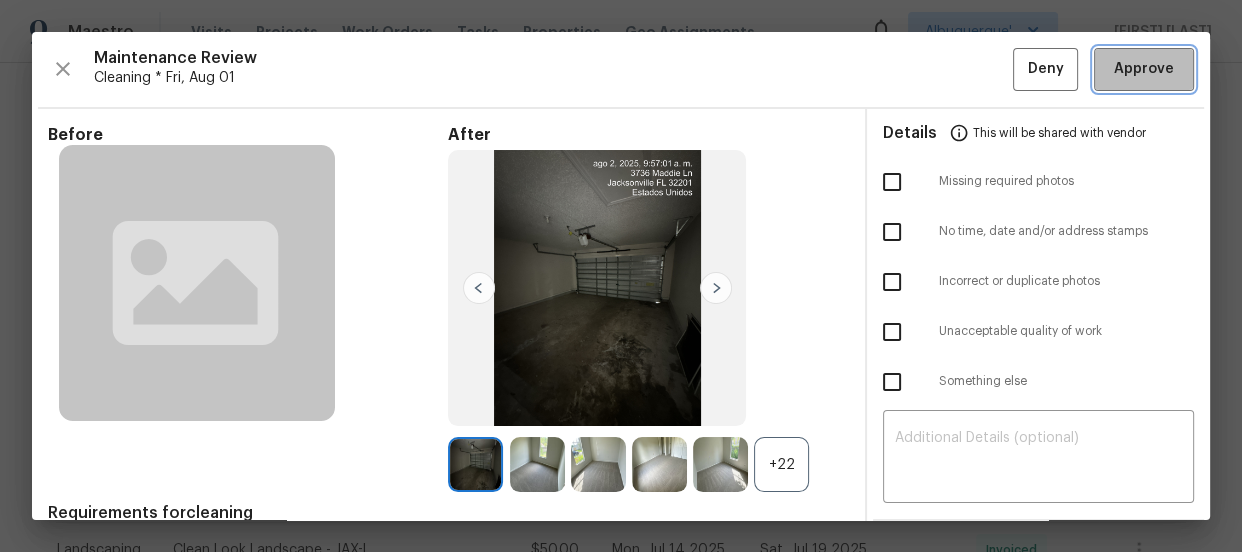 click on "Approve" at bounding box center [1144, 69] 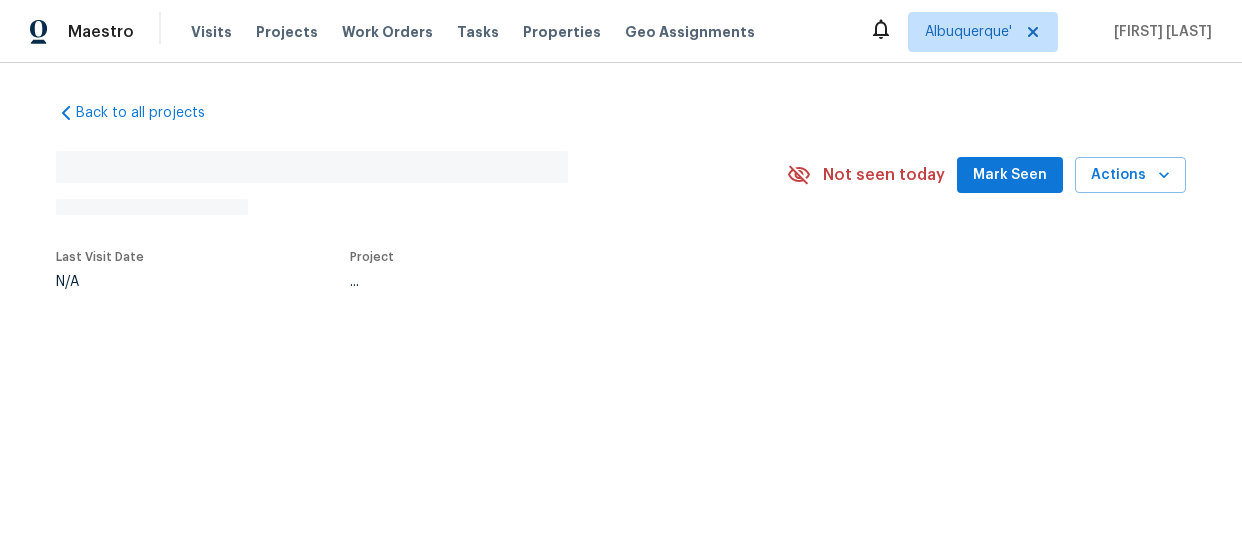 scroll, scrollTop: 0, scrollLeft: 0, axis: both 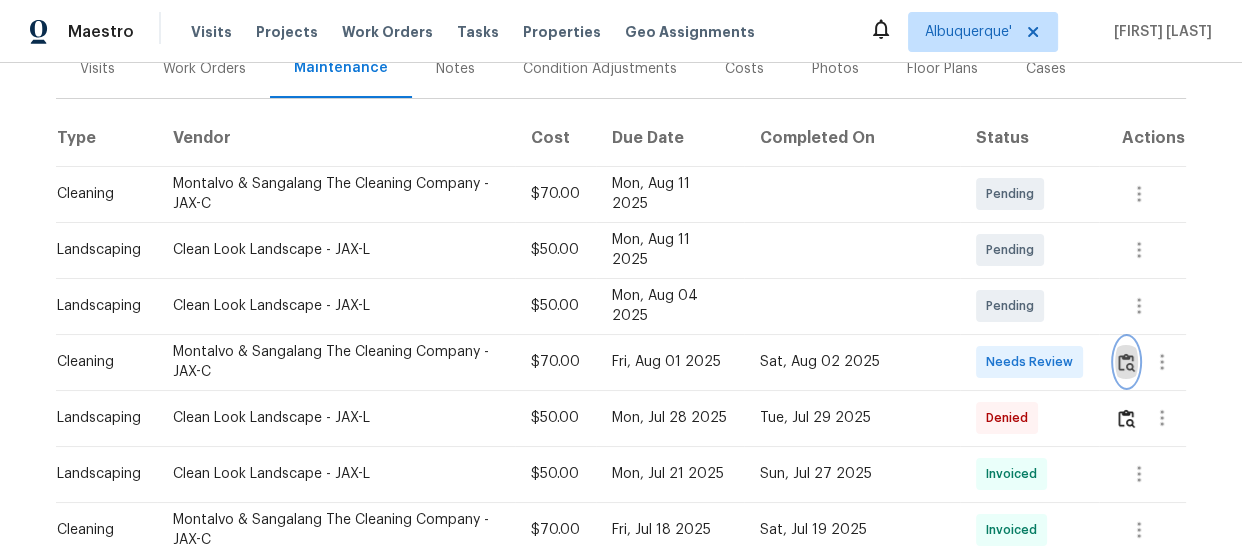 click at bounding box center (1126, 362) 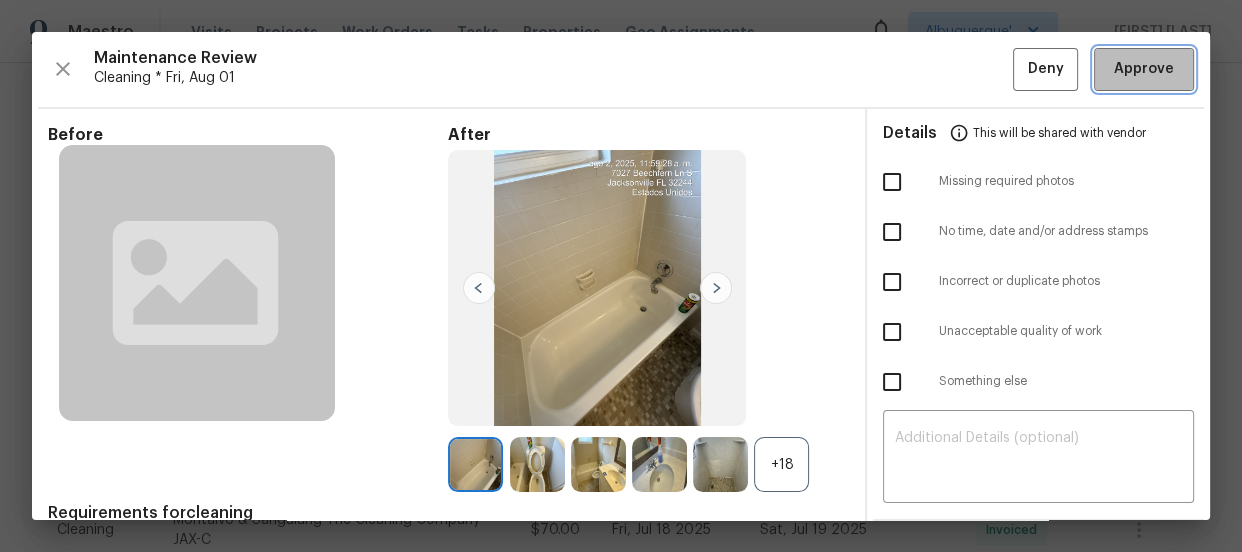 click on "Approve" at bounding box center (1144, 69) 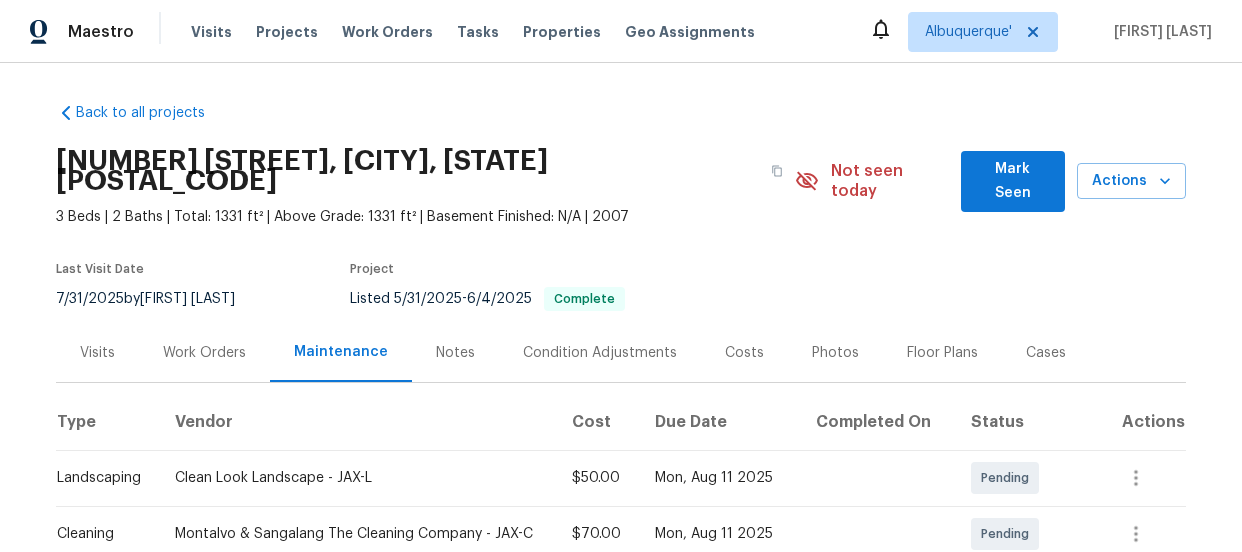 scroll, scrollTop: 0, scrollLeft: 0, axis: both 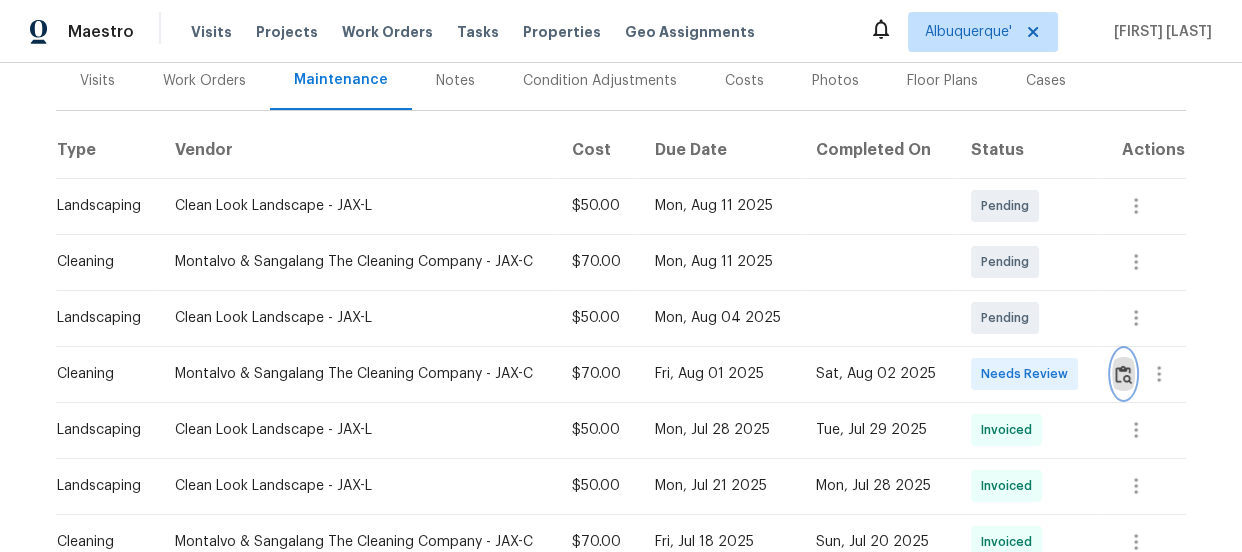 click at bounding box center [1123, 374] 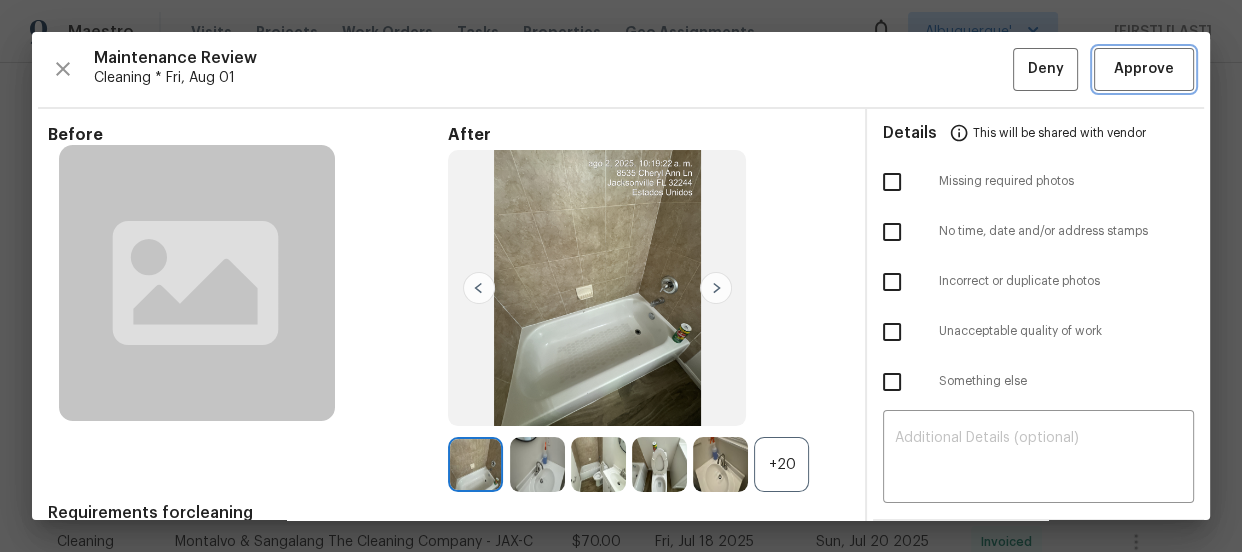 click on "Approve" at bounding box center [1144, 69] 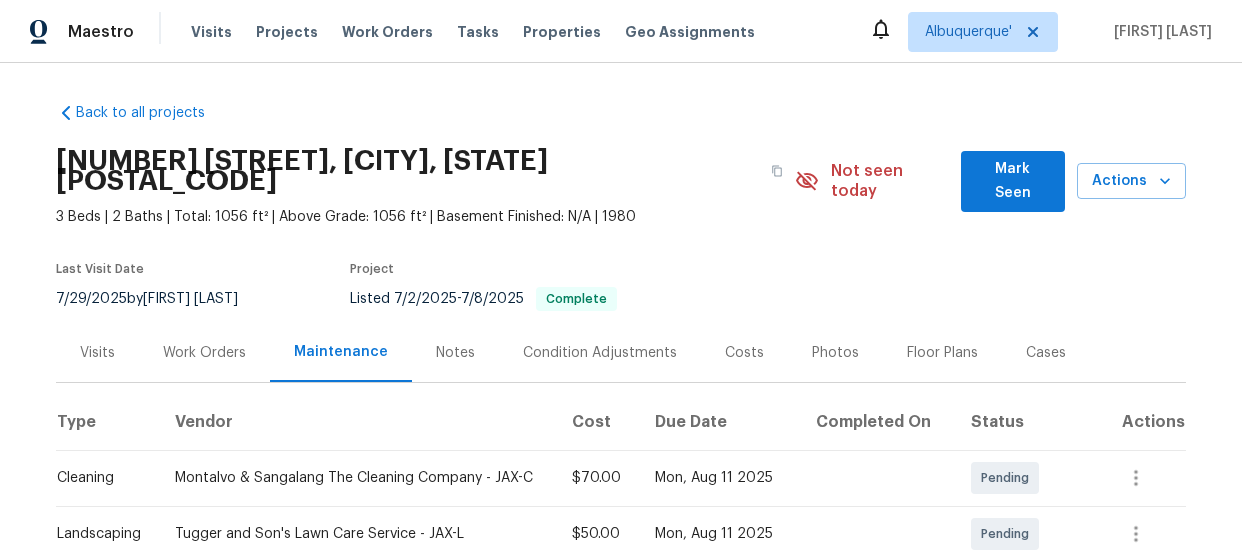 scroll, scrollTop: 0, scrollLeft: 0, axis: both 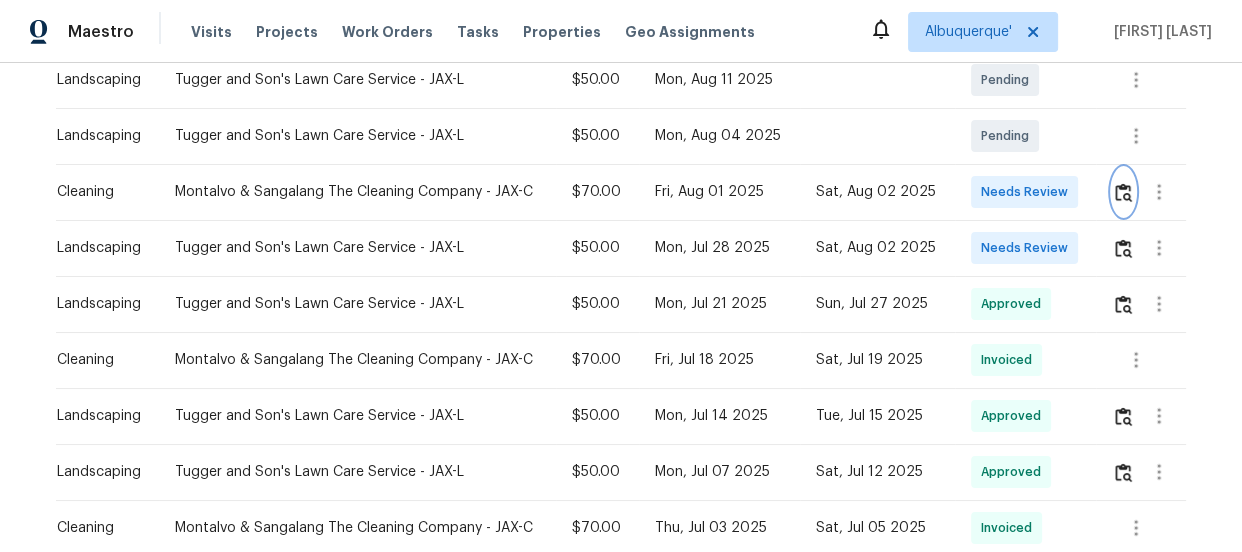 click at bounding box center (1123, 192) 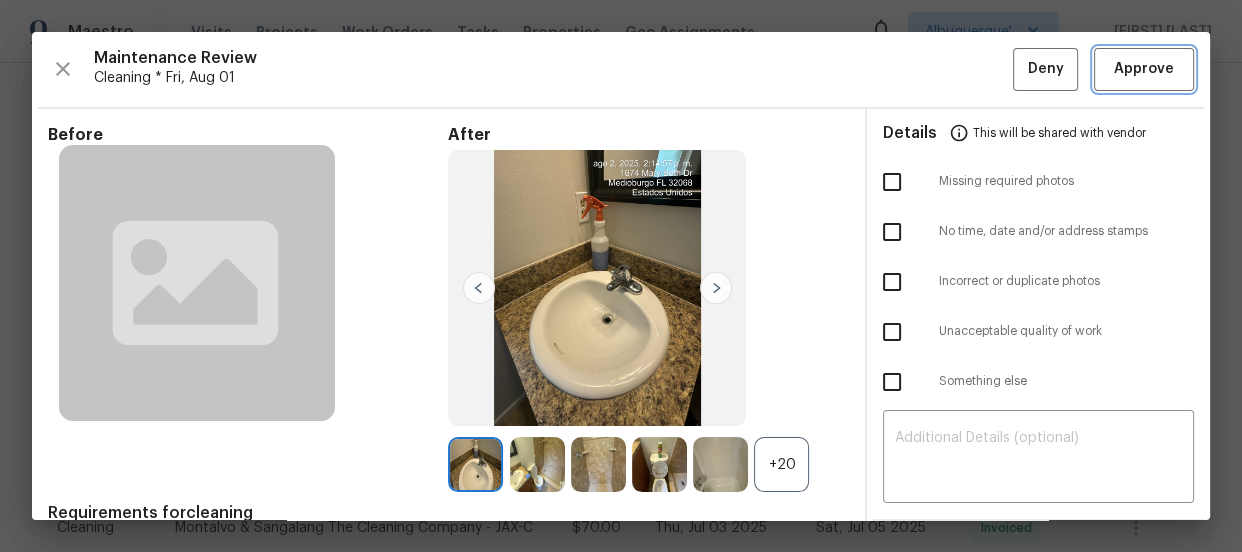 click on "Approve" at bounding box center (1144, 69) 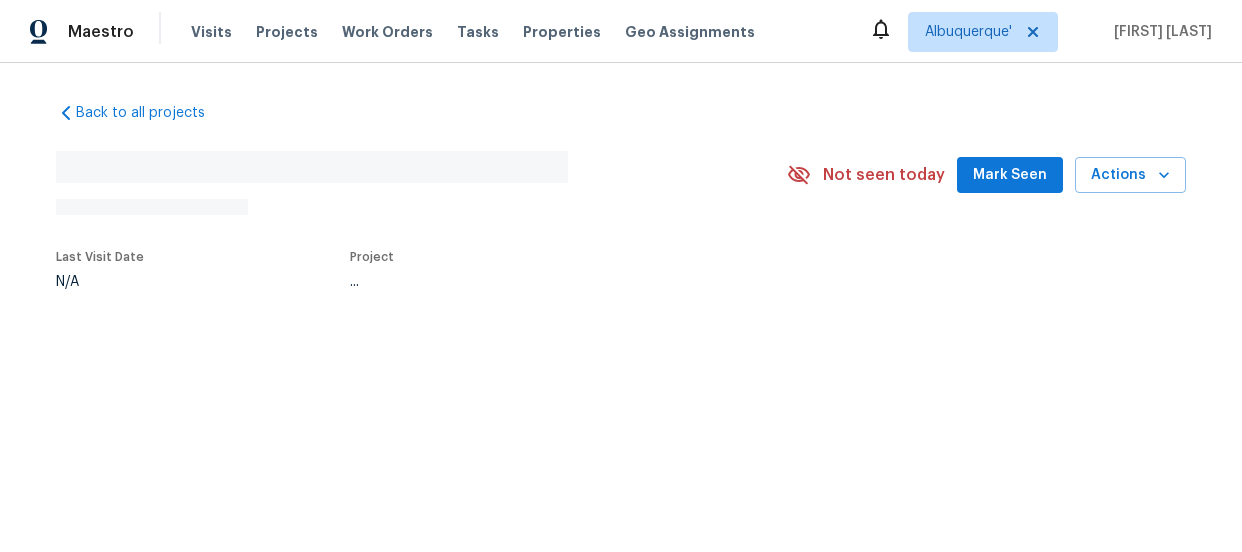 scroll, scrollTop: 0, scrollLeft: 0, axis: both 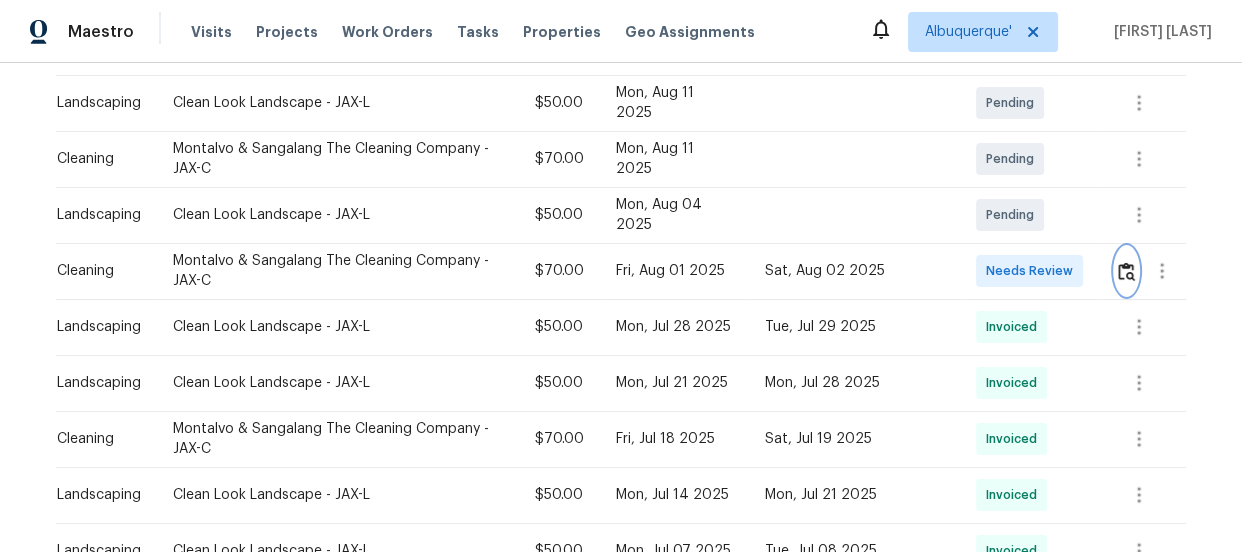 click at bounding box center (1126, 271) 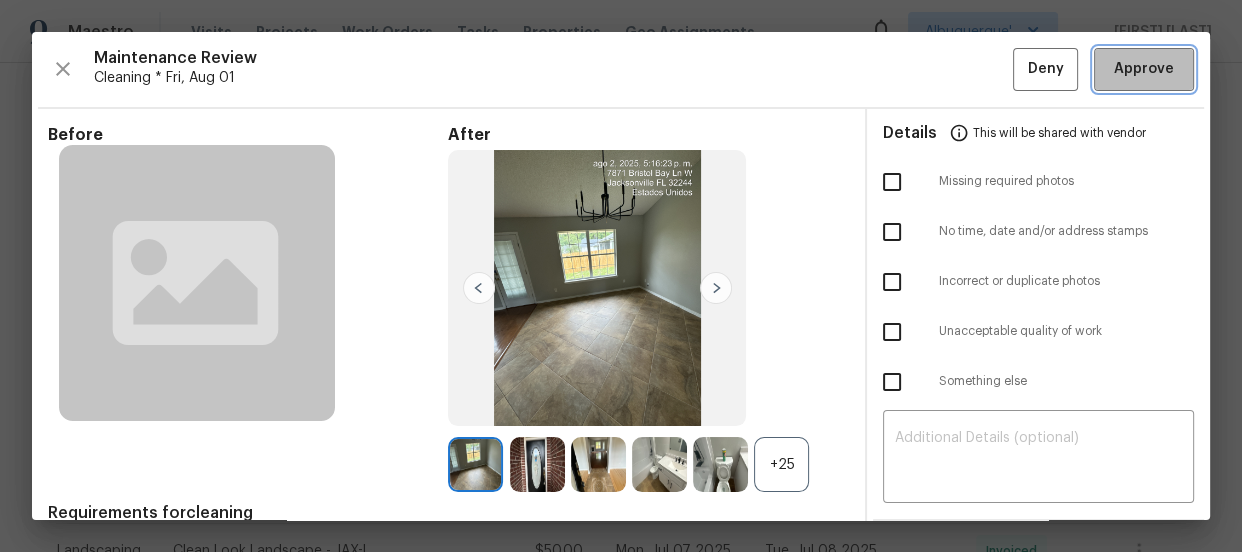 click on "Approve" at bounding box center (1144, 69) 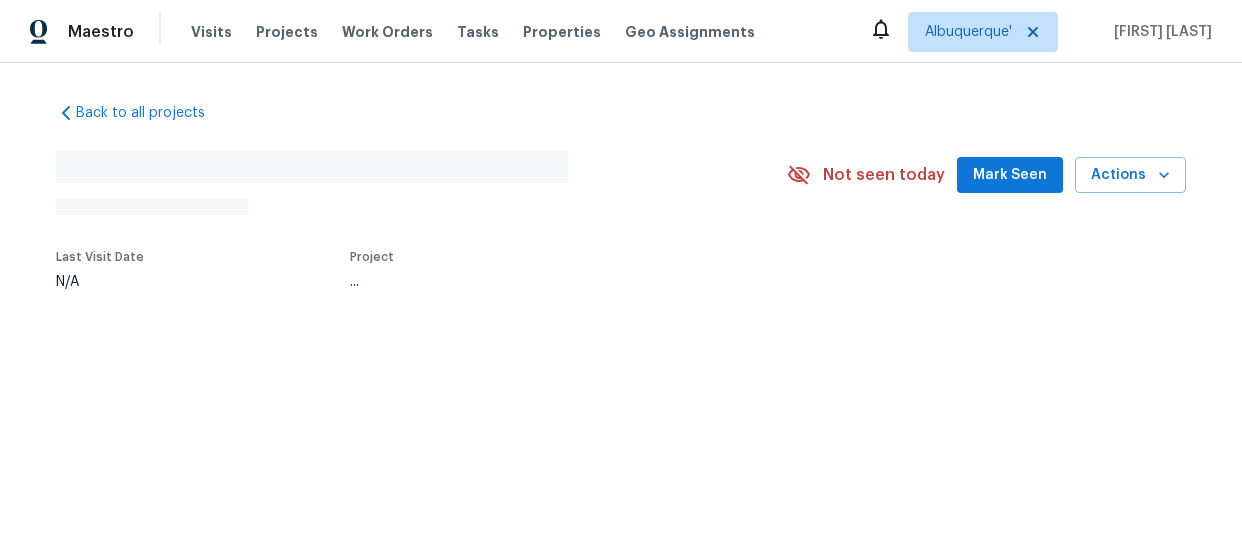 scroll, scrollTop: 0, scrollLeft: 0, axis: both 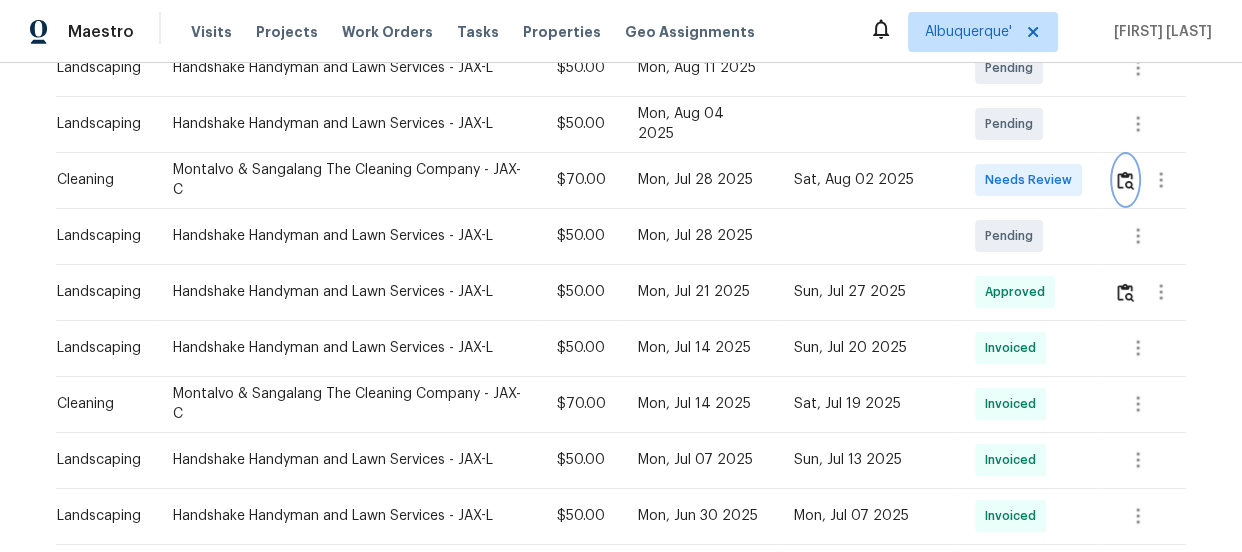 click at bounding box center [1125, 180] 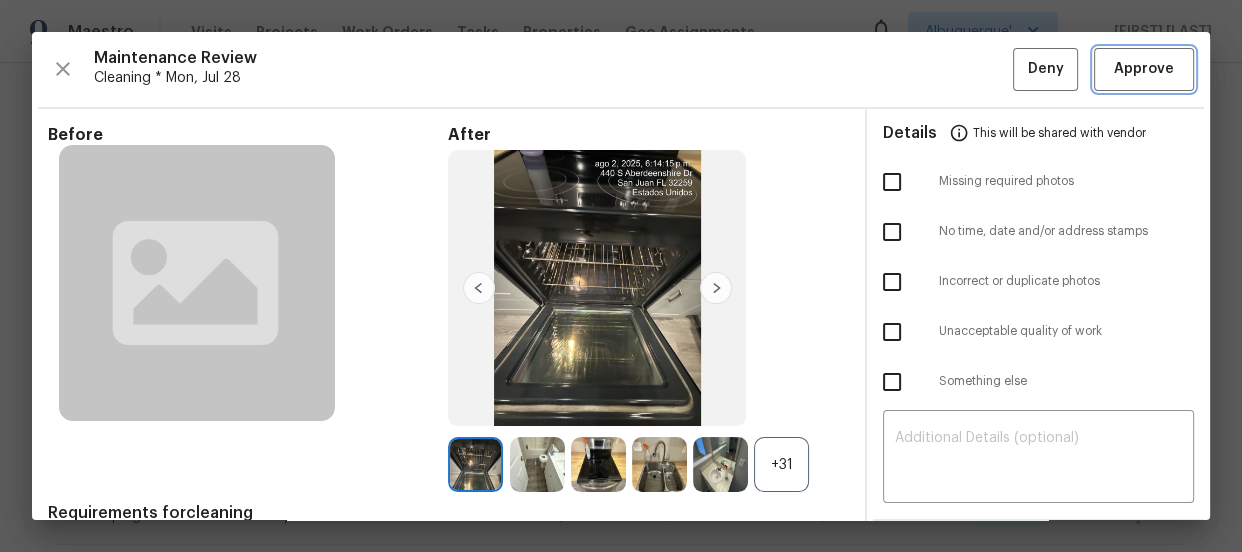 click on "Approve" at bounding box center [1144, 69] 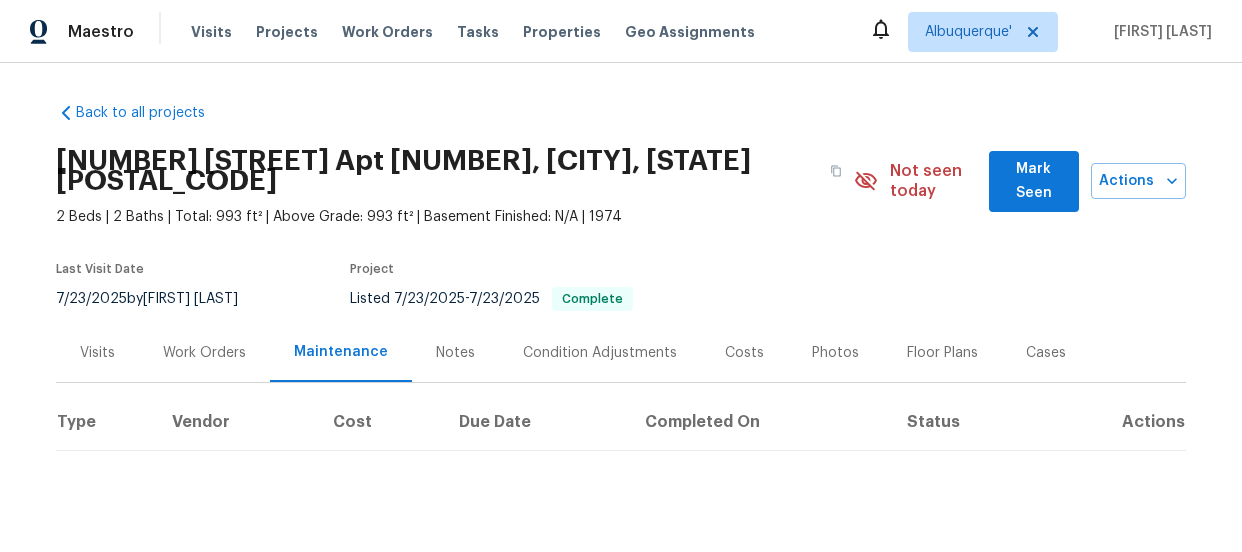 scroll, scrollTop: 0, scrollLeft: 0, axis: both 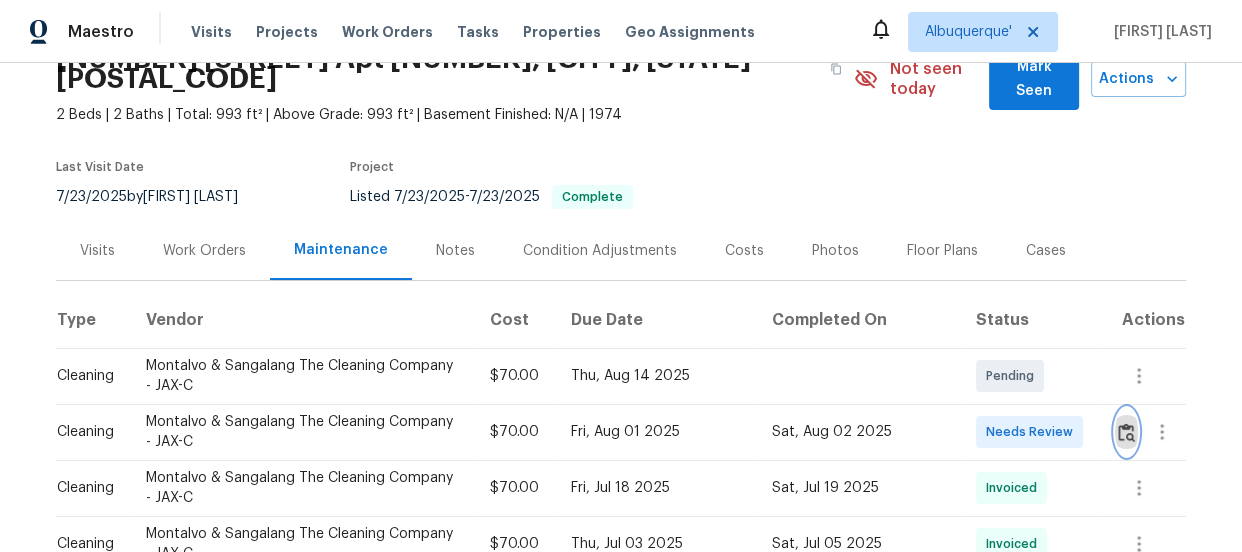 click at bounding box center [1126, 432] 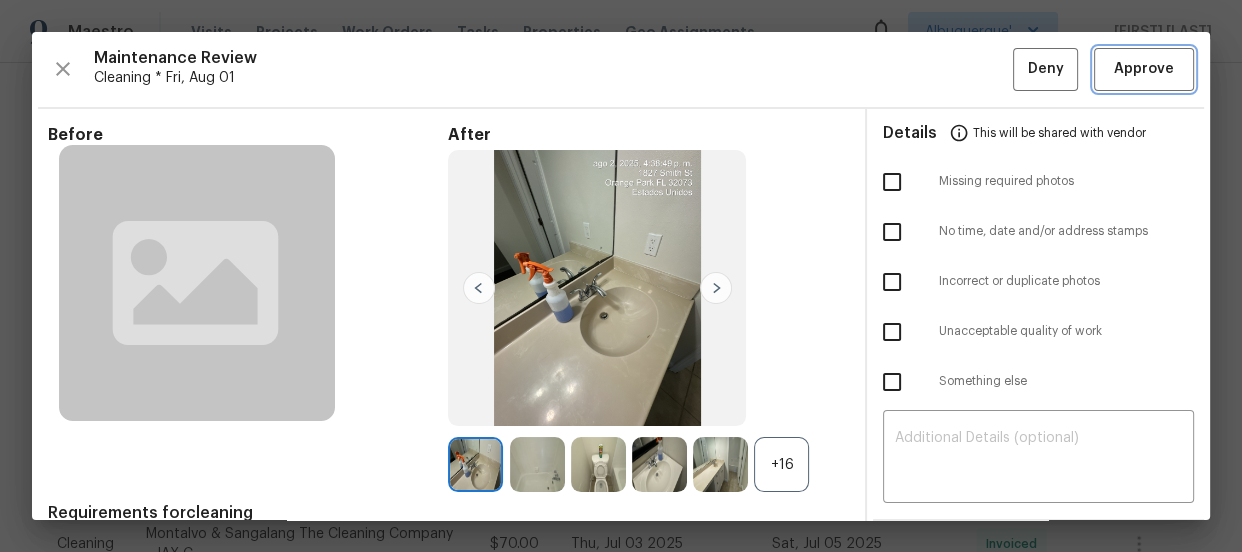 click on "Approve" at bounding box center (1144, 69) 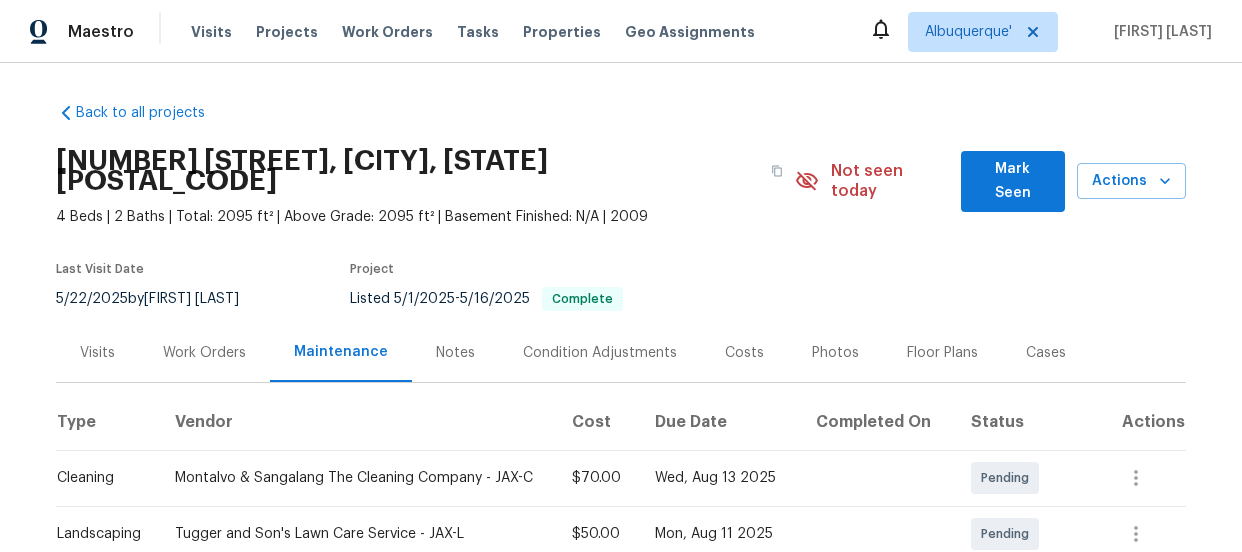 scroll, scrollTop: 0, scrollLeft: 0, axis: both 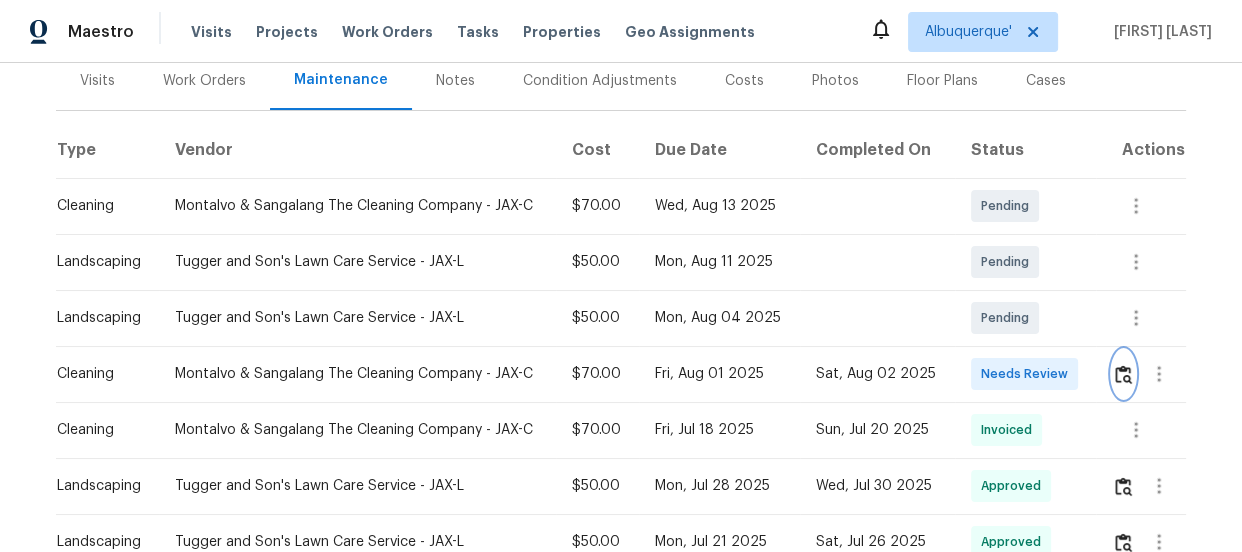 click at bounding box center (1123, 374) 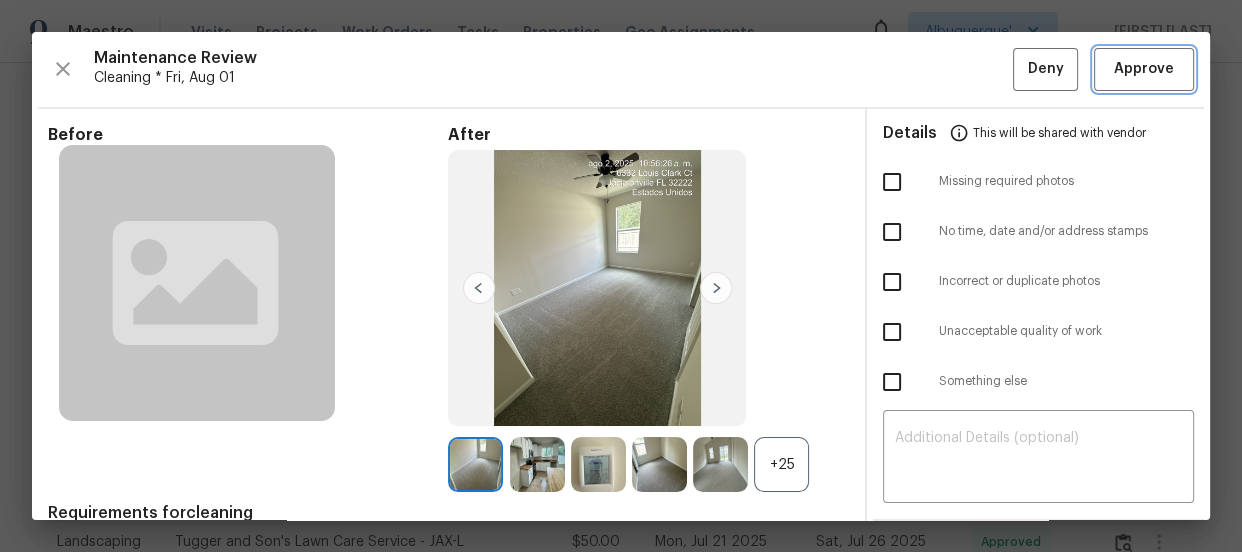 click on "Approve" at bounding box center (1144, 69) 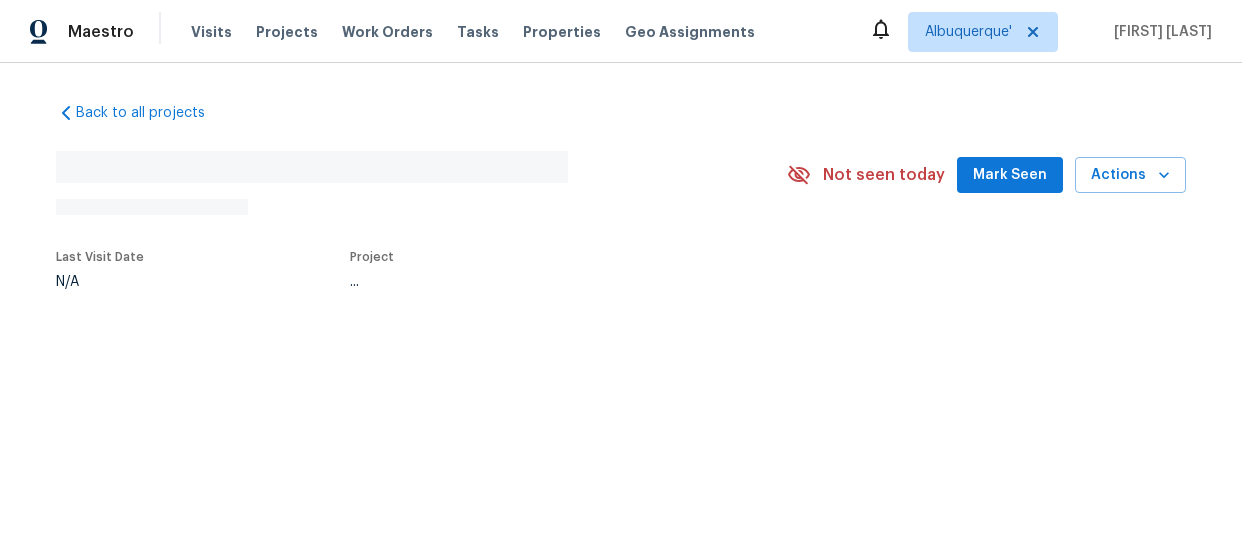 scroll, scrollTop: 0, scrollLeft: 0, axis: both 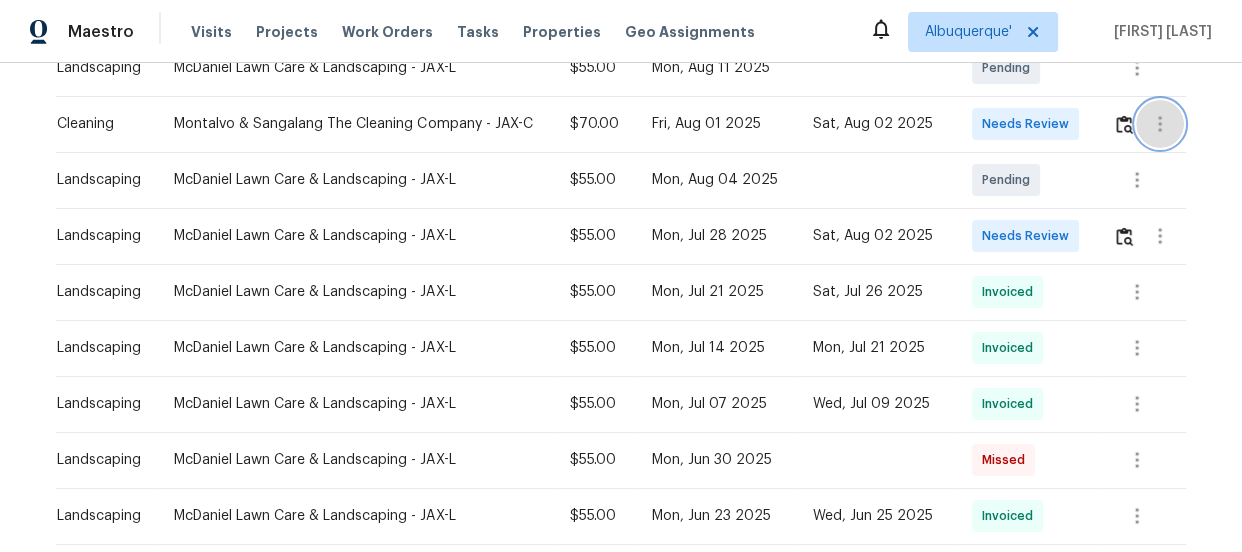 click at bounding box center (1160, 124) 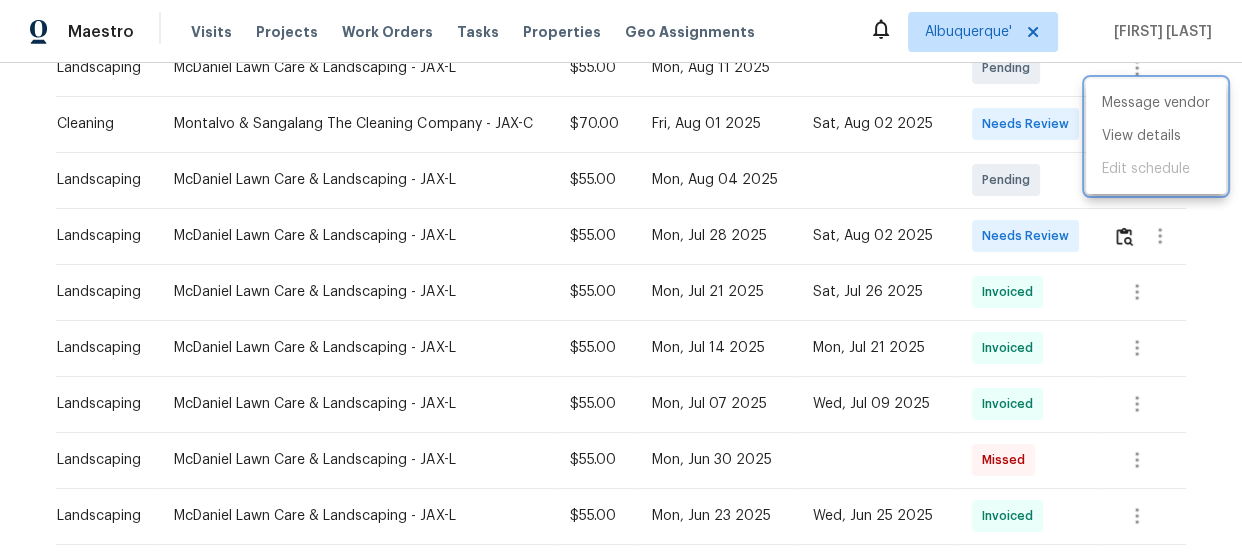 click at bounding box center [621, 276] 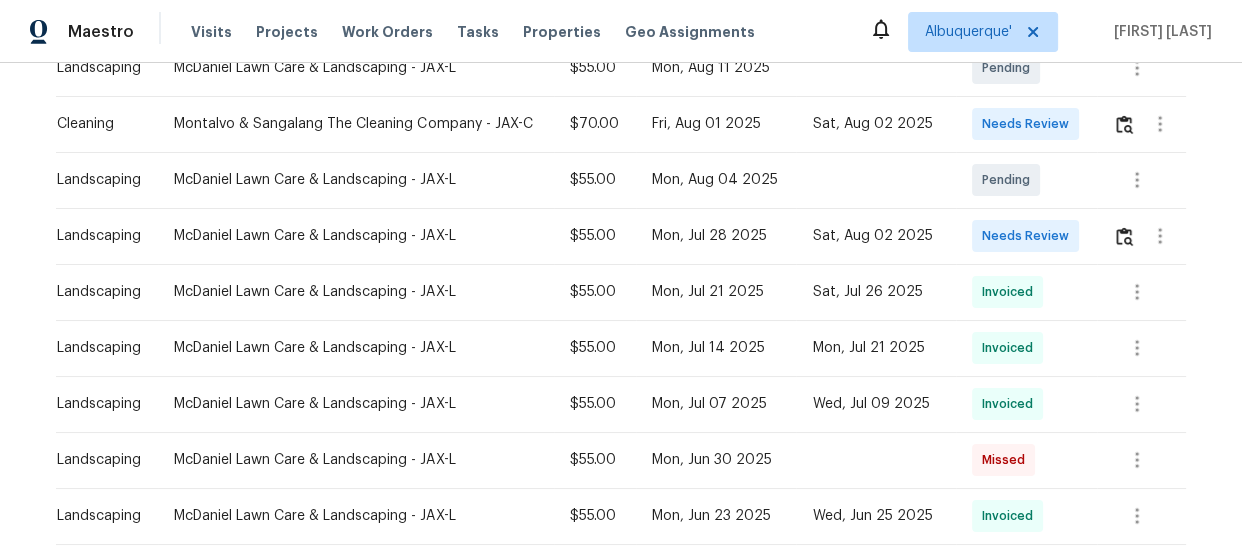 click at bounding box center (1141, 124) 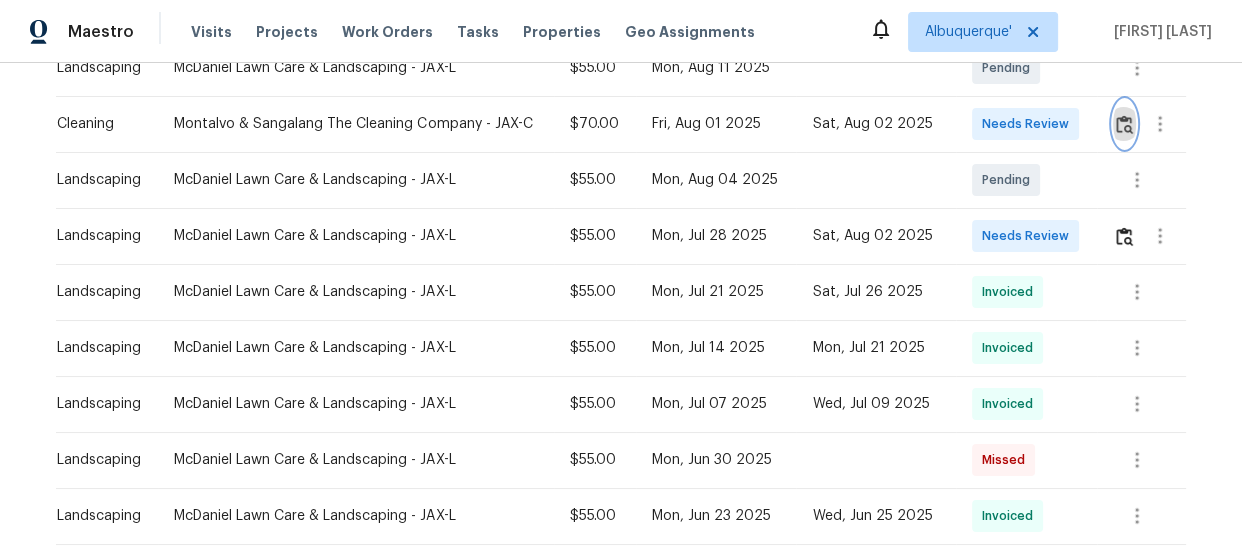 click at bounding box center [1124, 124] 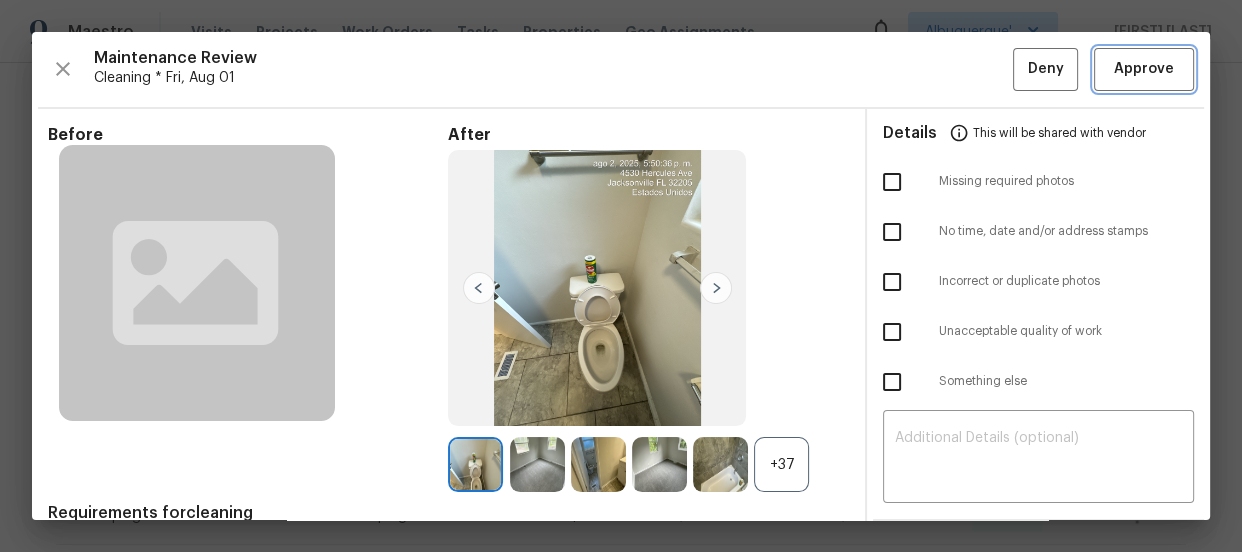 click on "Approve" at bounding box center (1144, 69) 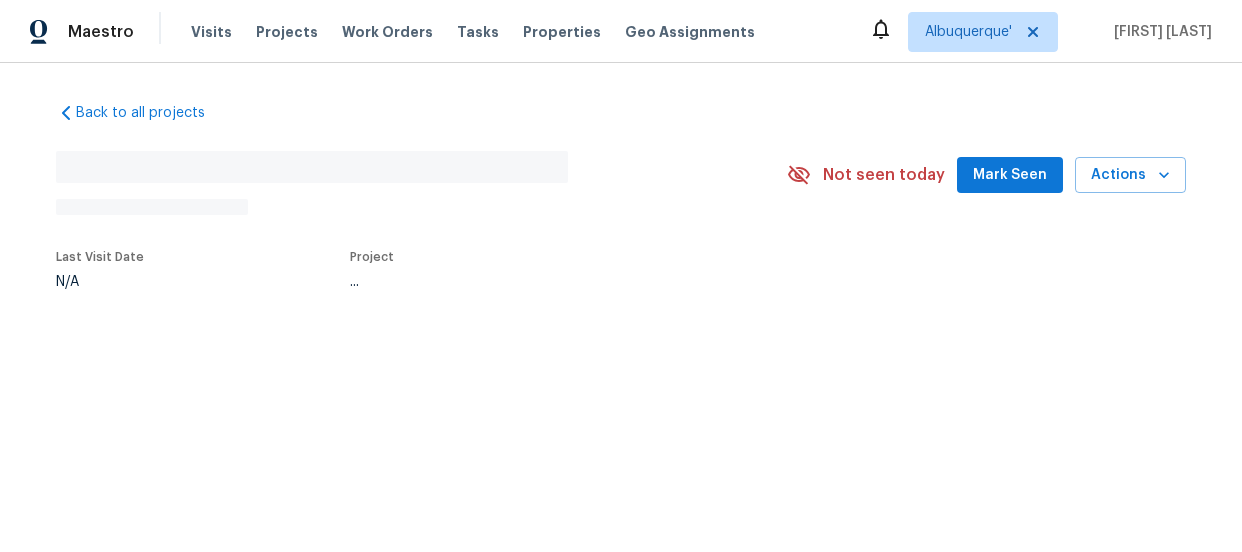 scroll, scrollTop: 0, scrollLeft: 0, axis: both 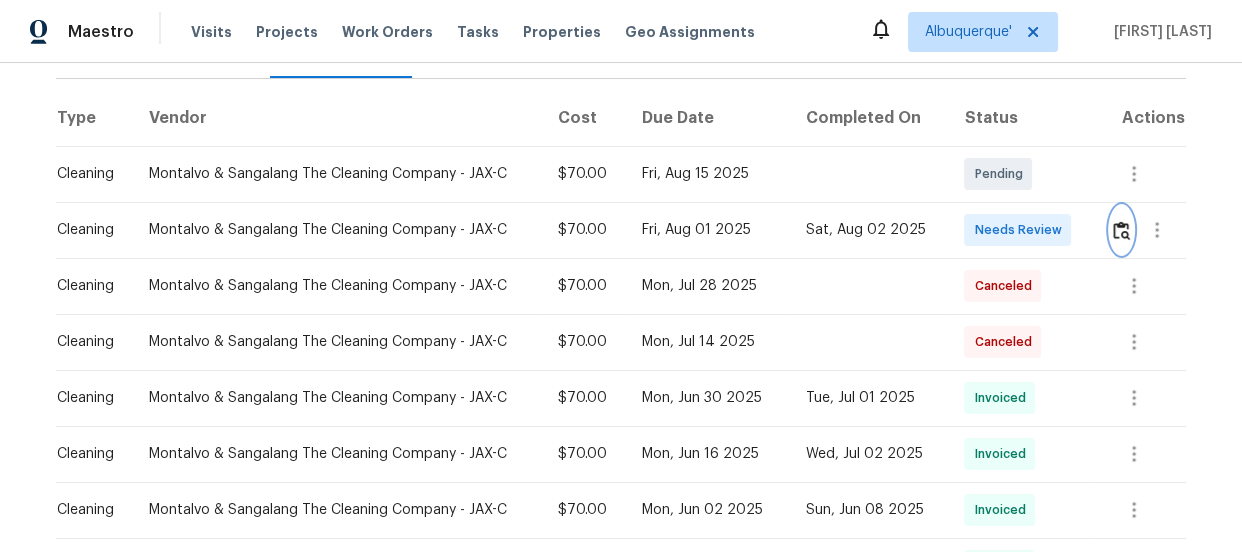 click at bounding box center [1121, 230] 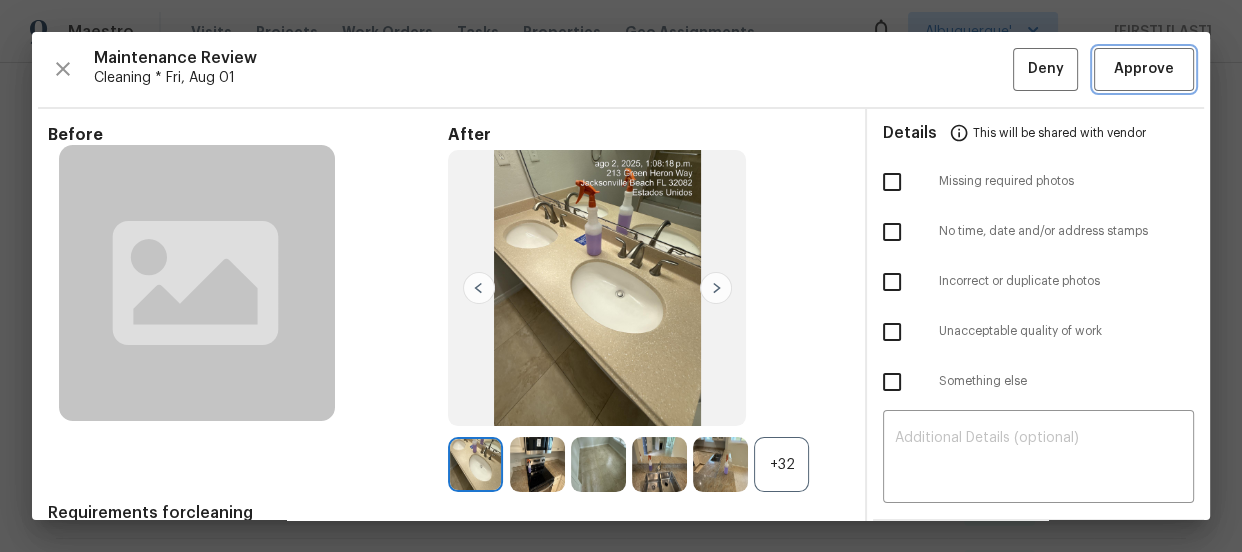 click on "Approve" at bounding box center [1144, 69] 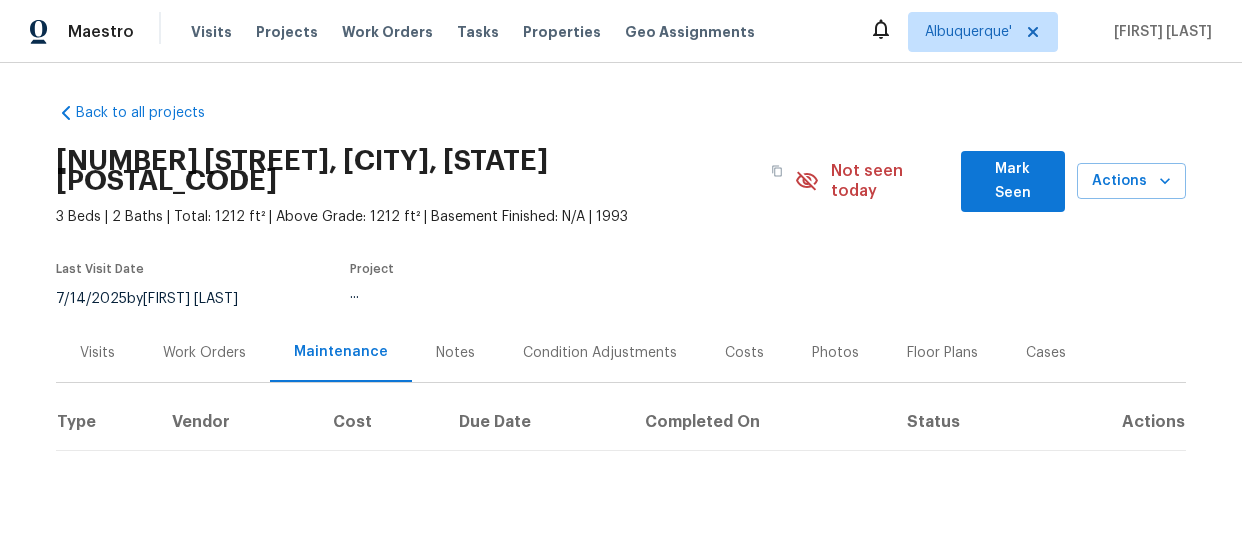 scroll, scrollTop: 0, scrollLeft: 0, axis: both 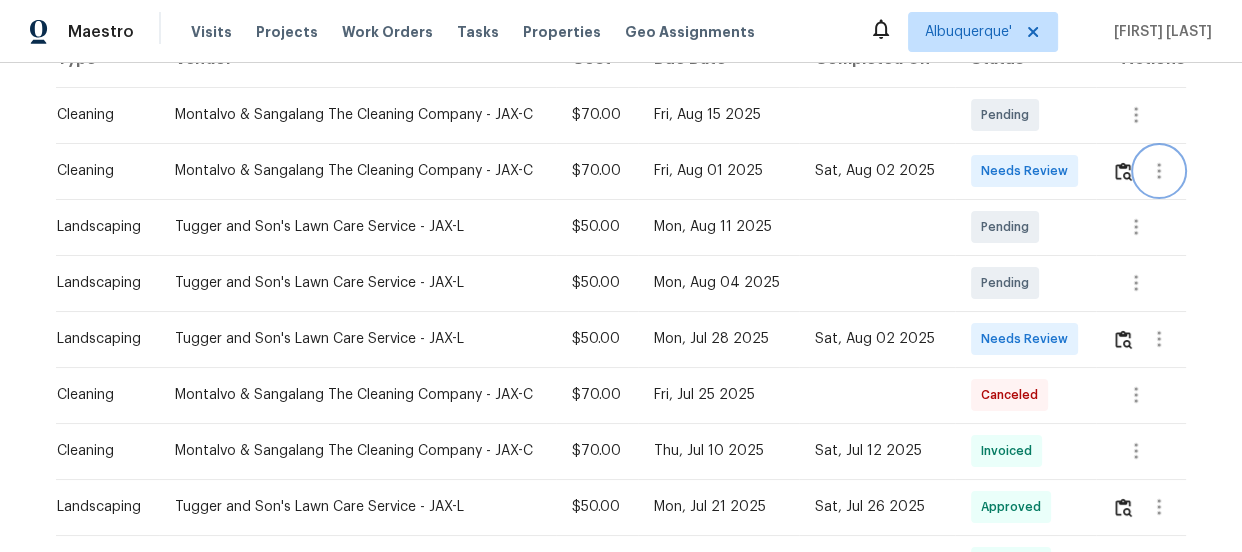 click at bounding box center [1159, 171] 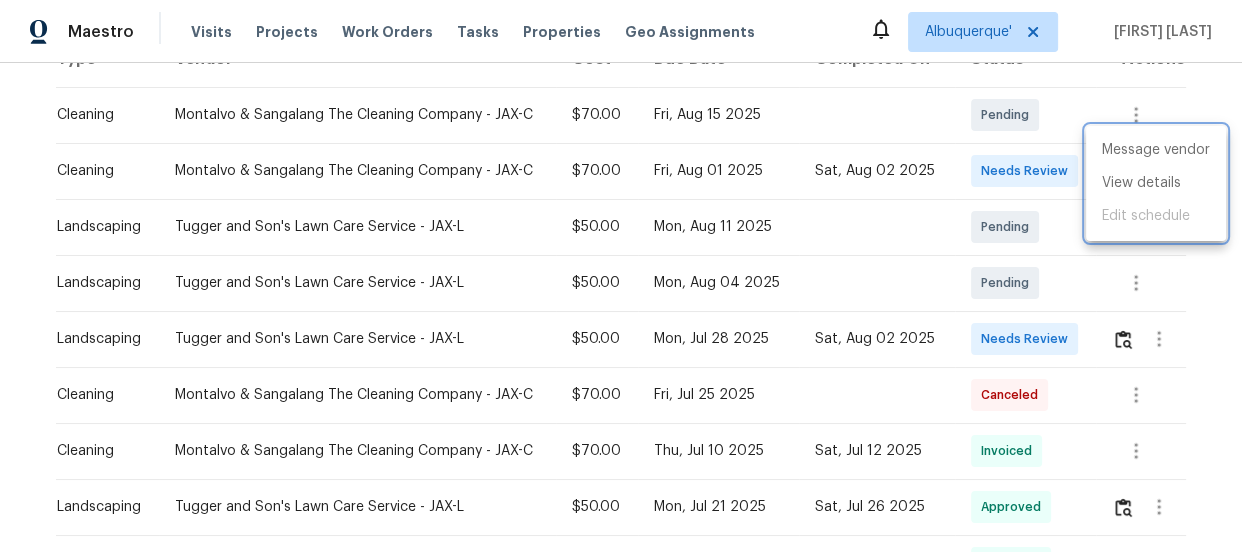 click at bounding box center [621, 276] 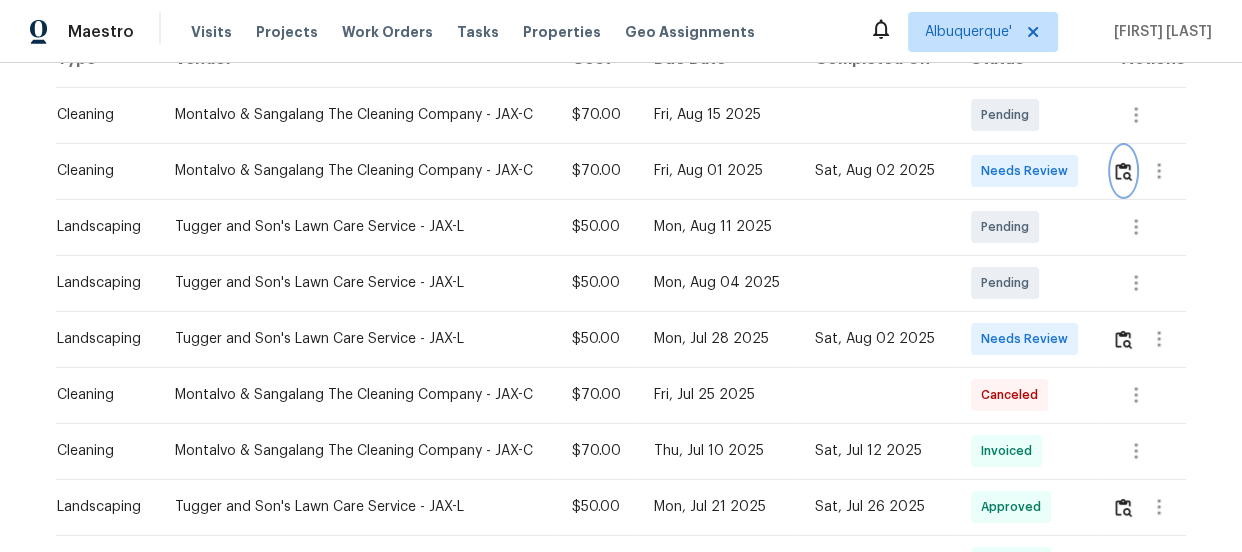 click at bounding box center [1123, 171] 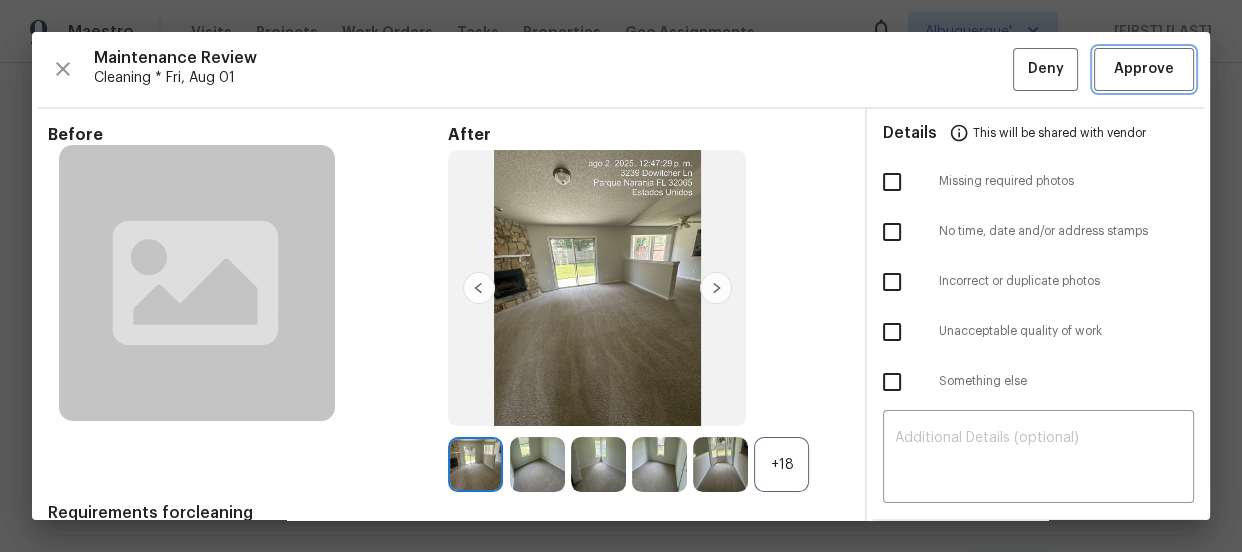 click on "Approve" at bounding box center (1144, 69) 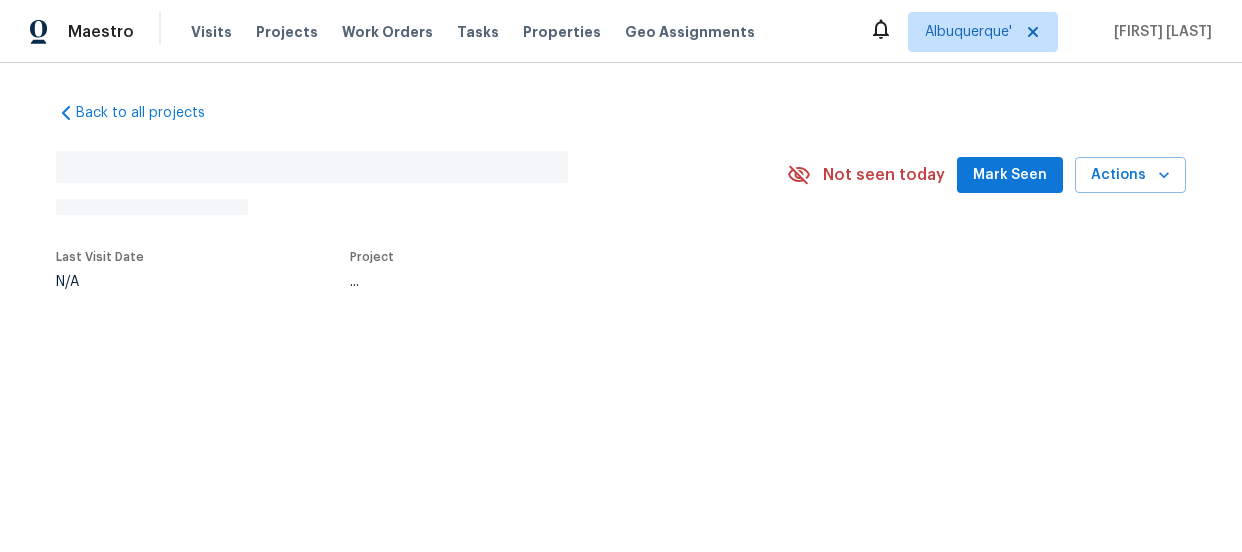 scroll, scrollTop: 0, scrollLeft: 0, axis: both 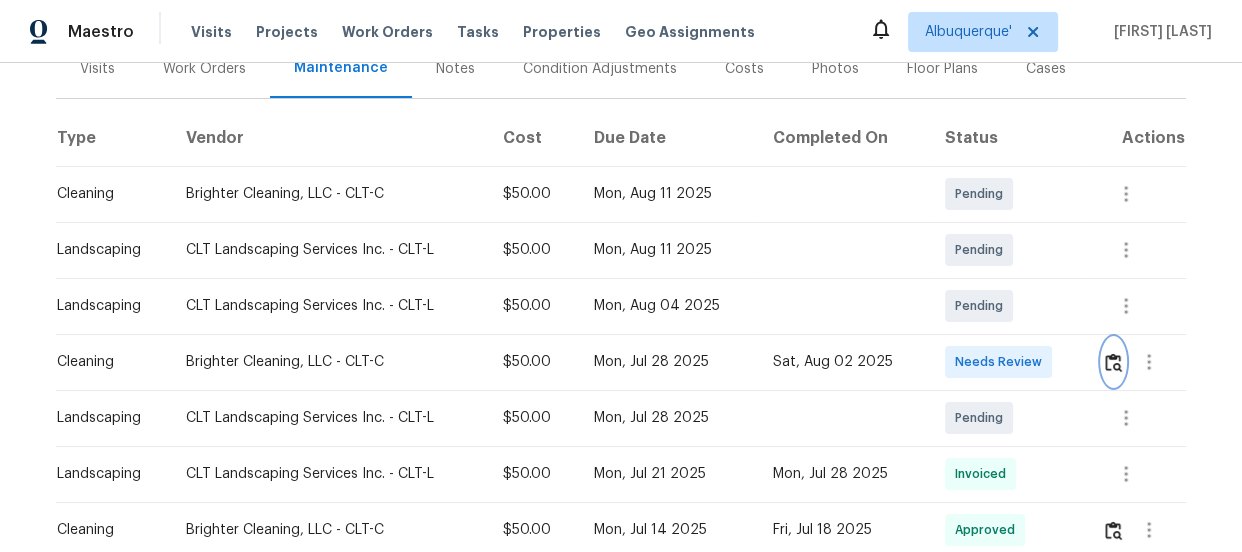 click at bounding box center (1113, 362) 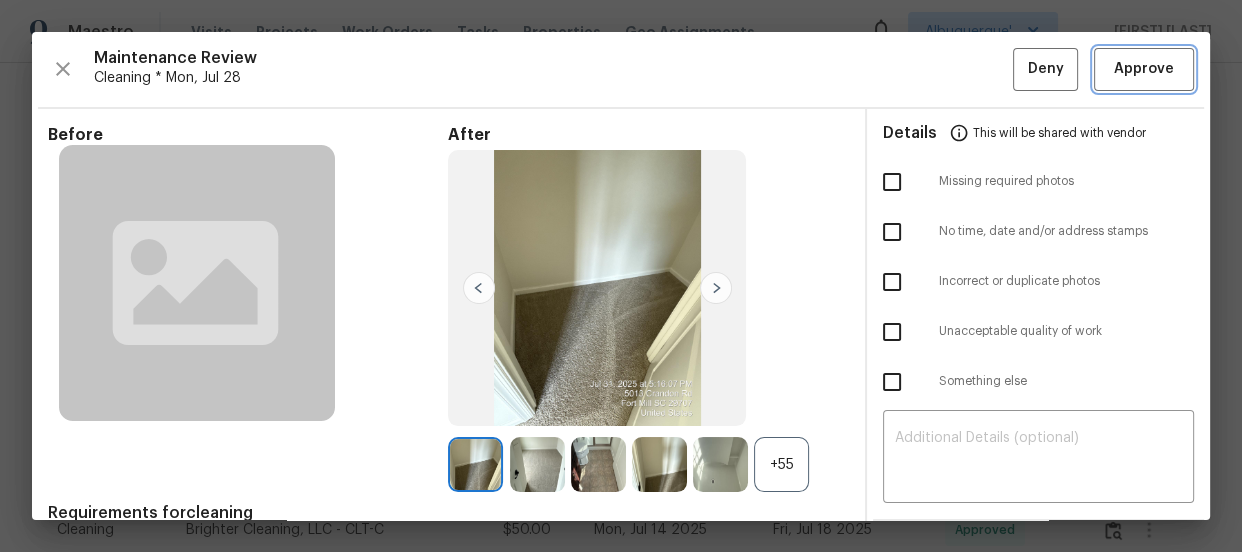 click on "Approve" at bounding box center (1144, 69) 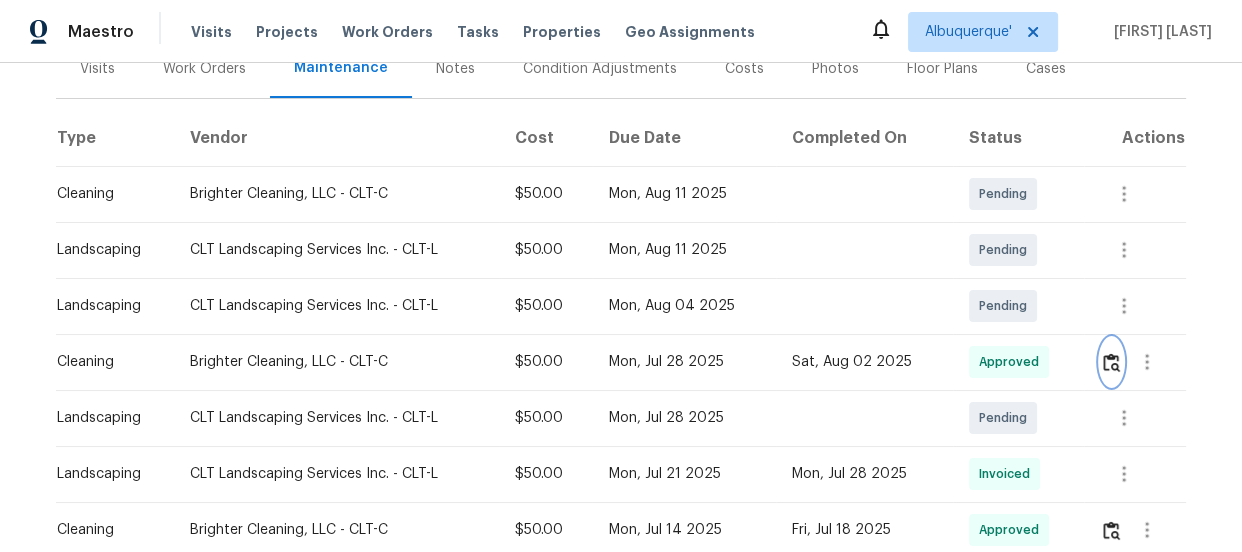 type 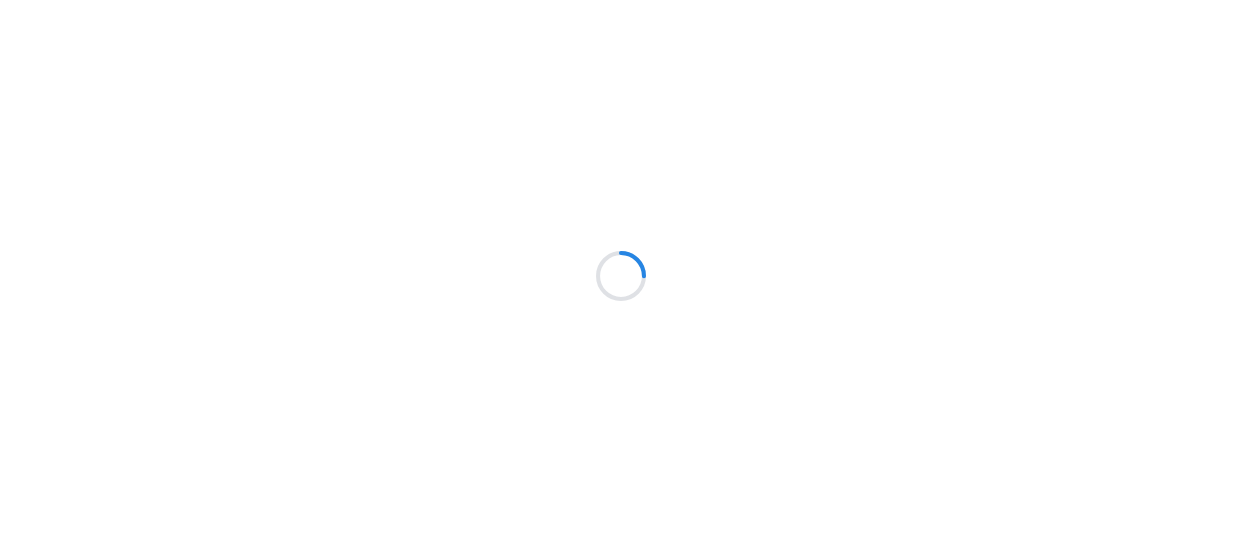 scroll, scrollTop: 0, scrollLeft: 0, axis: both 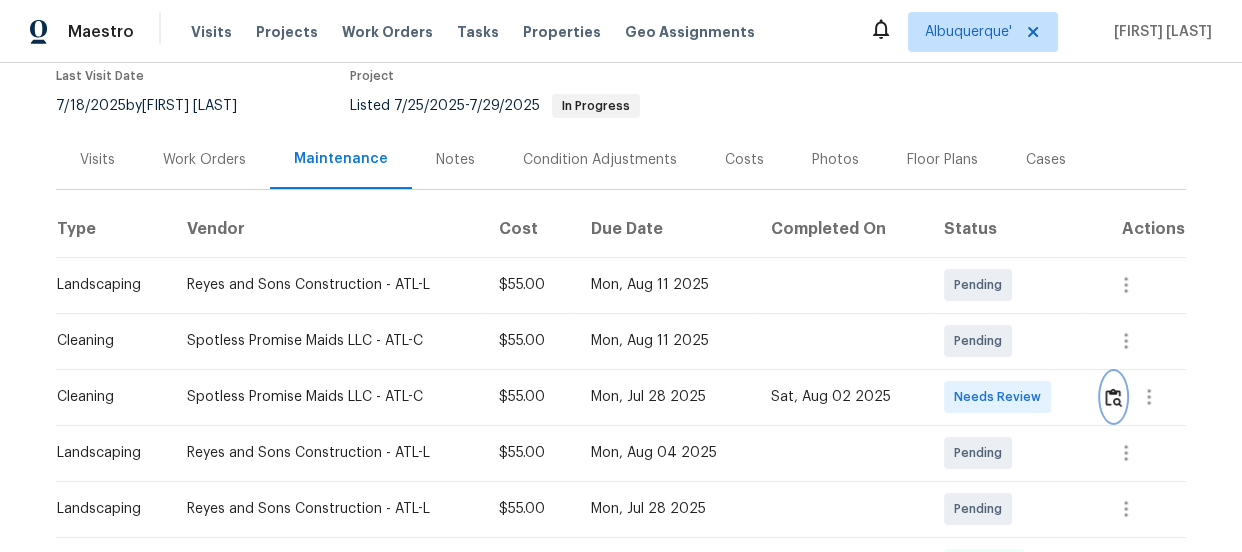 click at bounding box center [1113, 397] 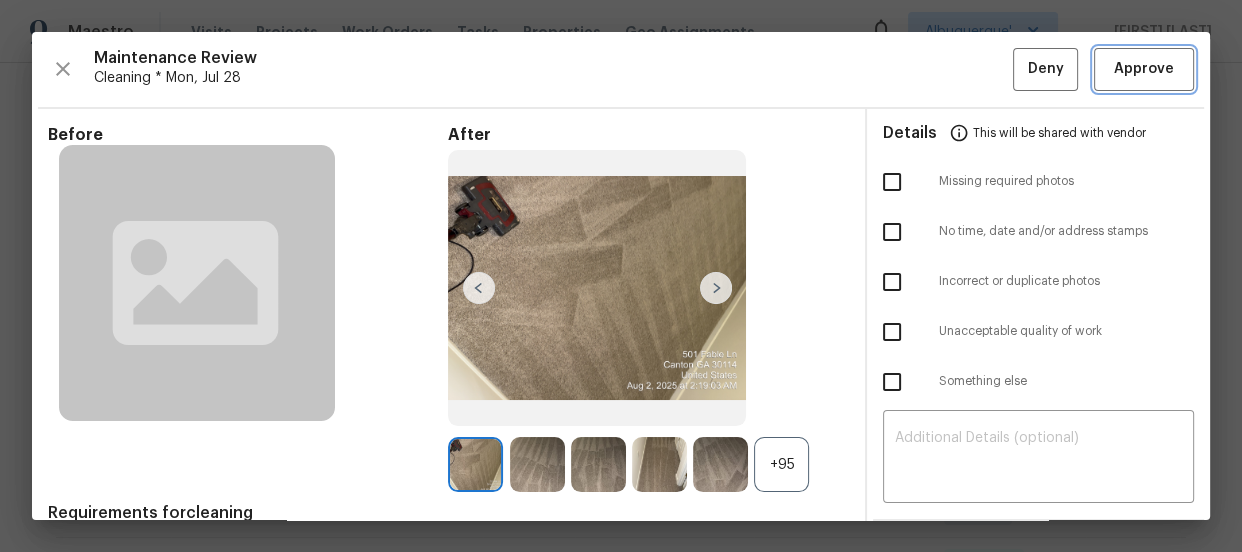 click on "Approve" at bounding box center [1144, 69] 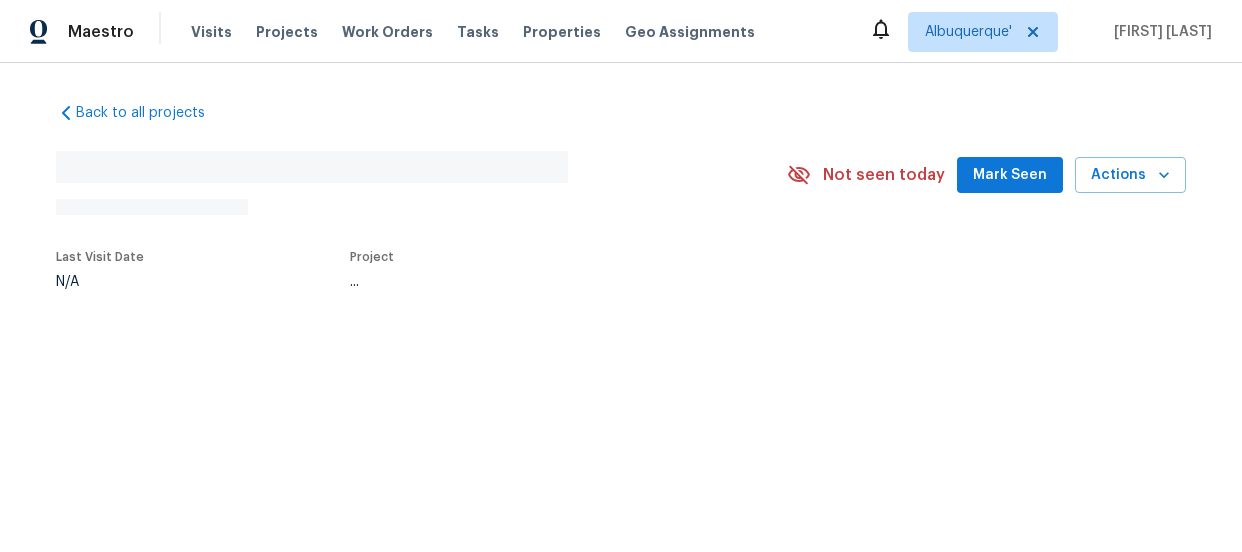 scroll, scrollTop: 0, scrollLeft: 0, axis: both 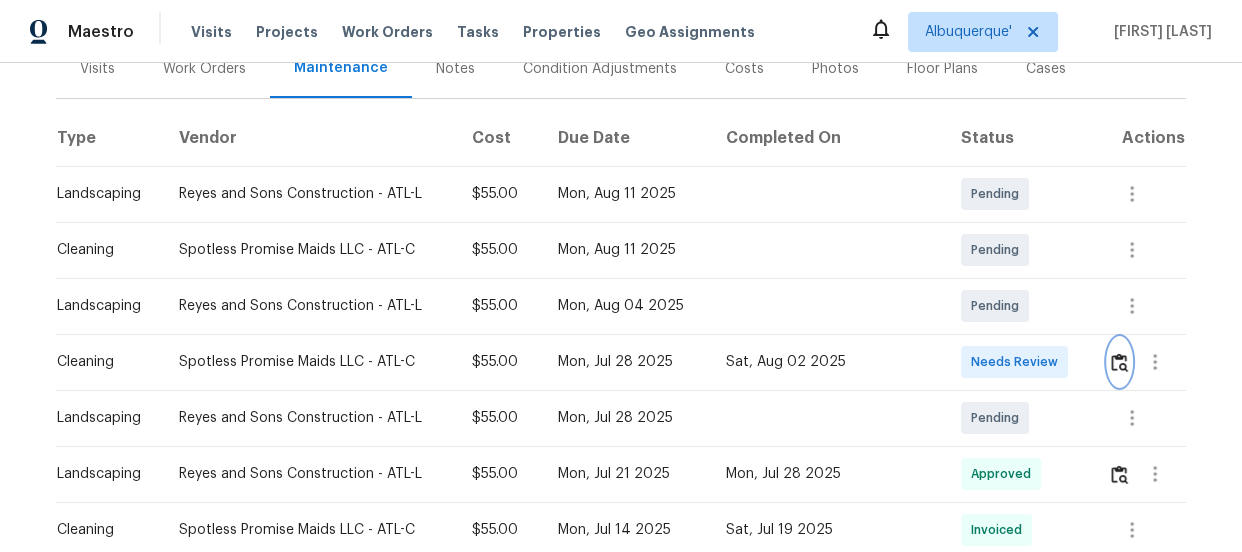 click at bounding box center (1119, 362) 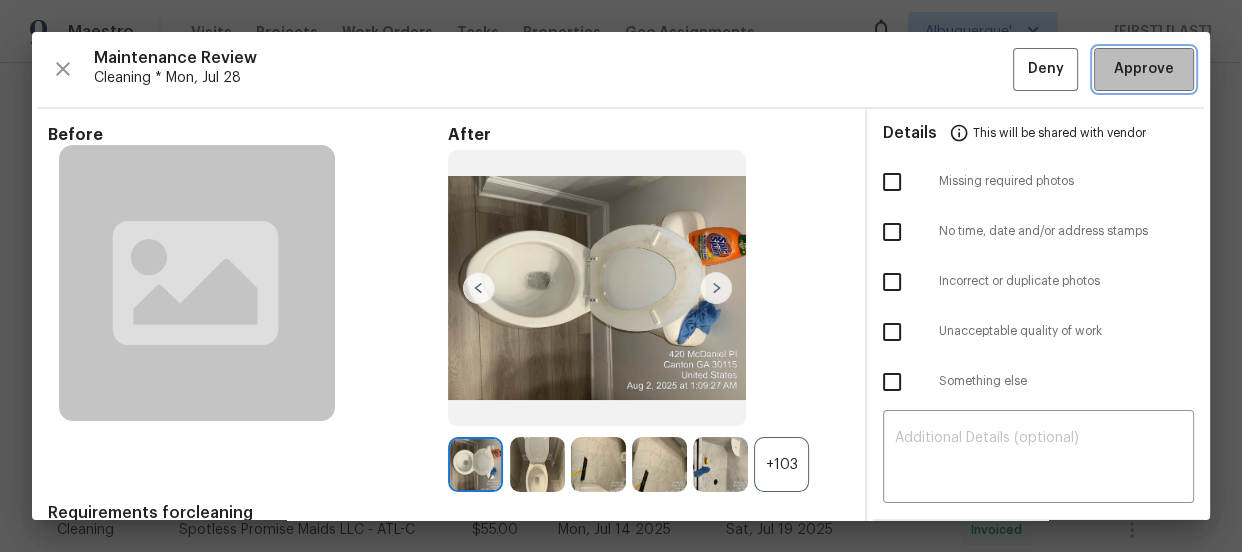 click on "Approve" at bounding box center [1144, 69] 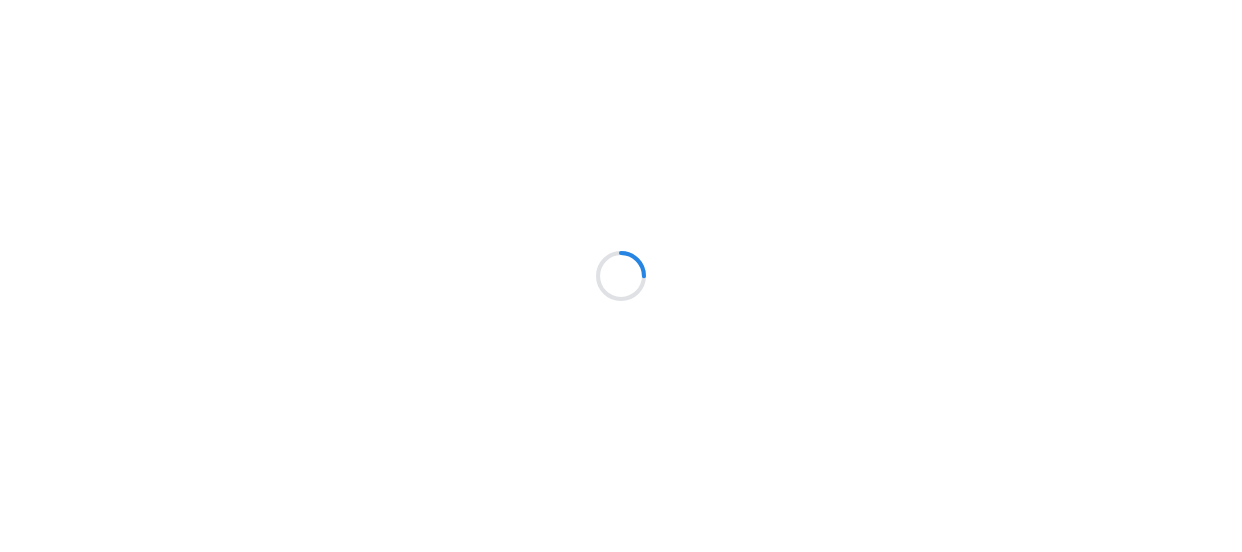 scroll, scrollTop: 0, scrollLeft: 0, axis: both 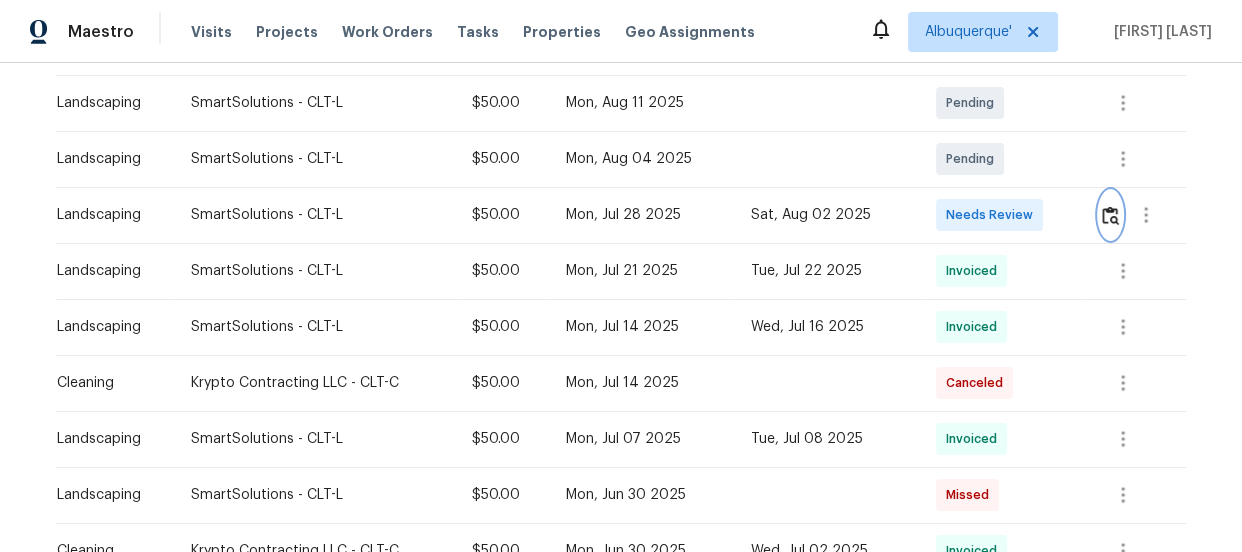 click at bounding box center (1110, 215) 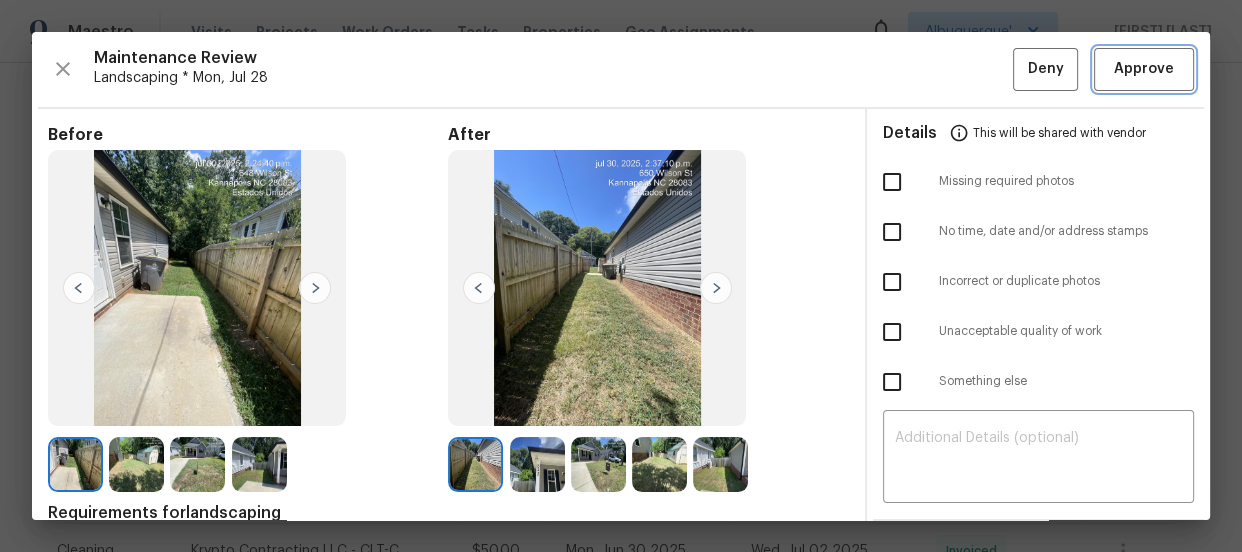 click on "Approve" at bounding box center [1144, 69] 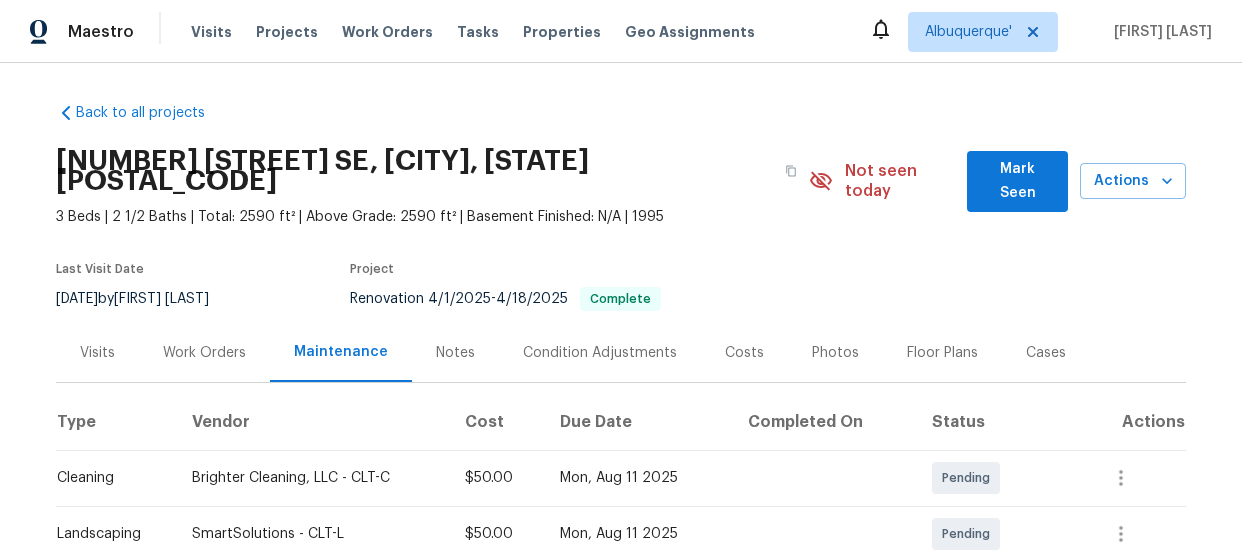 scroll, scrollTop: 0, scrollLeft: 0, axis: both 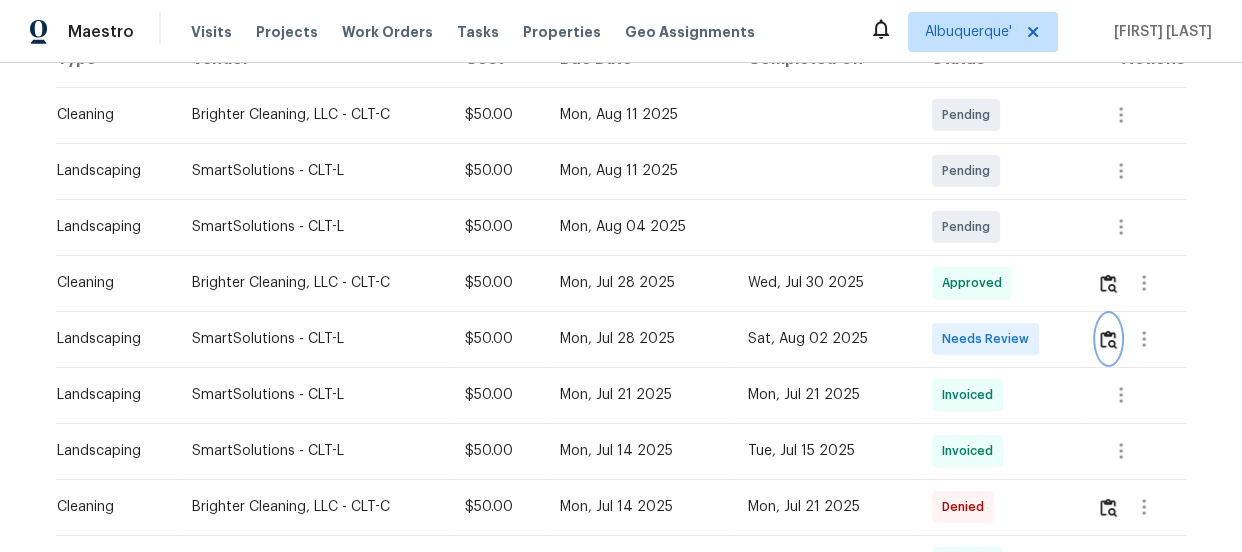 click at bounding box center [1108, 339] 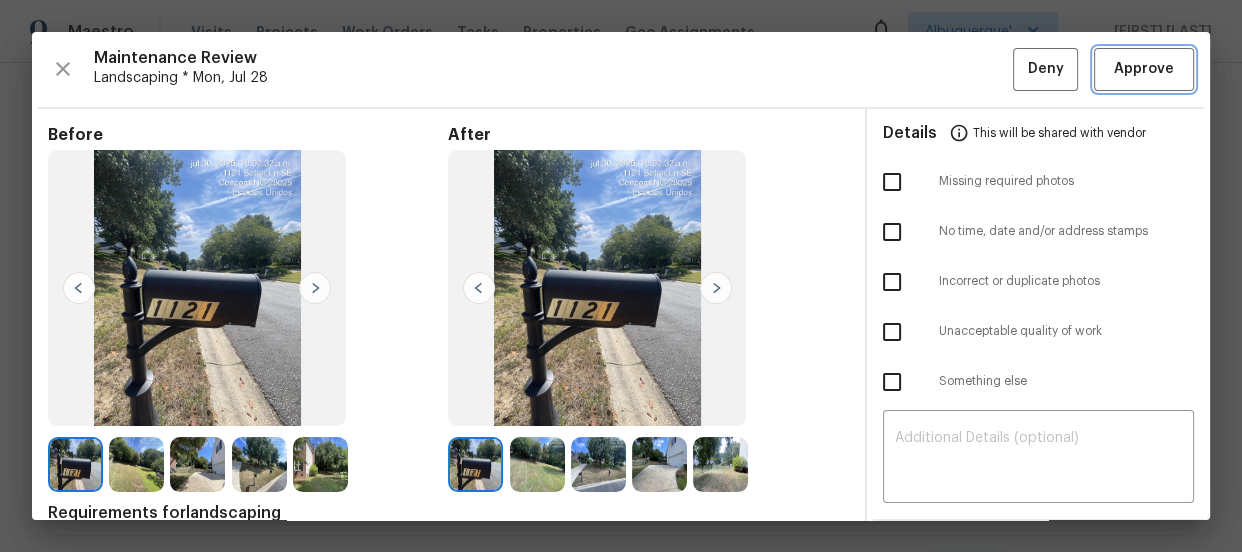 click on "Approve" at bounding box center [1144, 69] 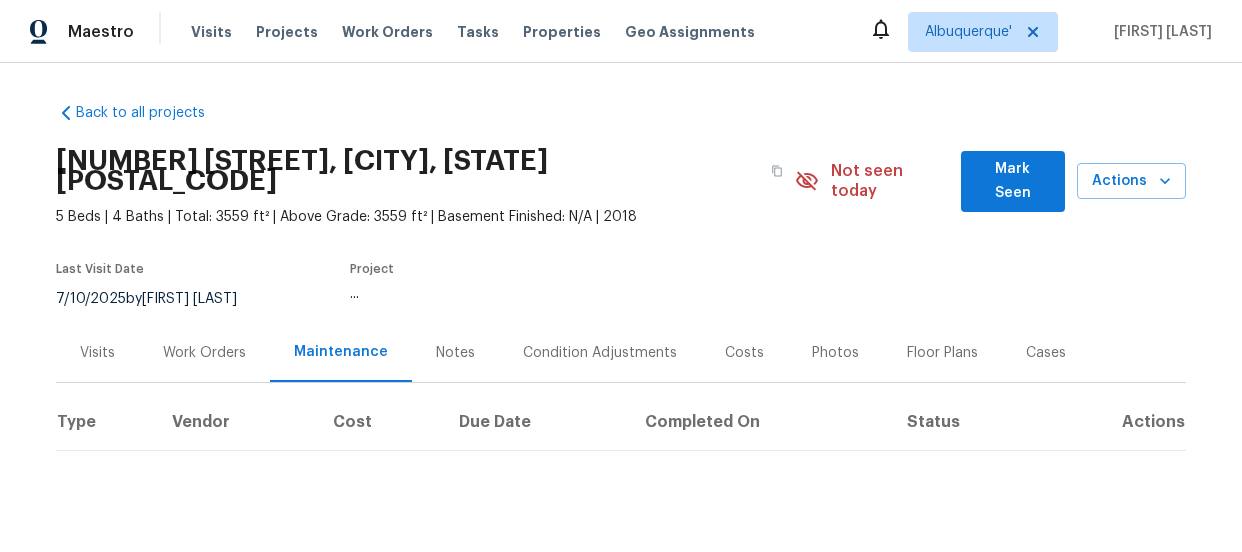 scroll, scrollTop: 0, scrollLeft: 0, axis: both 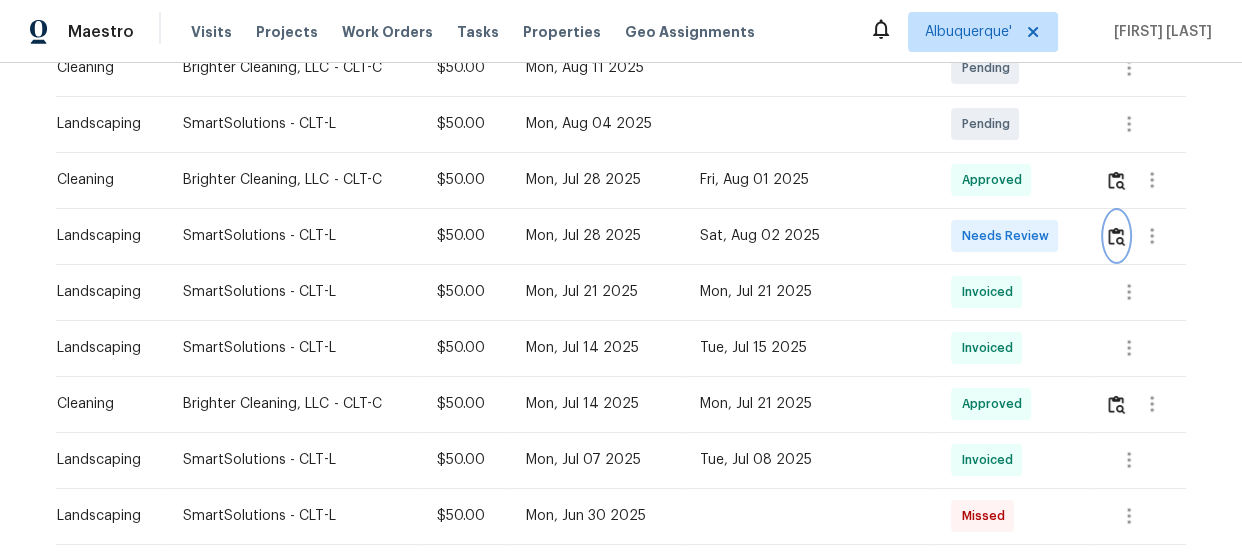 click at bounding box center [1116, 236] 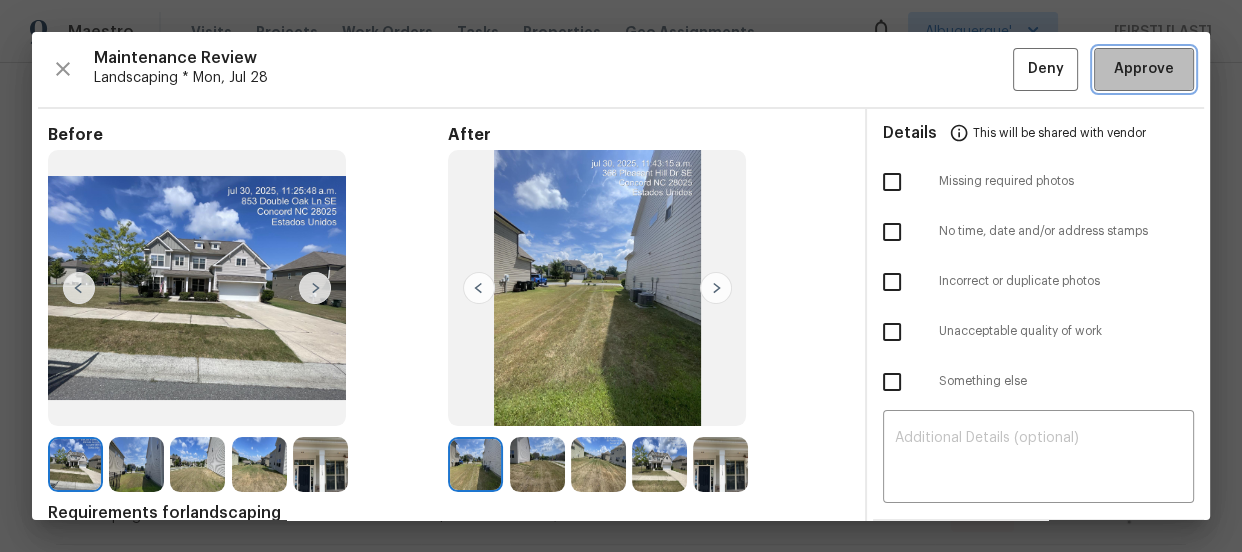 click on "Approve" at bounding box center (1144, 69) 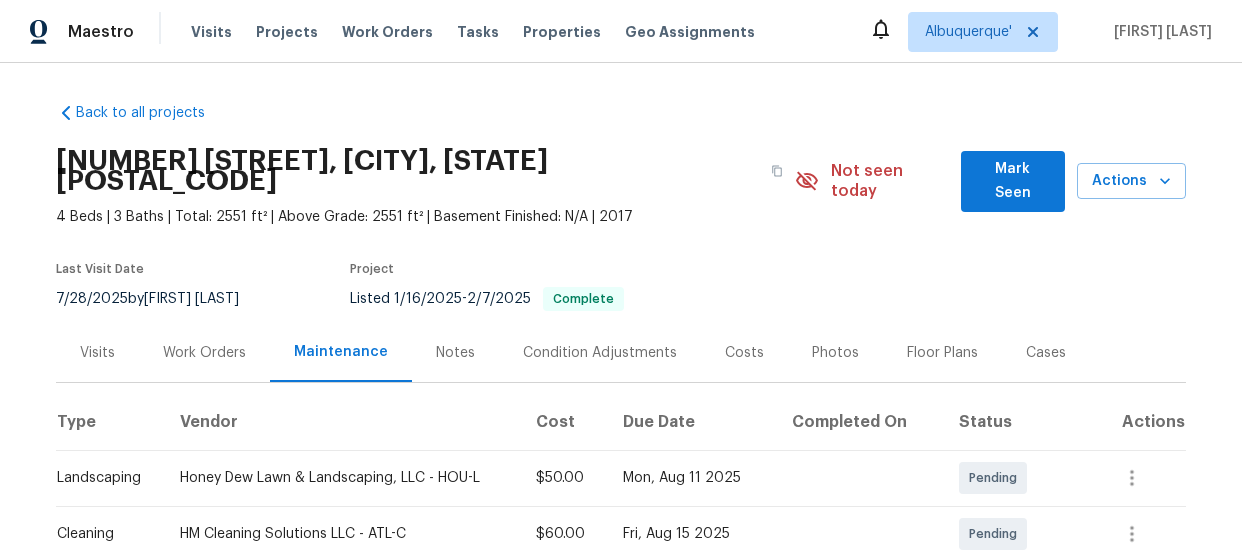 scroll, scrollTop: 0, scrollLeft: 0, axis: both 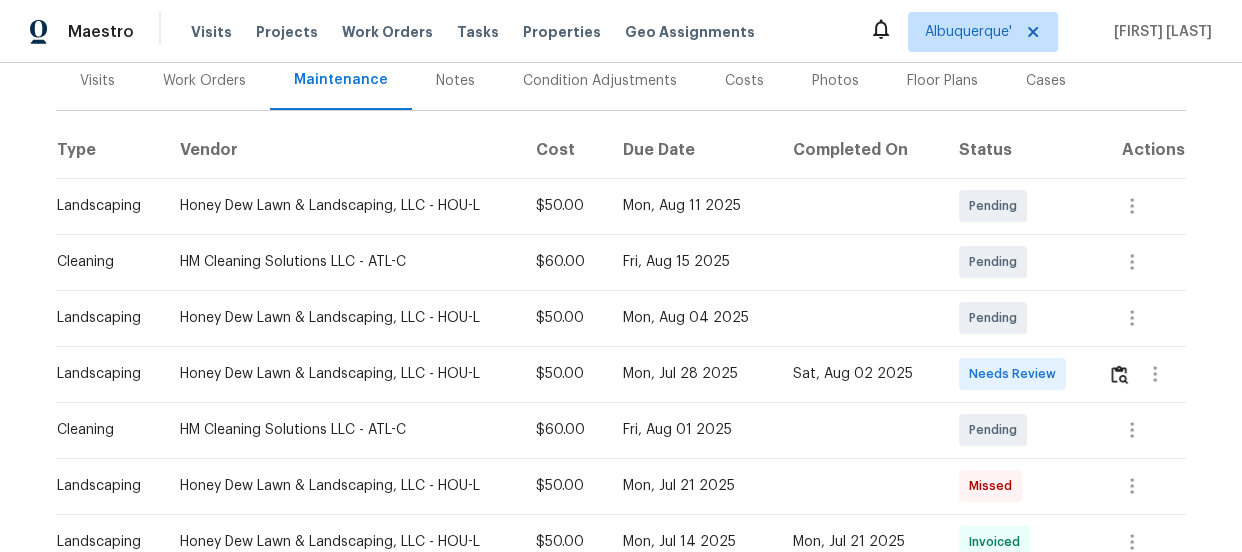 drag, startPoint x: 1093, startPoint y: 349, endPoint x: 1120, endPoint y: 350, distance: 27.018513 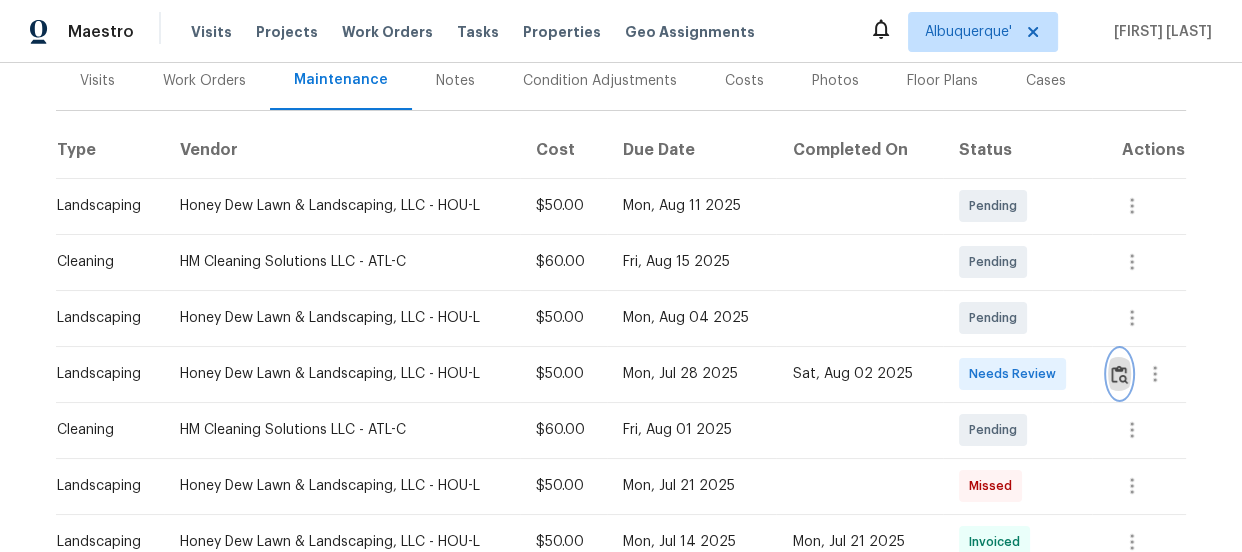 click at bounding box center (1119, 374) 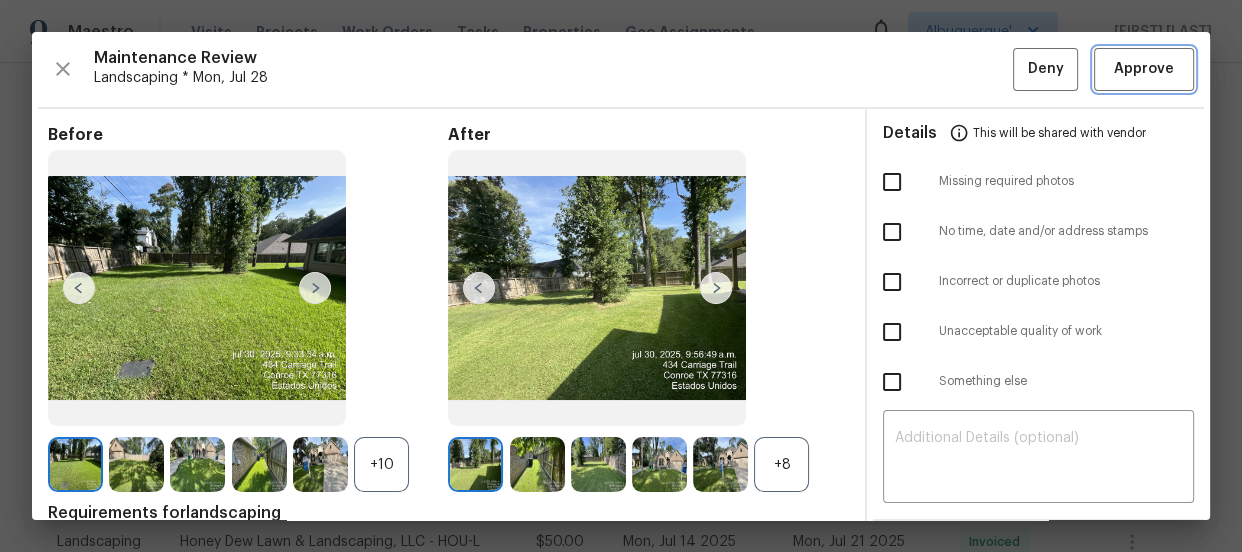click on "Approve" at bounding box center [1144, 69] 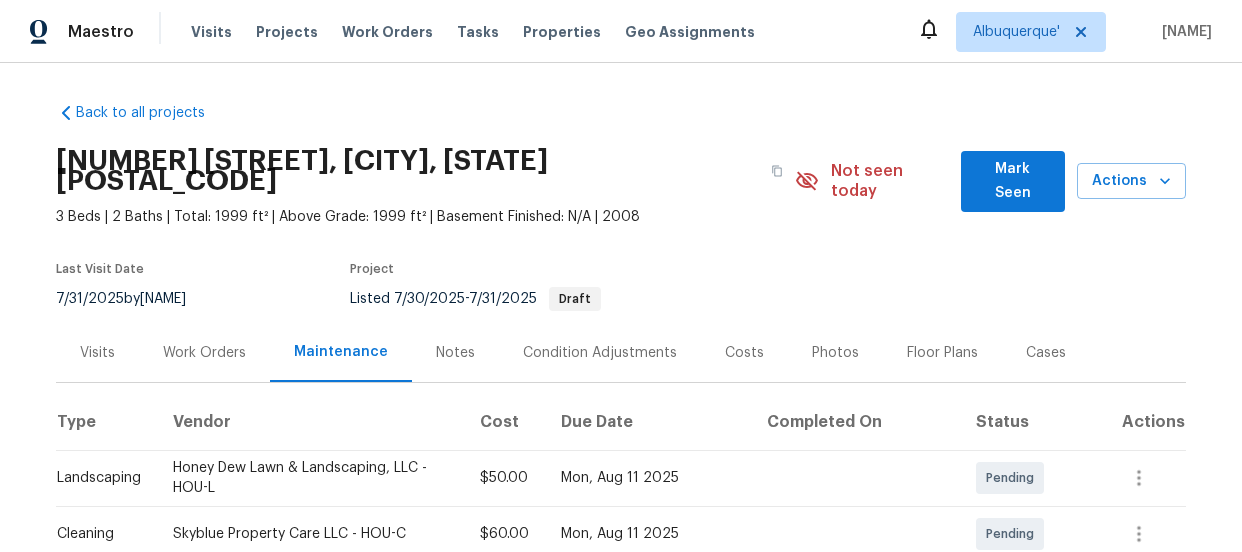 scroll, scrollTop: 0, scrollLeft: 0, axis: both 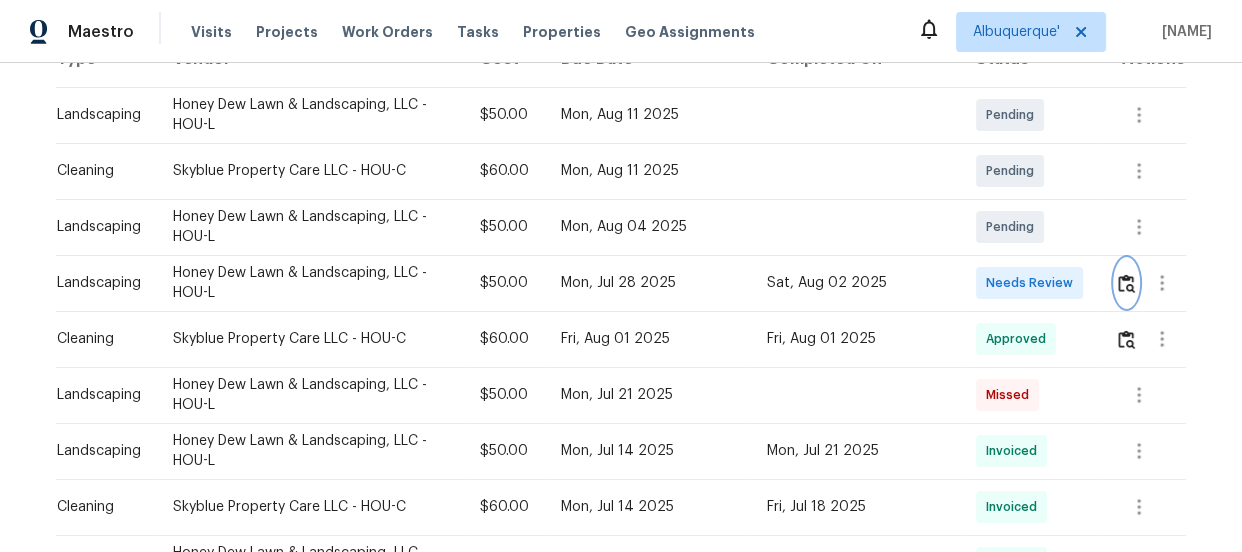 click at bounding box center [1126, 283] 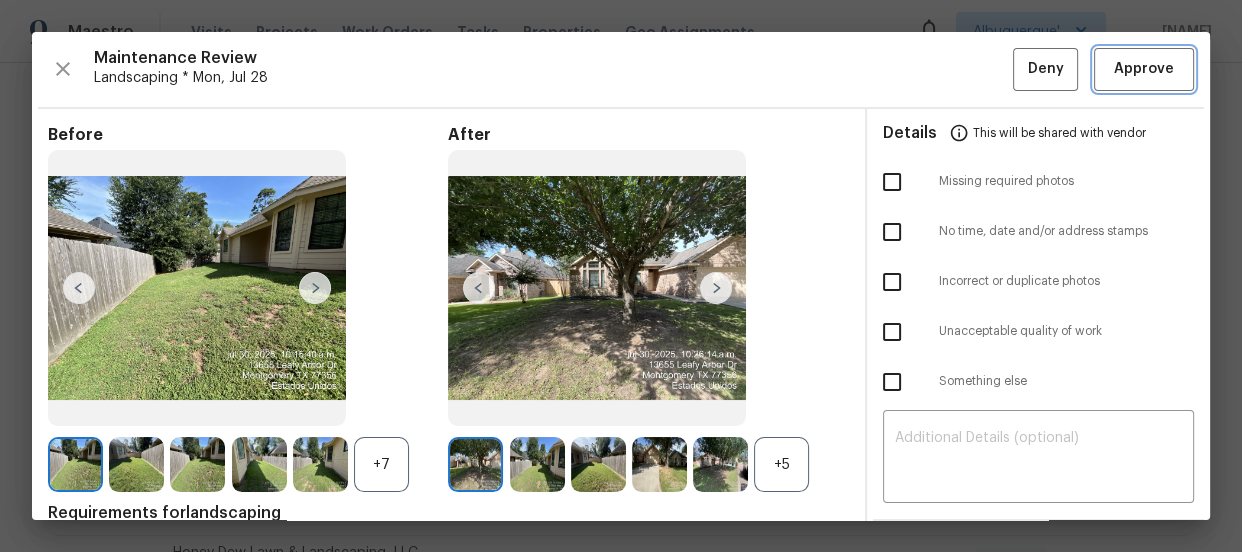 click on "Approve" at bounding box center (1144, 69) 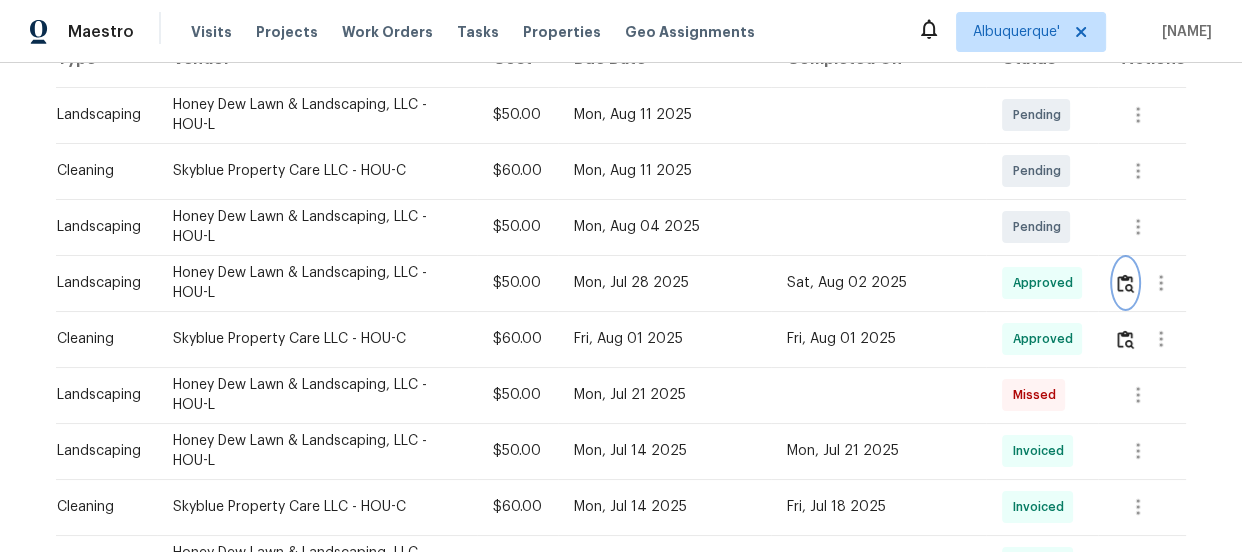 type 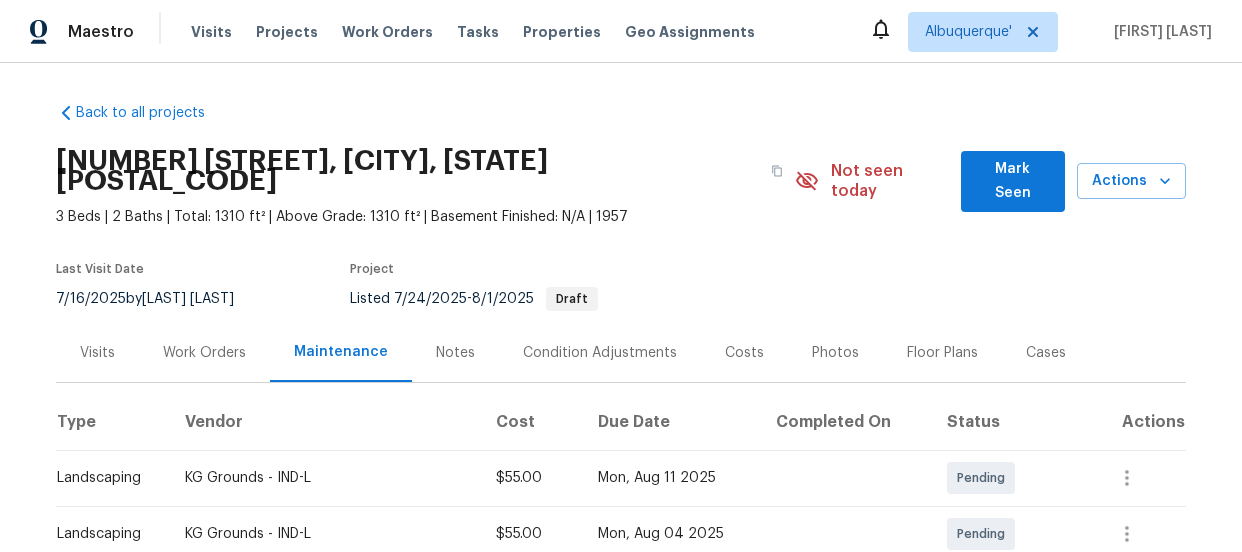 scroll, scrollTop: 0, scrollLeft: 0, axis: both 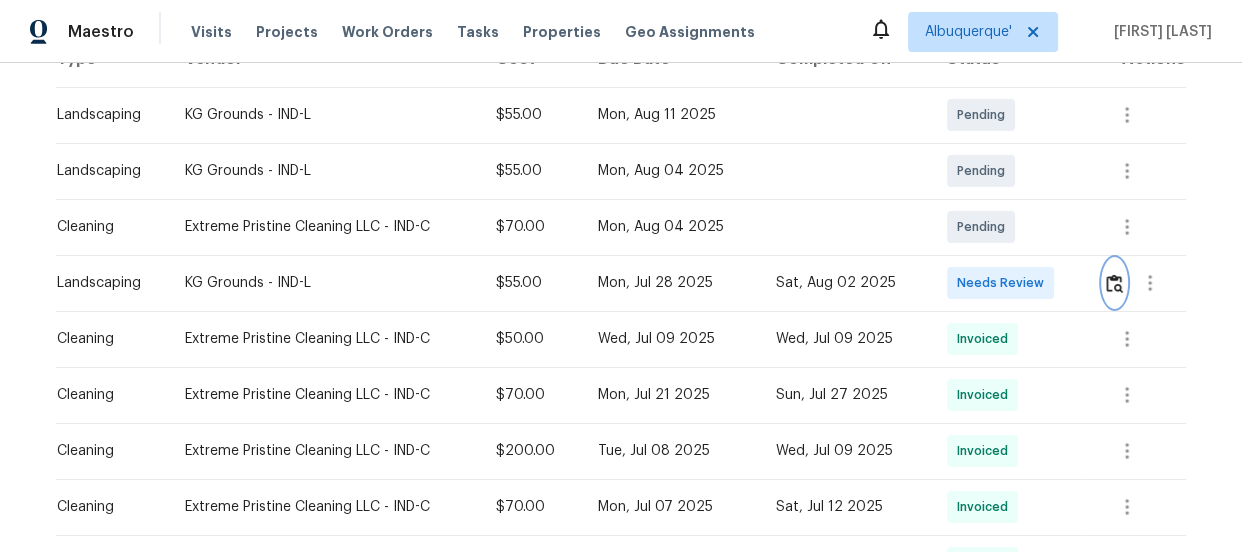 click at bounding box center [1114, 283] 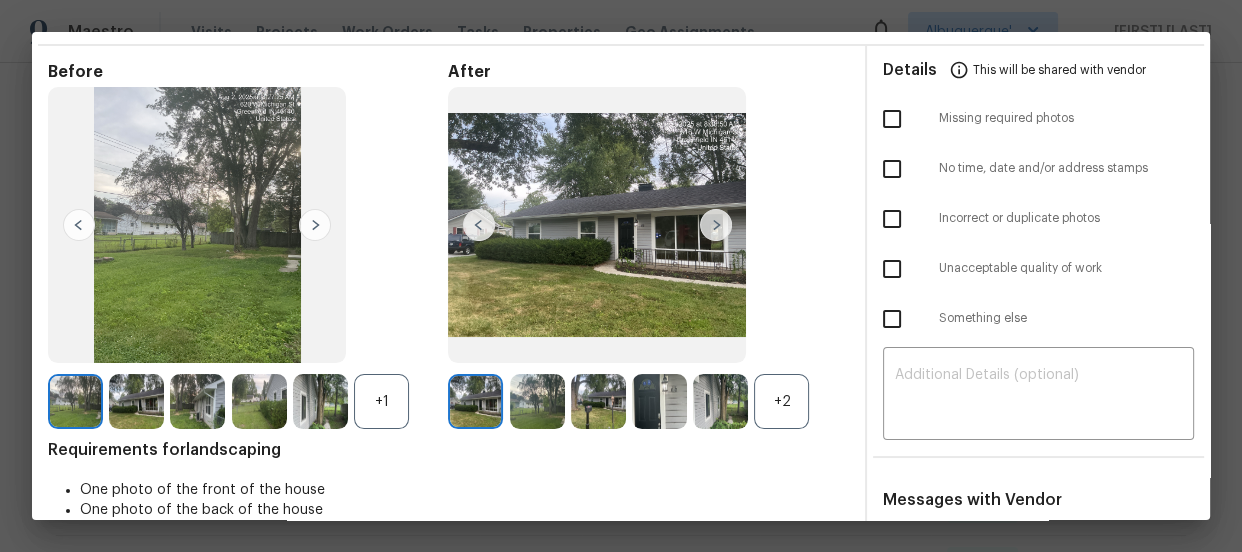 scroll, scrollTop: 0, scrollLeft: 0, axis: both 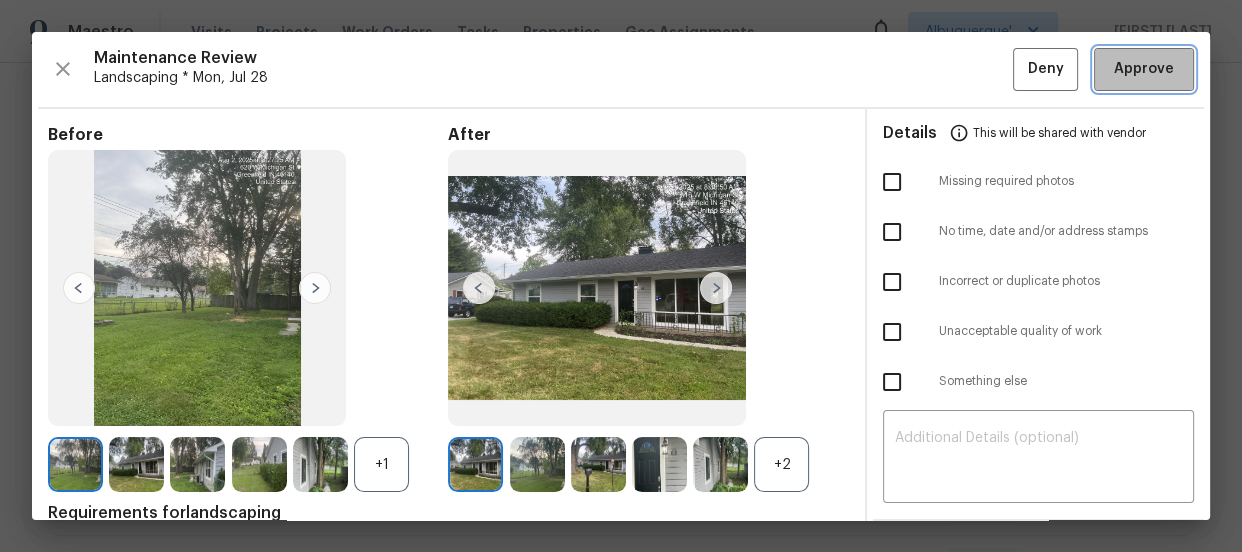 click on "Approve" at bounding box center [1144, 69] 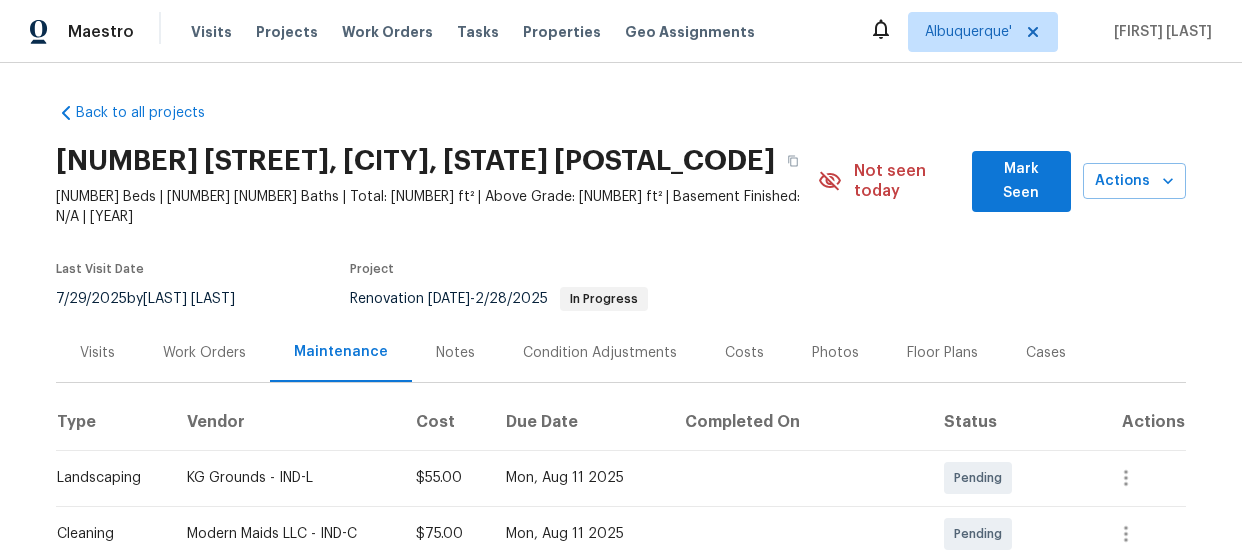 scroll, scrollTop: 0, scrollLeft: 0, axis: both 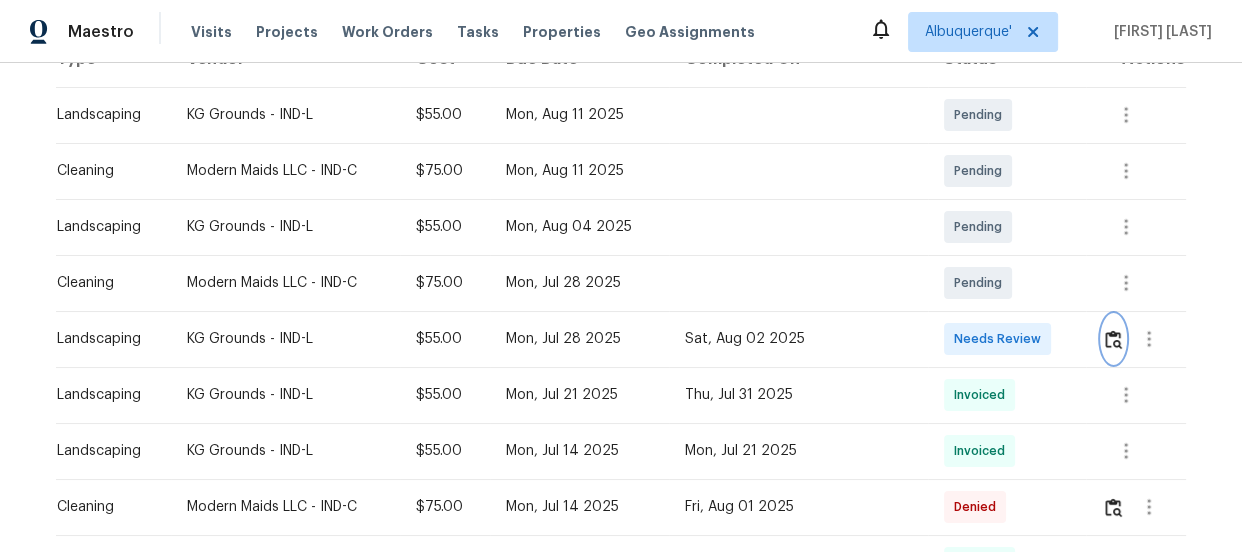click at bounding box center (1113, 339) 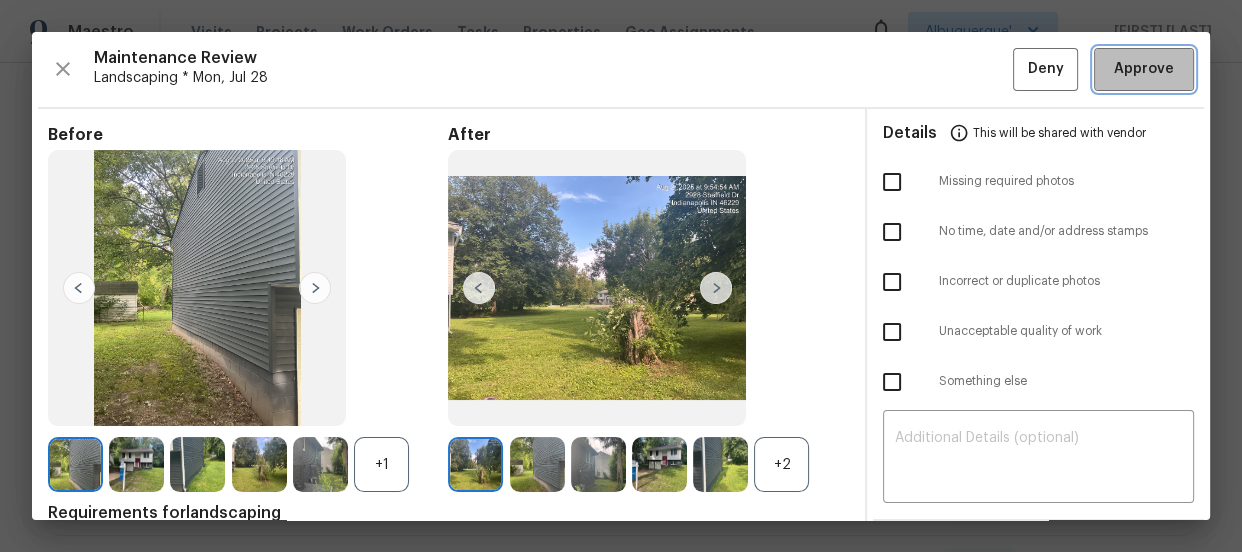 click on "Approve" at bounding box center (1144, 69) 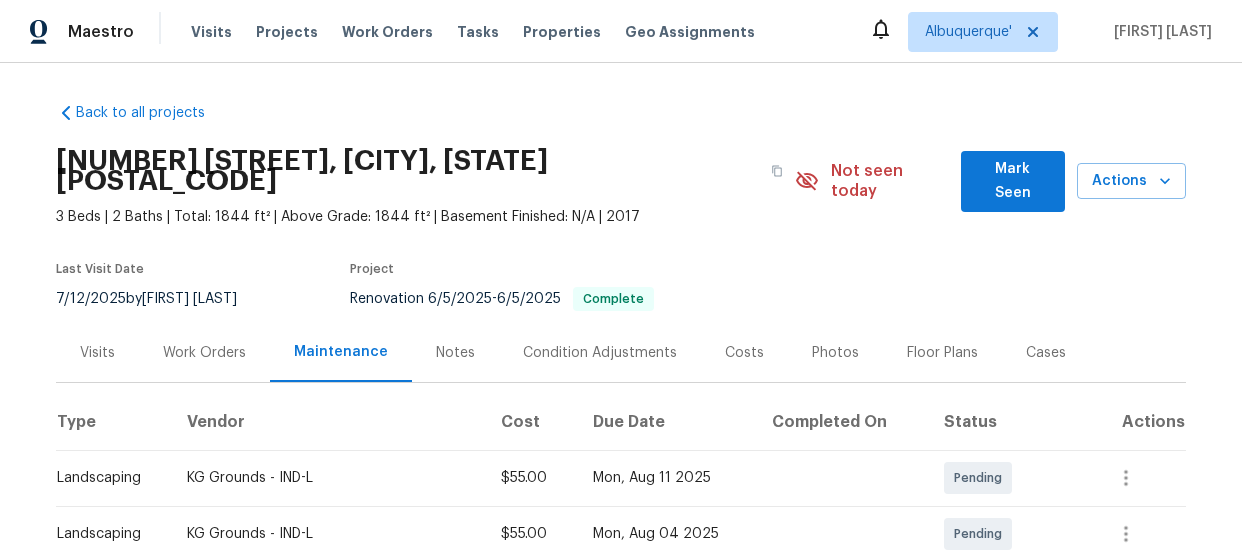 scroll, scrollTop: 0, scrollLeft: 0, axis: both 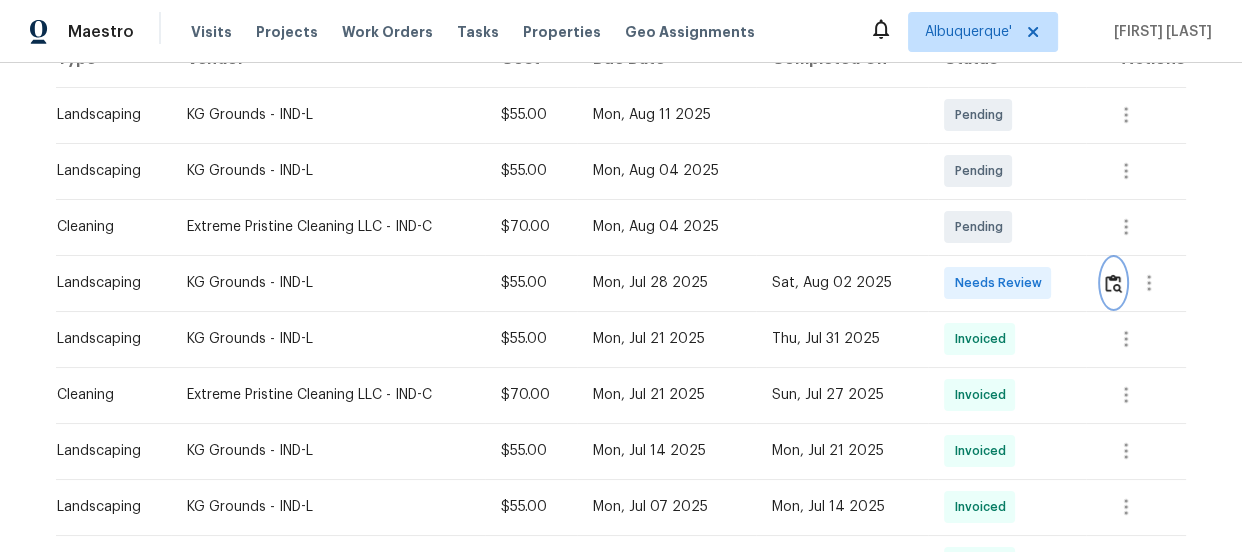 click at bounding box center [1113, 283] 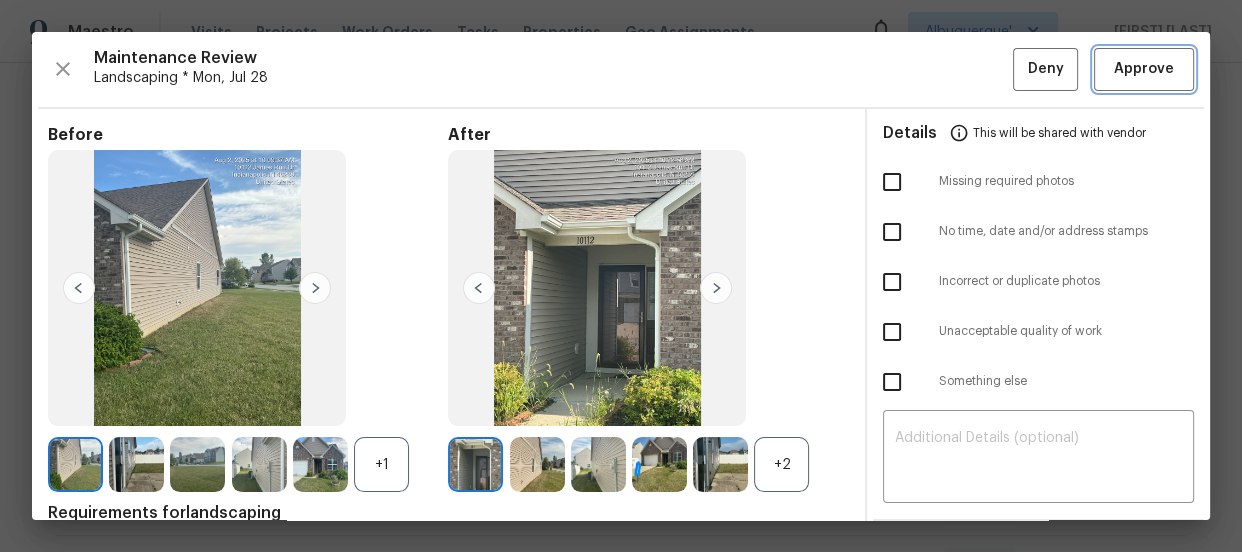 click on "Approve" at bounding box center (1144, 69) 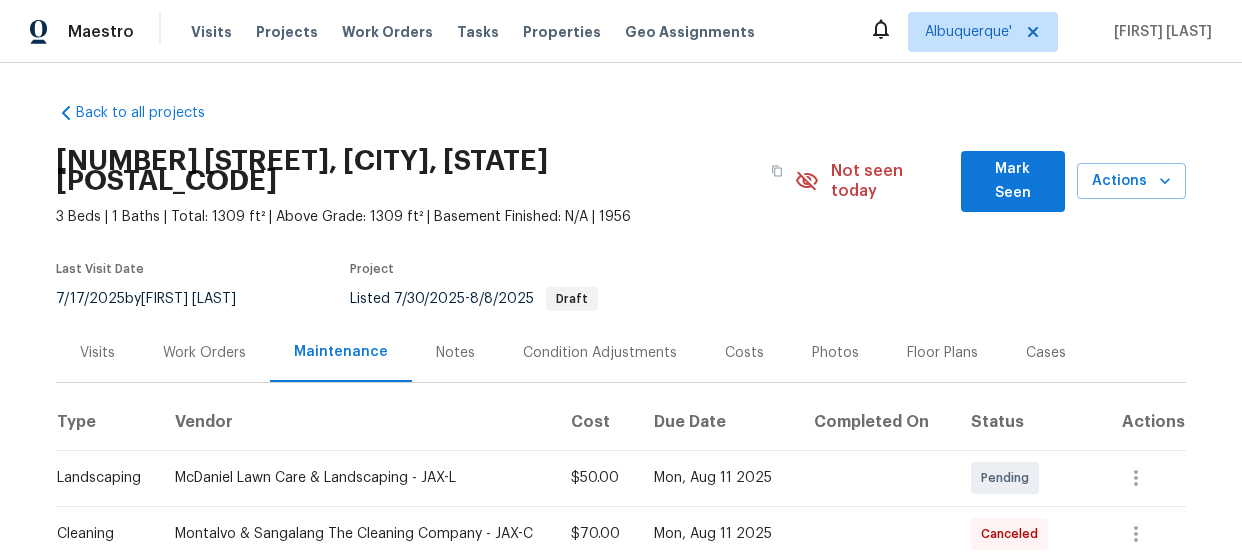 scroll, scrollTop: 0, scrollLeft: 0, axis: both 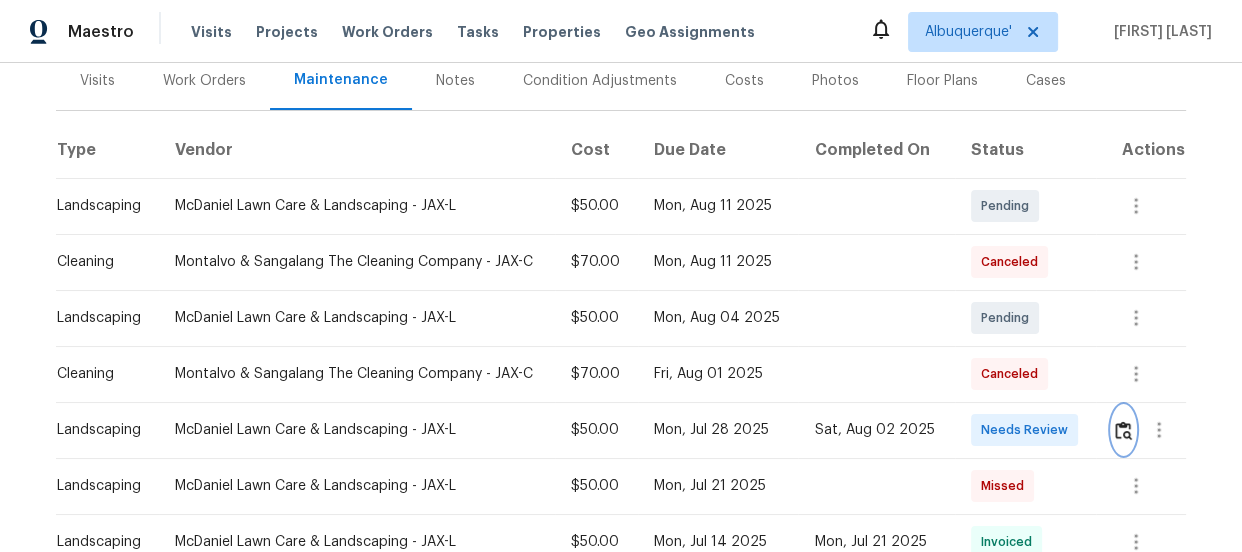 click at bounding box center (1123, 430) 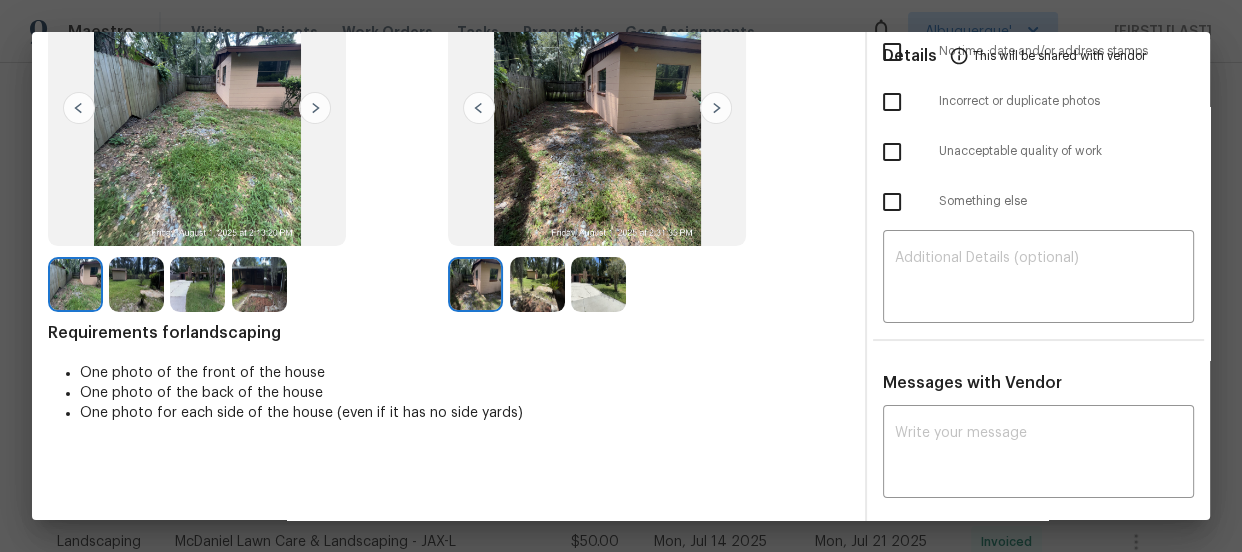 scroll, scrollTop: 181, scrollLeft: 0, axis: vertical 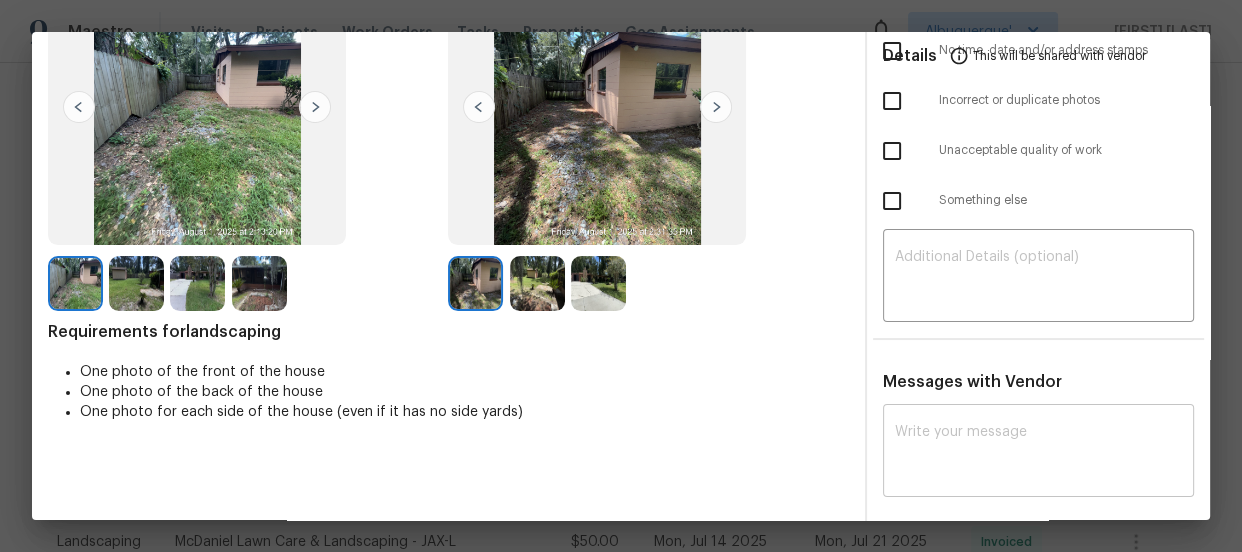 click on "x ​" at bounding box center [1038, 453] 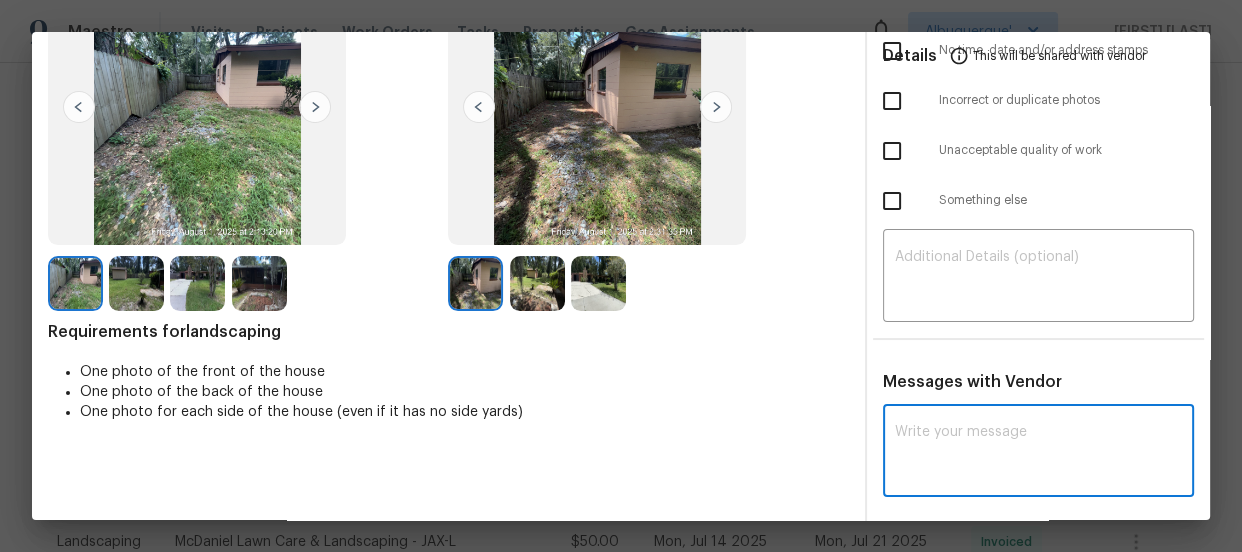 paste on "Maintenance Audit Team: Hello! Unfortunately, this landscaping visit completed on 08/02/025 has been denied because we are missing the required photos for approval. For approval, please upload full view of one side yard photo in after section only if the correct or missing photos were taken on the same day the visit was completed. If those photos are available, they must be uploaded within 48 hours of the original visit date. If the required photos were not taken on the day of the visit, the denial will remain in place. If you or your team need a refresher on the quality standards and requirements, please refer to the updated Standards of Work that have been distributed via email. Thank you!" 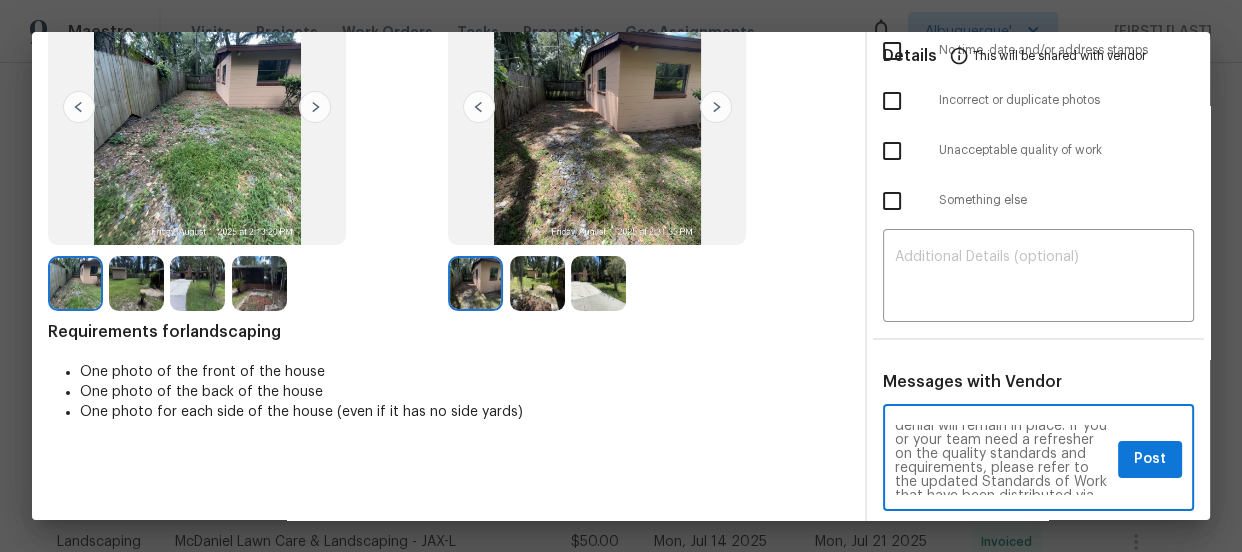 scroll, scrollTop: 0, scrollLeft: 0, axis: both 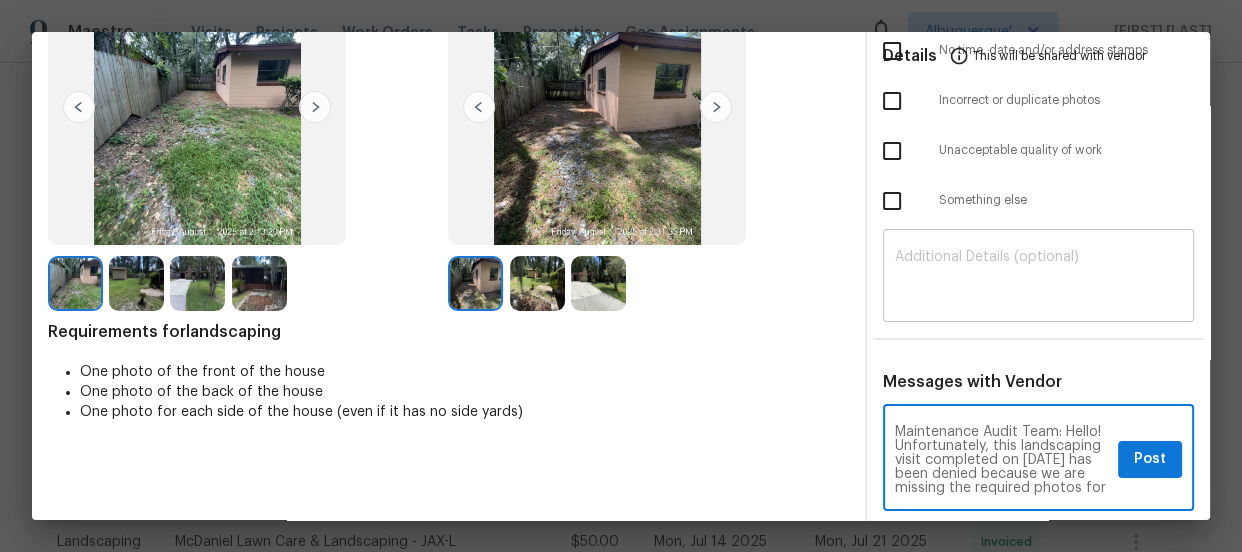 type on "Maintenance Audit Team: Hello! Unfortunately, this landscaping visit completed on 08/02/025 has been denied because we are missing the required photos for approval. For approval, please upload full view of one side yard photo in after section only if the correct or missing photos were taken on the same day the visit was completed. If those photos are available, they must be uploaded within 48 hours of the original visit date. If the required photos were not taken on the day of the visit, the denial will remain in place. If you or your team need a refresher on the quality standards and requirements, please refer to the updated Standards of Work that have been distributed via email. Thank you!" 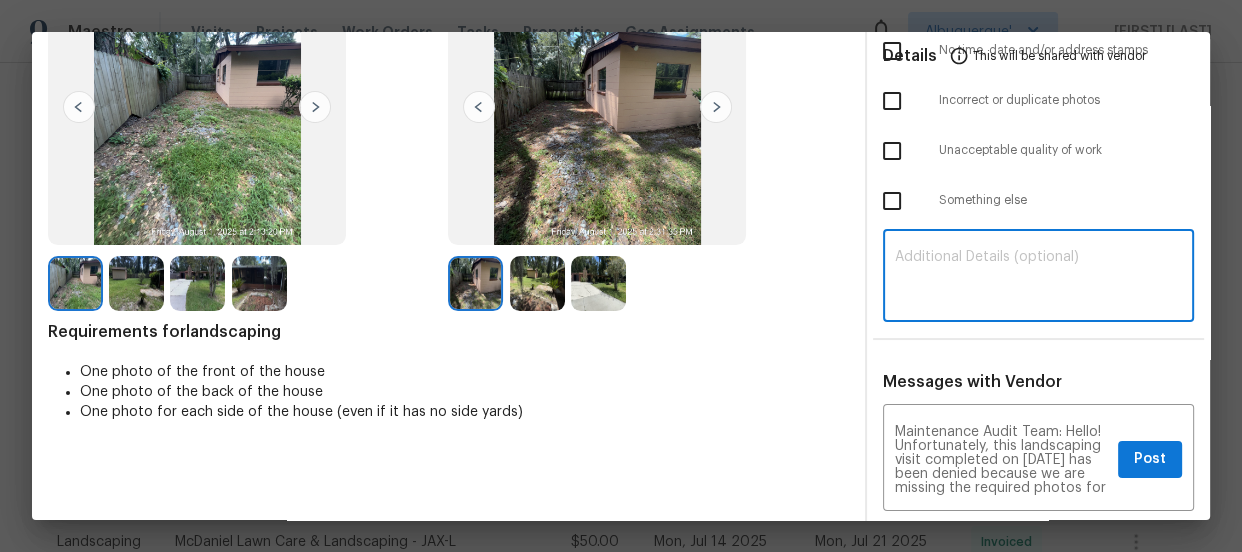 paste on "Maintenance Audit Team: Hello! Unfortunately, this landscaping visit completed on 08/02/025 has been denied because we are missing the required photos for approval. For approval, please upload full view of one side yard photo in after section only if the correct or missing photos were taken on the same day the visit was completed. If those photos are available, they must be uploaded within 48 hours of the original visit date. If the required photos were not taken on the day of the visit, the denial will remain in place. If you or your team need a refresher on the quality standards and requirements, please refer to the updated Standards of Work that have been distributed via email. Thank you!" 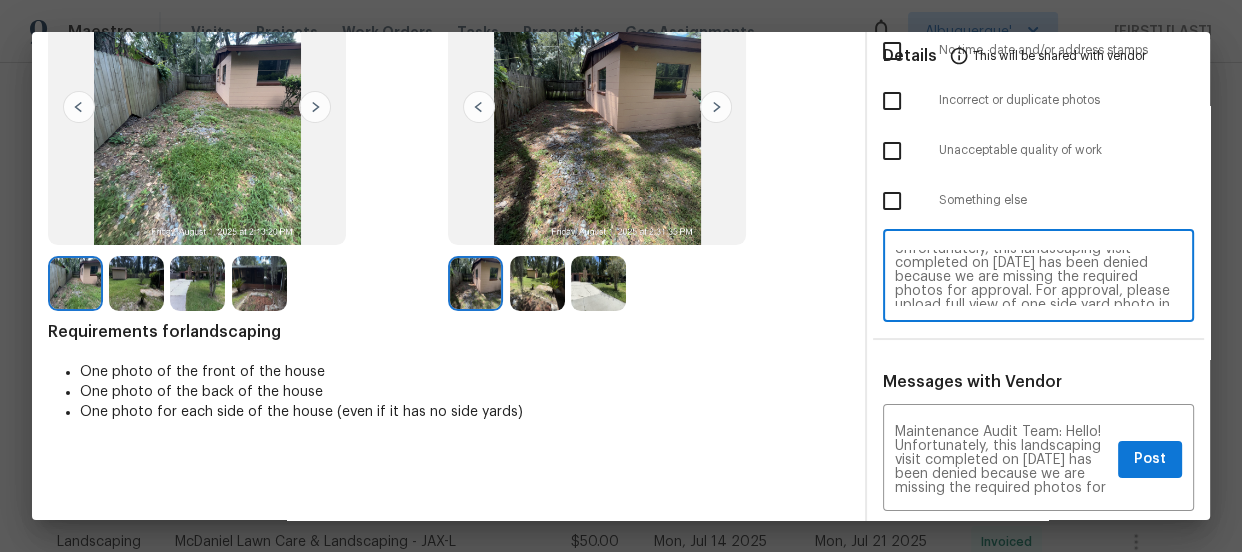 scroll, scrollTop: 0, scrollLeft: 0, axis: both 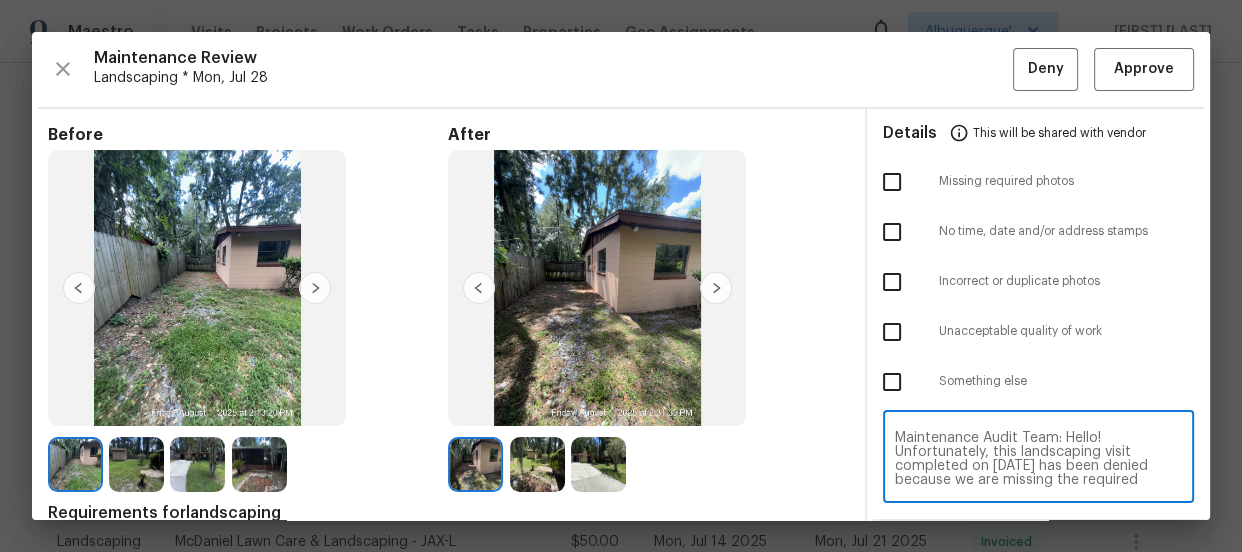 type on "Maintenance Audit Team: Hello! Unfortunately, this landscaping visit completed on 08/02/025 has been denied because we are missing the required photos for approval. For approval, please upload full view of one side yard photo in after section only if the correct or missing photos were taken on the same day the visit was completed. If those photos are available, they must be uploaded within 48 hours of the original visit date. If the required photos were not taken on the day of the visit, the denial will remain in place. If you or your team need a refresher on the quality standards and requirements, please refer to the updated Standards of Work that have been distributed via email. Thank you!" 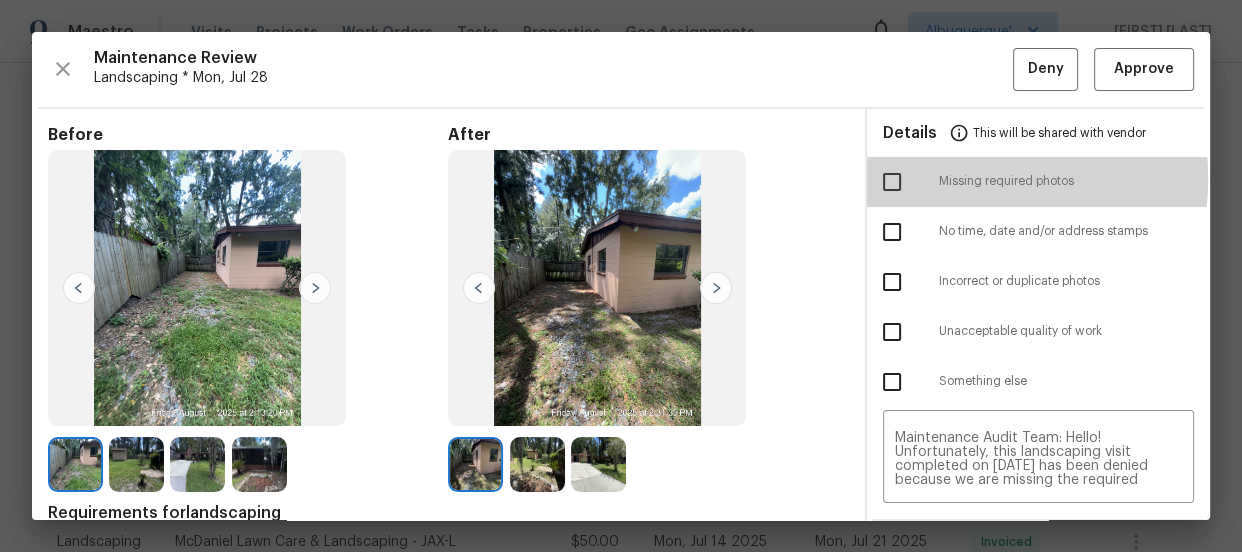 click at bounding box center (892, 182) 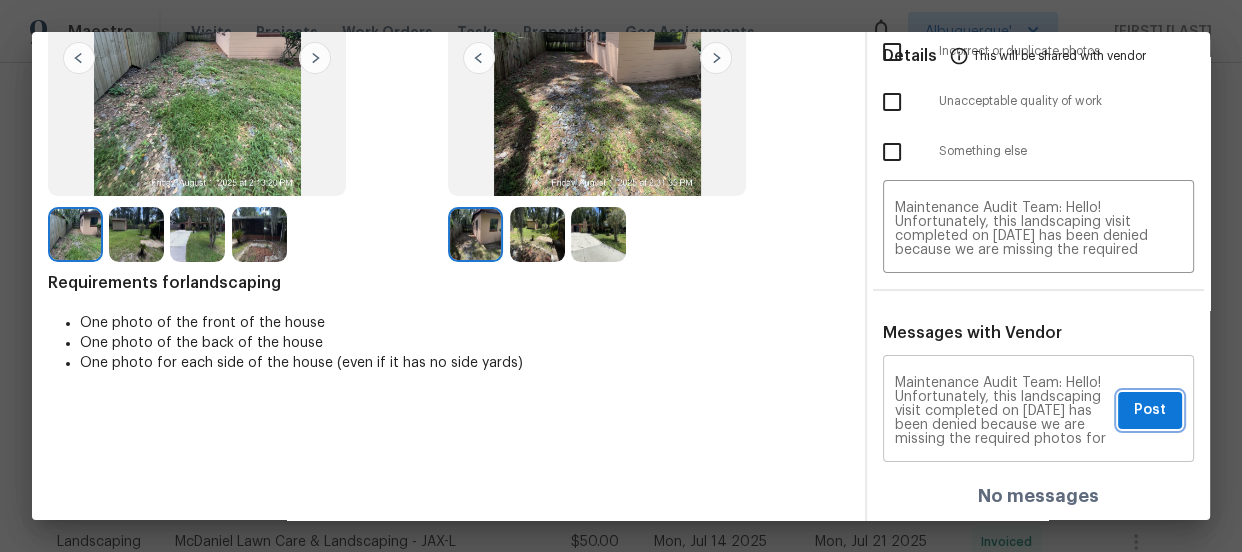 click on "Post" at bounding box center (1150, 410) 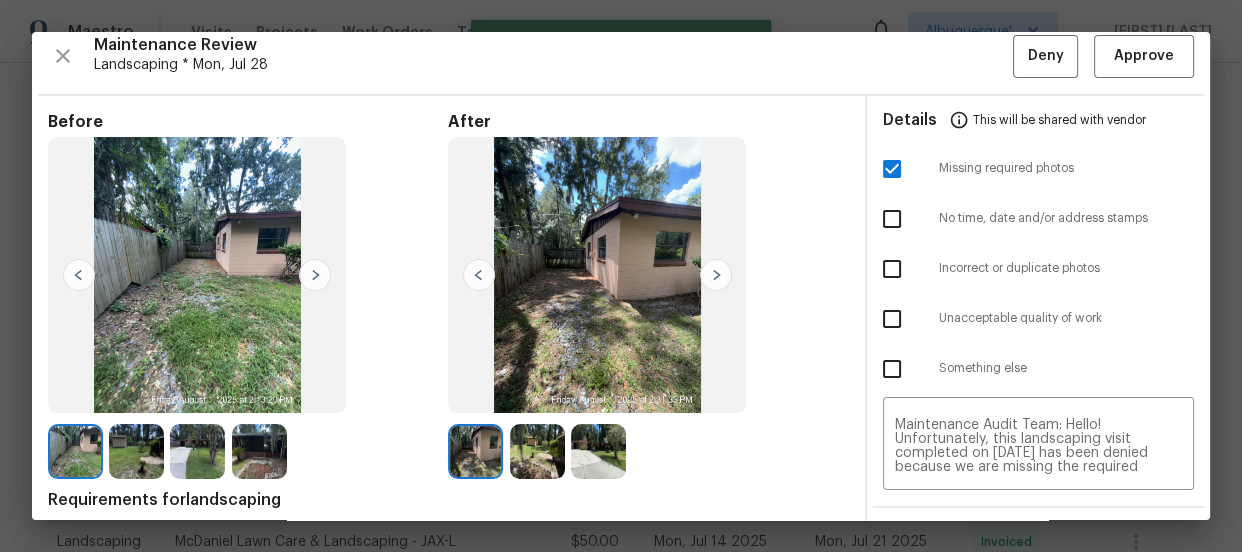 scroll, scrollTop: 0, scrollLeft: 0, axis: both 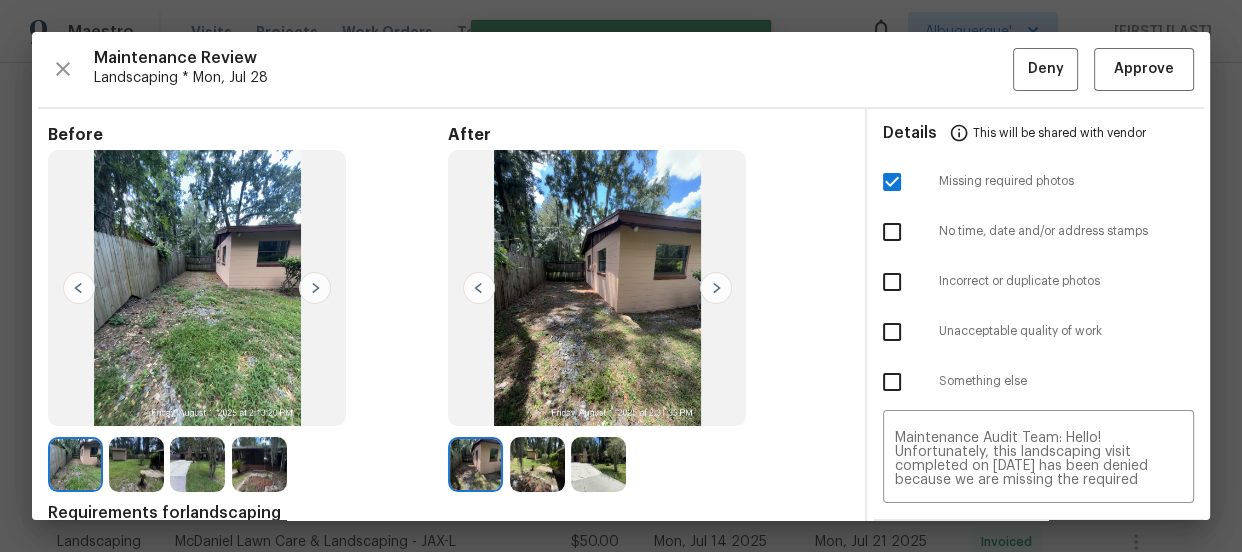 type 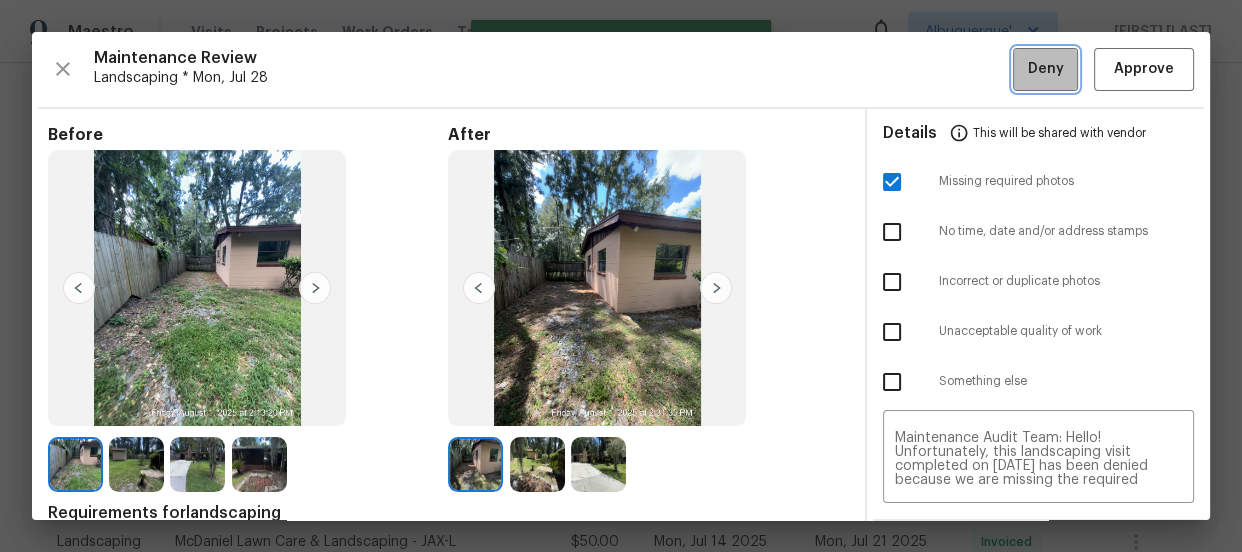 click on "Deny" at bounding box center (1045, 69) 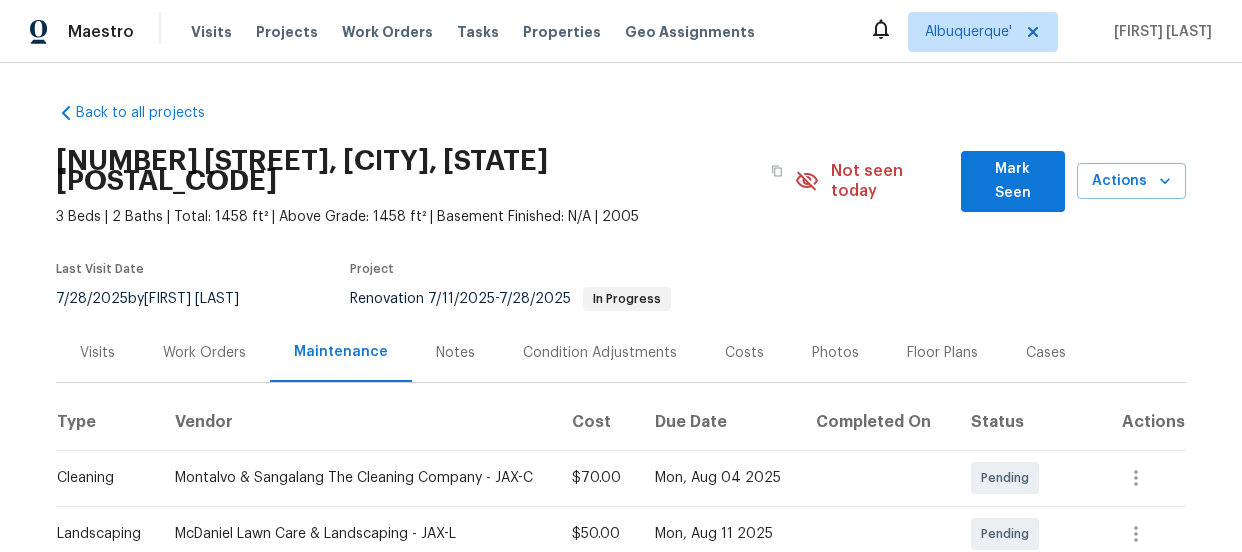 scroll, scrollTop: 0, scrollLeft: 0, axis: both 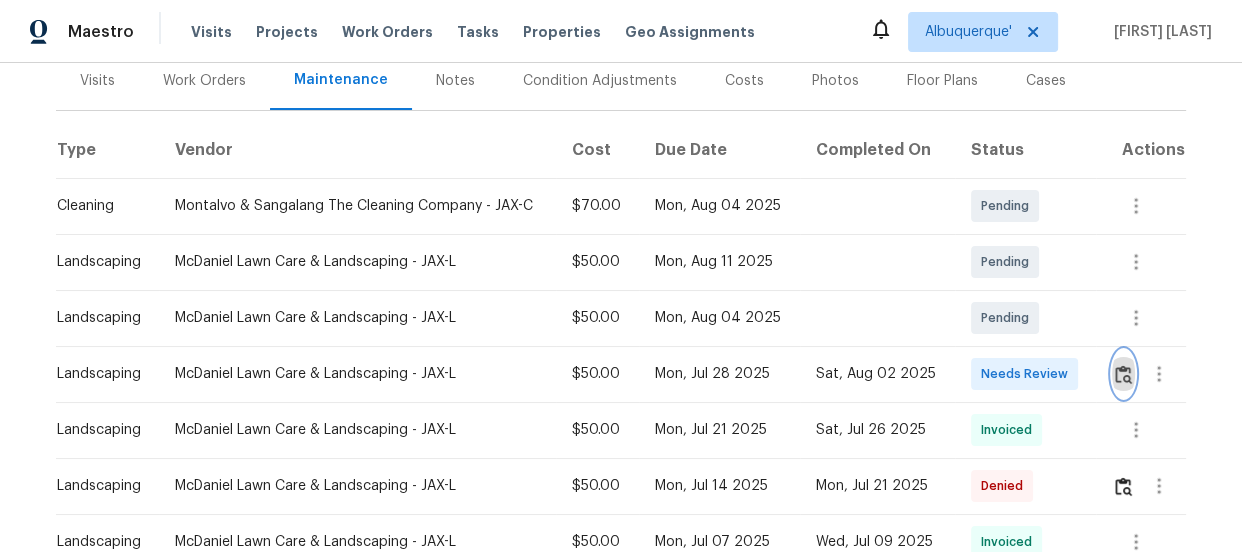click at bounding box center (1123, 374) 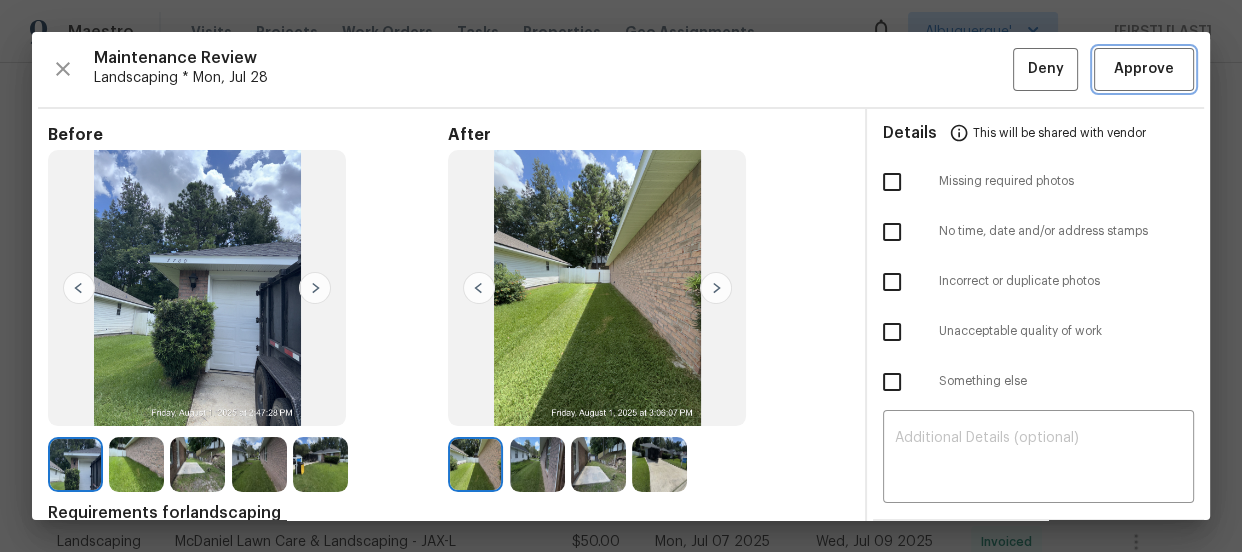 click on "Approve" at bounding box center (1144, 69) 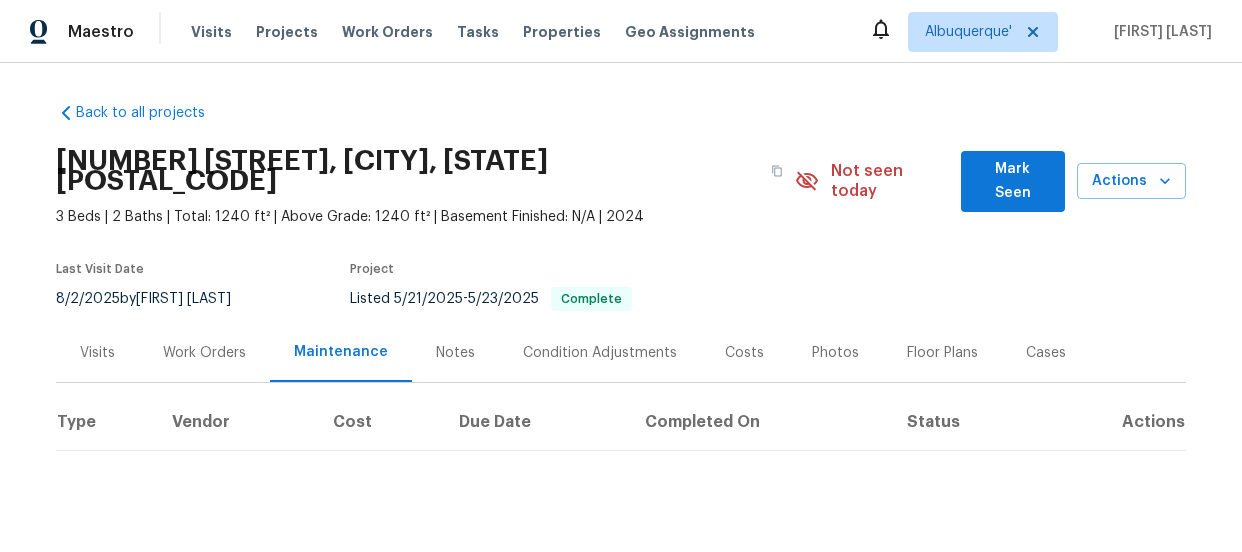scroll, scrollTop: 0, scrollLeft: 0, axis: both 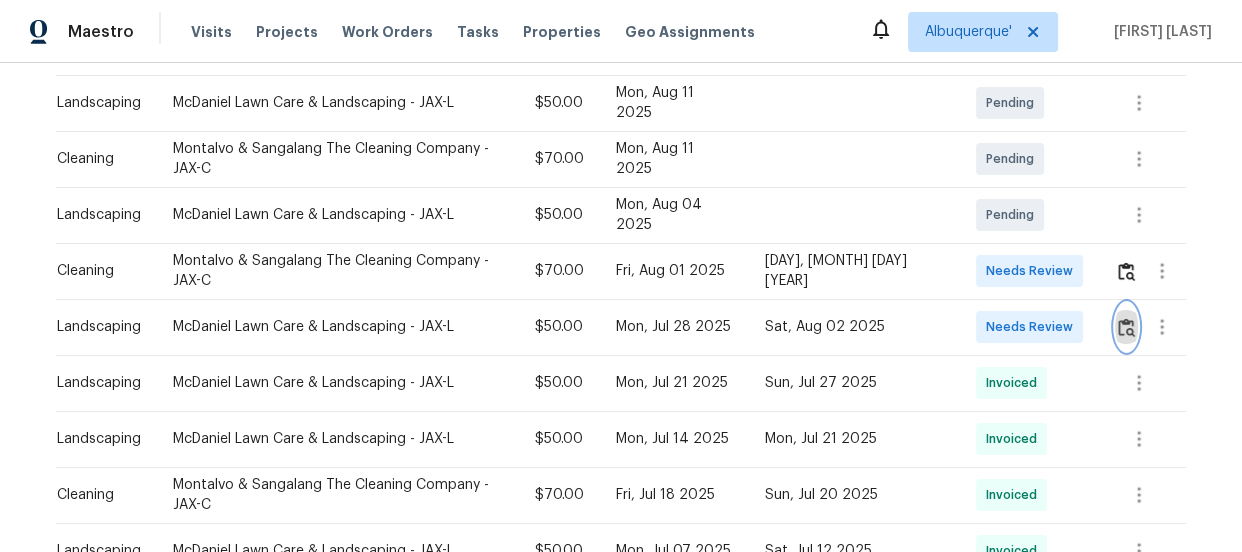 click at bounding box center (1126, 327) 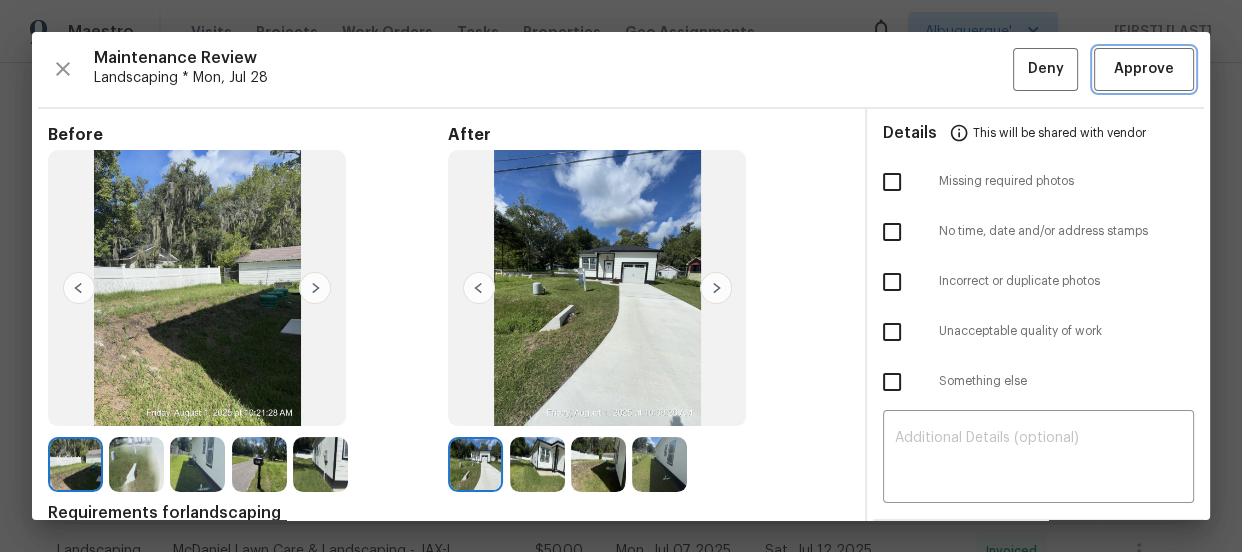 click on "Approve" at bounding box center (1144, 69) 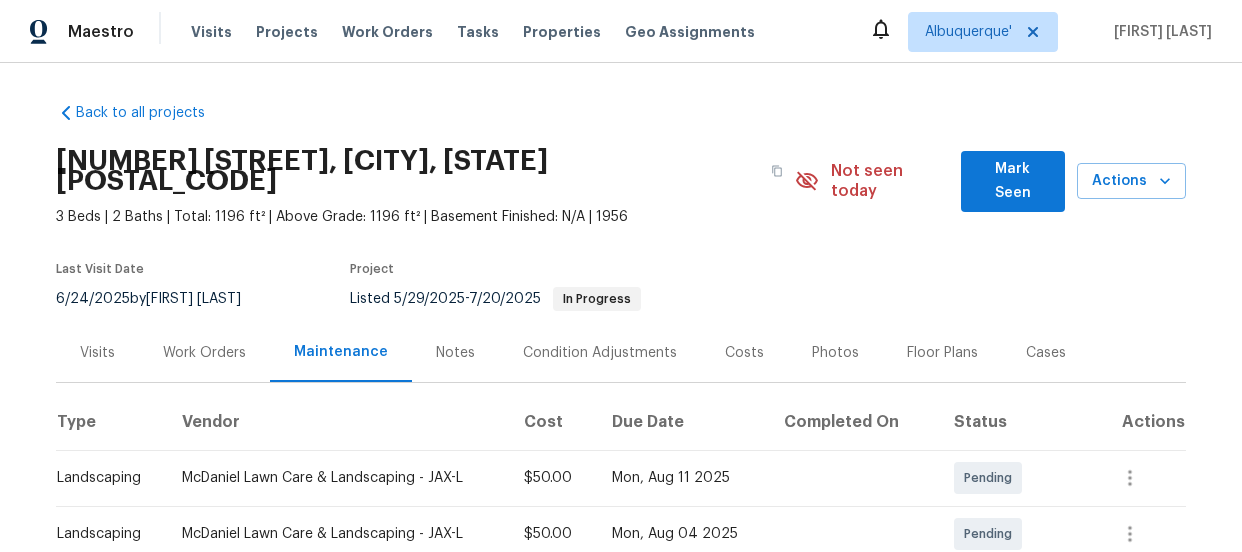 scroll, scrollTop: 0, scrollLeft: 0, axis: both 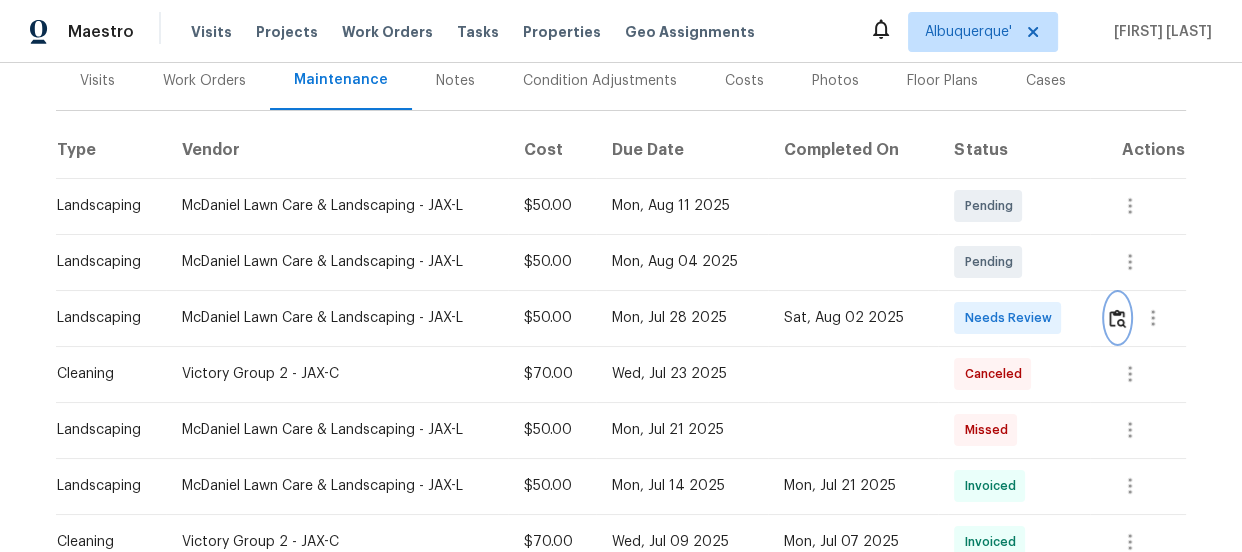 click at bounding box center [1117, 318] 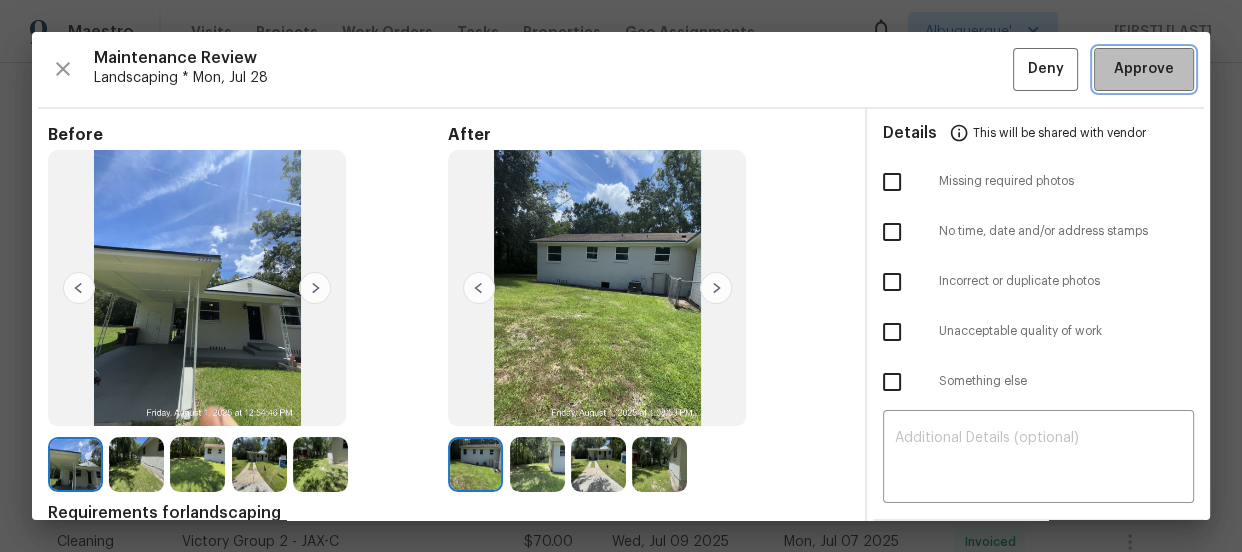 click on "Approve" at bounding box center [1144, 69] 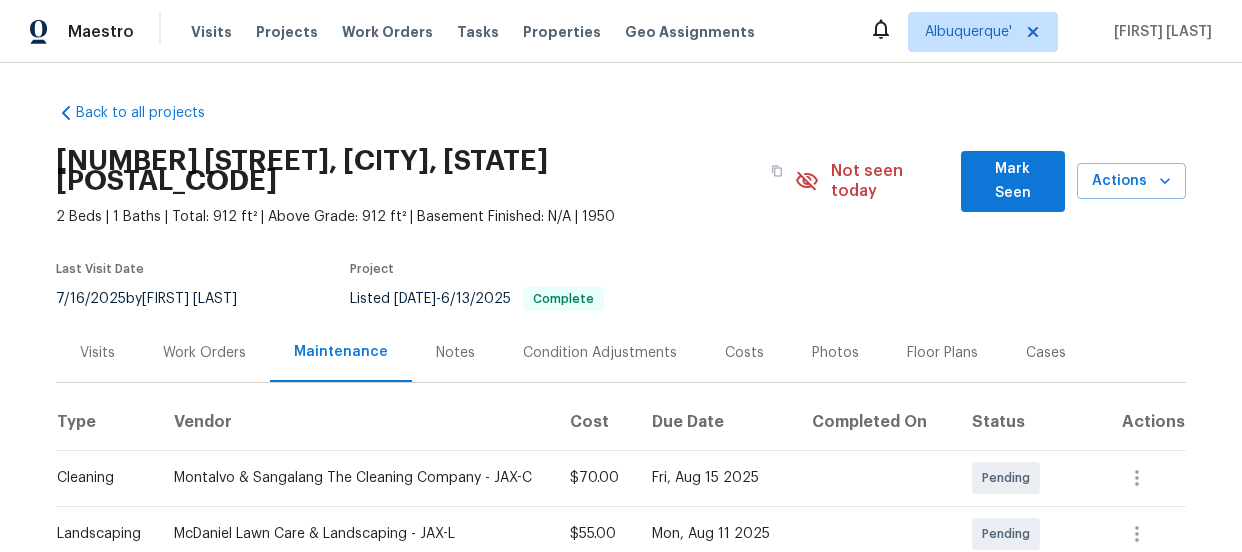 scroll, scrollTop: 0, scrollLeft: 0, axis: both 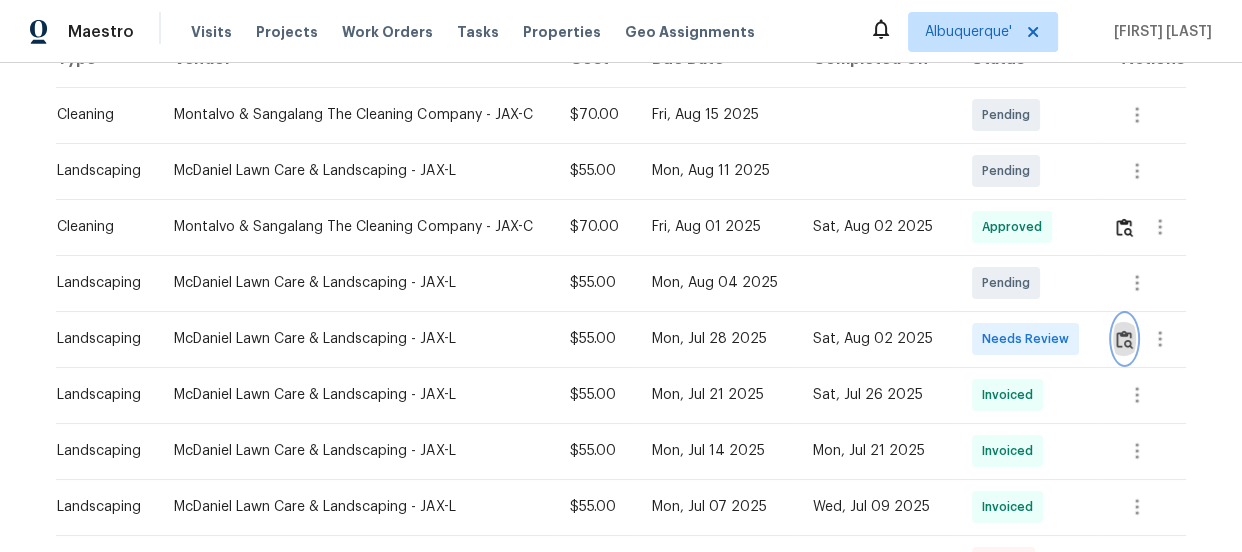 click at bounding box center [1124, 339] 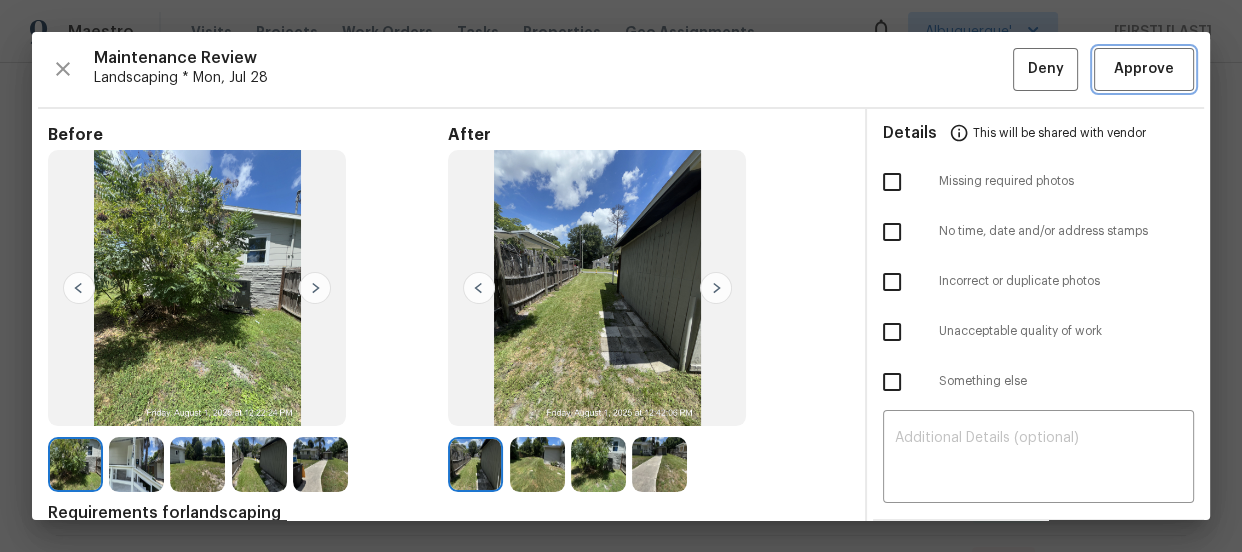 click on "Approve" at bounding box center (1144, 69) 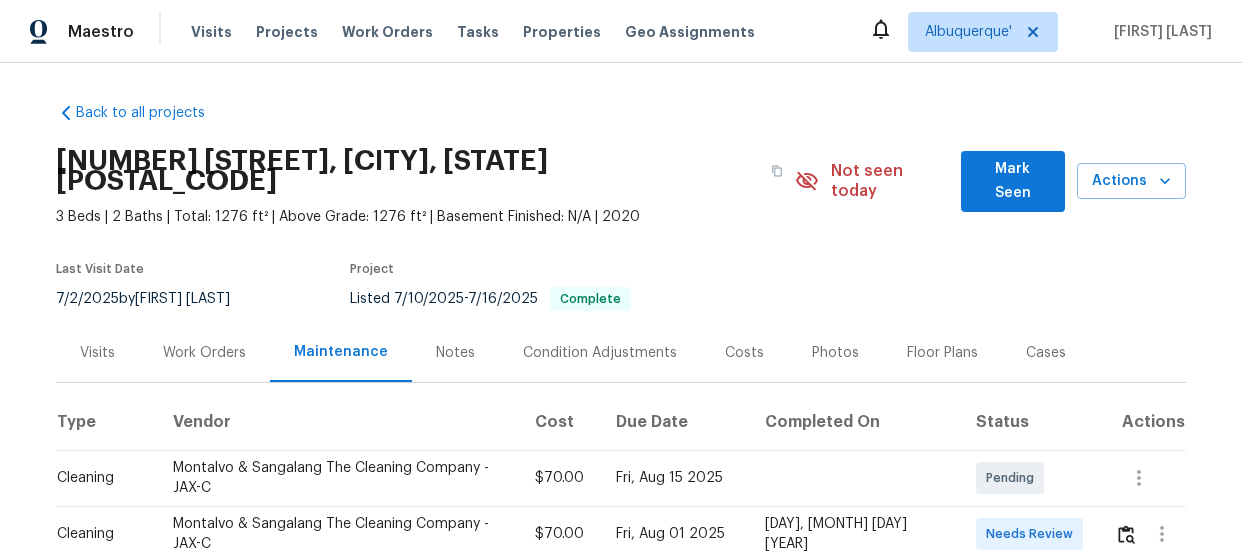 scroll, scrollTop: 0, scrollLeft: 0, axis: both 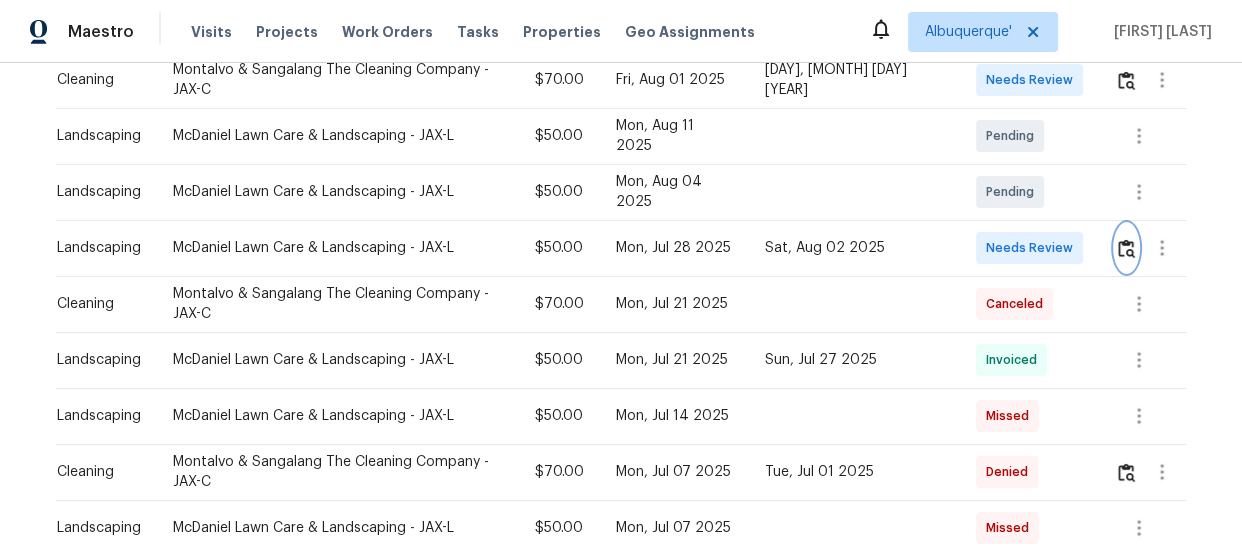 click at bounding box center [1126, 248] 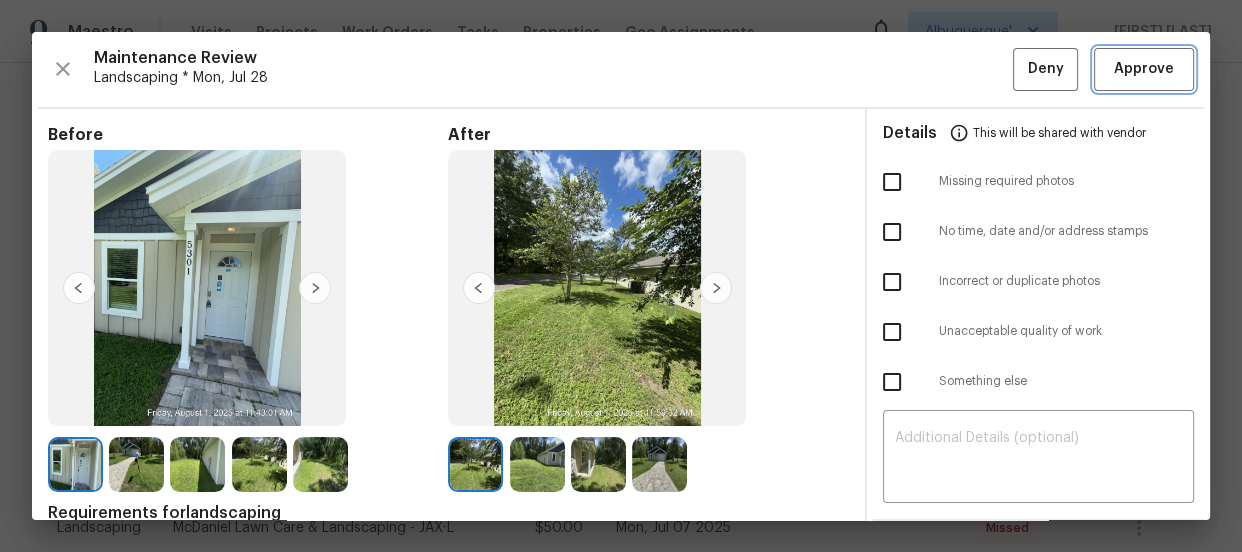 click on "Approve" at bounding box center (1144, 69) 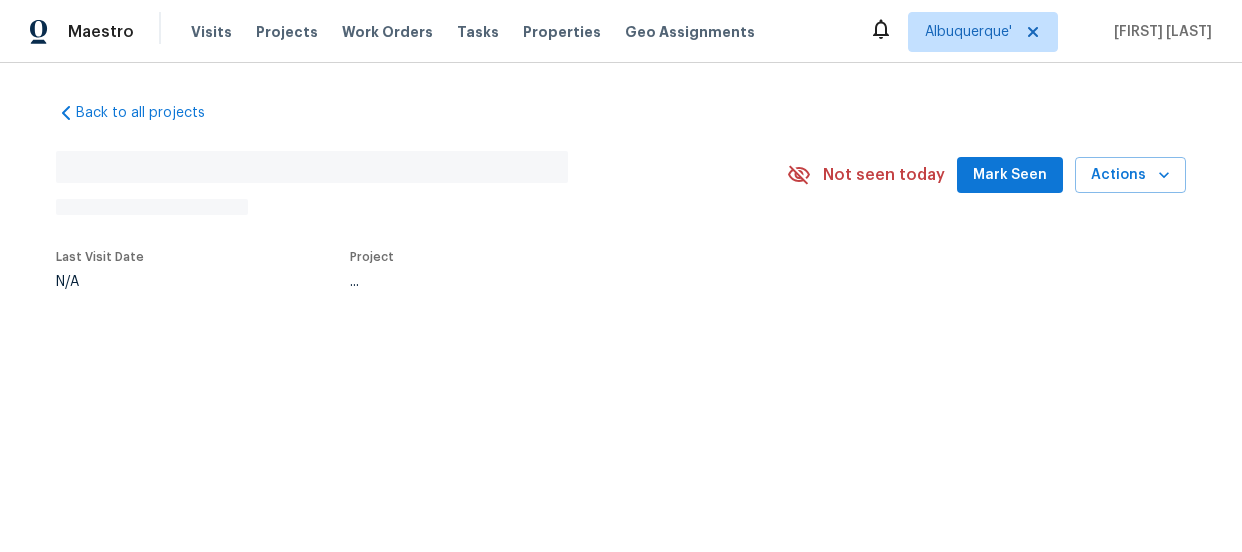 scroll, scrollTop: 0, scrollLeft: 0, axis: both 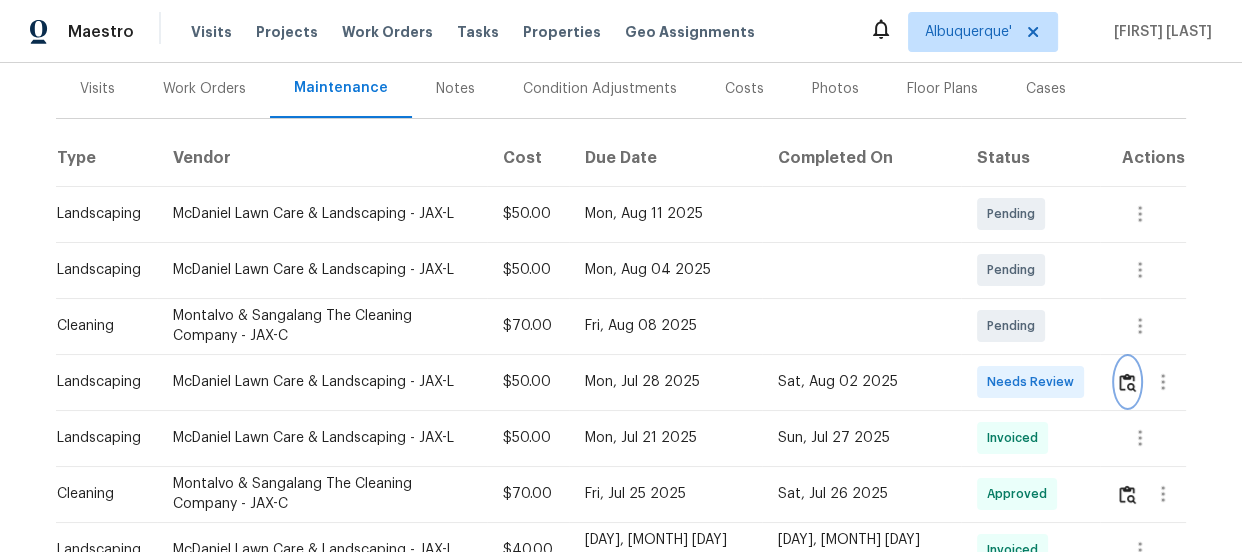 click at bounding box center [1127, 382] 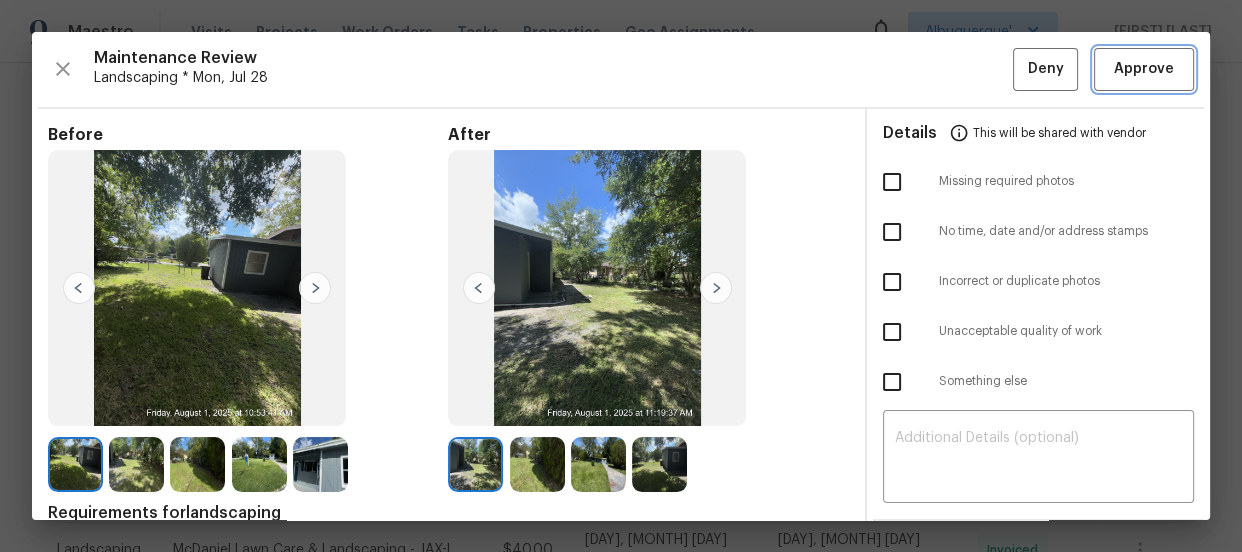 click on "Approve" at bounding box center (1144, 69) 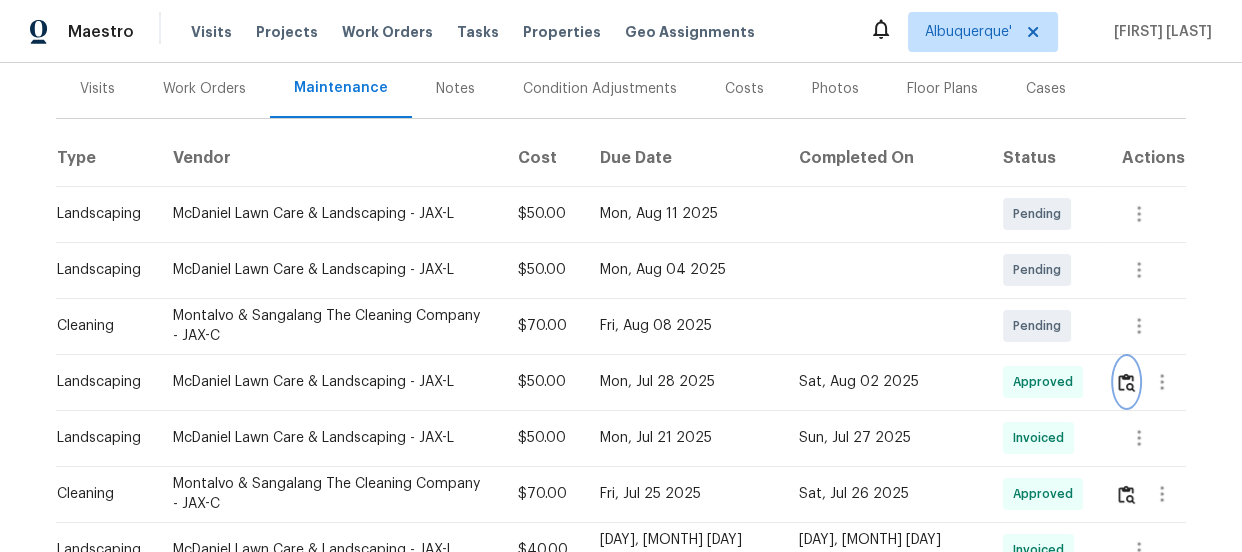 type 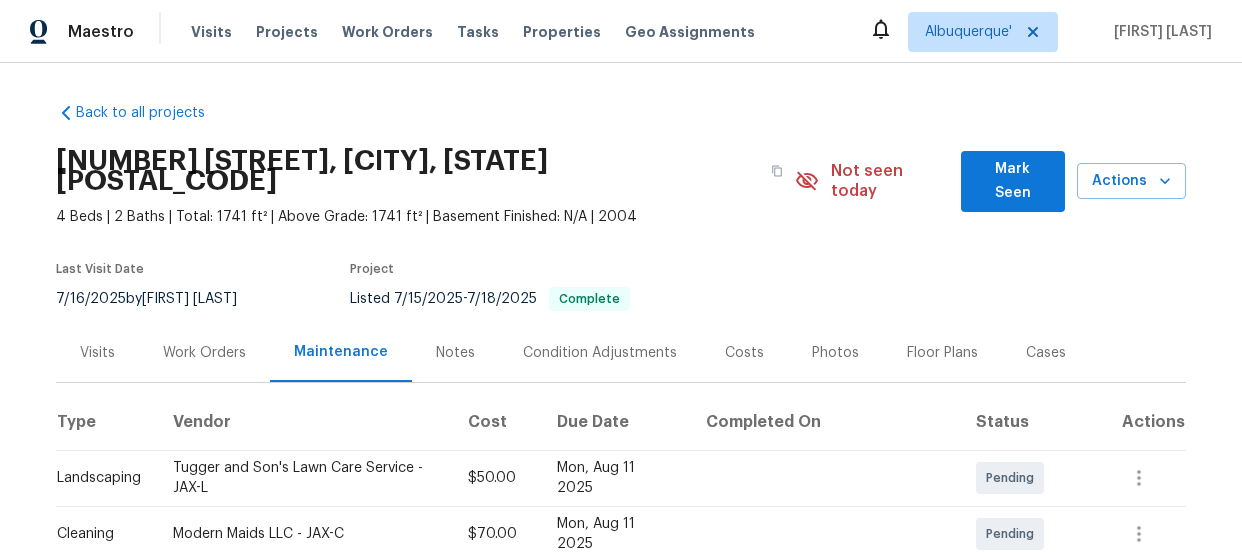 scroll, scrollTop: 0, scrollLeft: 0, axis: both 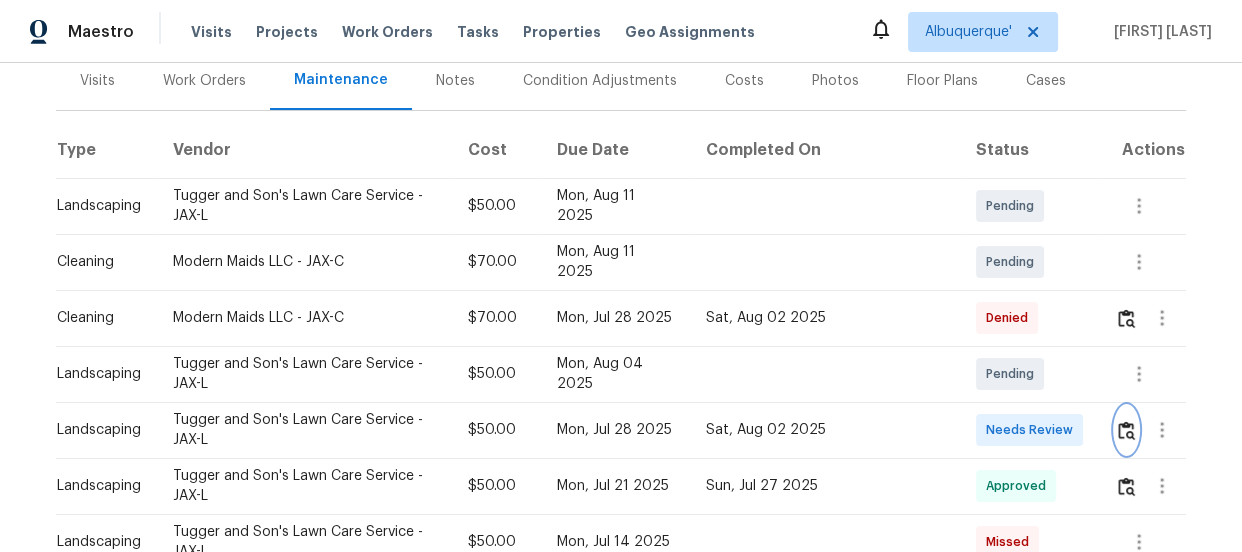 click at bounding box center (1126, 430) 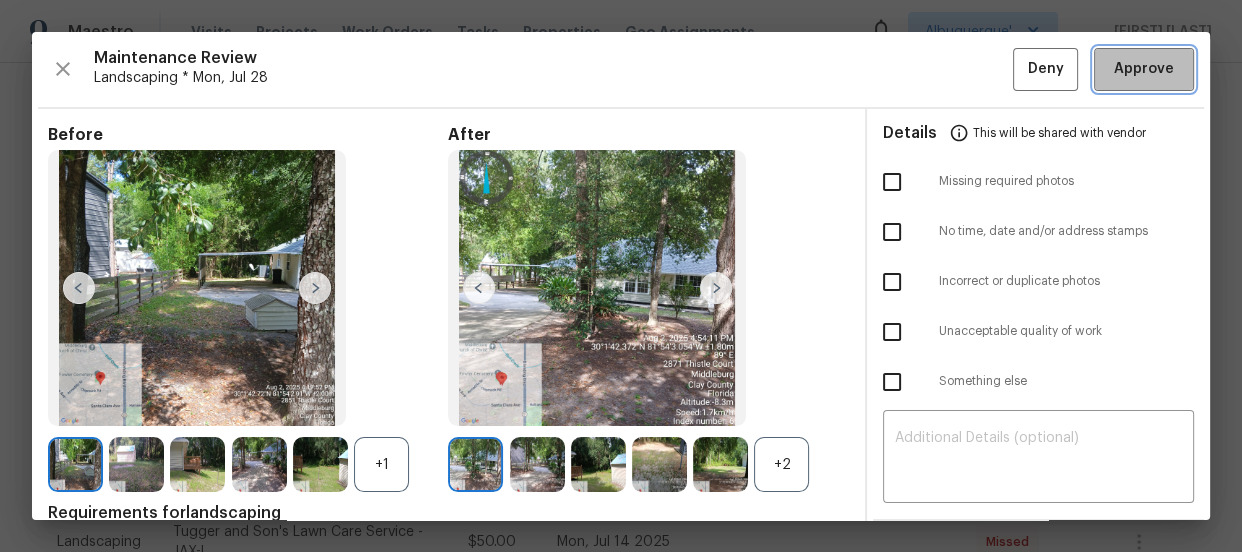 drag, startPoint x: 1141, startPoint y: 67, endPoint x: 830, endPoint y: 160, distance: 324.60745 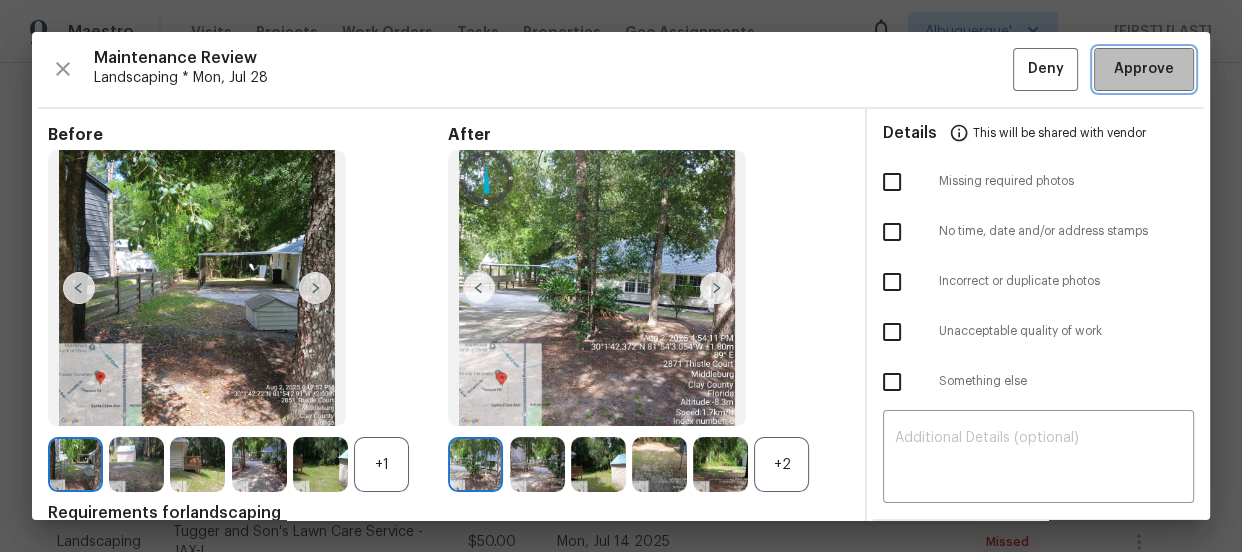 click on "Approve" at bounding box center (1144, 69) 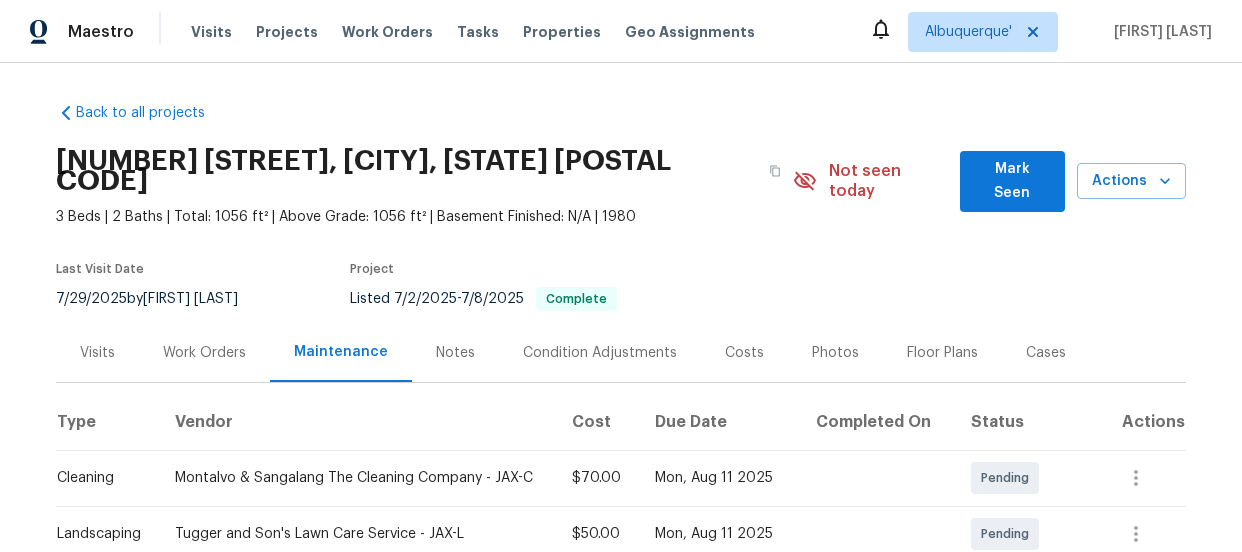 scroll, scrollTop: 0, scrollLeft: 0, axis: both 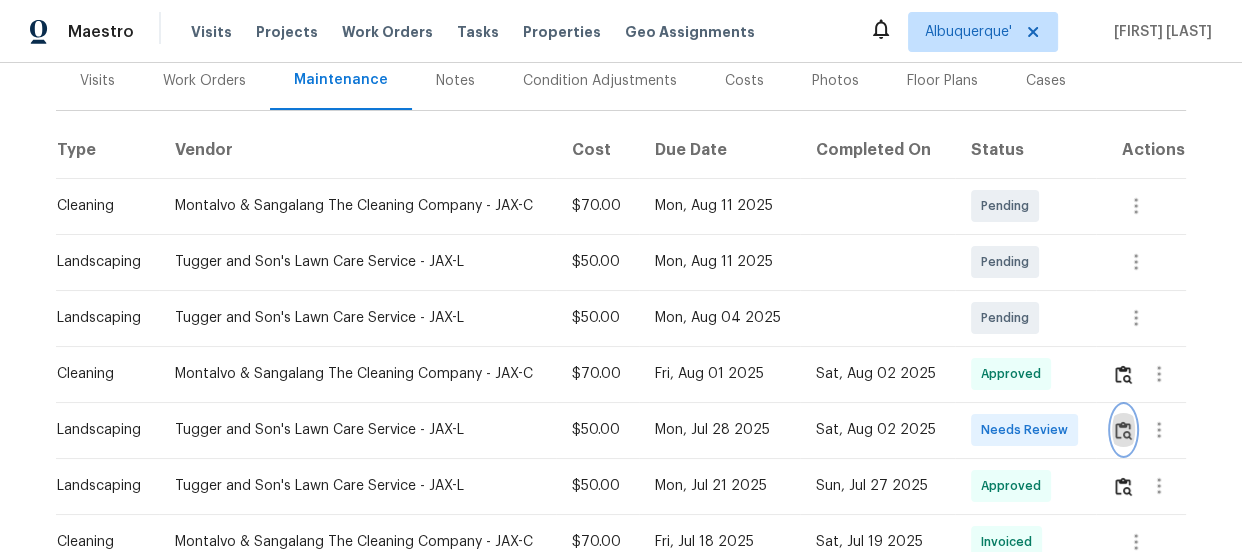 click at bounding box center [1123, 430] 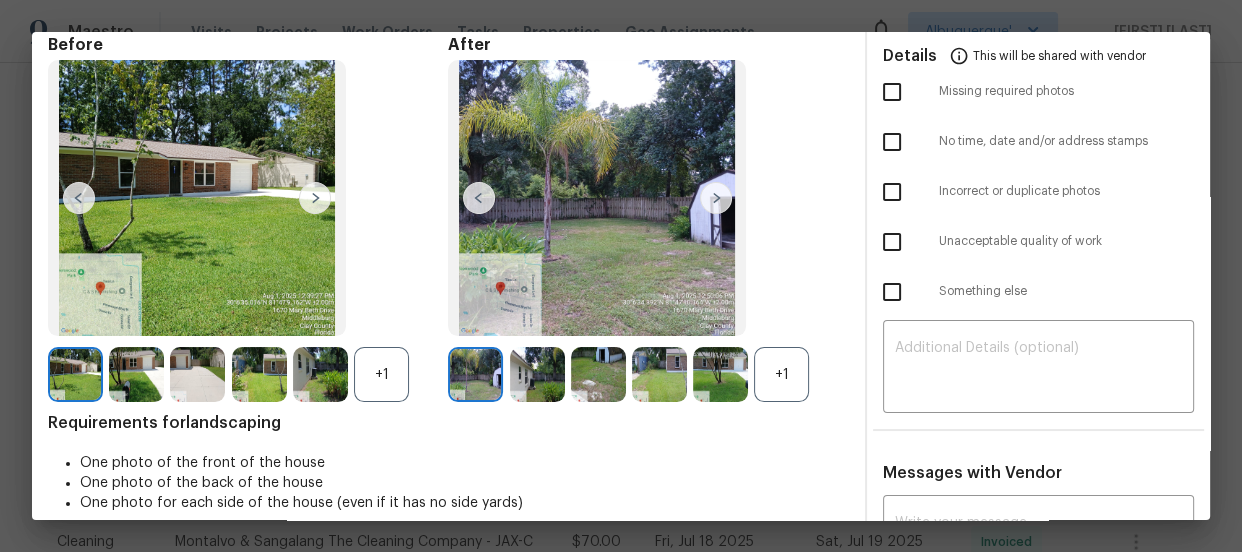 scroll, scrollTop: 215, scrollLeft: 0, axis: vertical 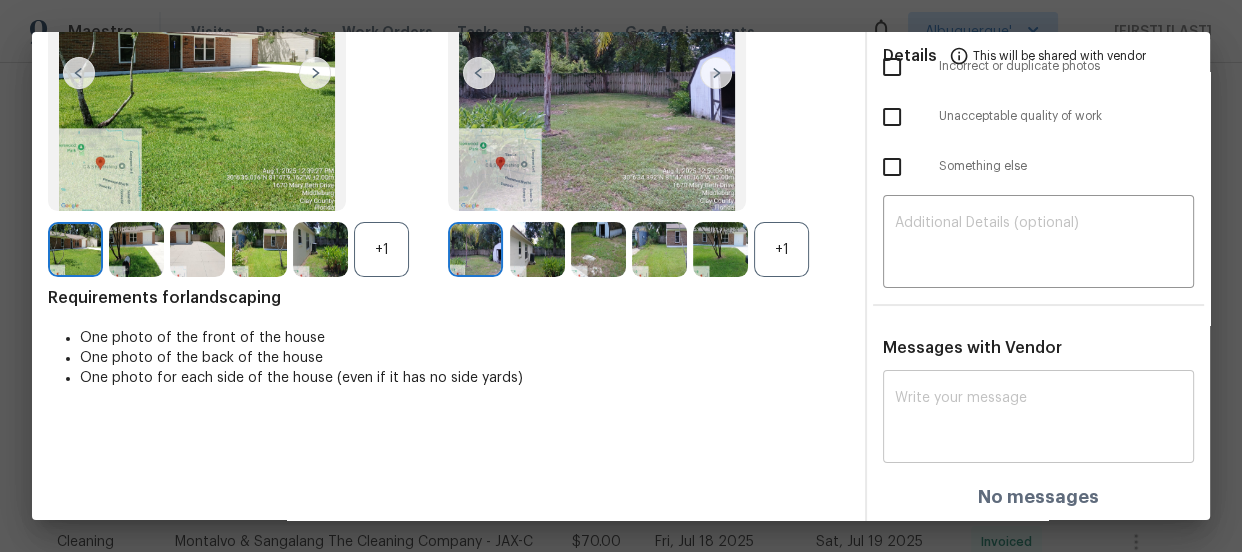 click at bounding box center [1038, 419] 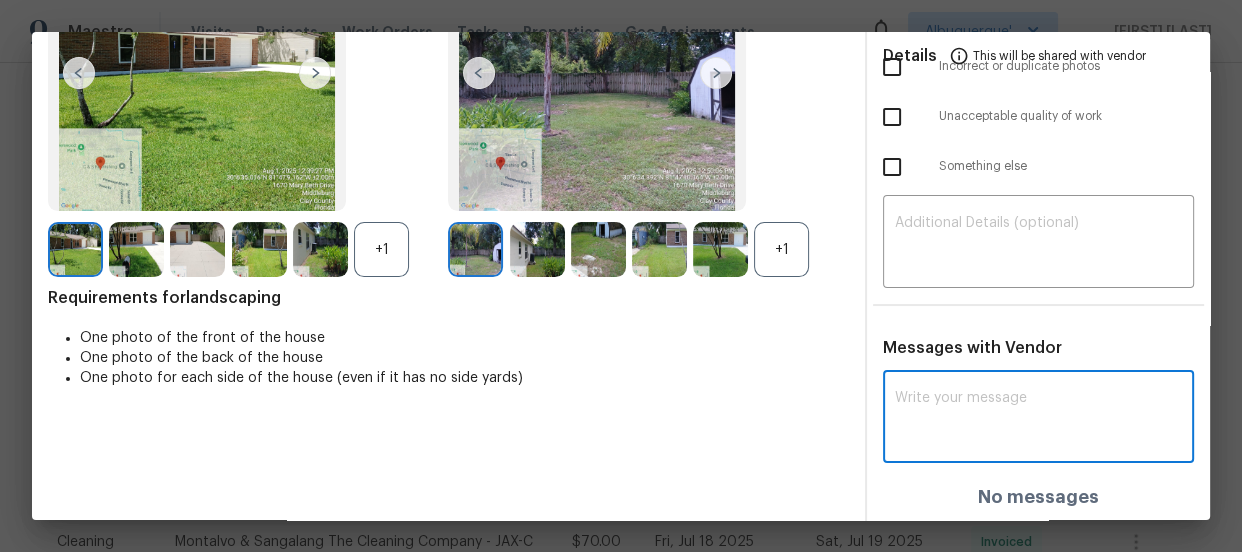 paste on "Maintenance Audit Team: Hello! Unfortunately, this landscaping visit completed on [DATE] has been denied because we are missing the required photos for approval. For approval, please upload one full view side yard in after section only if the correct or missing photos were taken on the same day the visit was completed. If those photos are available, they must be uploaded within 48 hours of the original visit date. If the required photos were not taken on the day of the visit, the denial will remain in place. If you or your team need a refresher on the quality standards and requirements, please refer to the updated Standards of Work that have been distributed via email. Thank you!" 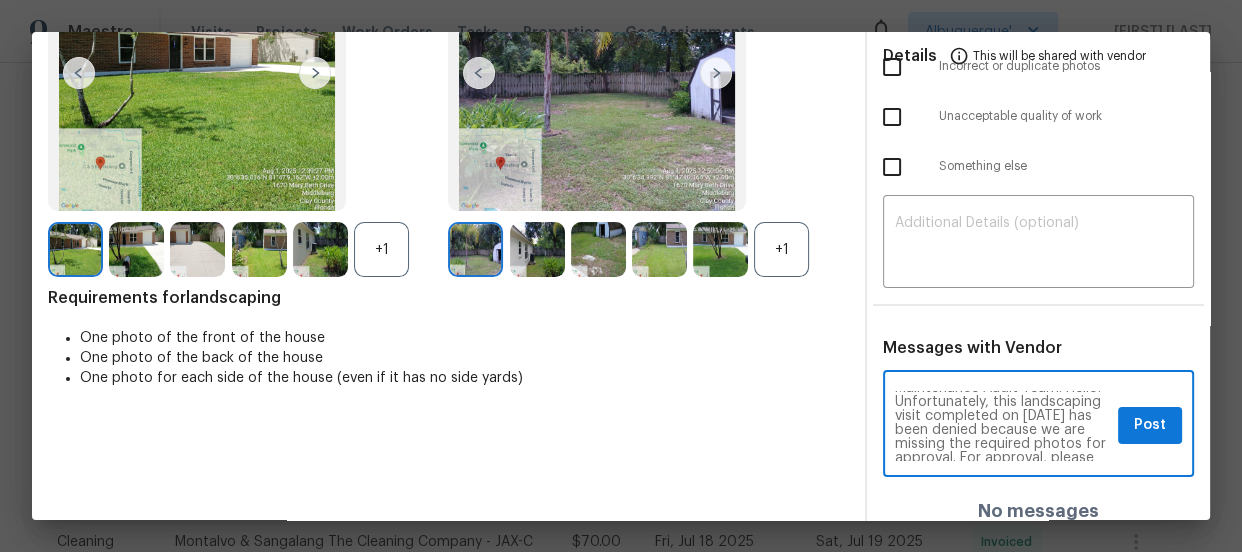 scroll, scrollTop: 0, scrollLeft: 0, axis: both 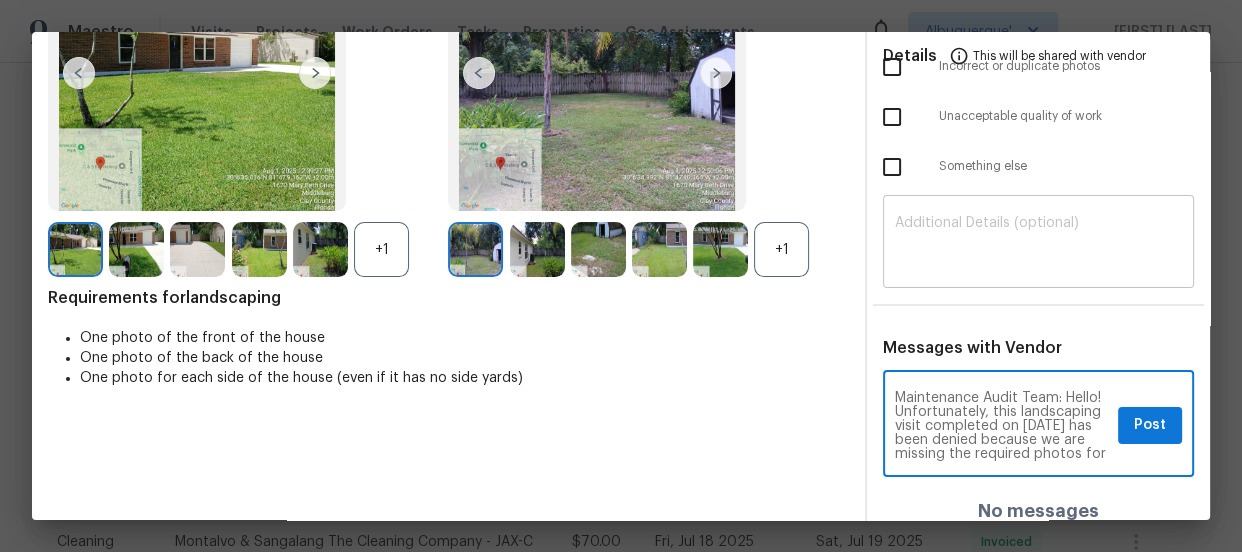type on "Maintenance Audit Team: Hello! Unfortunately, this landscaping visit completed on [DATE] has been denied because we are missing the required photos for approval. For approval, please upload one full view side yard in after section only if the correct or missing photos were taken on the same day the visit was completed. If those photos are available, they must be uploaded within 48 hours of the original visit date. If the required photos were not taken on the day of the visit, the denial will remain in place. If you or your team need a refresher on the quality standards and requirements, please refer to the updated Standards of Work that have been distributed via email. Thank you!" 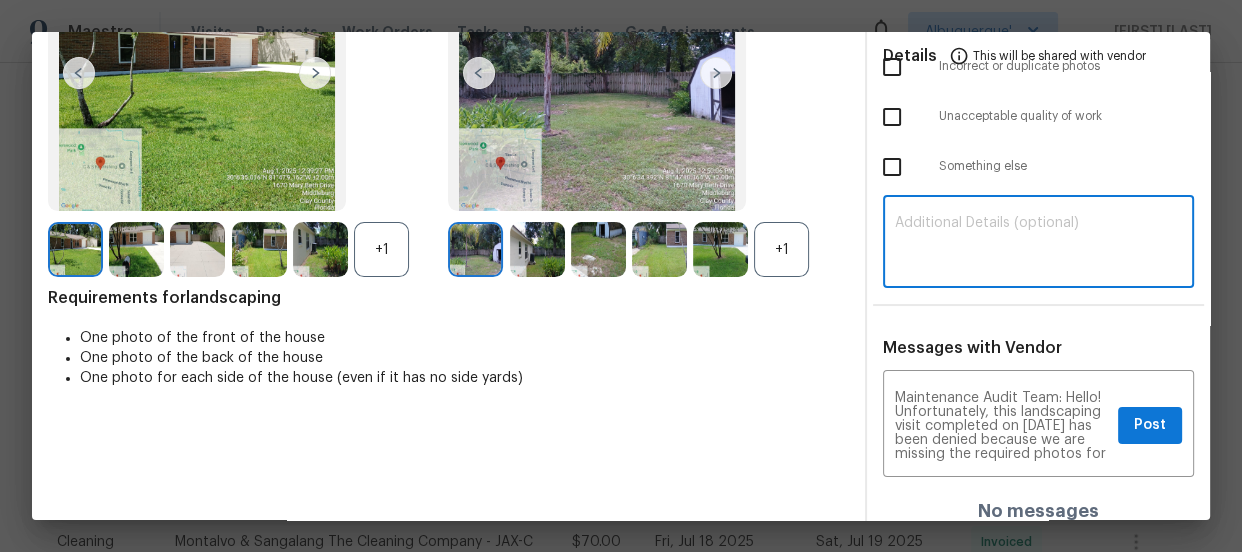 paste on "Maintenance Audit Team: Hello! Unfortunately, this landscaping visit completed on [DATE] has been denied because we are missing the required photos for approval. For approval, please upload one full view side yard in after section only if the correct or missing photos were taken on the same day the visit was completed. If those photos are available, they must be uploaded within 48 hours of the original visit date. If the required photos were not taken on the day of the visit, the denial will remain in place. If you or your team need a refresher on the quality standards and requirements, please refer to the updated Standards of Work that have been distributed via email. Thank you!" 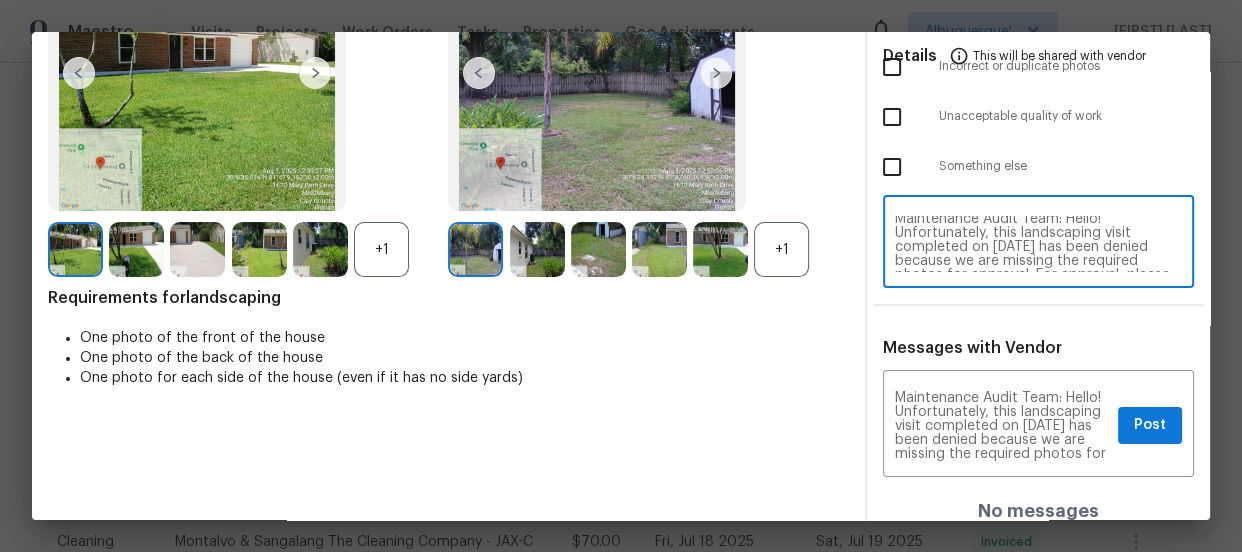 scroll, scrollTop: 0, scrollLeft: 0, axis: both 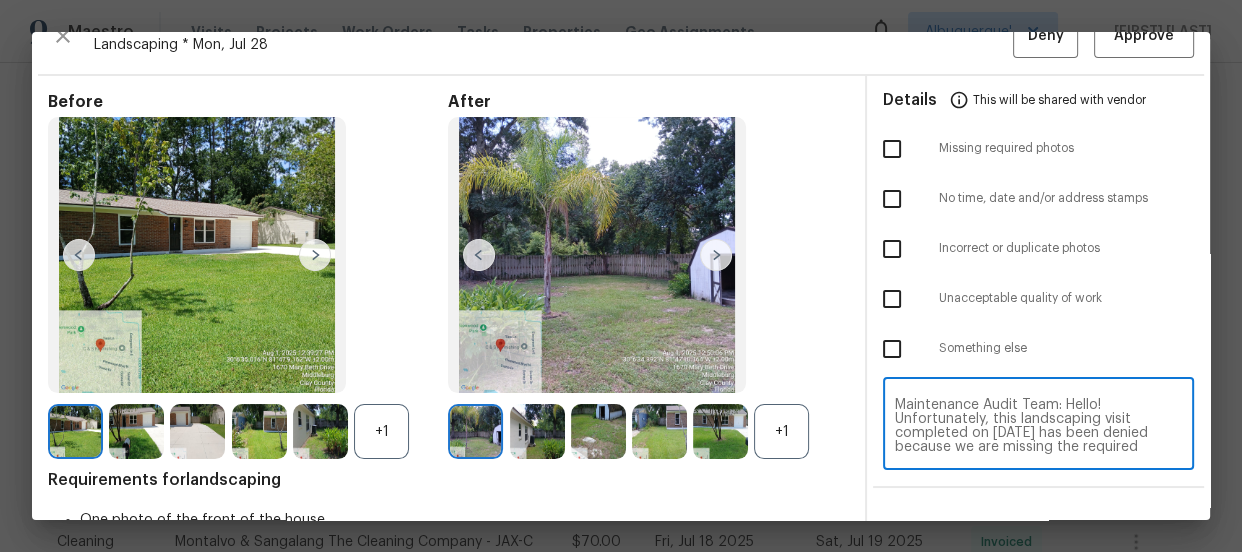 type on "Maintenance Audit Team: Hello! Unfortunately, this landscaping visit completed on [DATE] has been denied because we are missing the required photos for approval. For approval, please upload one full view side yard in after section only if the correct or missing photos were taken on the same day the visit was completed. If those photos are available, they must be uploaded within 48 hours of the original visit date. If the required photos were not taken on the day of the visit, the denial will remain in place. If you or your team need a refresher on the quality standards and requirements, please refer to the updated Standards of Work that have been distributed via email. Thank you!" 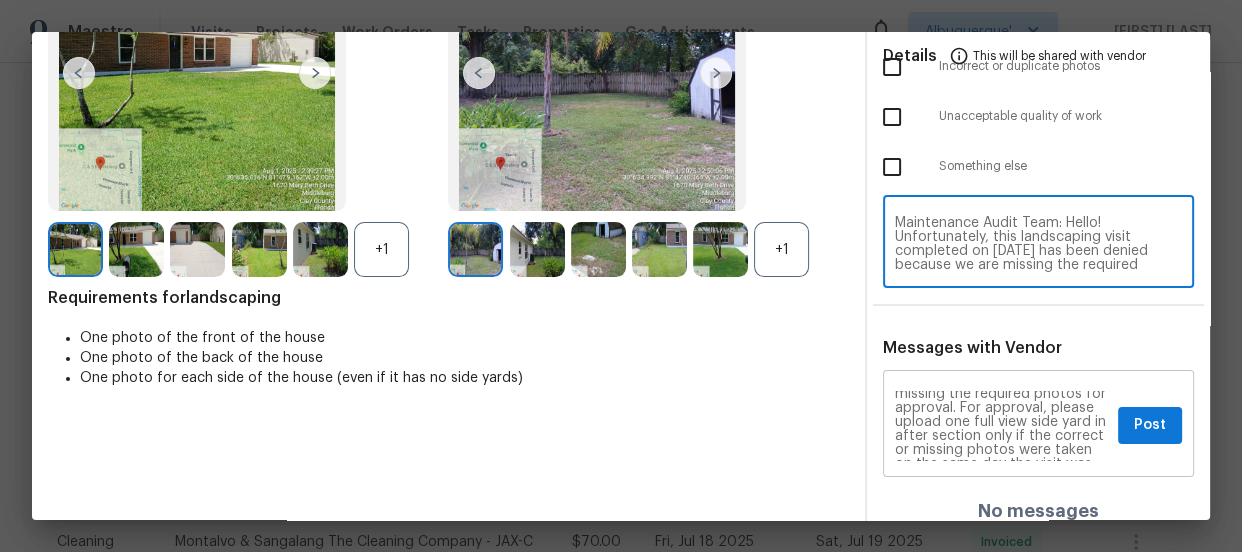 scroll, scrollTop: 90, scrollLeft: 0, axis: vertical 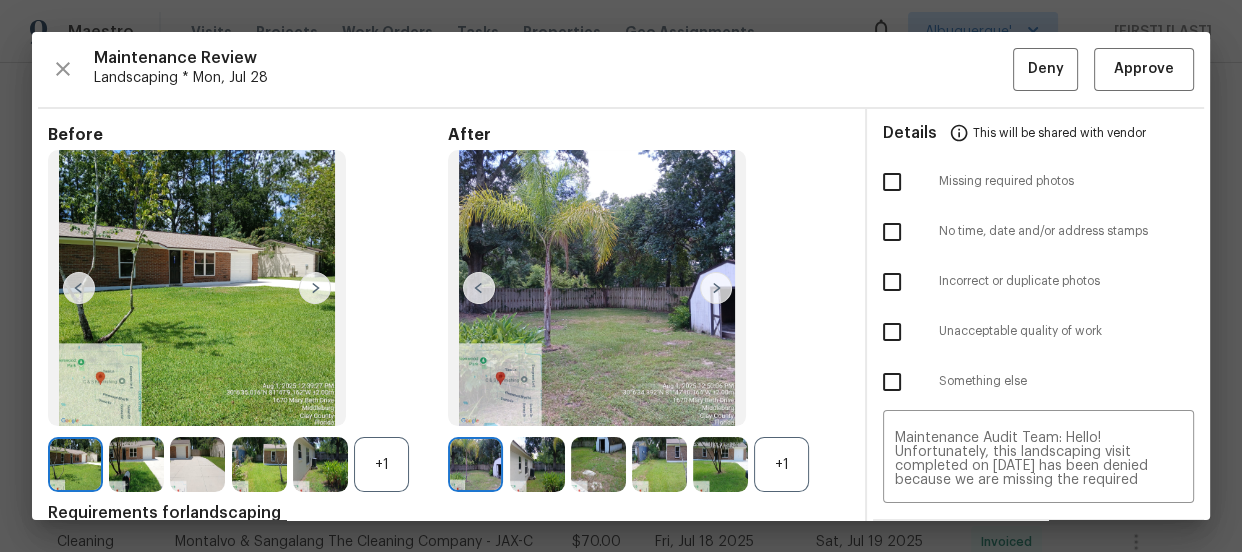 click at bounding box center (892, 182) 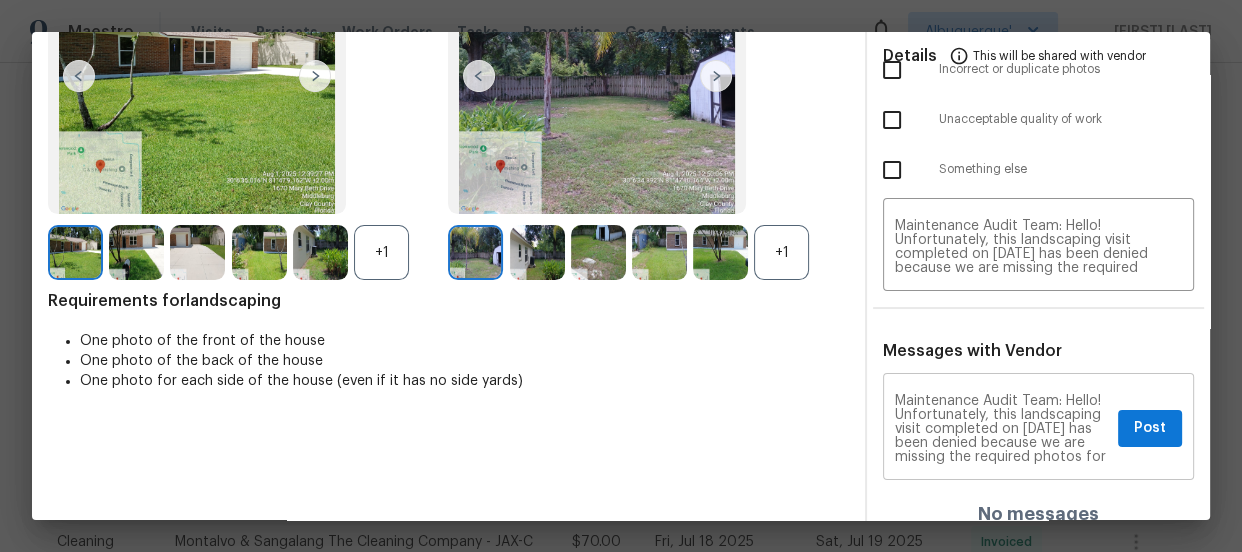 scroll, scrollTop: 230, scrollLeft: 0, axis: vertical 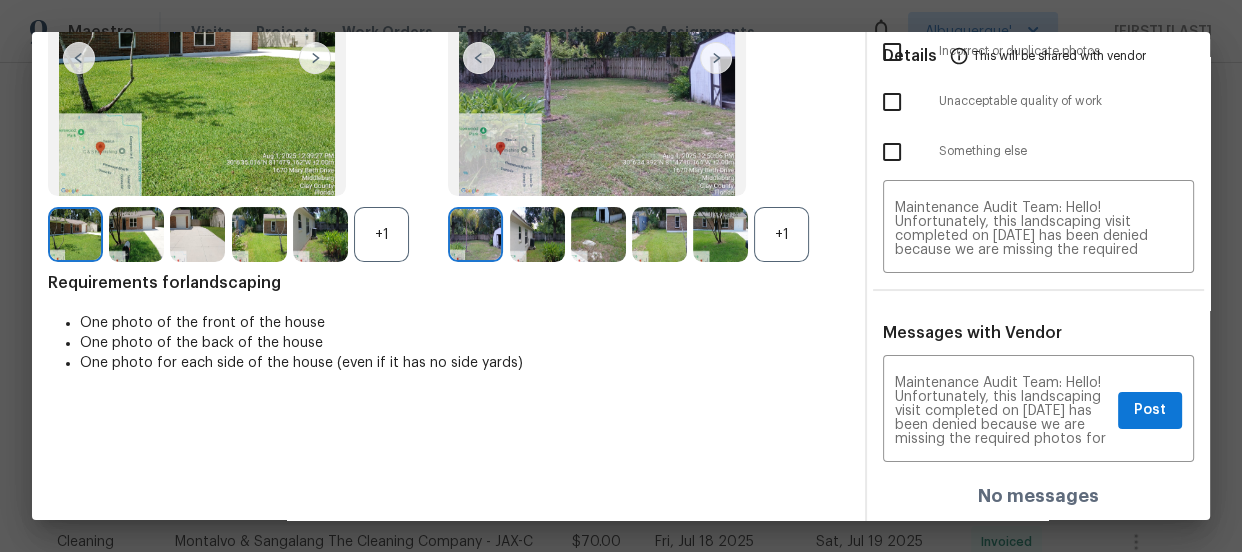 click on "+1" at bounding box center [781, 234] 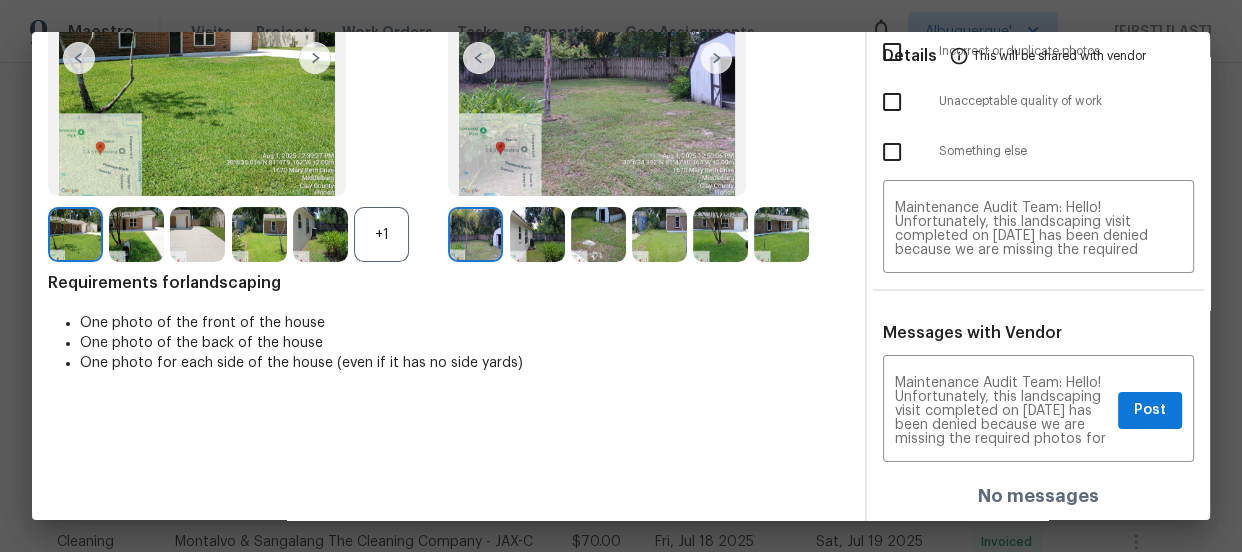 click at bounding box center (720, 234) 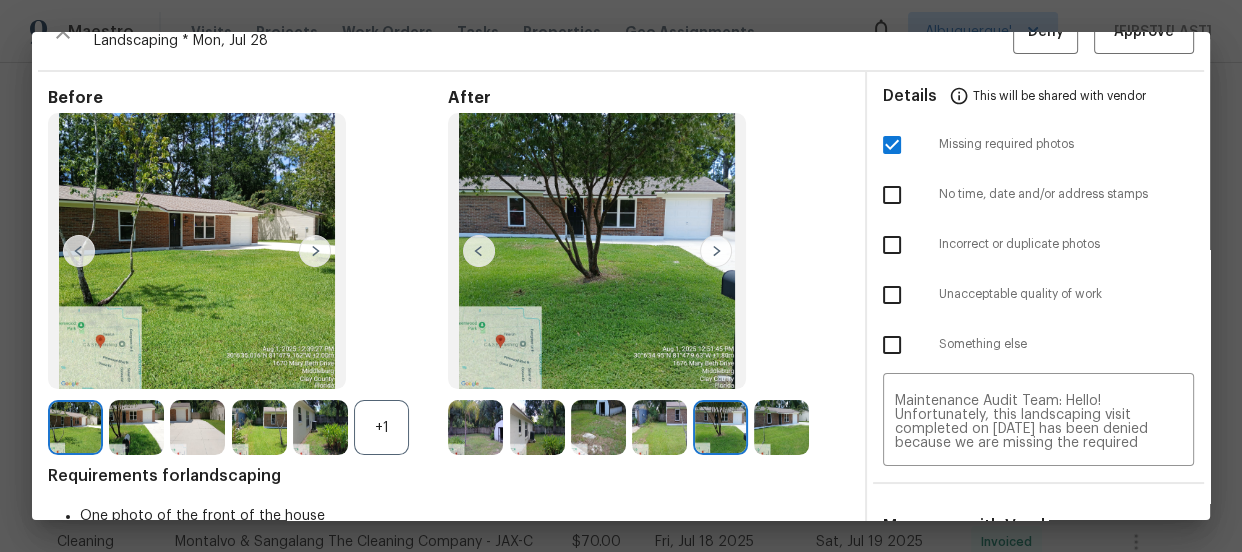 scroll, scrollTop: 0, scrollLeft: 0, axis: both 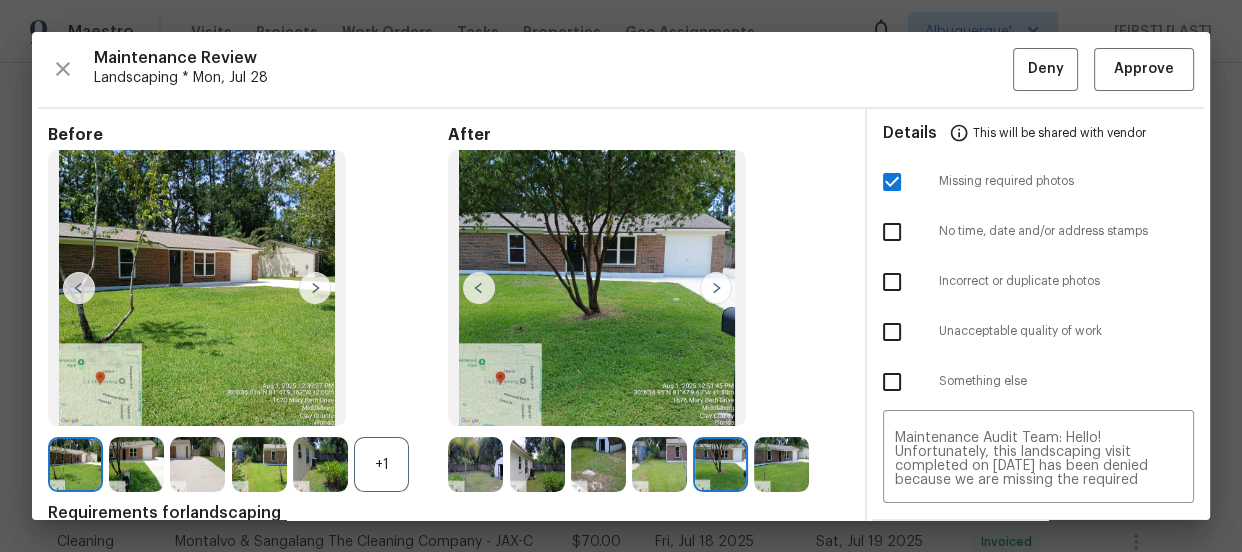 click at bounding box center [781, 464] 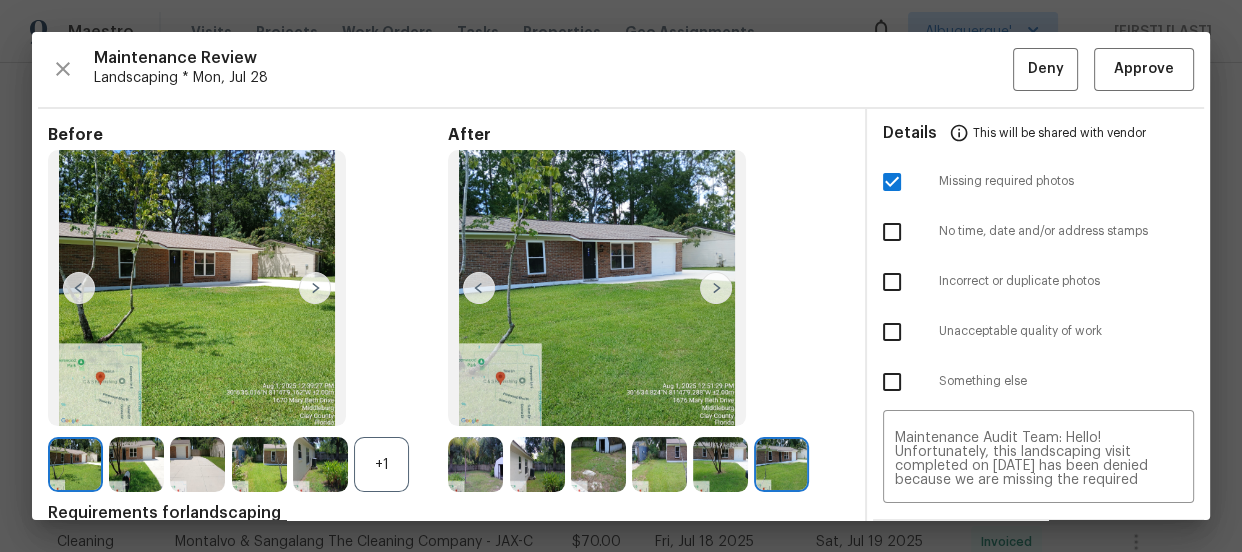 click at bounding box center (659, 464) 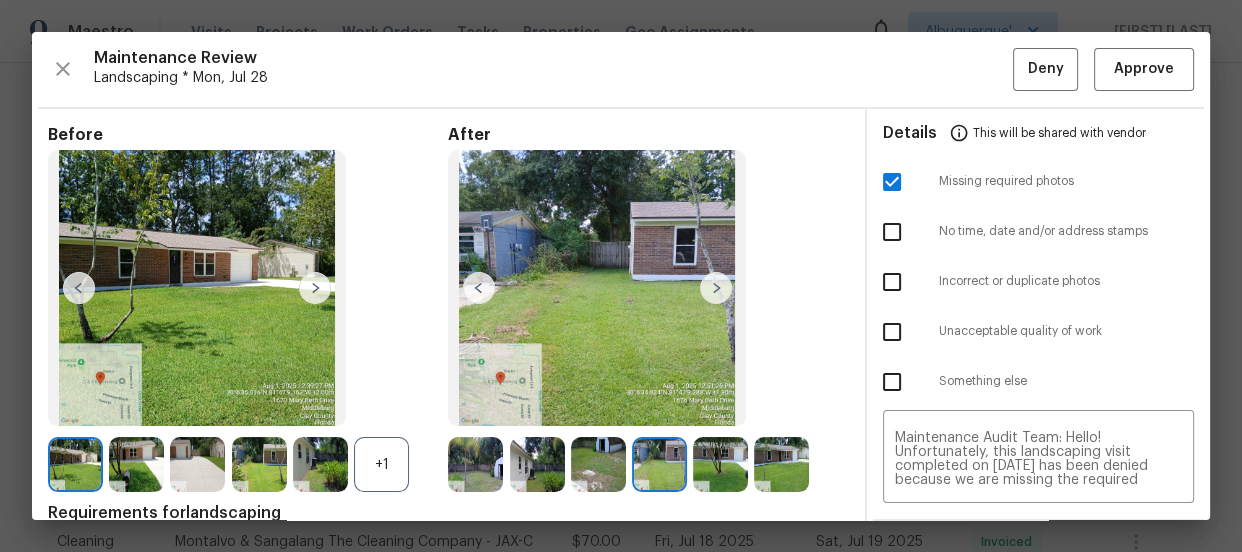 click at bounding box center (598, 464) 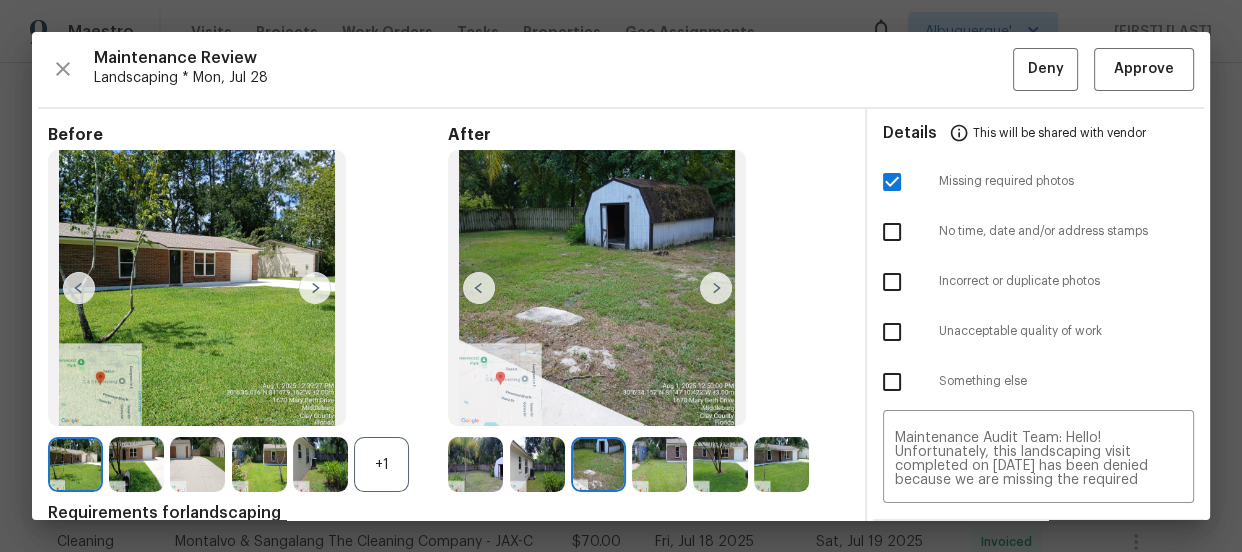click at bounding box center (537, 464) 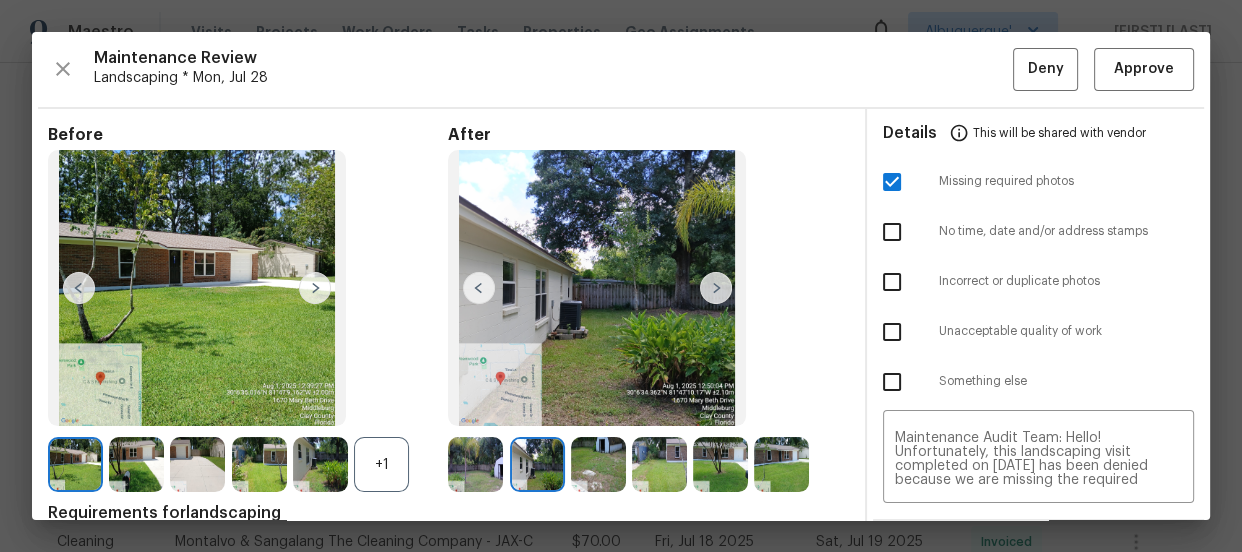 click at bounding box center (475, 464) 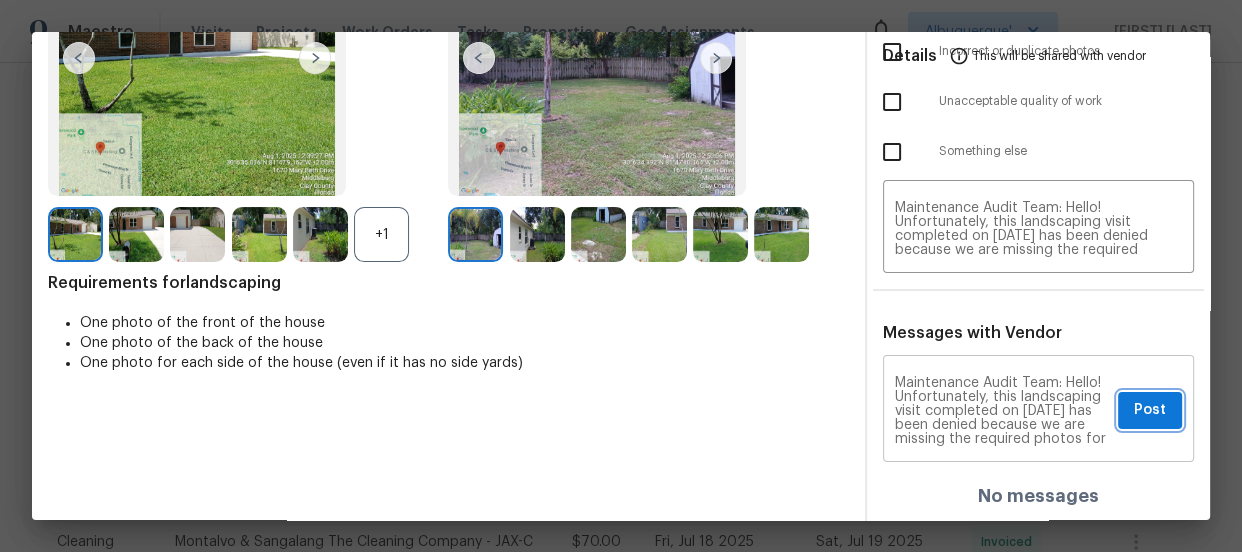 click on "Post" at bounding box center (1150, 410) 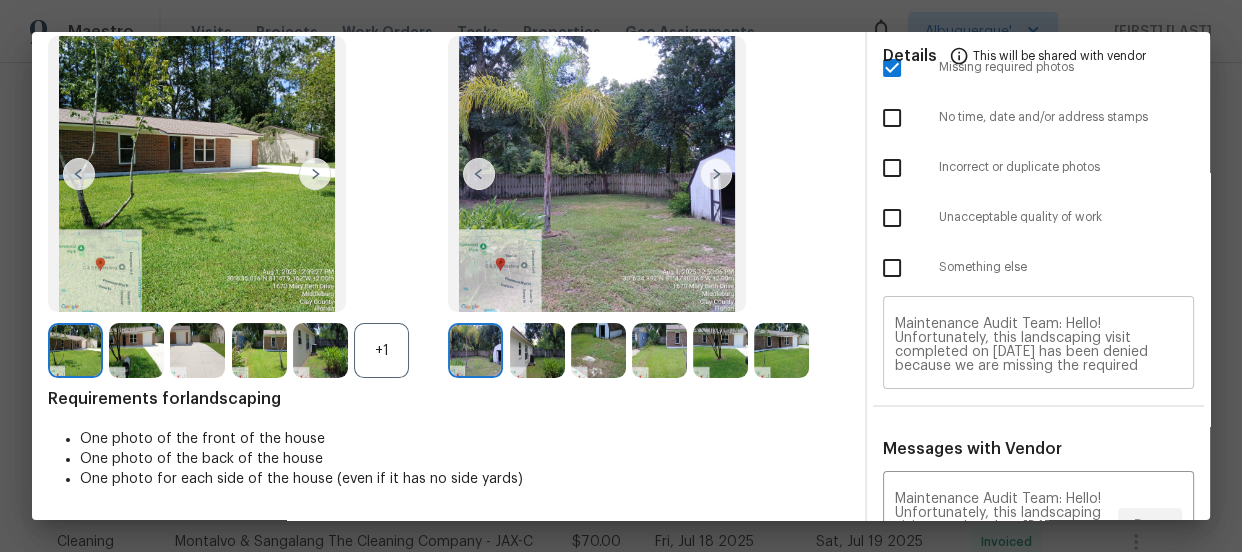 scroll, scrollTop: 0, scrollLeft: 0, axis: both 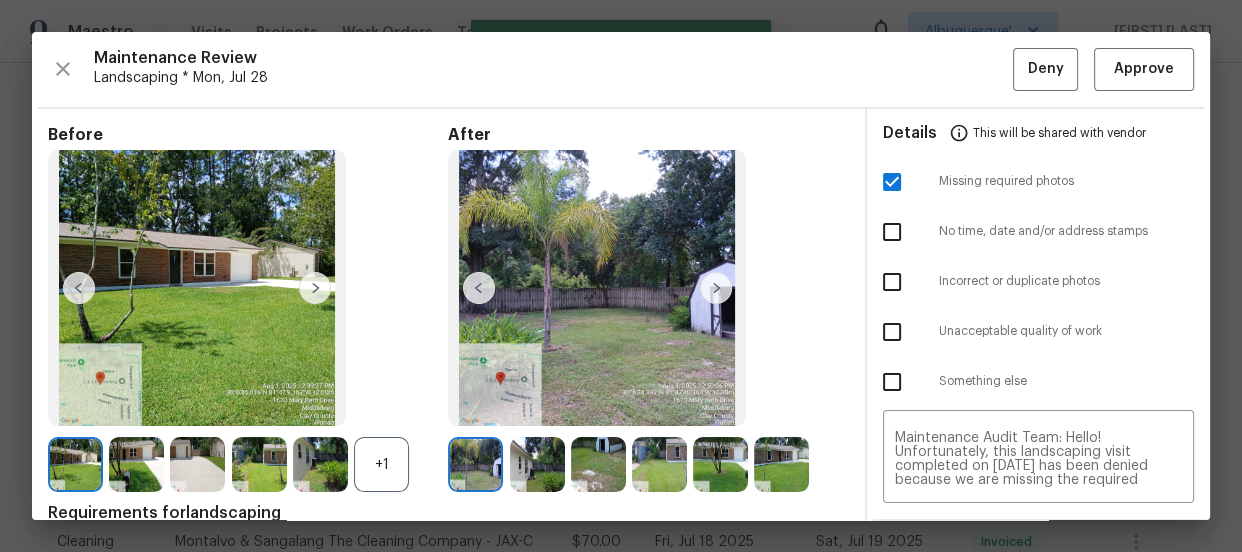 type 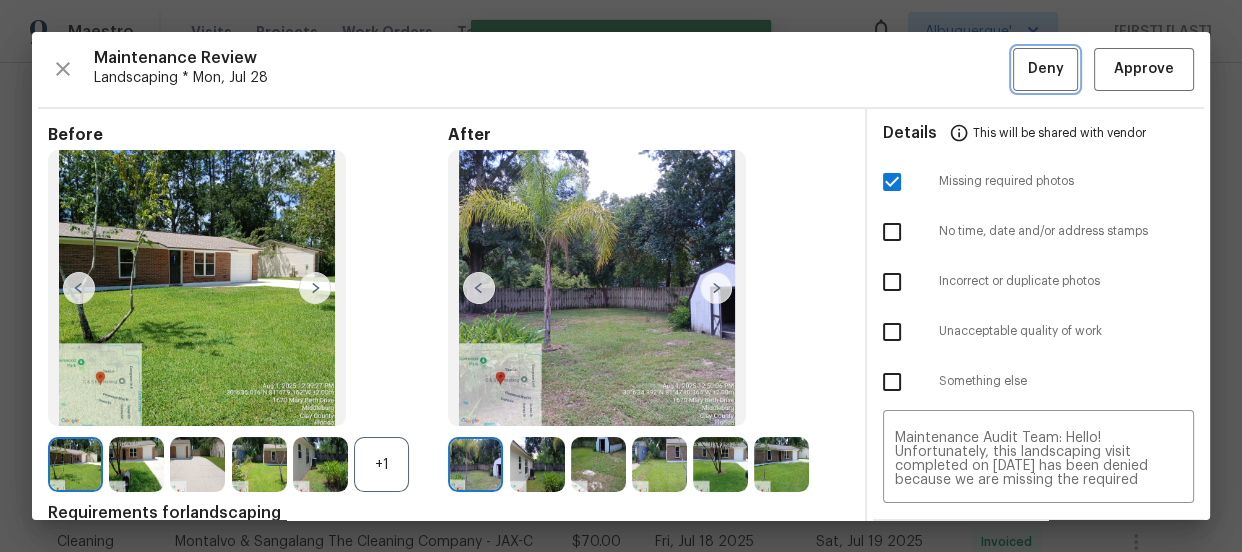 click on "Deny" at bounding box center (1046, 69) 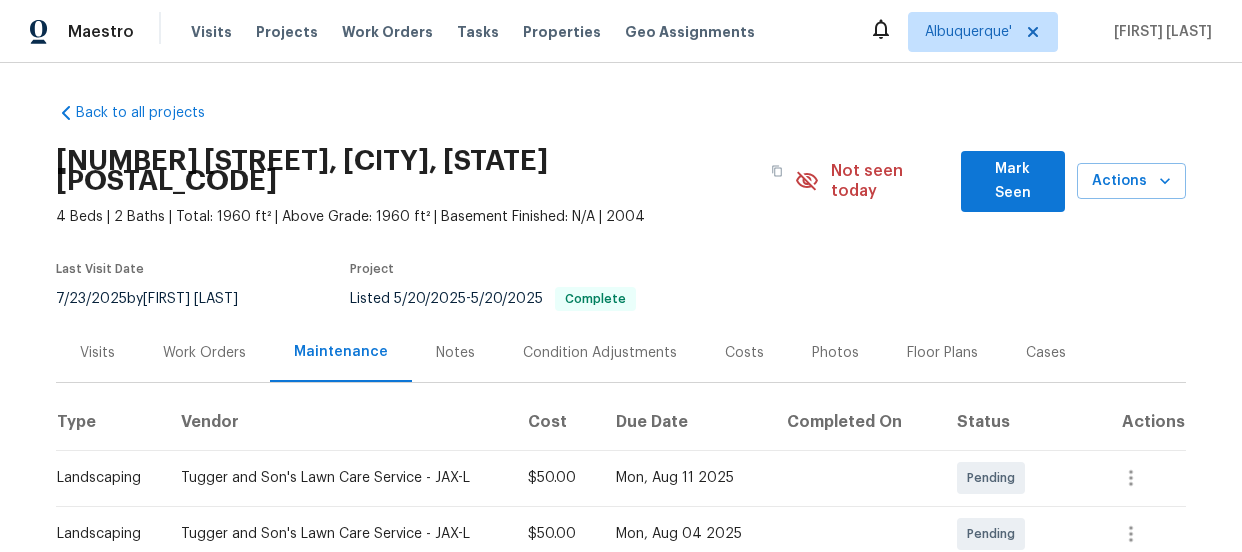 scroll, scrollTop: 0, scrollLeft: 0, axis: both 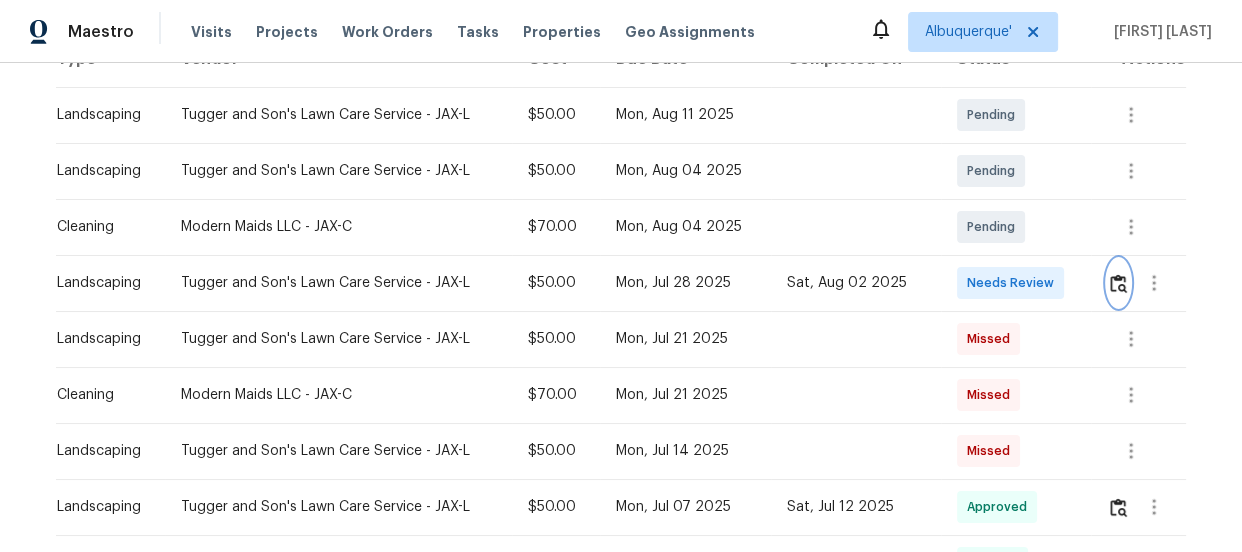 click at bounding box center (1118, 283) 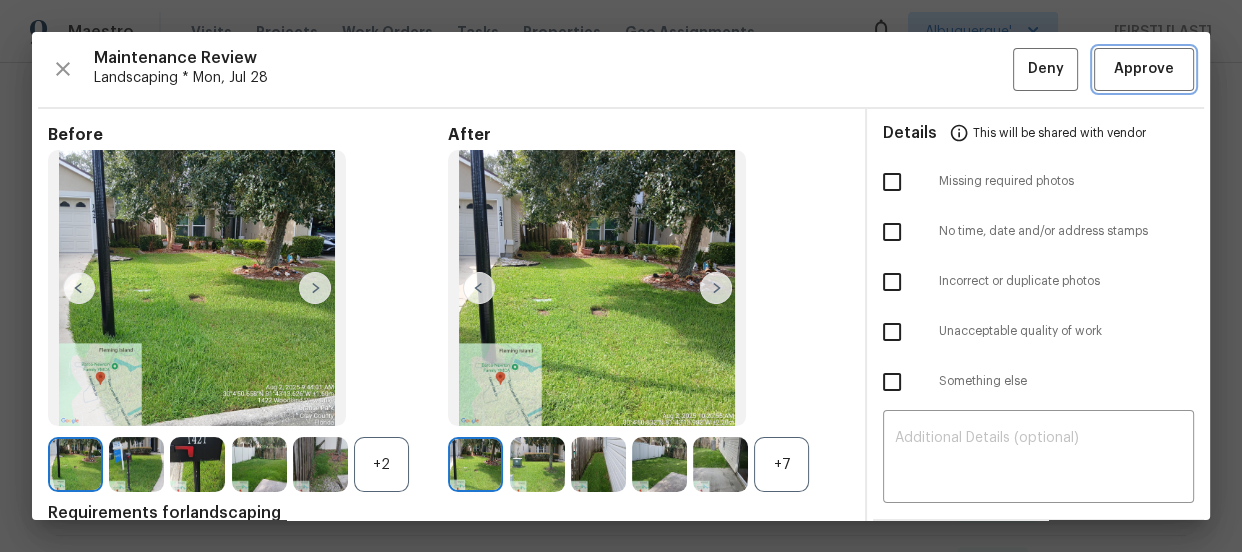 click on "Approve" at bounding box center [1144, 69] 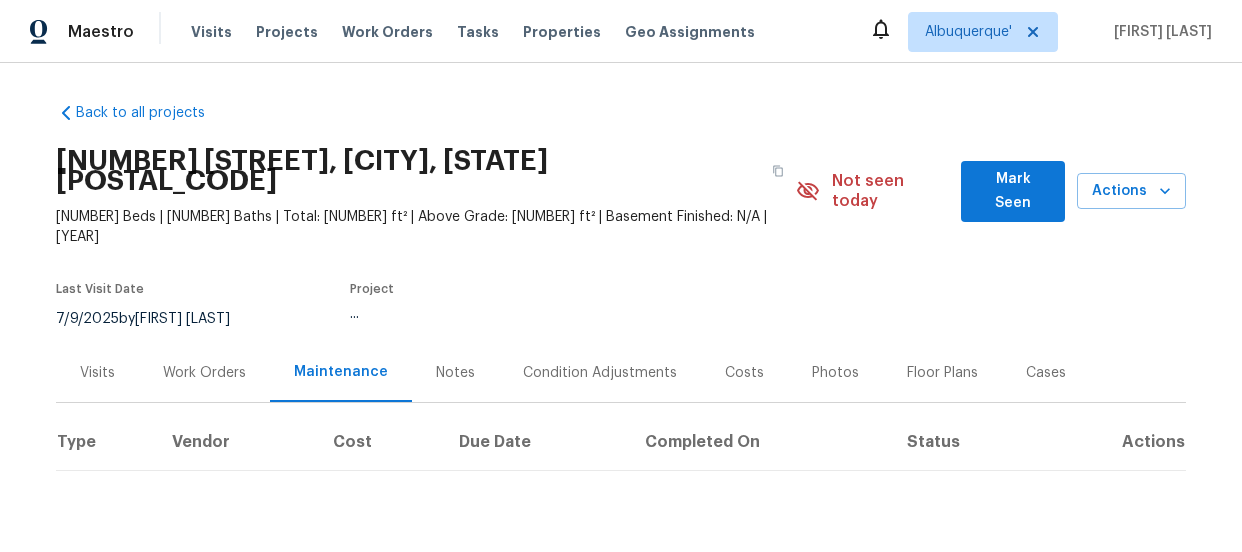 scroll, scrollTop: 0, scrollLeft: 0, axis: both 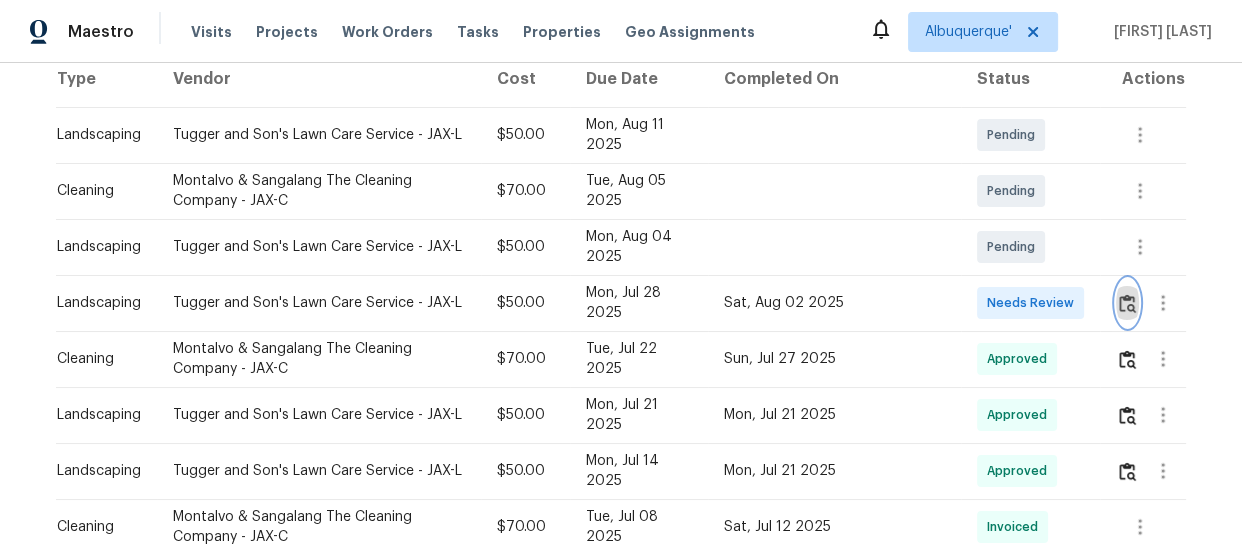 click at bounding box center (1127, 303) 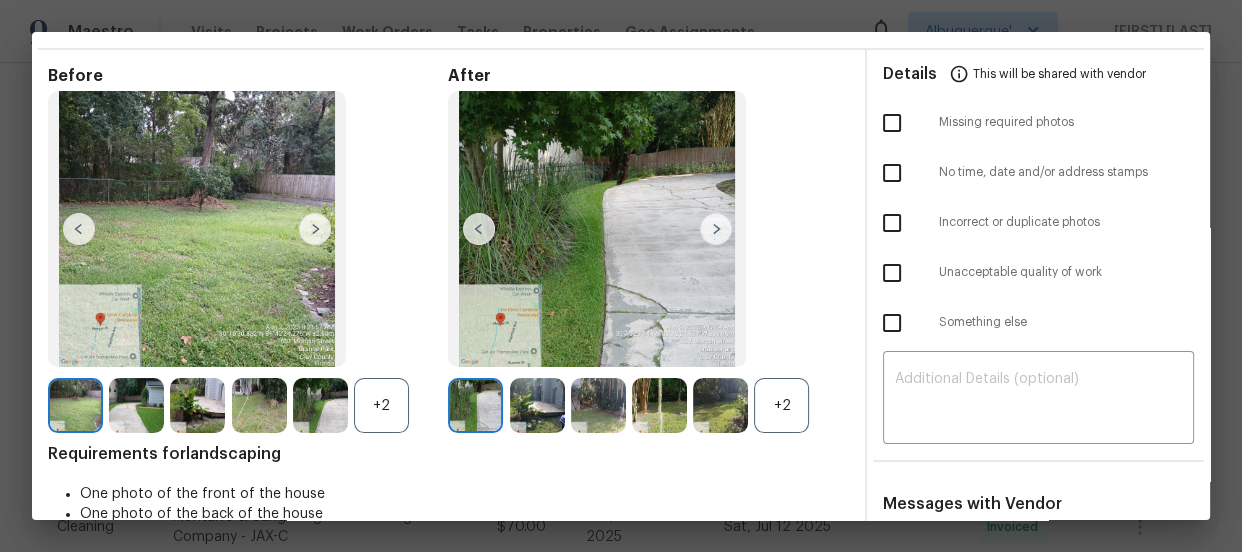 scroll, scrollTop: 90, scrollLeft: 0, axis: vertical 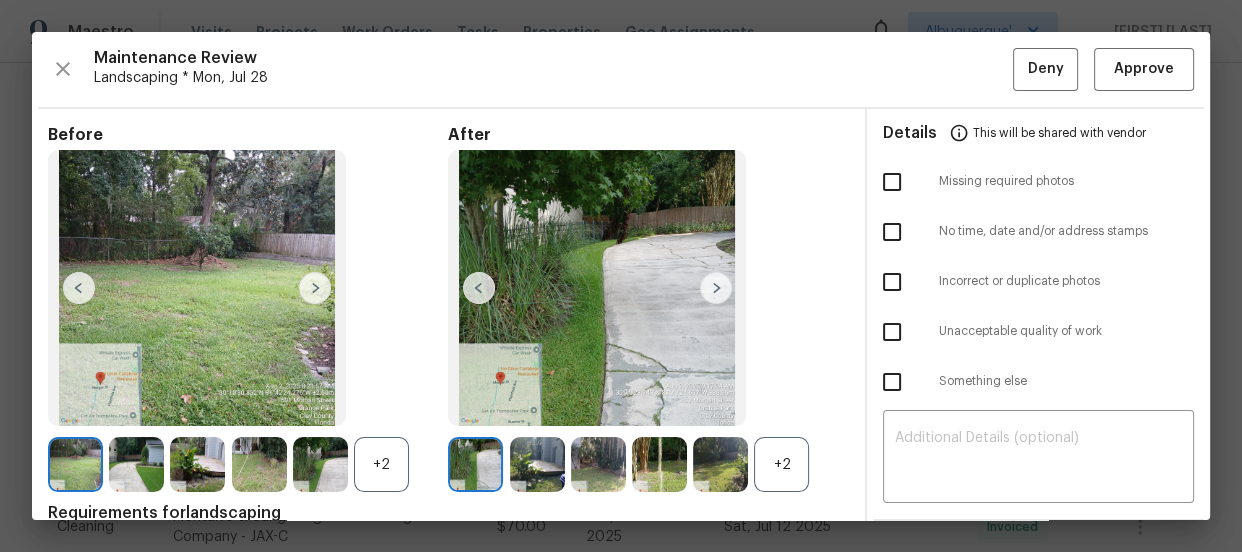 click on "Maintenance Review Landscaping * Mon, [MONTH] [DAY] Deny Approve Before  +2 After  +2 Requirements for  landscaping One photo of the front of the house One photo of the back of the house One photo for each side of the house (even if it has no side yards) Details This will be shared with vendor Missing required photos No time, date and/or address stamps Incorrect or duplicate photos Unacceptable quality of work Something else ​  Messages with Vendor   x ​ Afredi A [DATE], [TIME] Hi [FIRST] [LAST], thank you for letting us know. Let me check and get approval on this asap. [FIRST] [LAST] [DATE], [TIME] Property needs leaf clean -up!!
Quote to fully detail  Property $[NUMBER]" at bounding box center (621, 276) 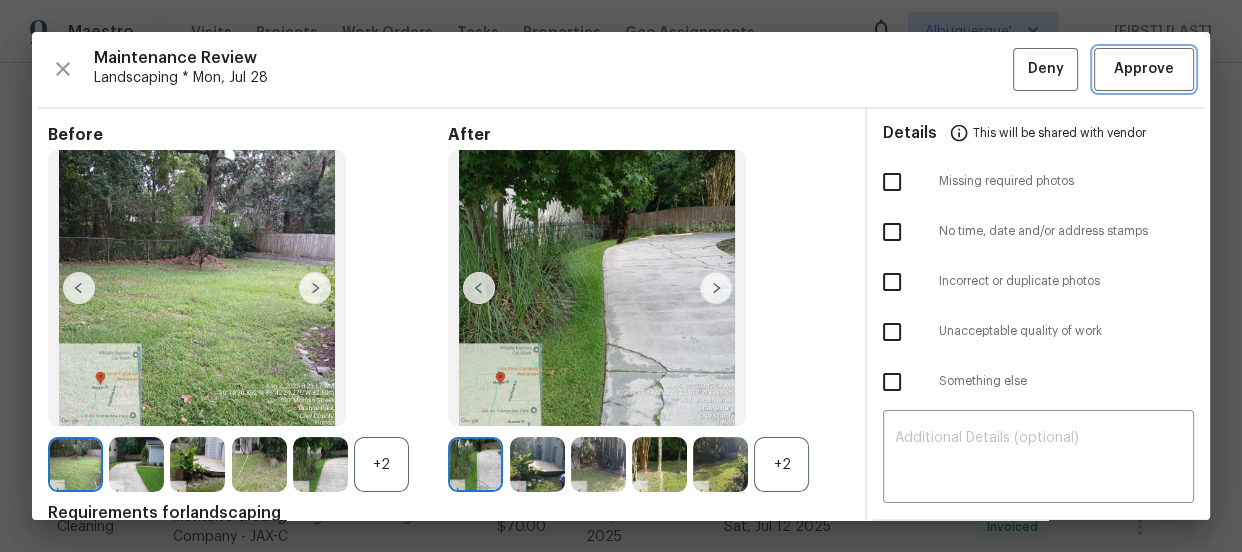 click on "Approve" at bounding box center (1144, 69) 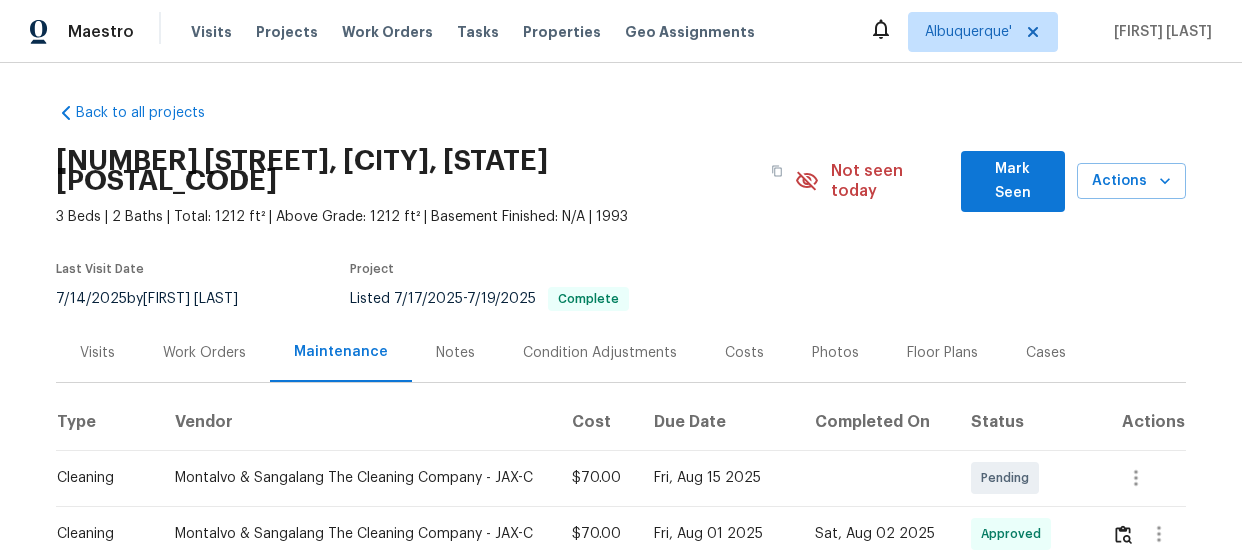scroll, scrollTop: 0, scrollLeft: 0, axis: both 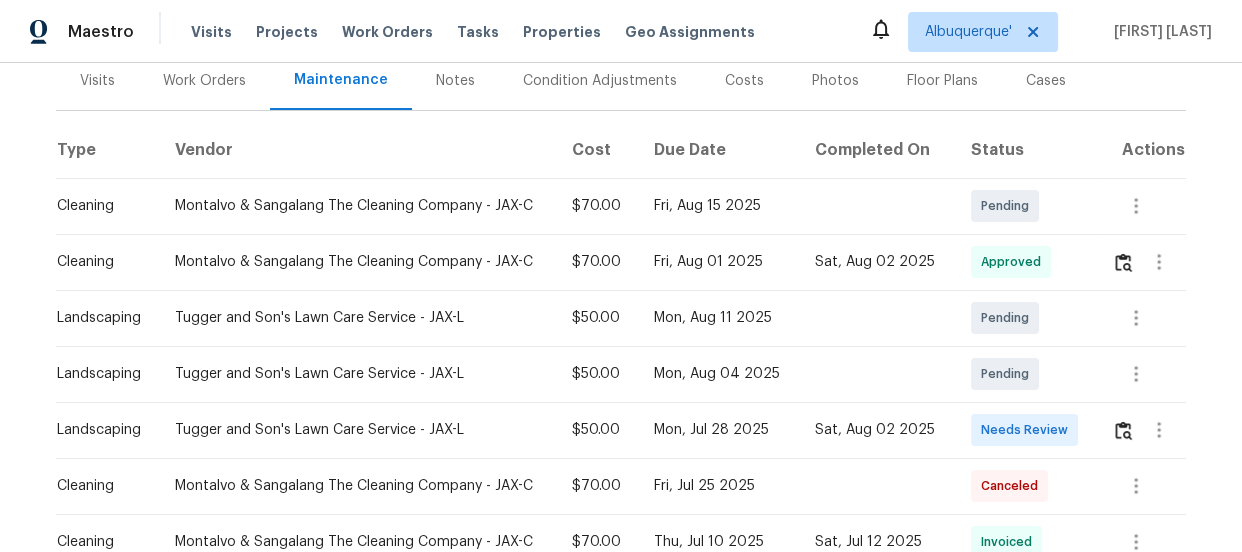 click at bounding box center [1148, 430] 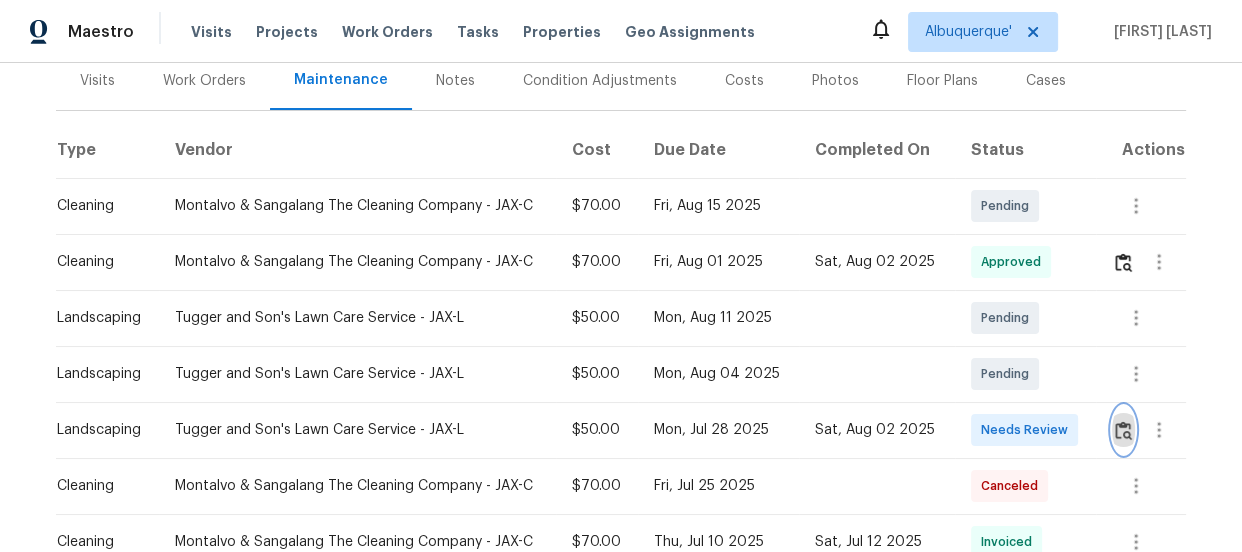 click at bounding box center (1123, 430) 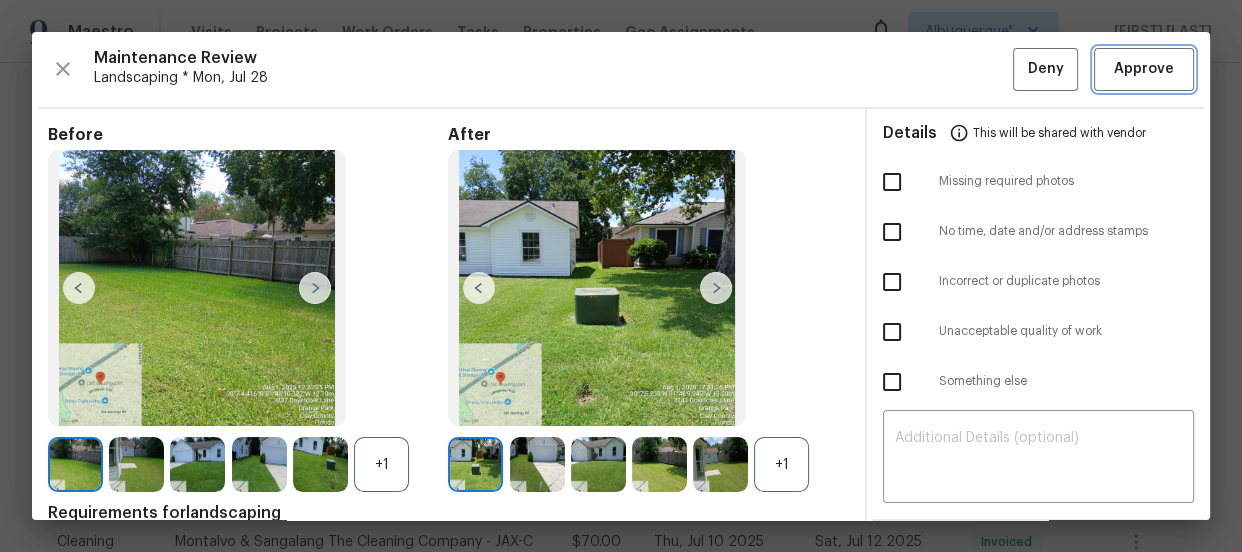 click on "Approve" at bounding box center [1144, 69] 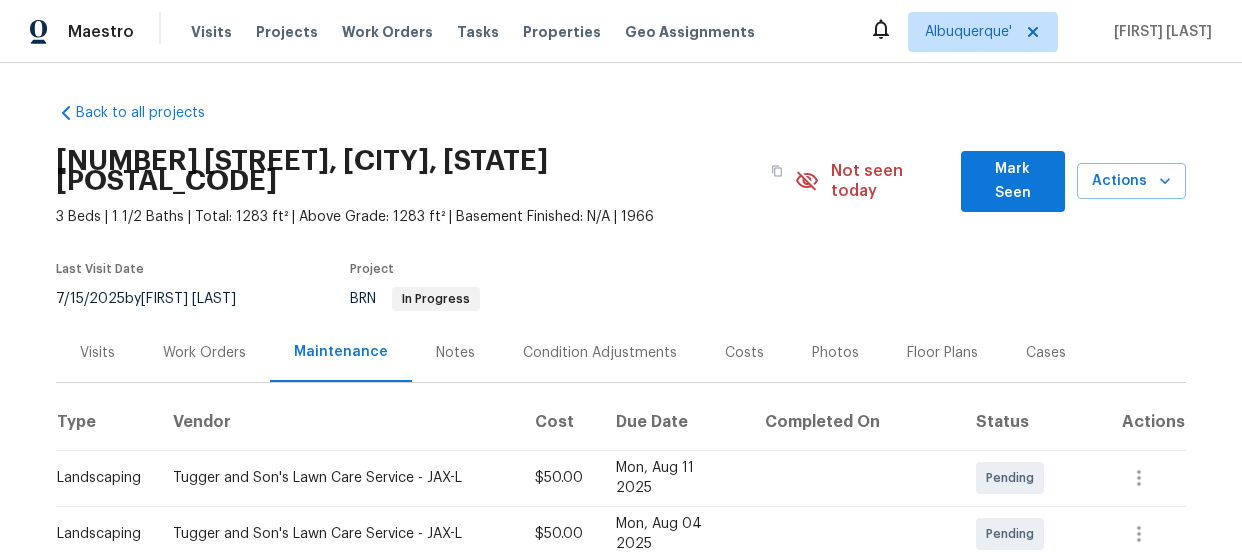 scroll, scrollTop: 0, scrollLeft: 0, axis: both 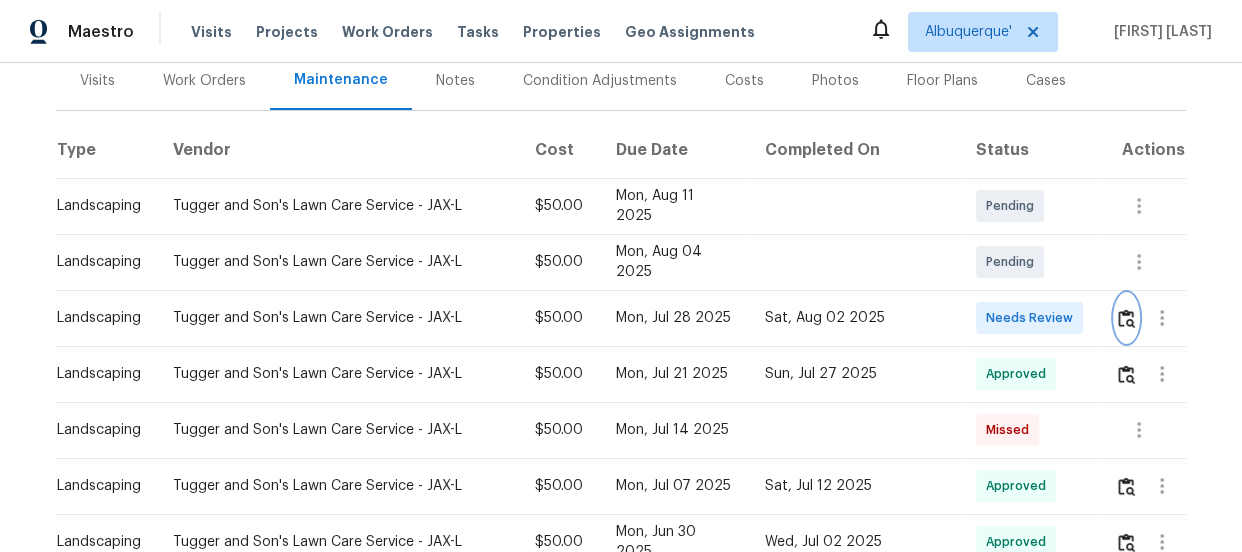 click at bounding box center (1126, 318) 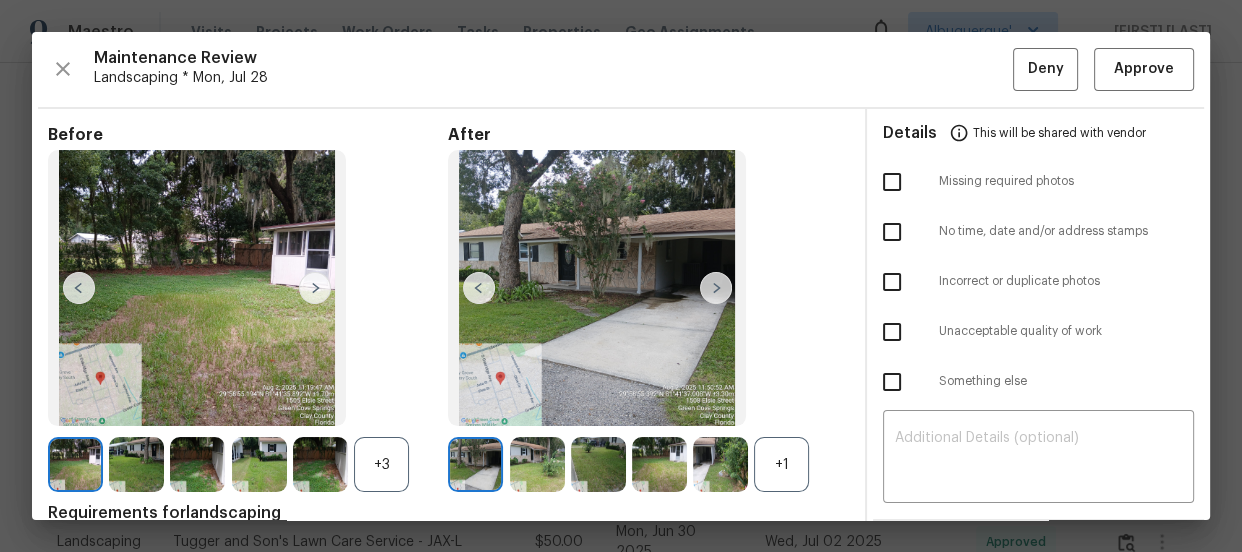 click on "Maintenance Review Landscaping * Mon, Jul 28 Deny Approve" at bounding box center (621, 69) 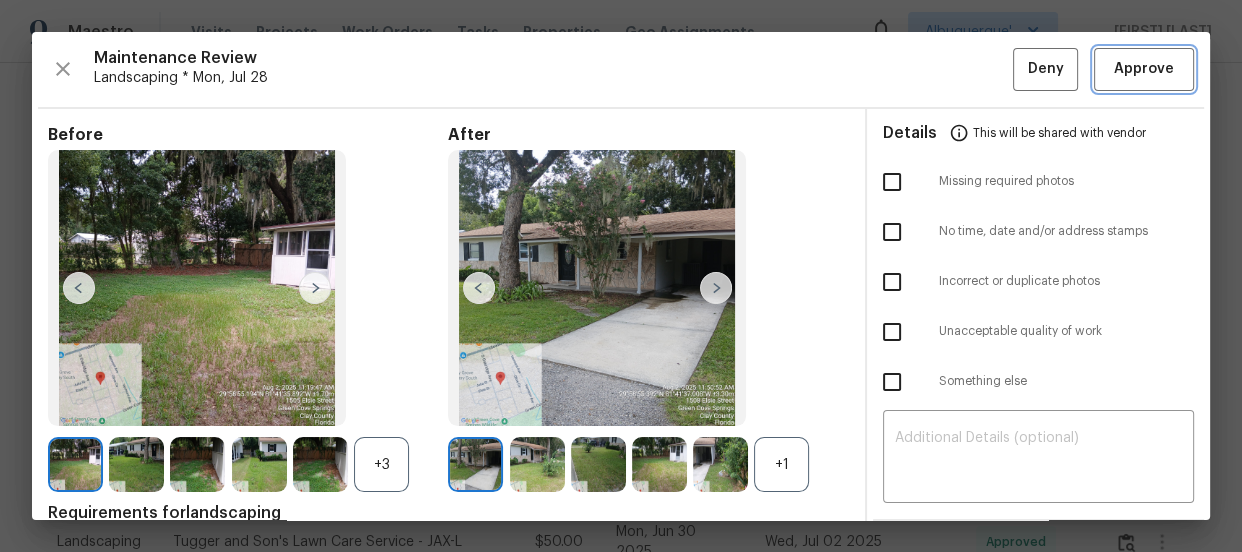 click on "Approve" at bounding box center (1144, 69) 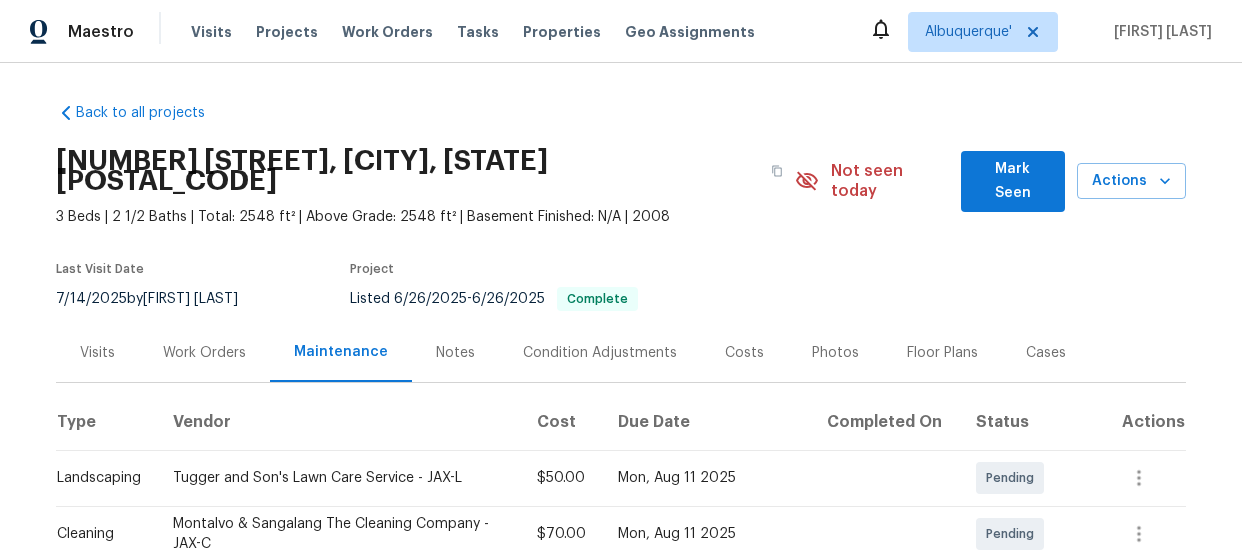 scroll, scrollTop: 0, scrollLeft: 0, axis: both 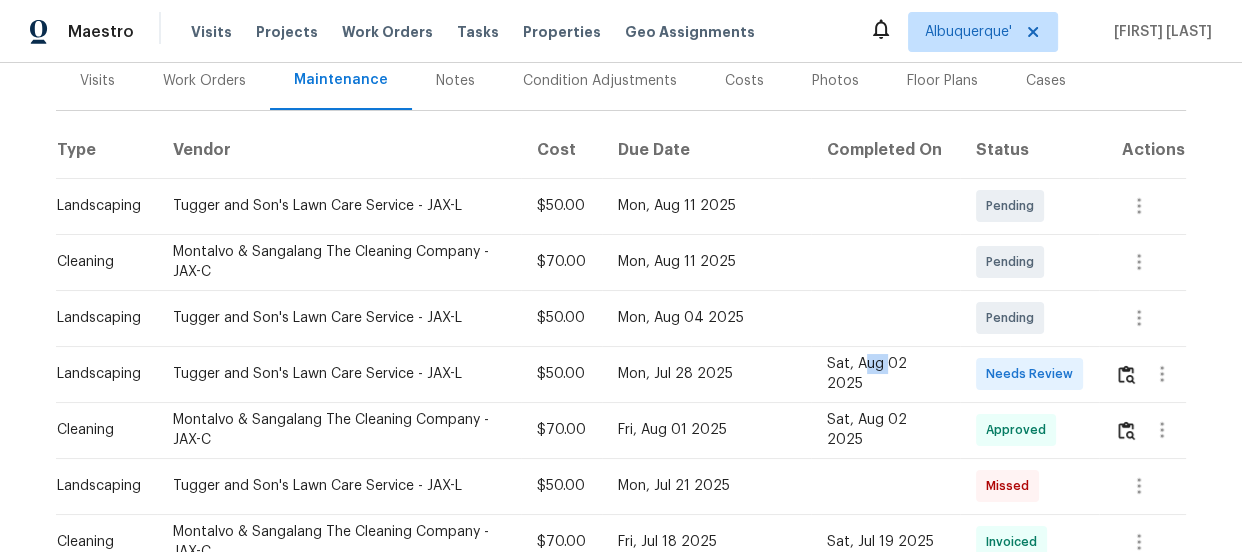 drag, startPoint x: 857, startPoint y: 355, endPoint x: 909, endPoint y: 354, distance: 52.009613 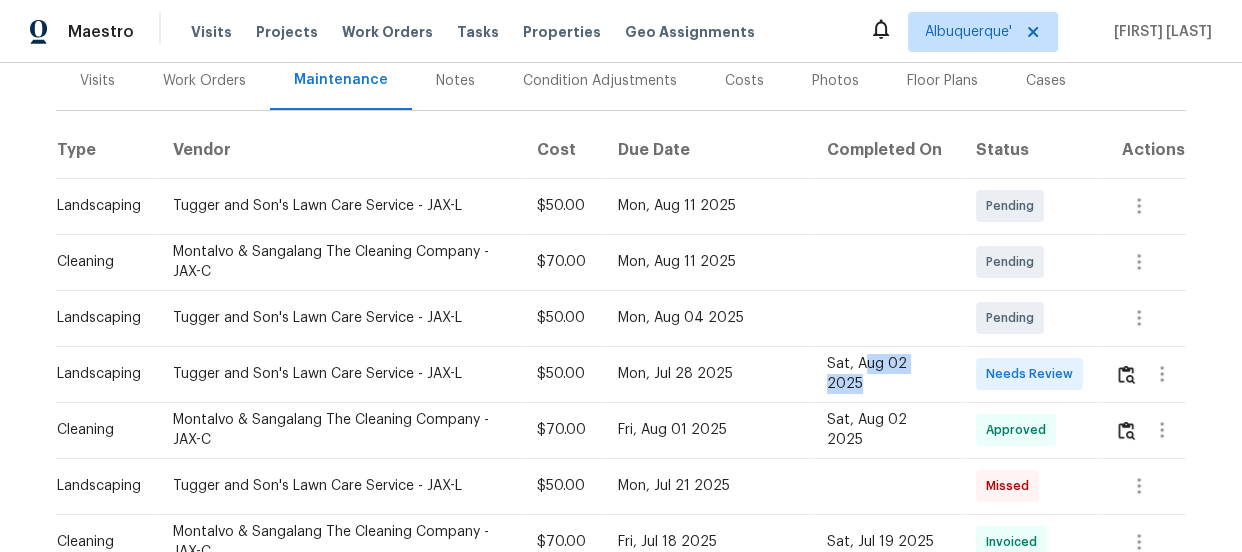drag, startPoint x: 939, startPoint y: 356, endPoint x: 760, endPoint y: 363, distance: 179.13683 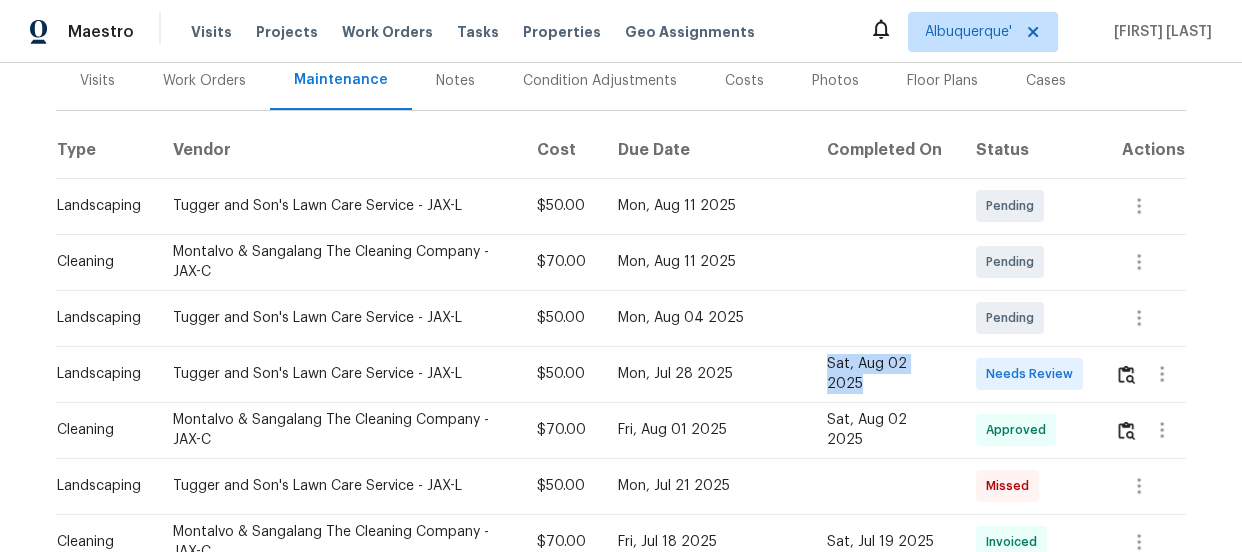 click on "Sat, Aug 02 2025" at bounding box center [885, 374] 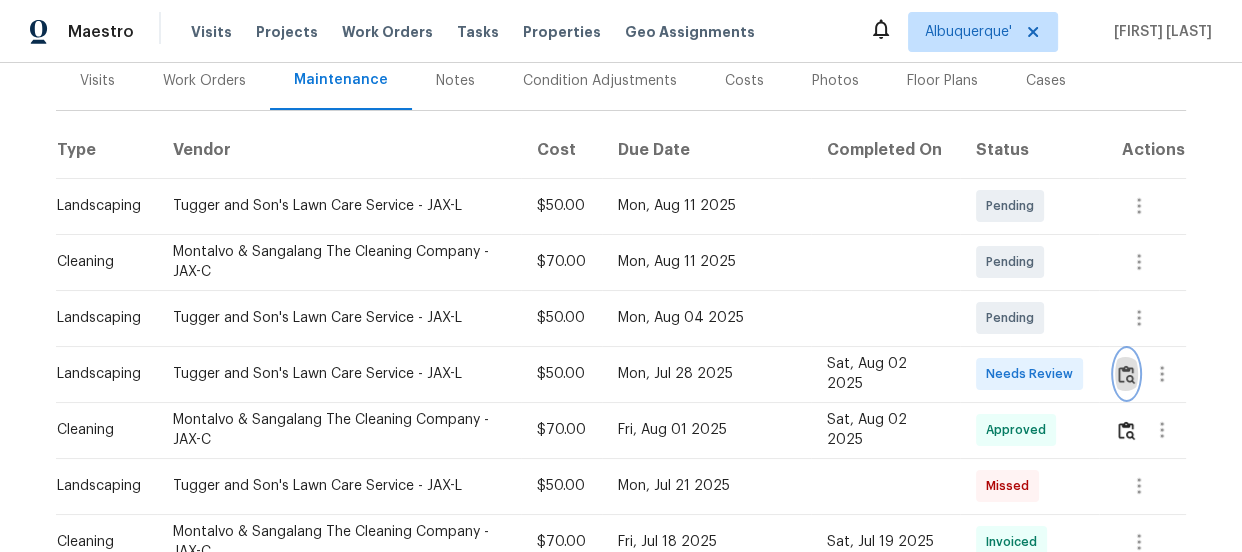 click at bounding box center [1126, 374] 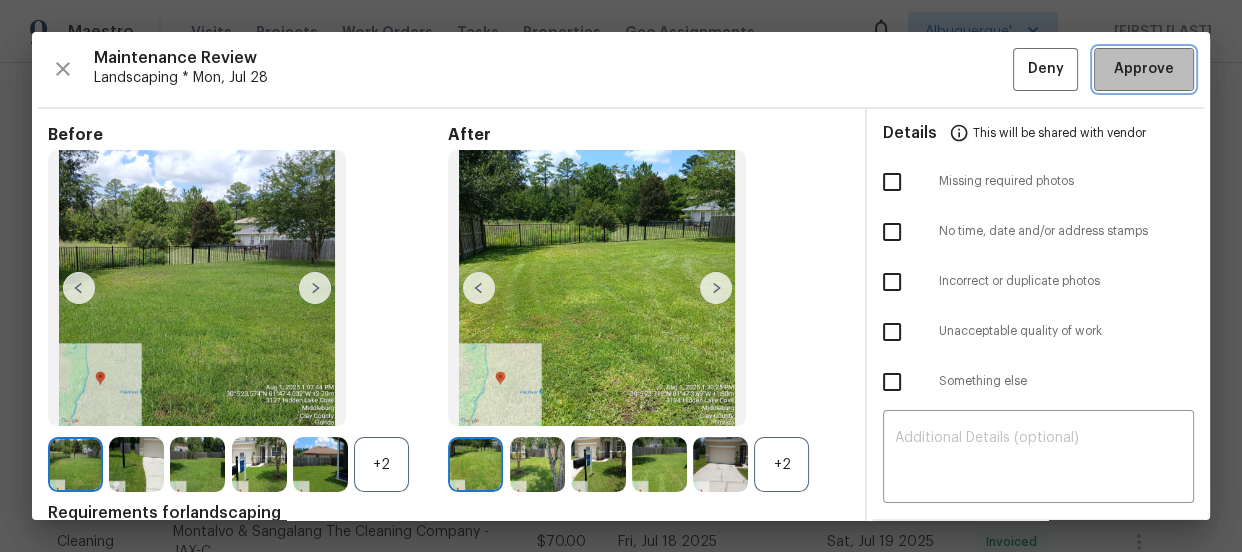 click on "Approve" at bounding box center [1144, 69] 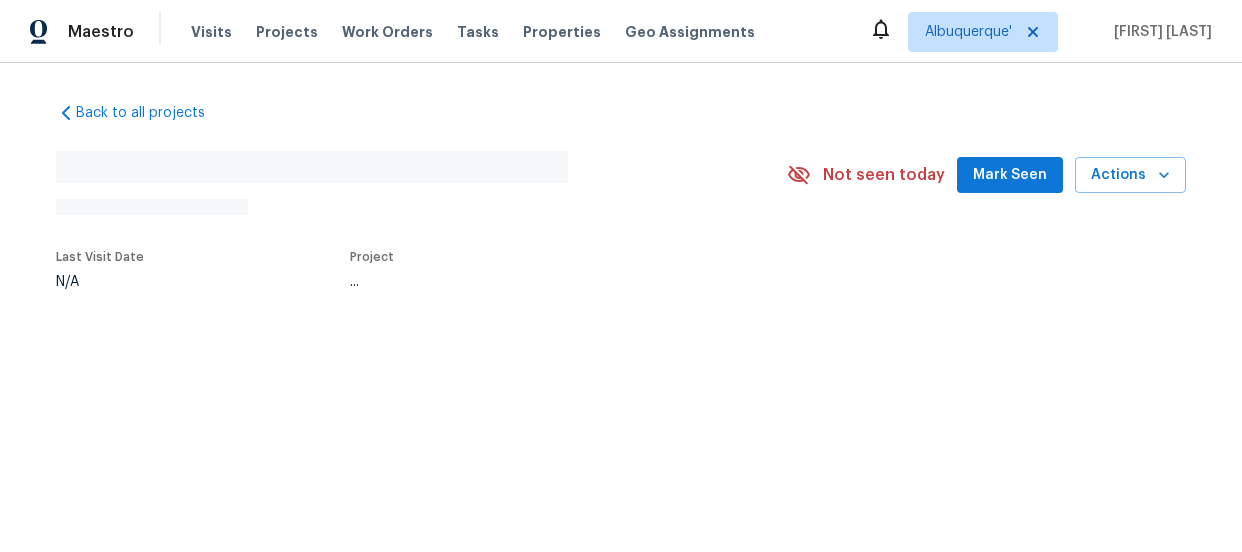 scroll, scrollTop: 0, scrollLeft: 0, axis: both 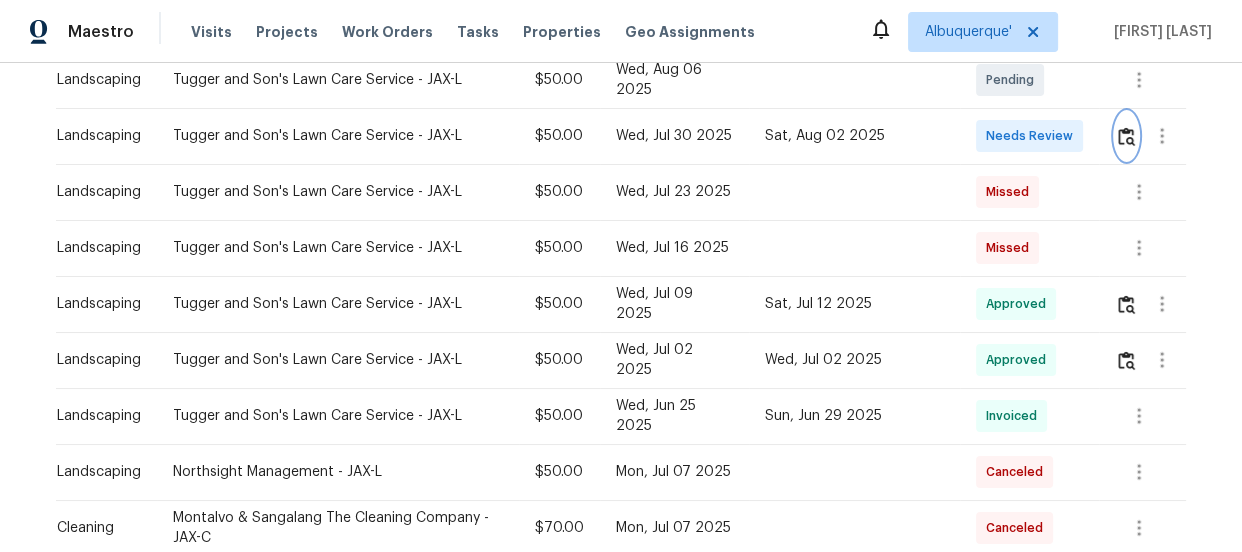 click at bounding box center [1126, 136] 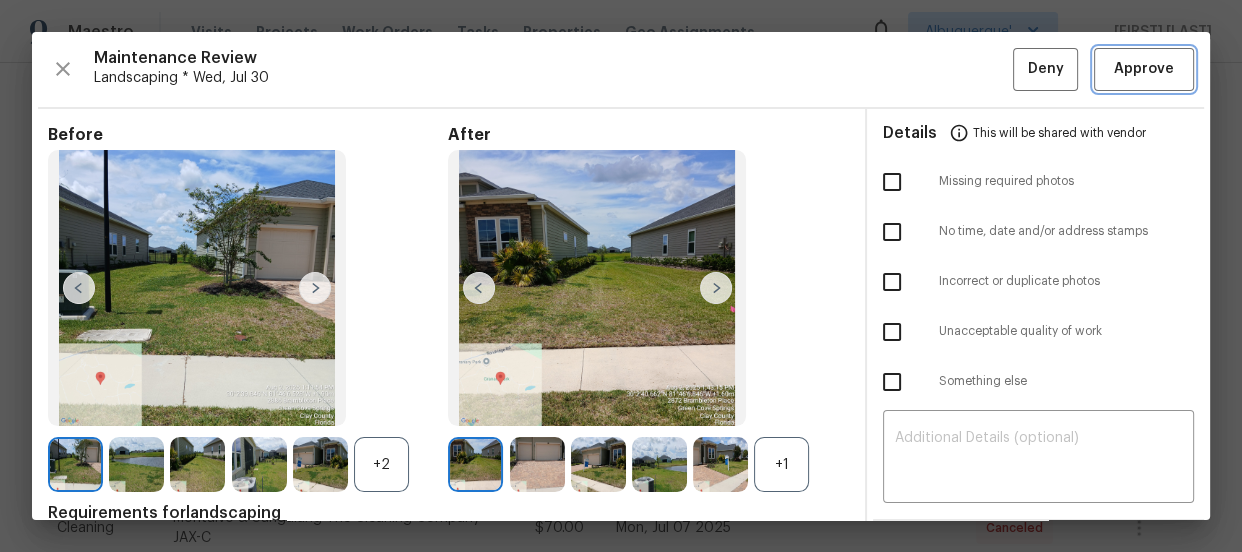 click on "Approve" at bounding box center (1144, 69) 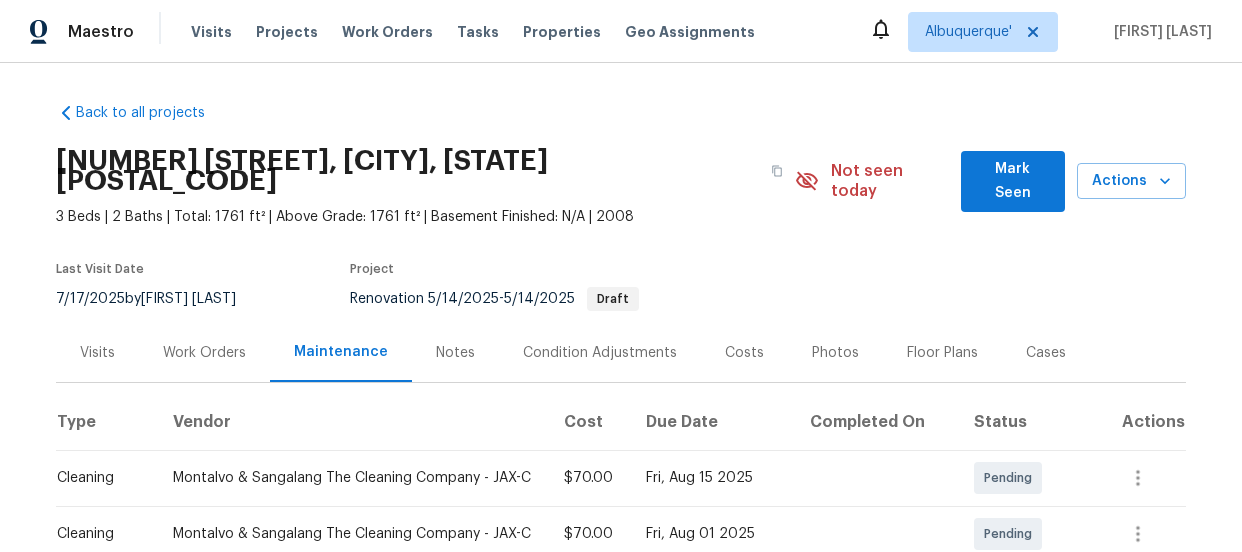 scroll, scrollTop: 0, scrollLeft: 0, axis: both 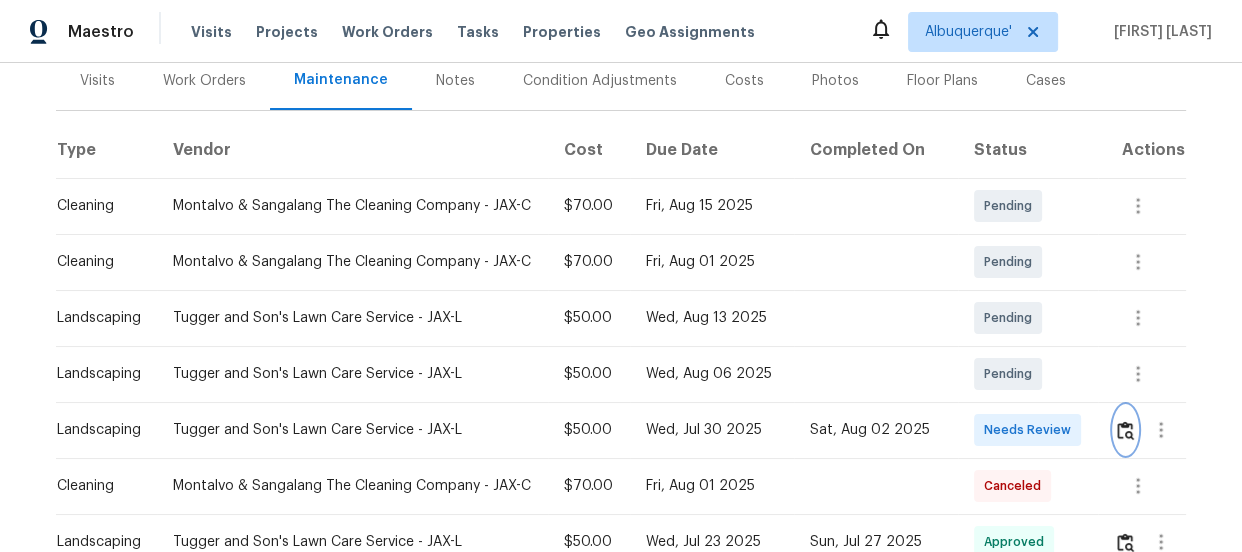 click at bounding box center [1125, 430] 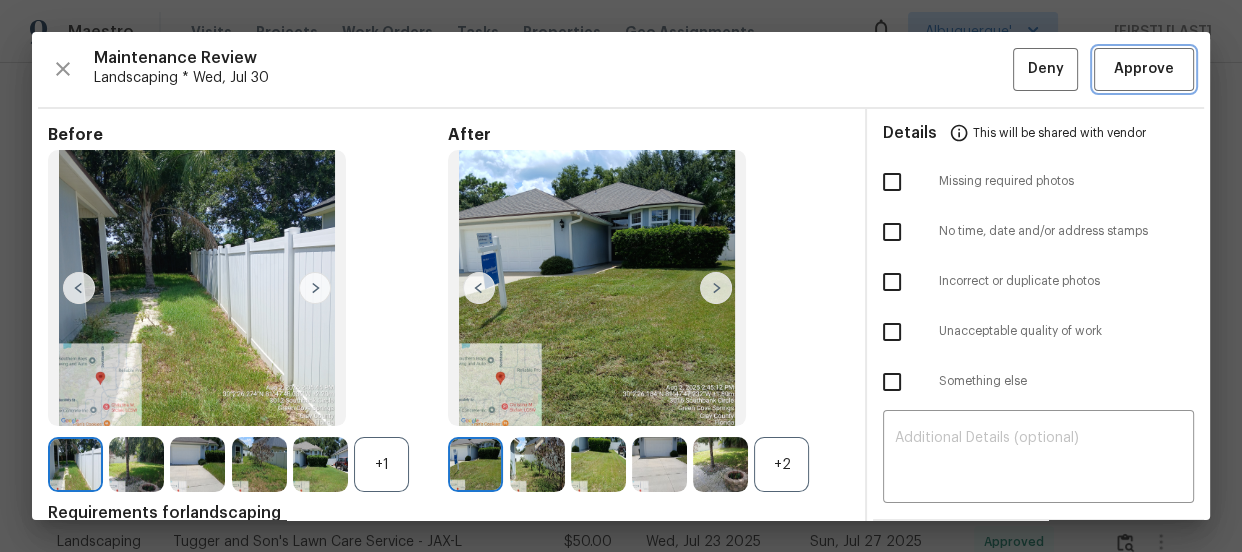 click on "Approve" at bounding box center [1144, 69] 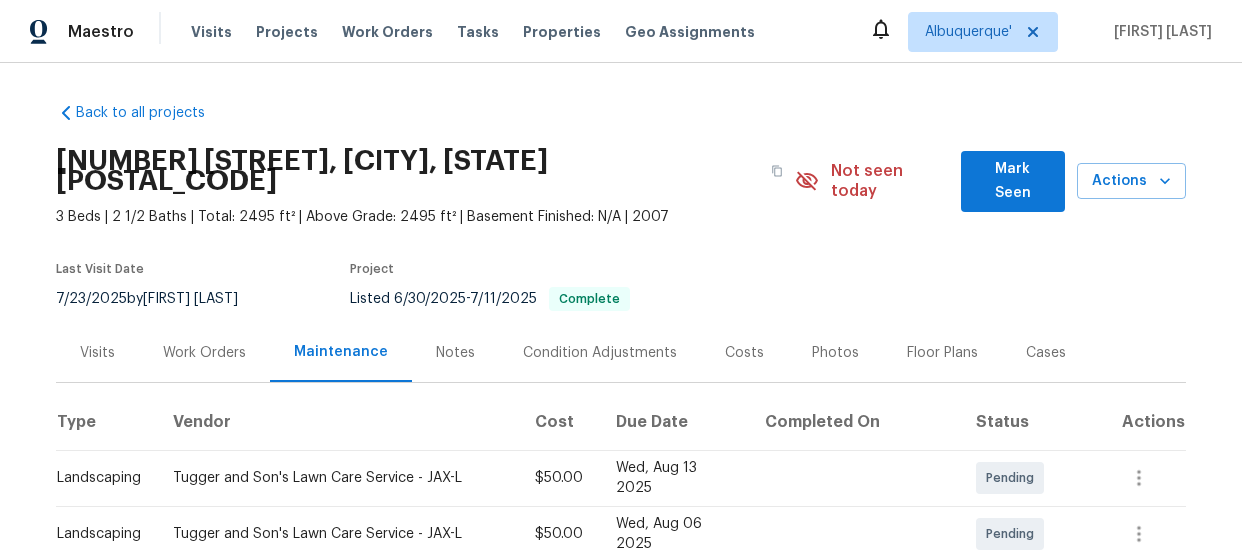 scroll, scrollTop: 0, scrollLeft: 0, axis: both 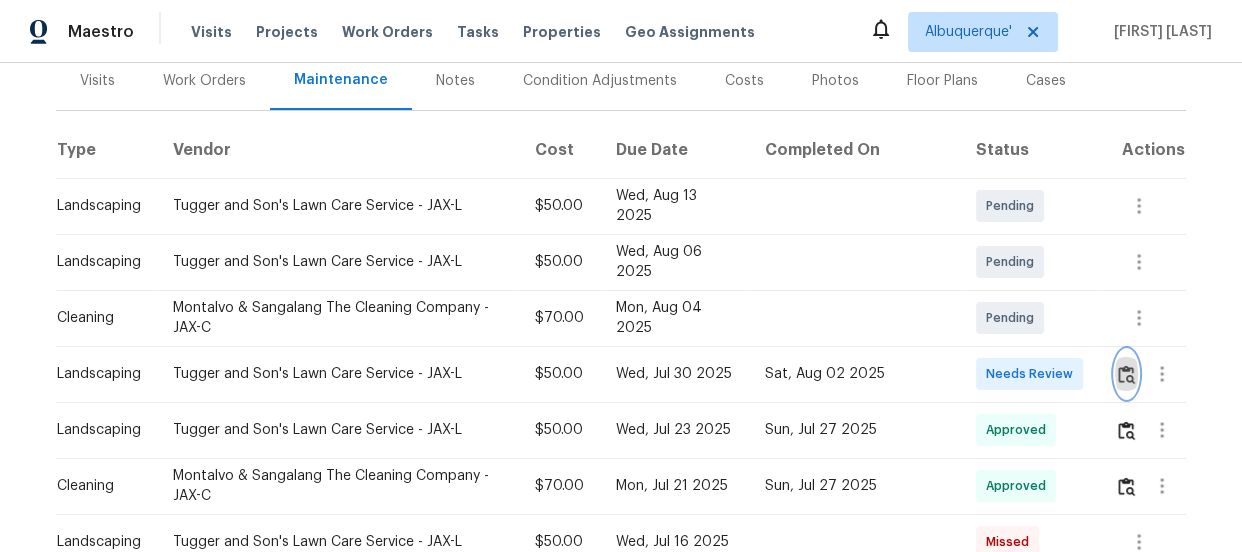 click at bounding box center (1126, 374) 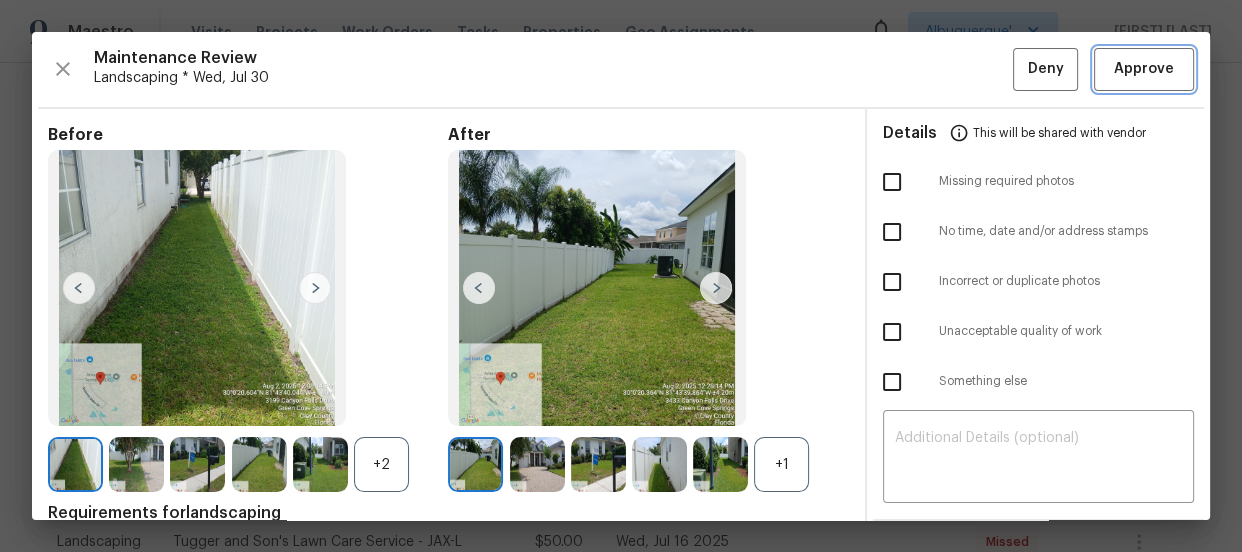 click on "Approve" at bounding box center (1144, 69) 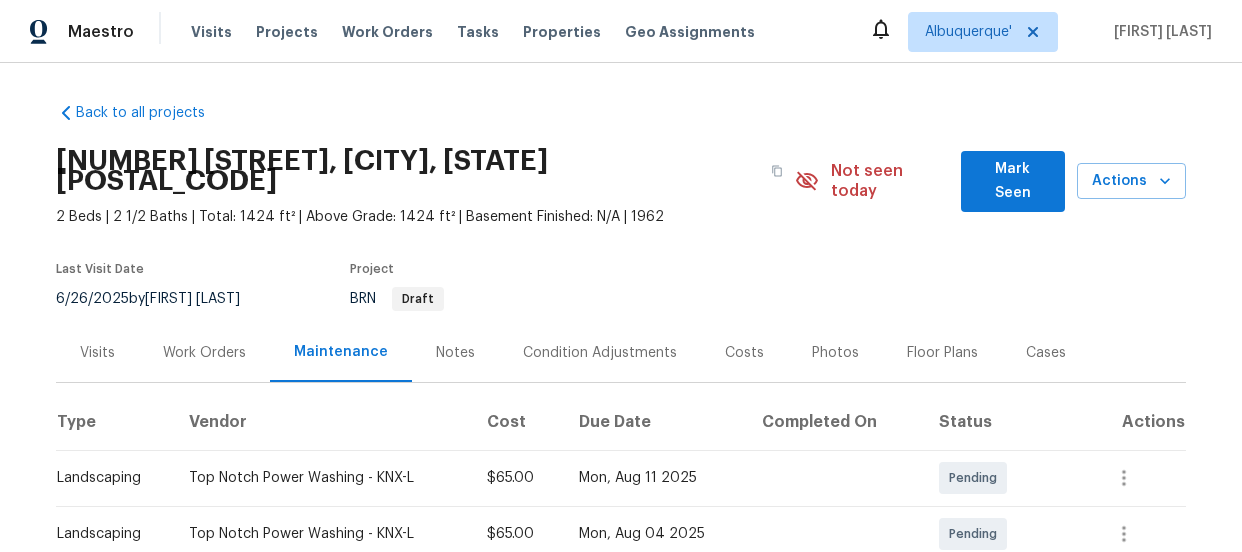 scroll, scrollTop: 0, scrollLeft: 0, axis: both 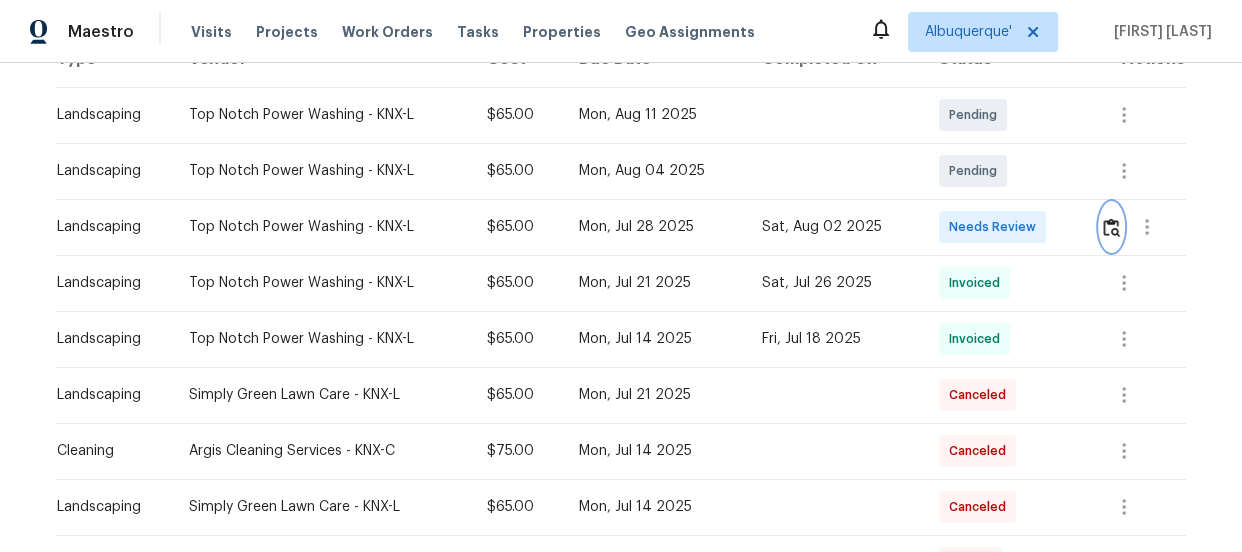 click at bounding box center [1111, 227] 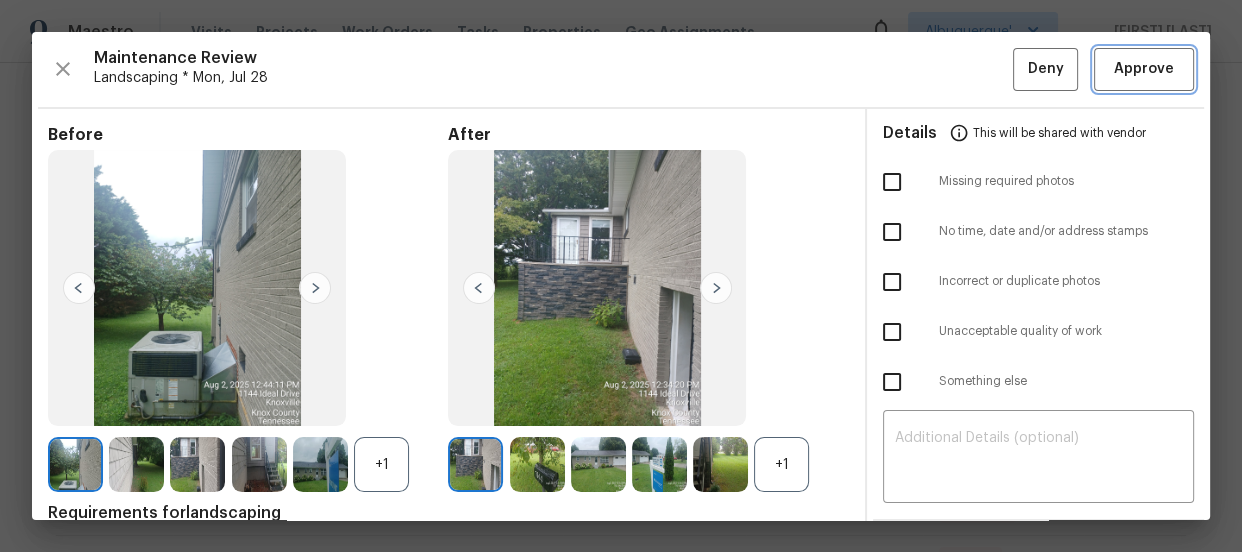 click on "Approve" at bounding box center [1144, 69] 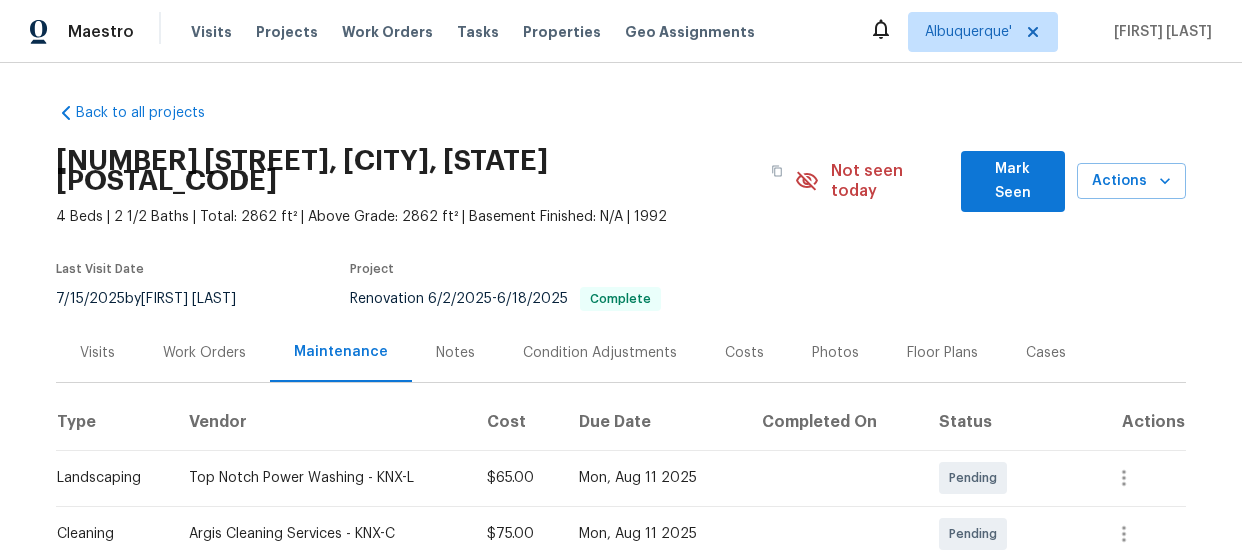 scroll, scrollTop: 0, scrollLeft: 0, axis: both 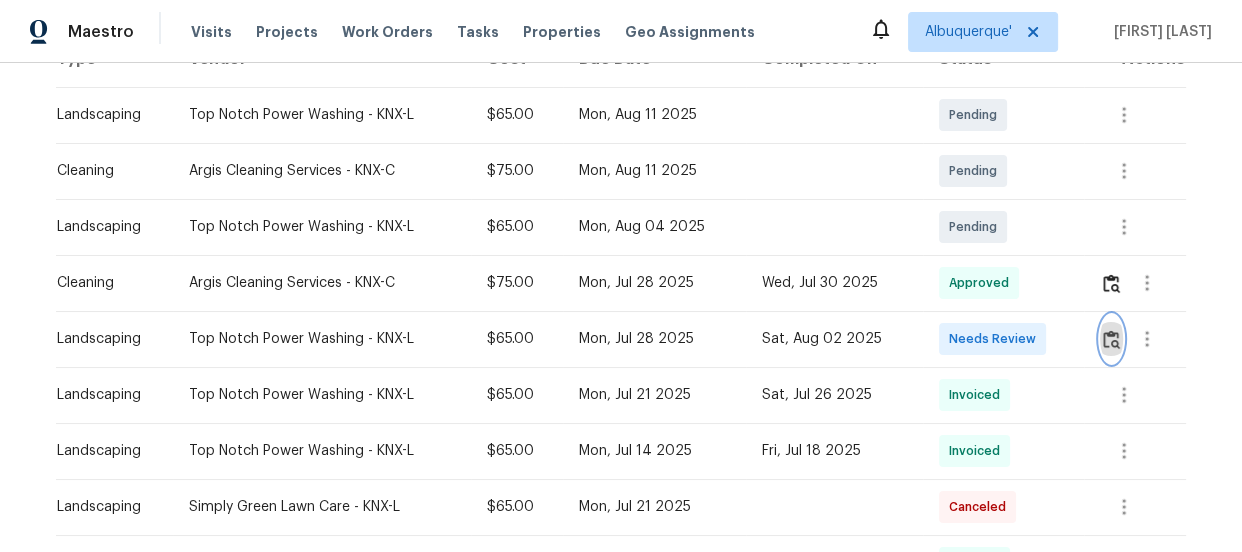 click at bounding box center [1111, 339] 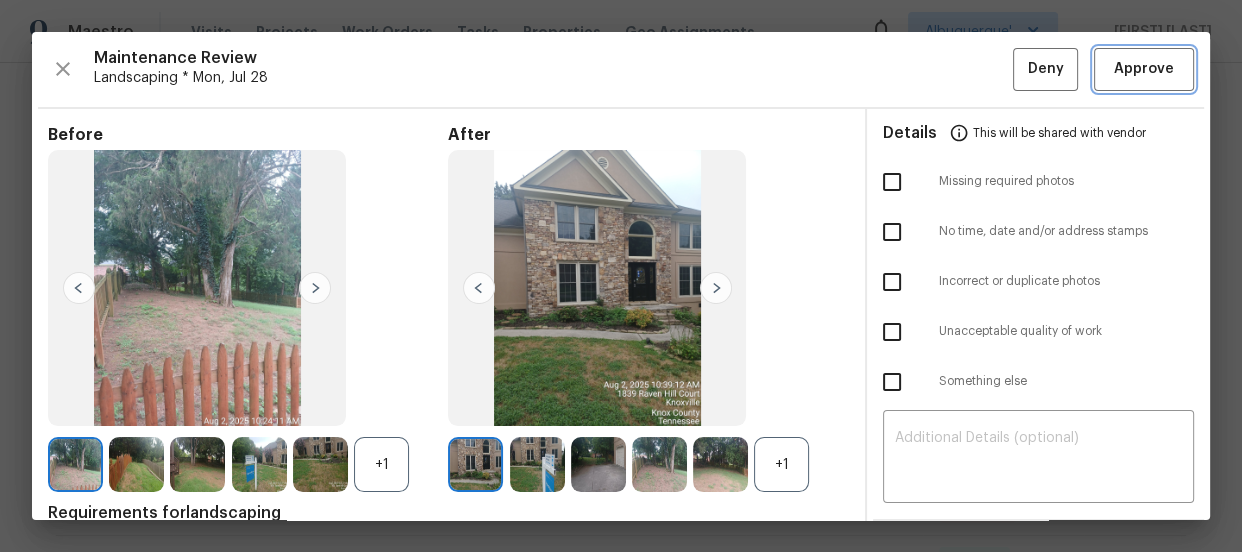 click on "Approve" at bounding box center (1144, 69) 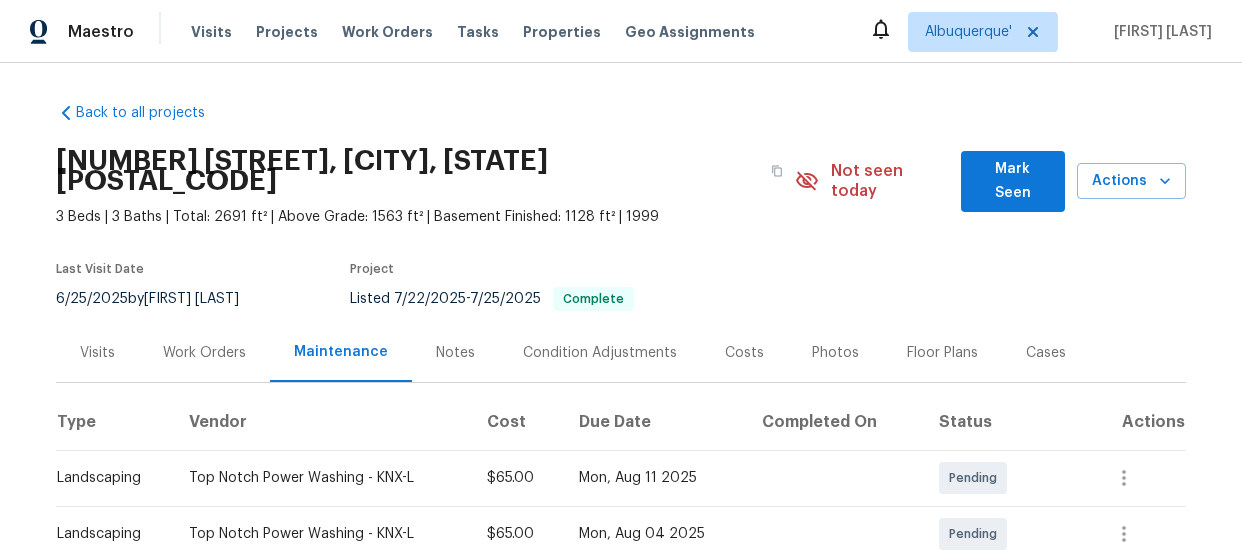 scroll, scrollTop: 0, scrollLeft: 0, axis: both 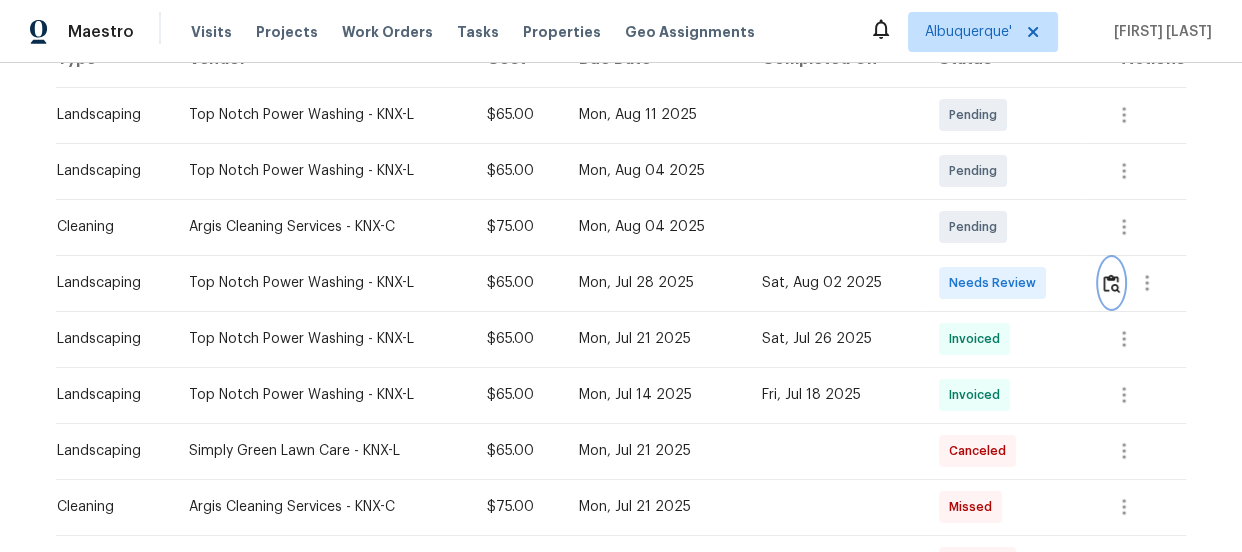click at bounding box center (1111, 283) 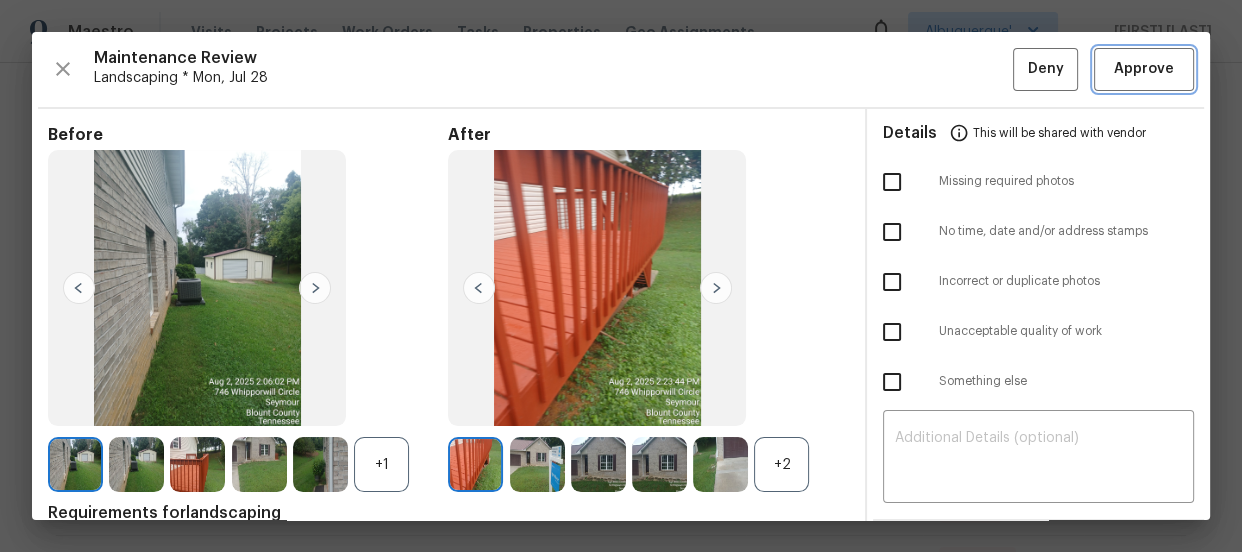 click on "Approve" at bounding box center (1144, 69) 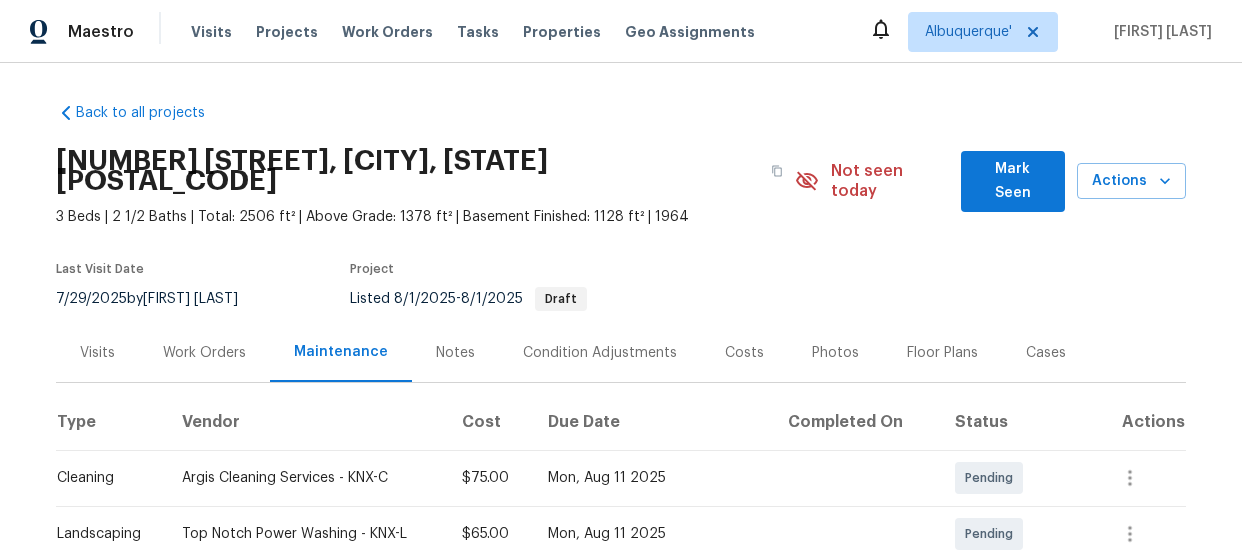 scroll, scrollTop: 0, scrollLeft: 0, axis: both 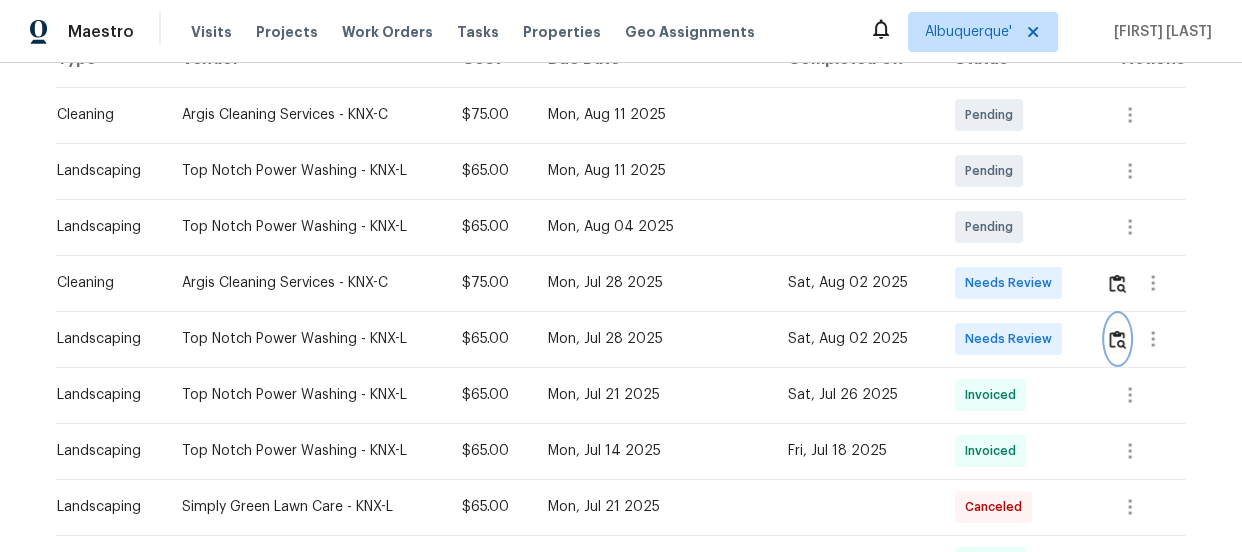click at bounding box center (1117, 339) 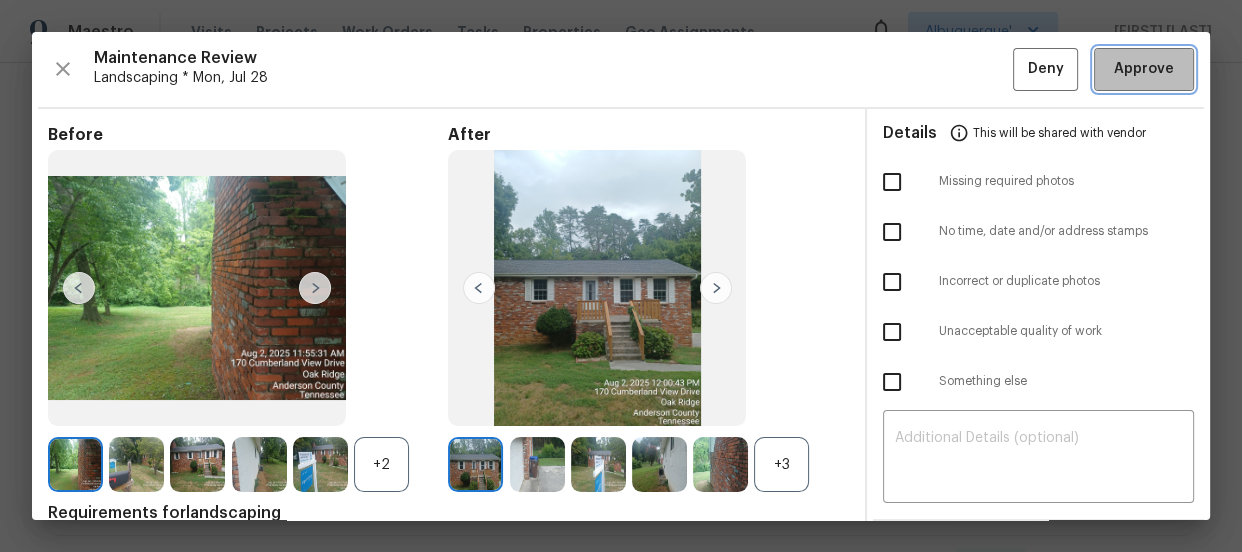 click on "Approve" at bounding box center (1144, 69) 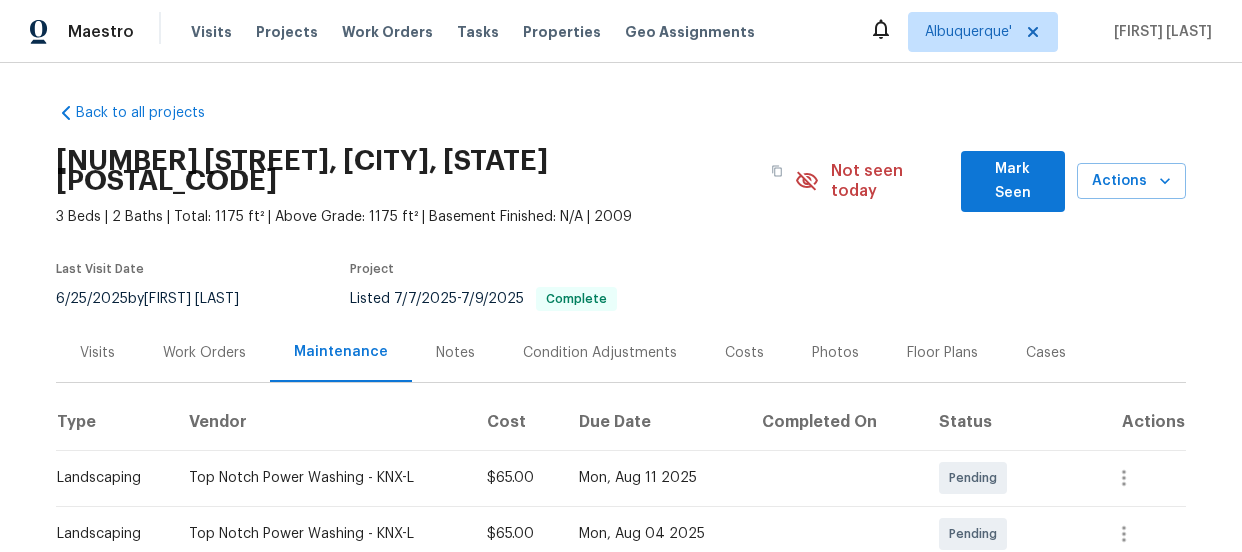 scroll, scrollTop: 0, scrollLeft: 0, axis: both 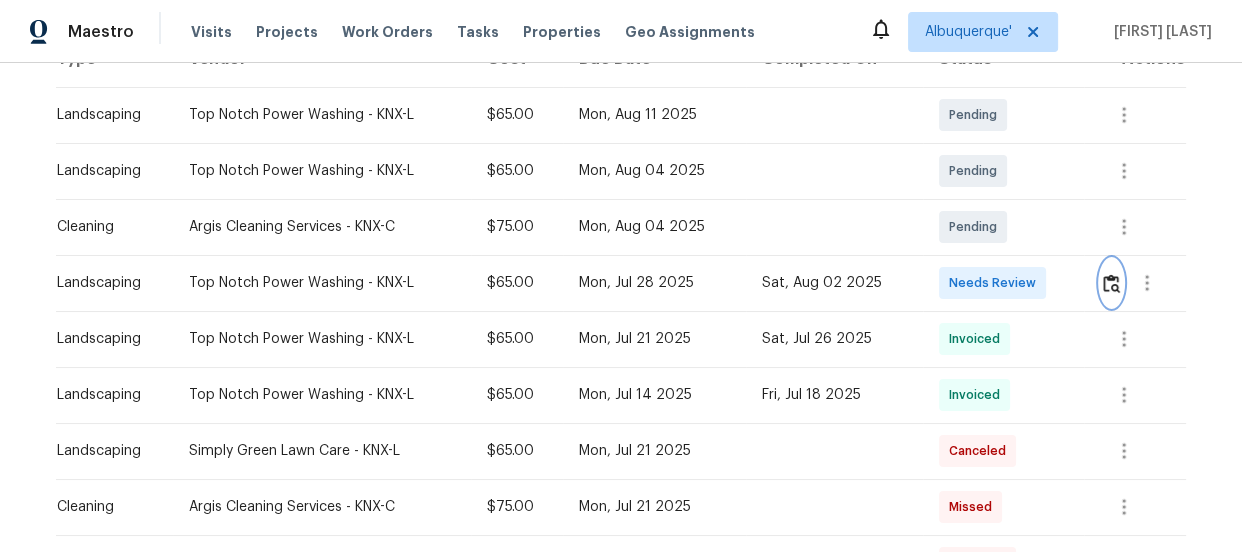 click at bounding box center [1111, 283] 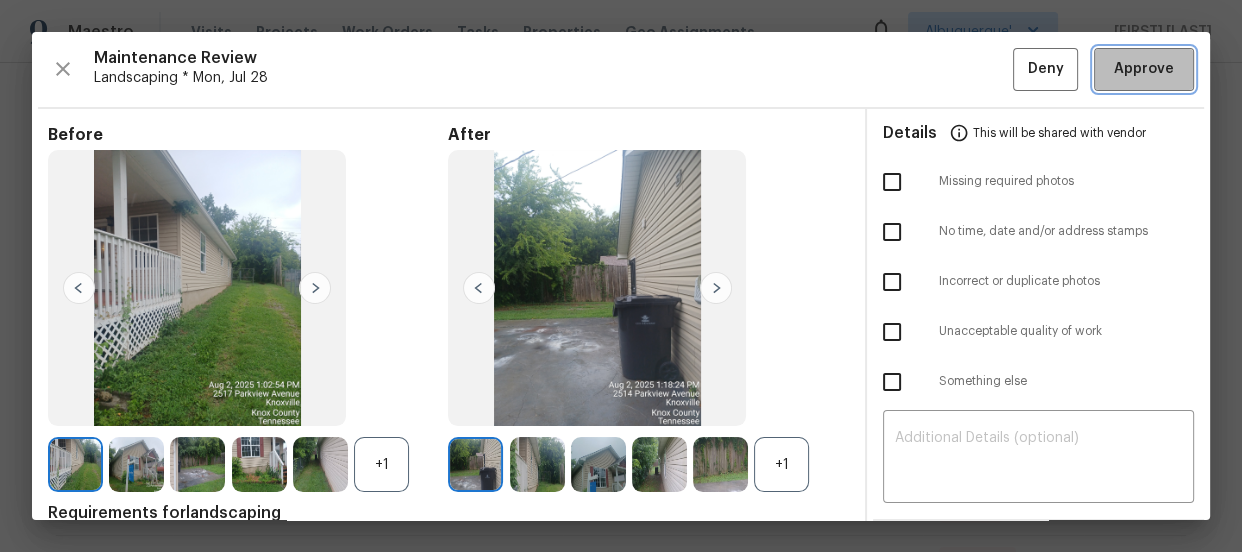 click on "Approve" at bounding box center [1144, 69] 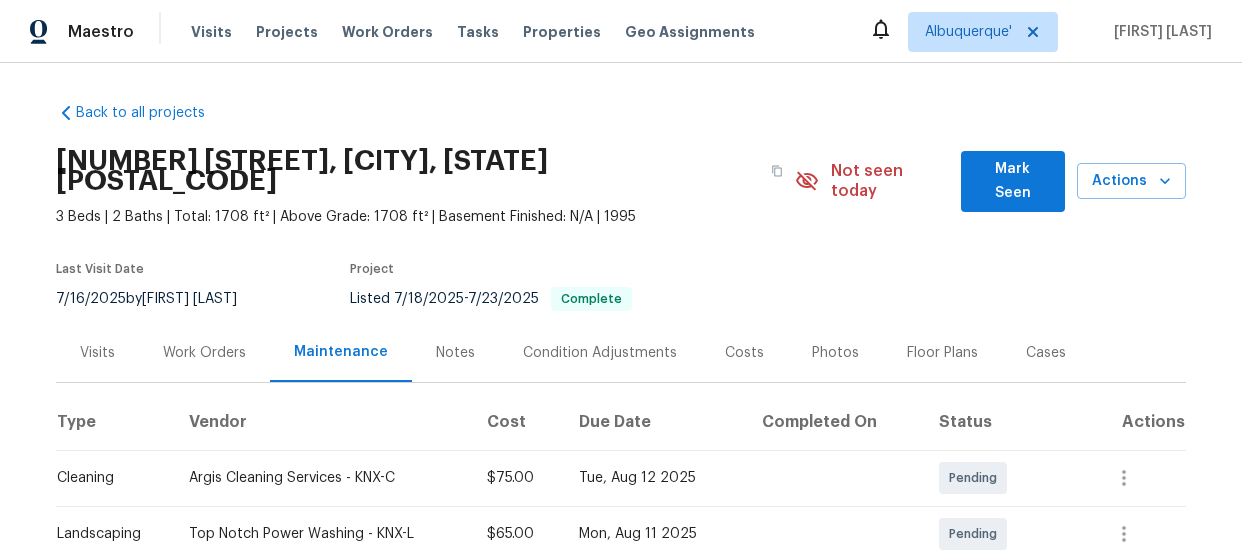 scroll, scrollTop: 0, scrollLeft: 0, axis: both 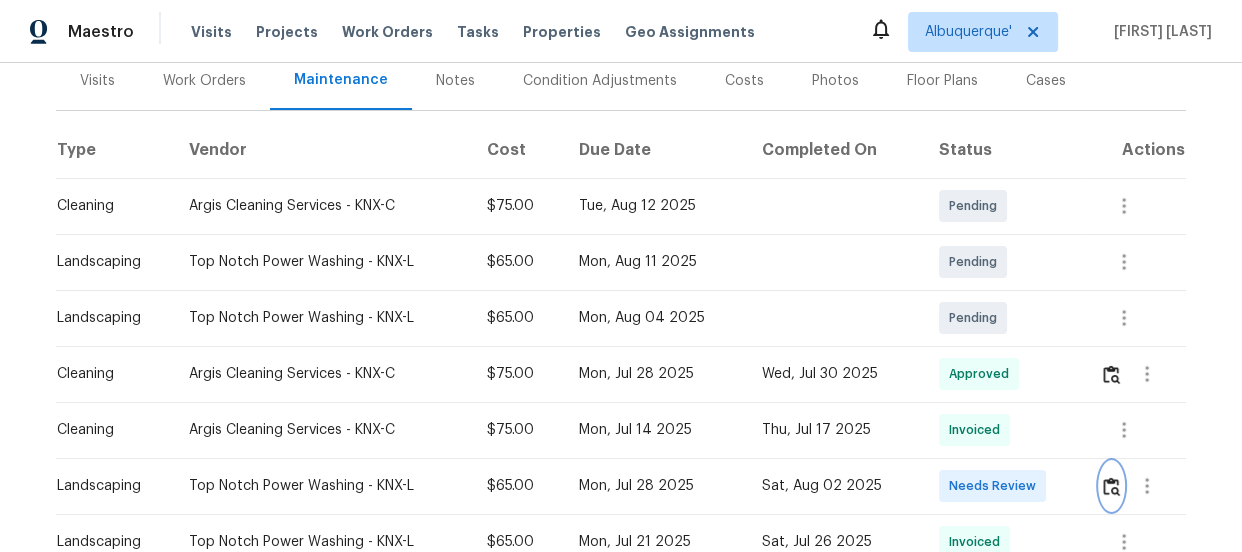 click at bounding box center [1111, 486] 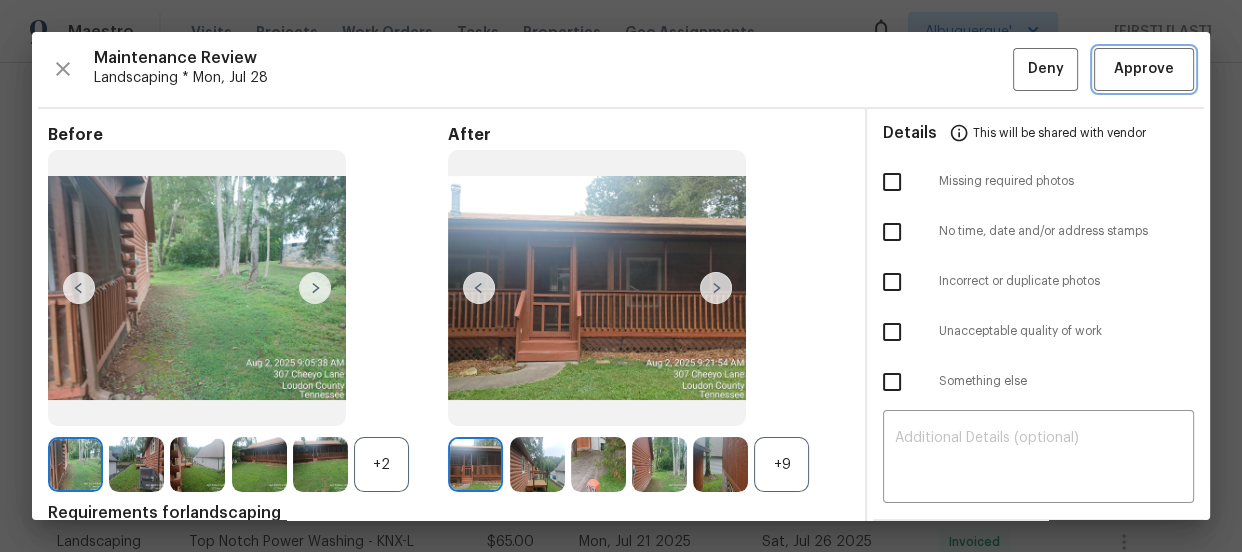 click on "Approve" at bounding box center [1144, 69] 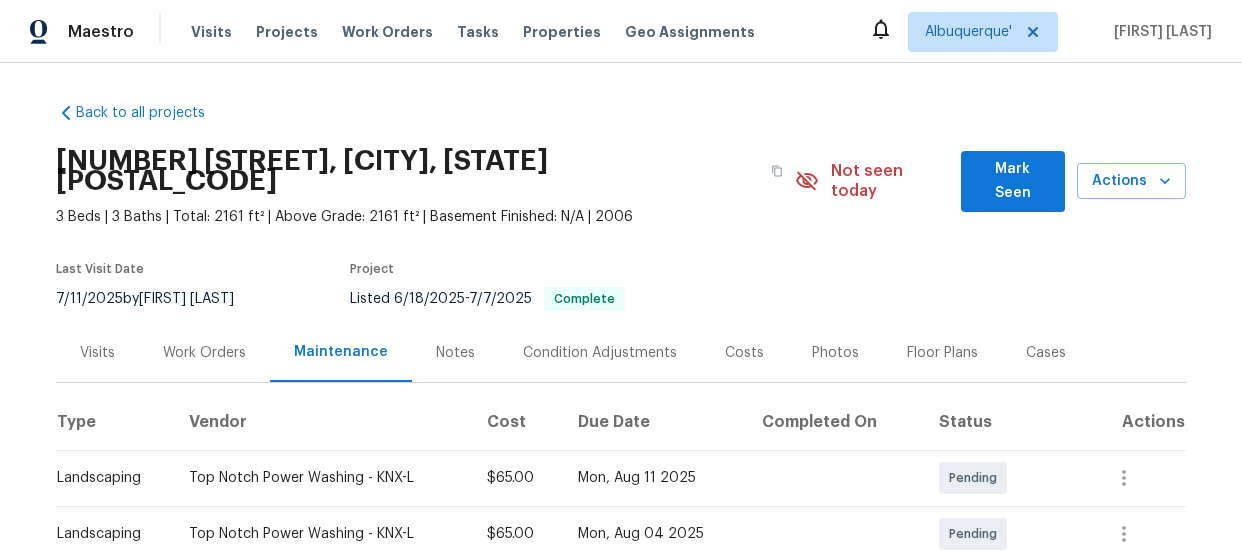 scroll, scrollTop: 0, scrollLeft: 0, axis: both 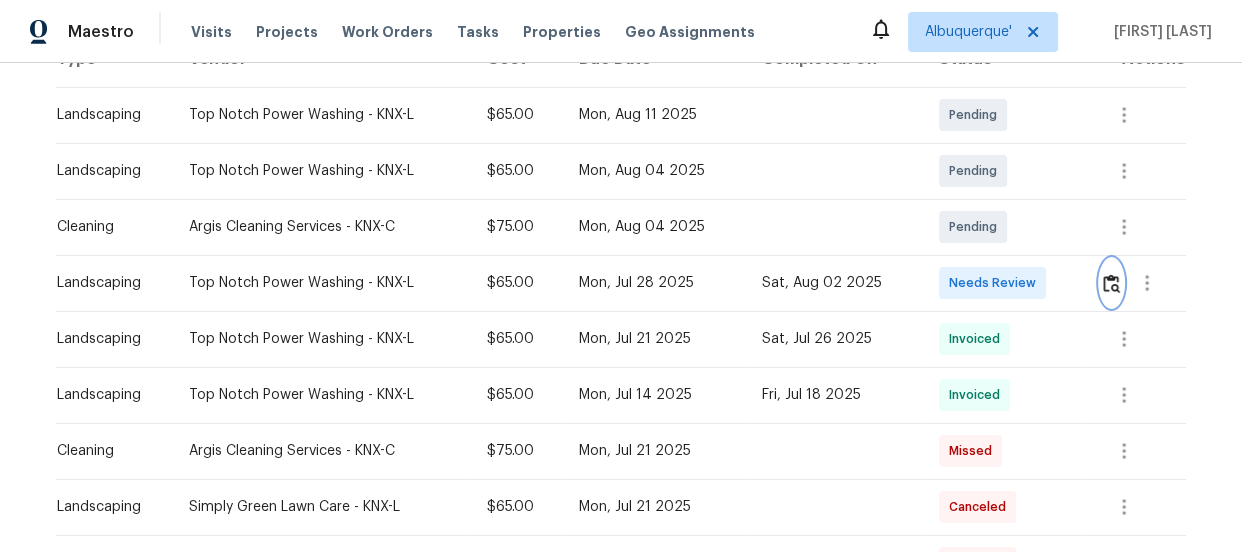 click at bounding box center [1111, 283] 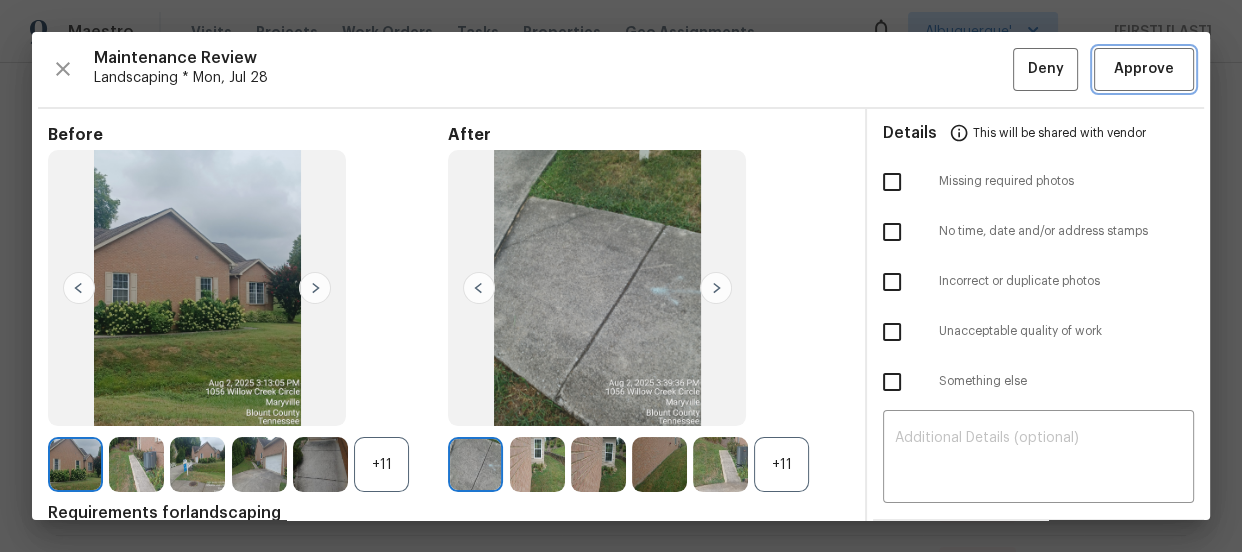 click on "Approve" at bounding box center (1144, 69) 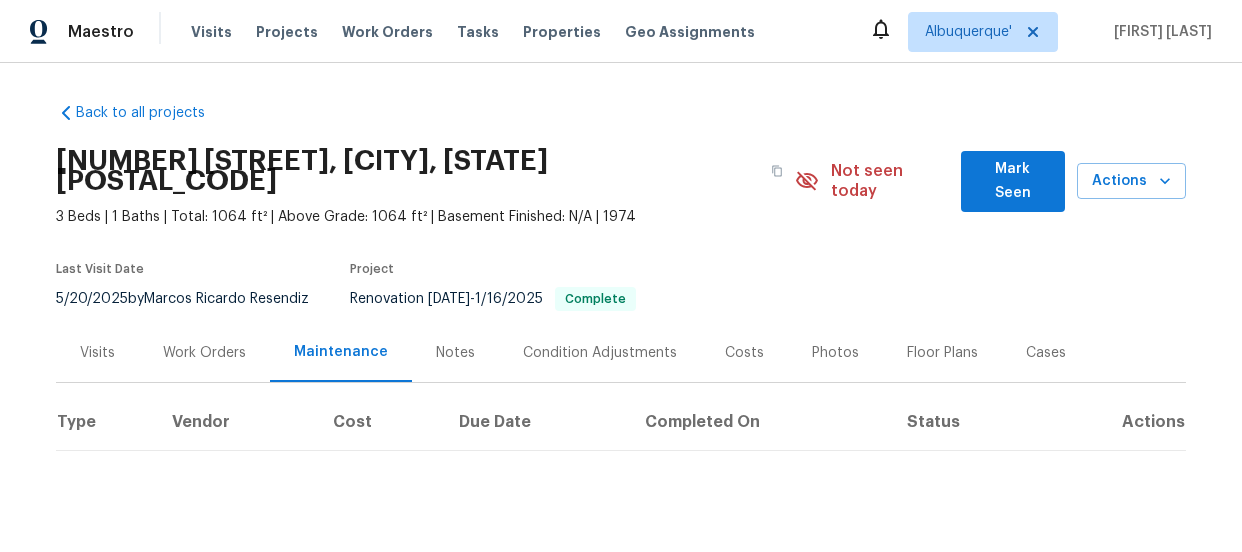 scroll, scrollTop: 0, scrollLeft: 0, axis: both 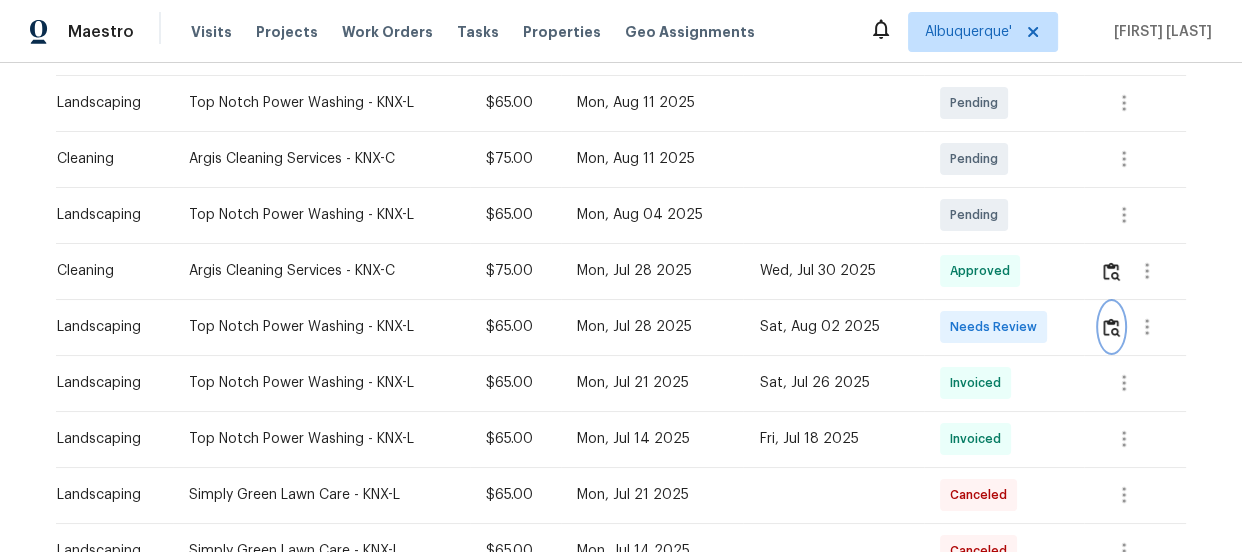 click at bounding box center [1111, 327] 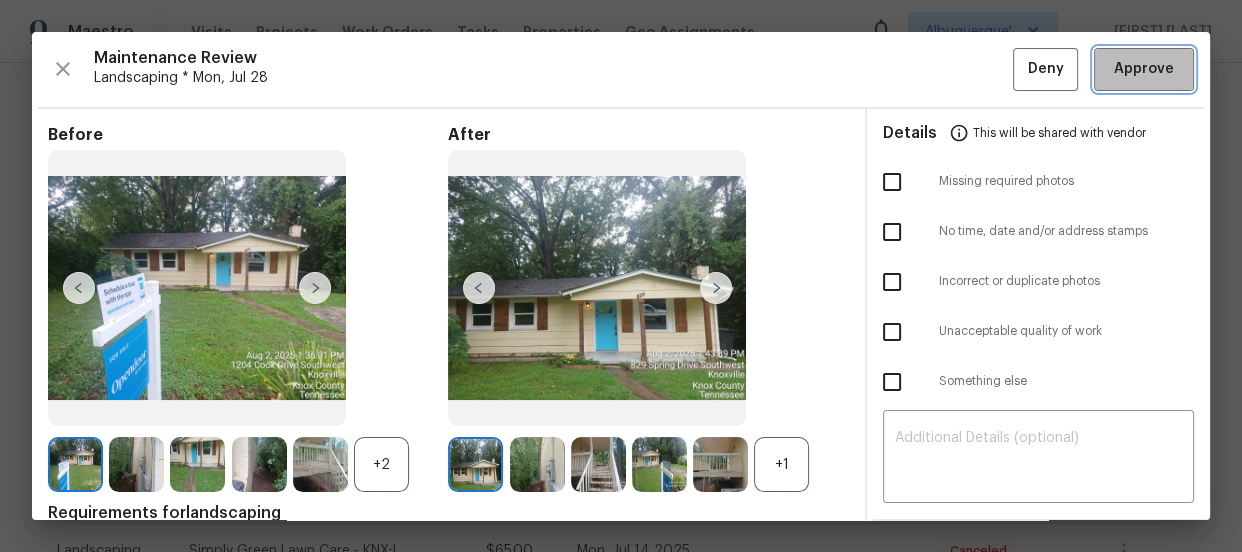 click on "Approve" at bounding box center (1144, 69) 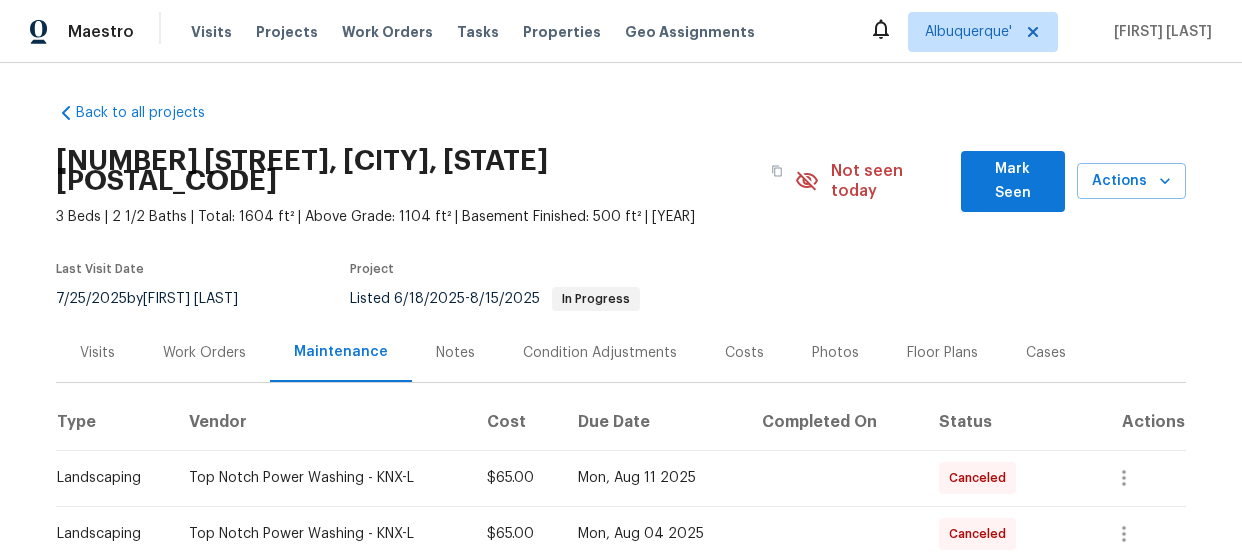scroll, scrollTop: 0, scrollLeft: 0, axis: both 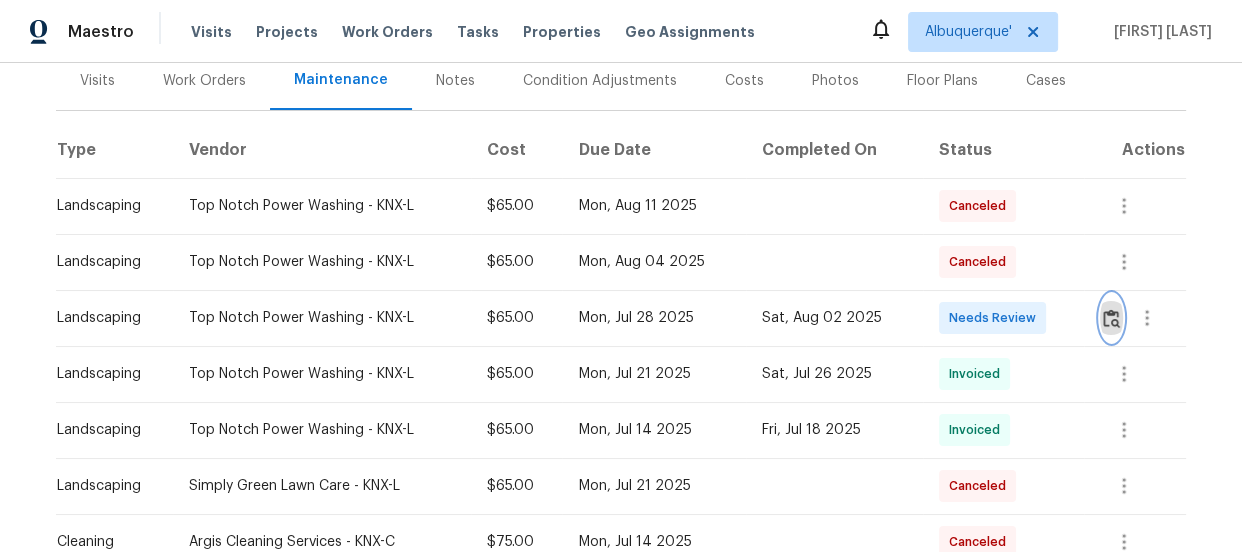 click at bounding box center [1111, 318] 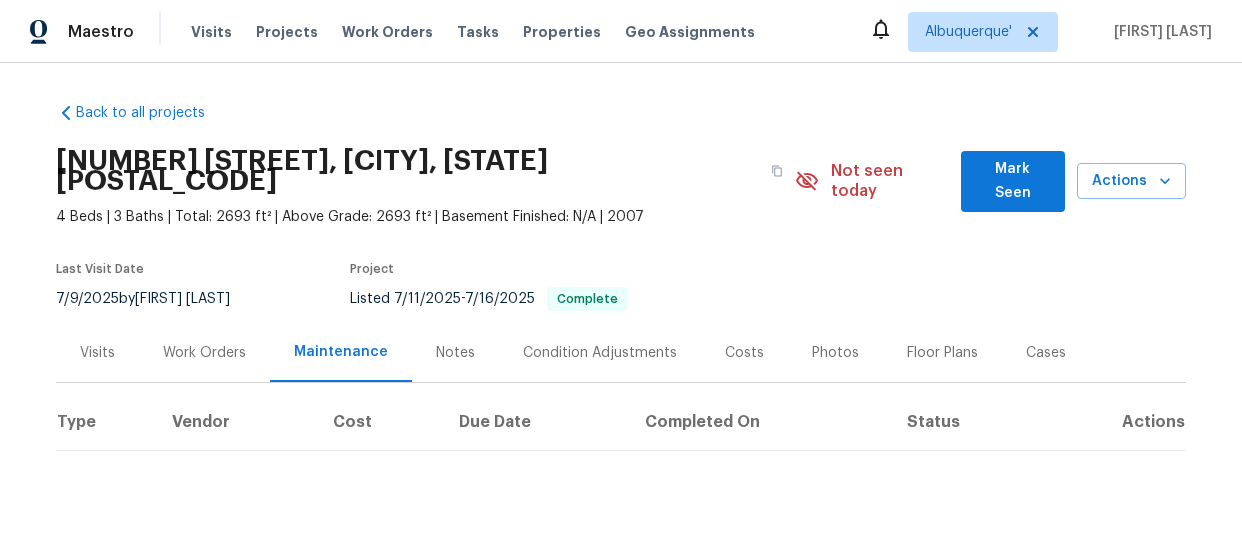 scroll, scrollTop: 0, scrollLeft: 0, axis: both 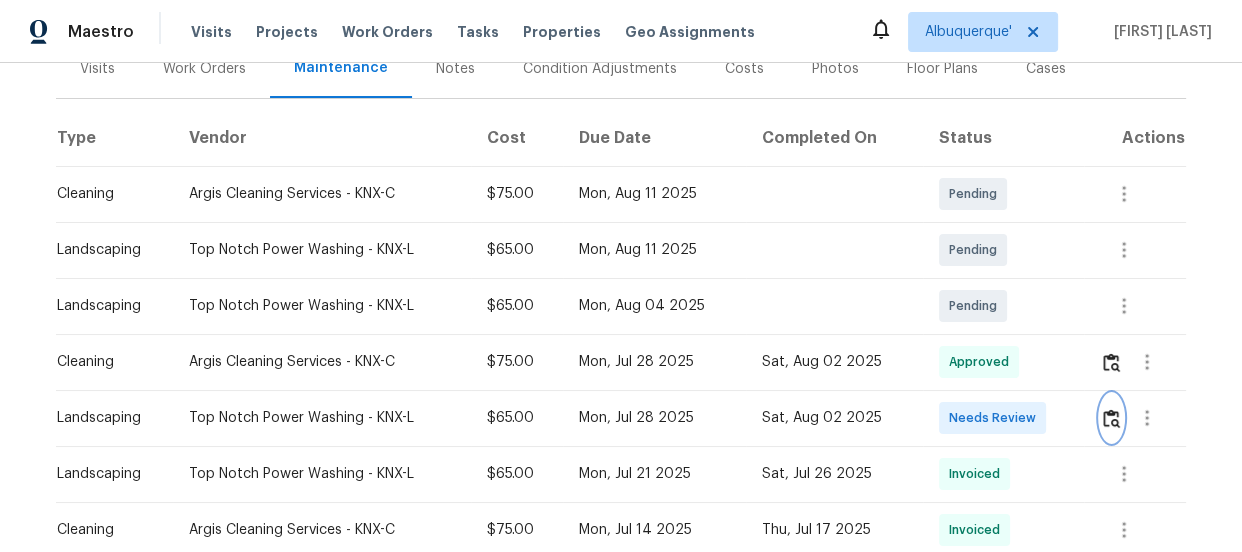 click at bounding box center [1111, 418] 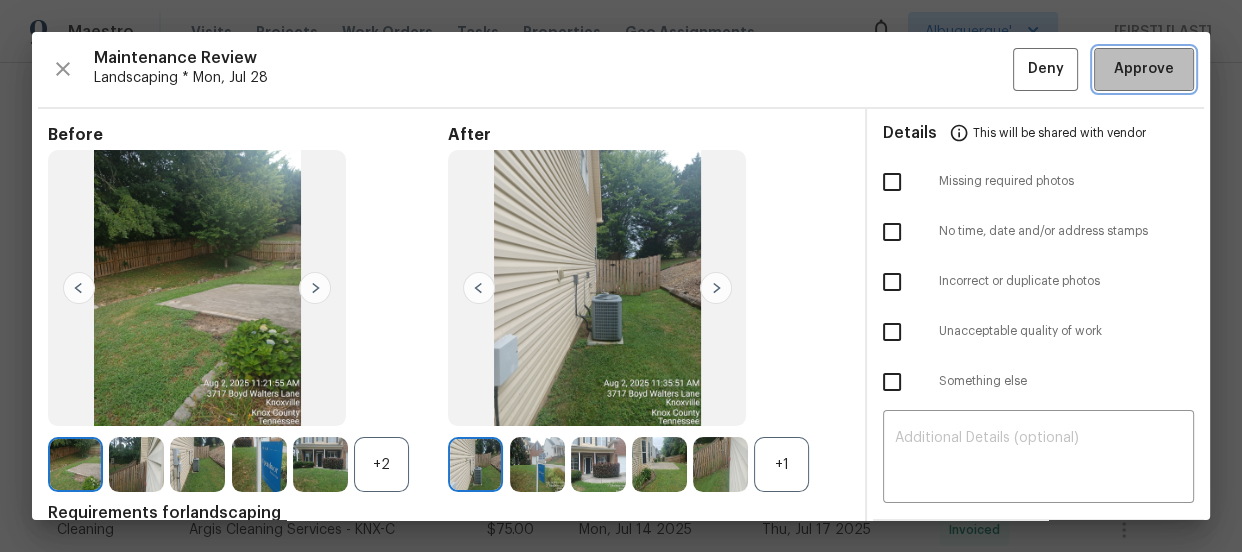 click on "Approve" at bounding box center [1144, 69] 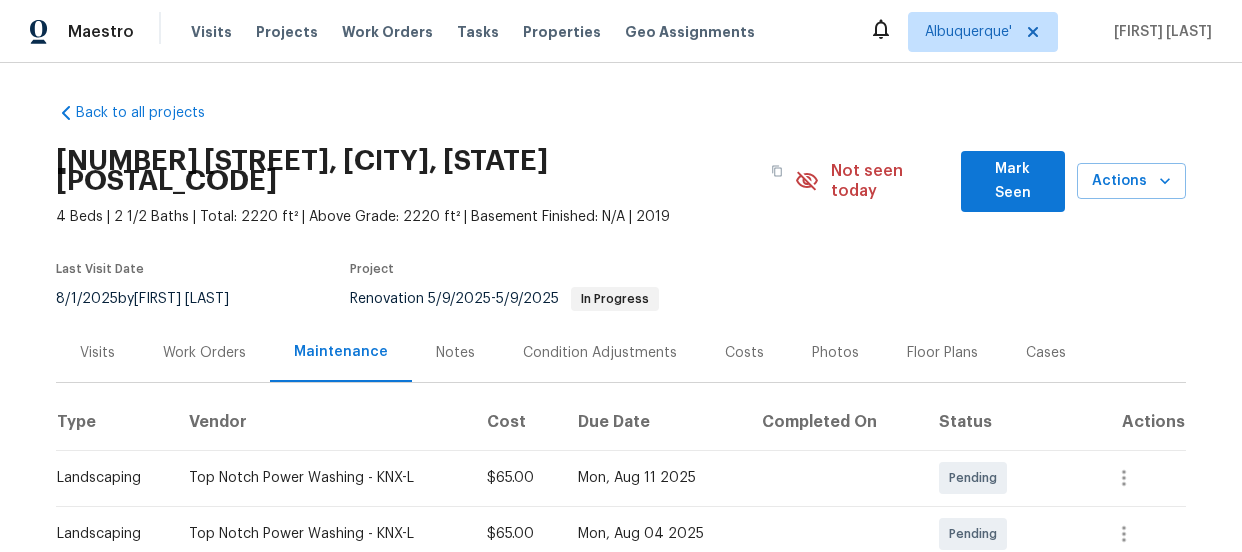 scroll, scrollTop: 0, scrollLeft: 0, axis: both 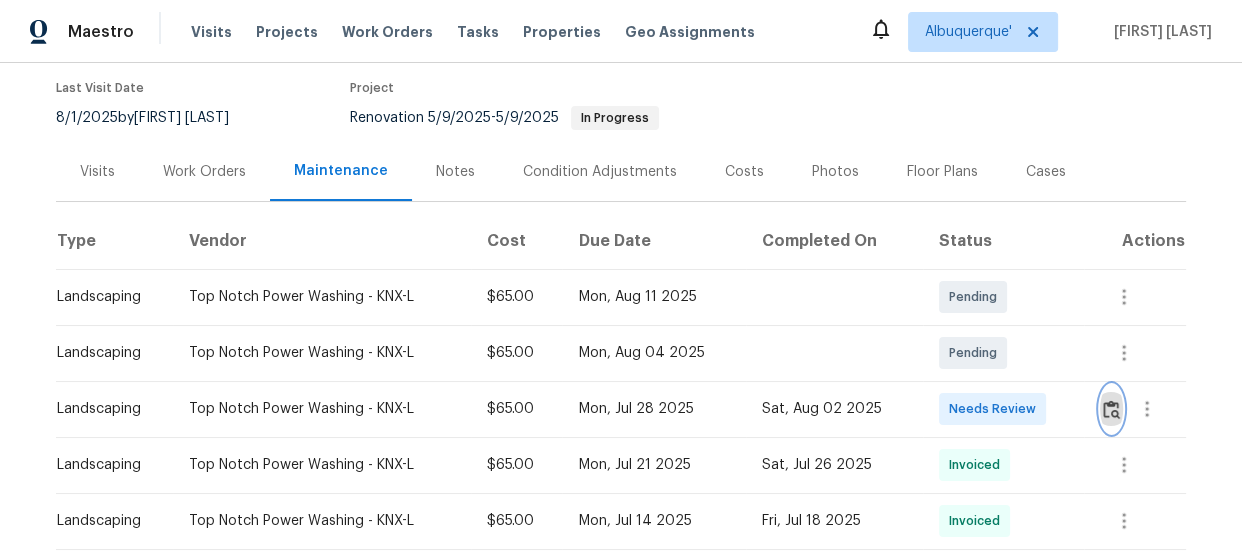 click at bounding box center [1111, 409] 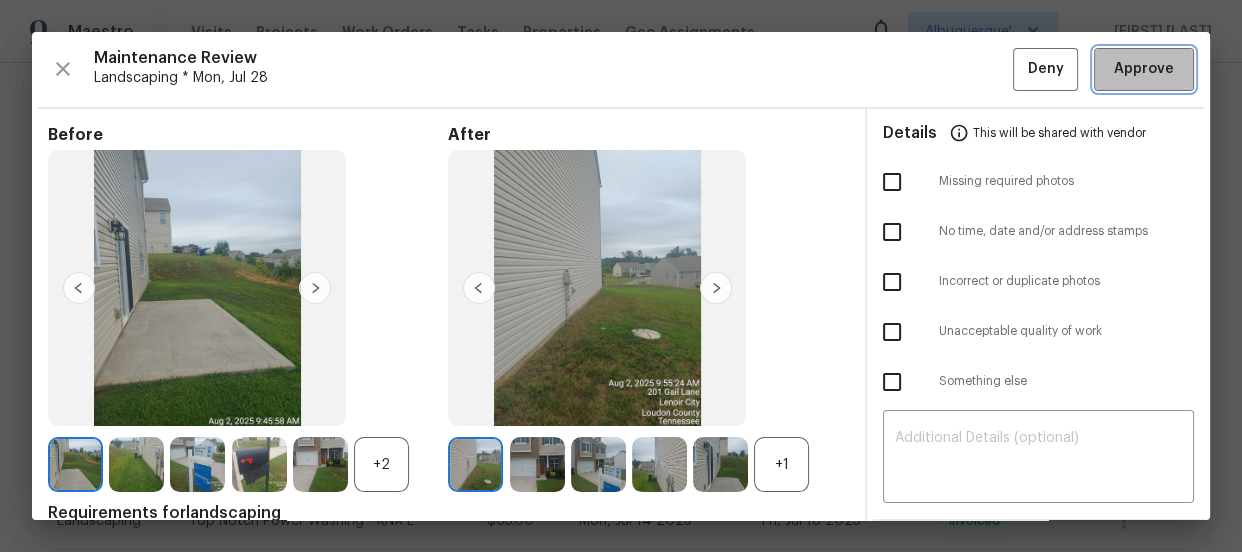 click on "Approve" at bounding box center (1144, 69) 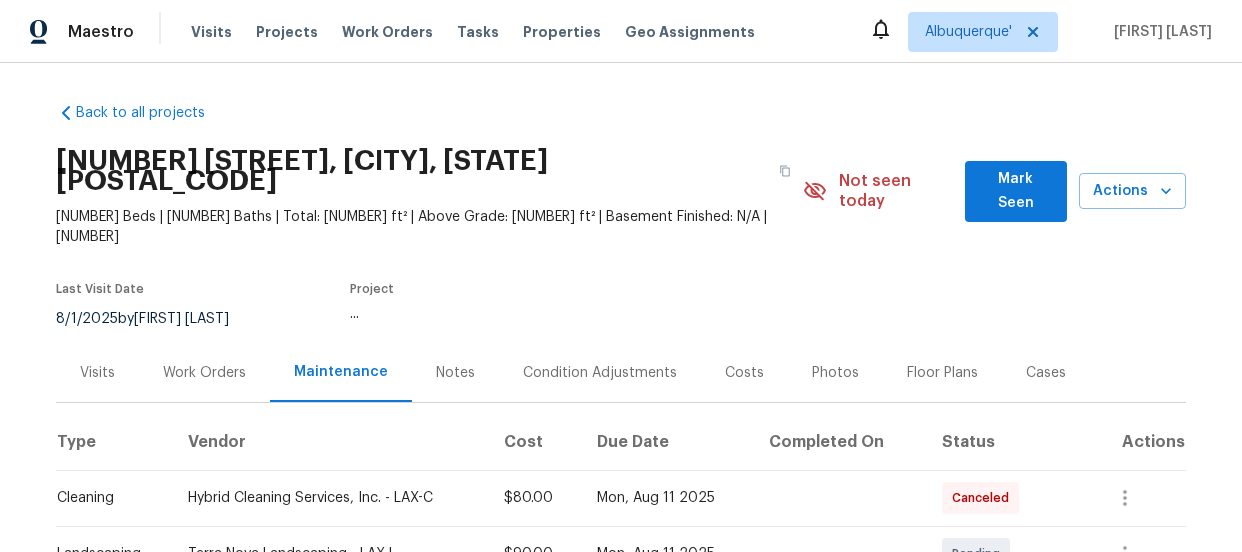 scroll, scrollTop: 0, scrollLeft: 0, axis: both 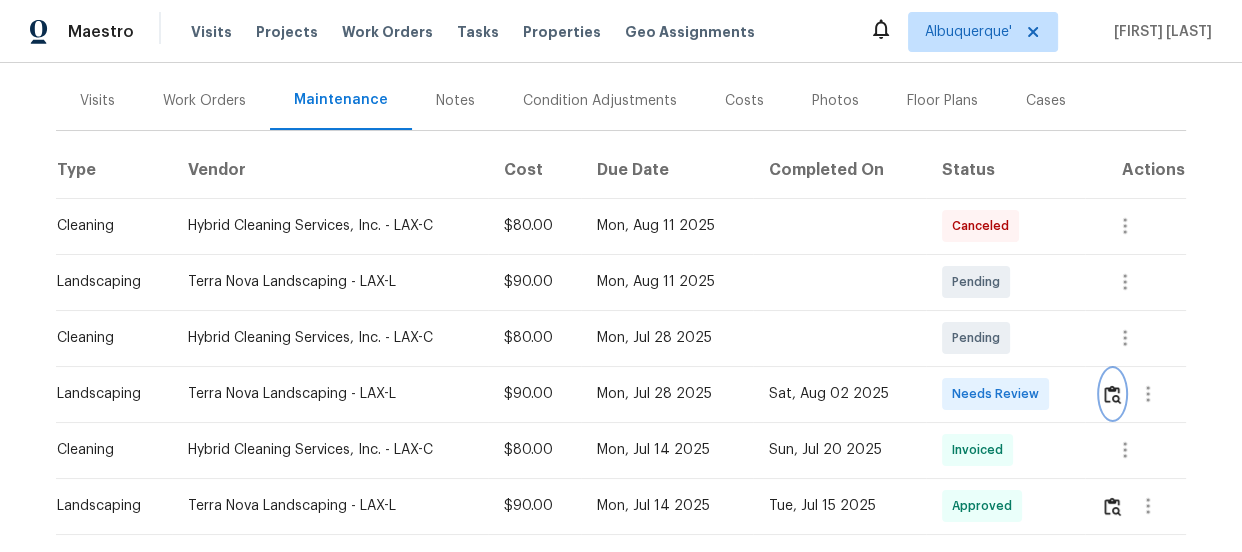 click at bounding box center [1112, 394] 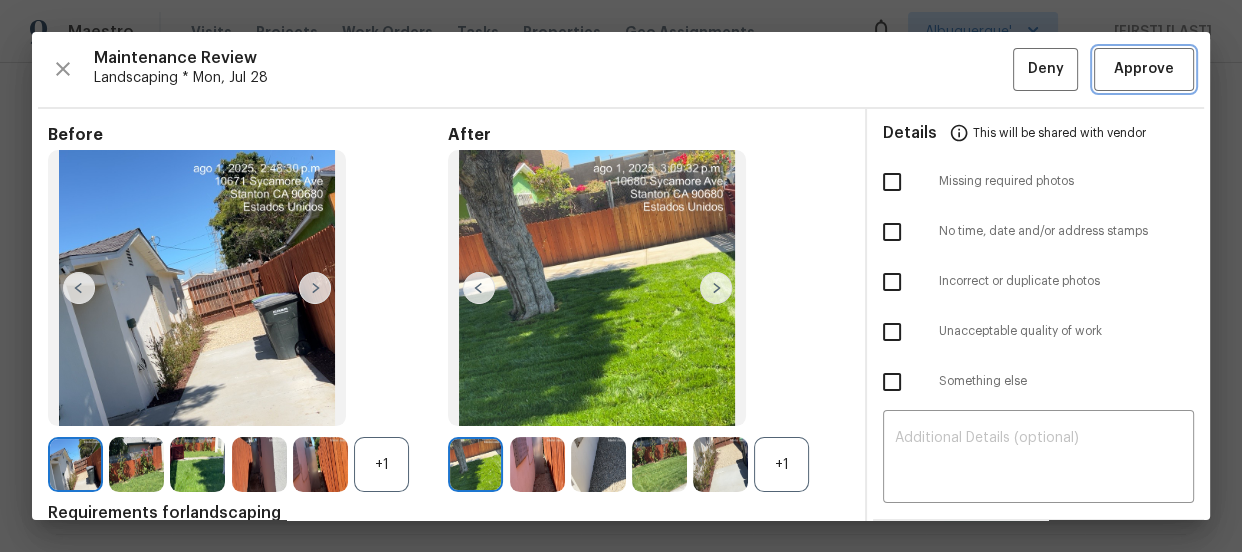 click on "Approve" at bounding box center (1144, 69) 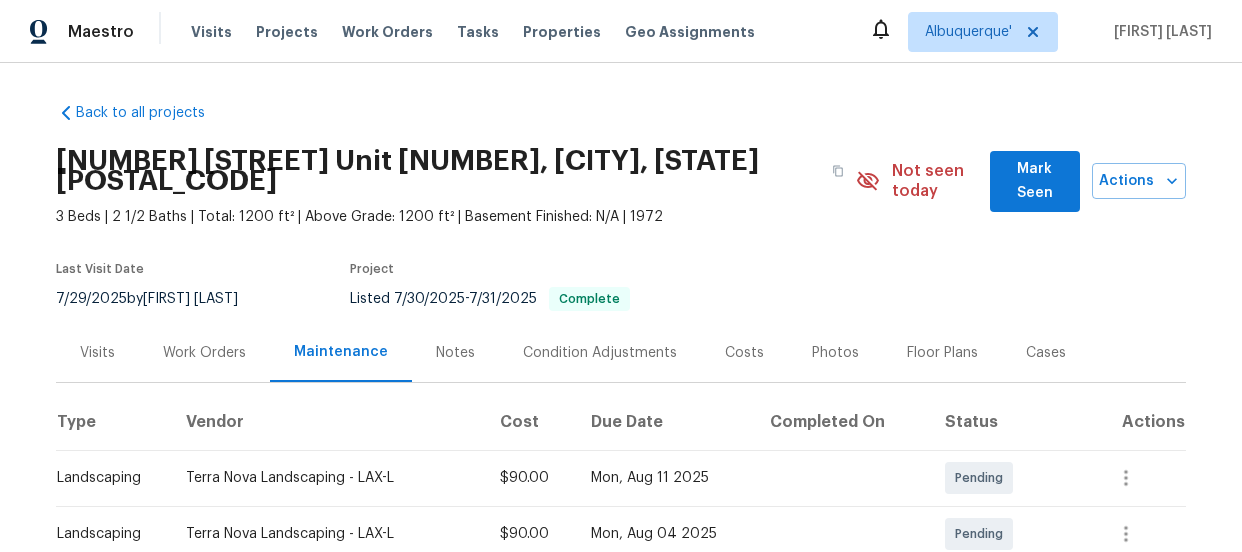 scroll, scrollTop: 0, scrollLeft: 0, axis: both 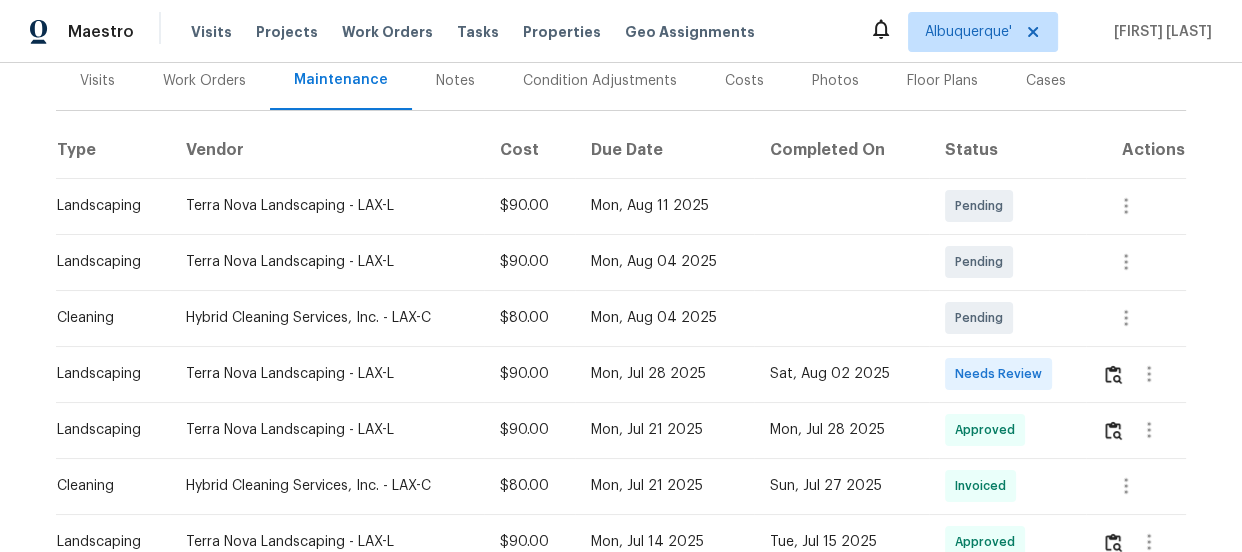 click at bounding box center (1136, 374) 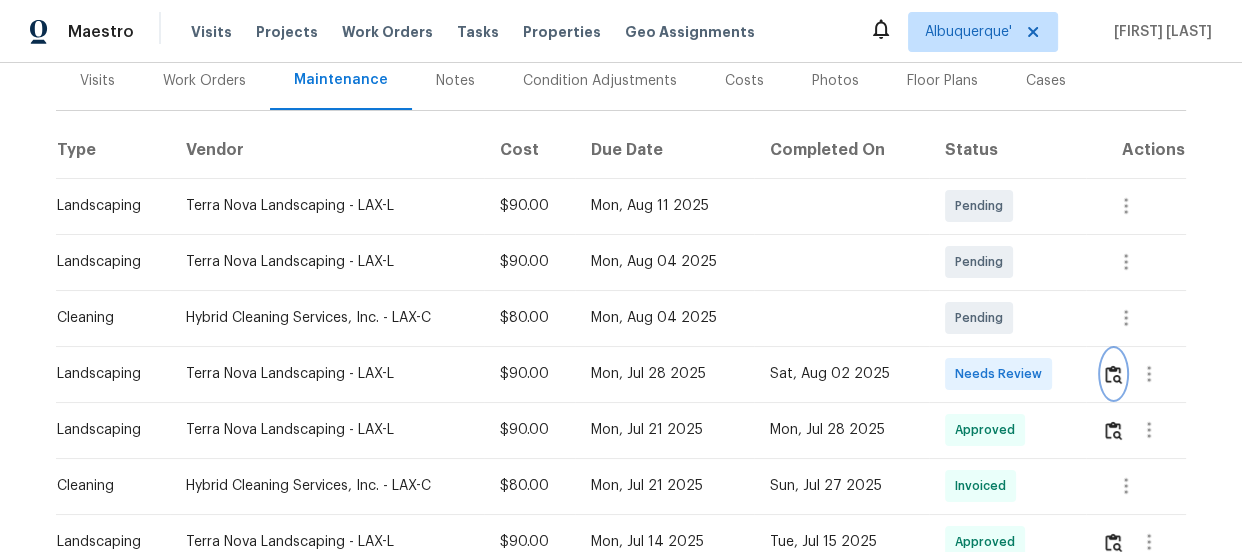 click at bounding box center [1113, 374] 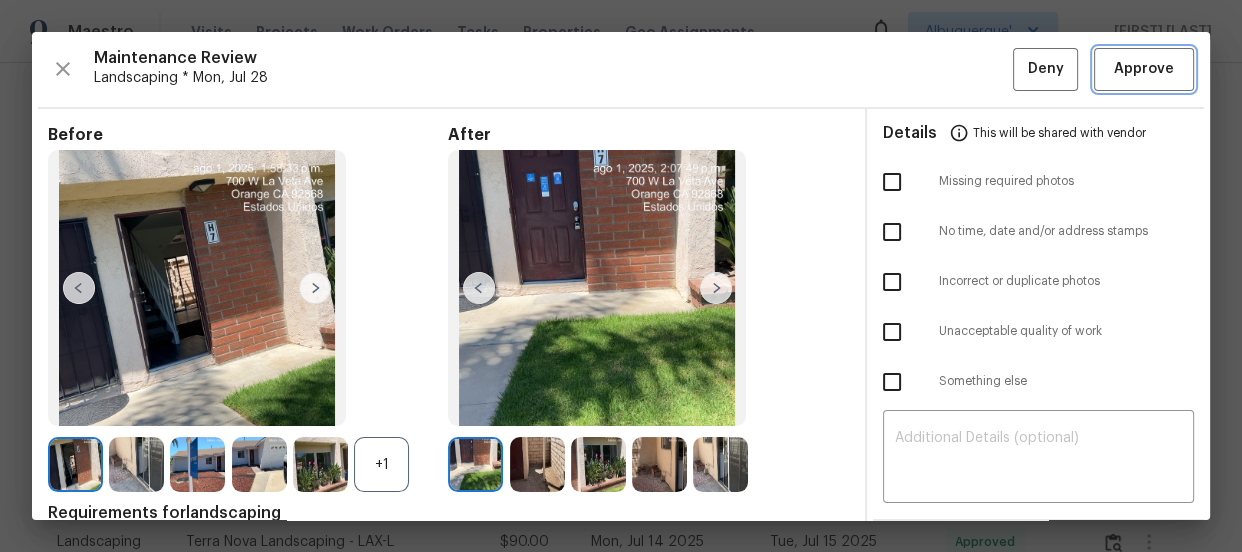 click on "Approve" at bounding box center [1144, 69] 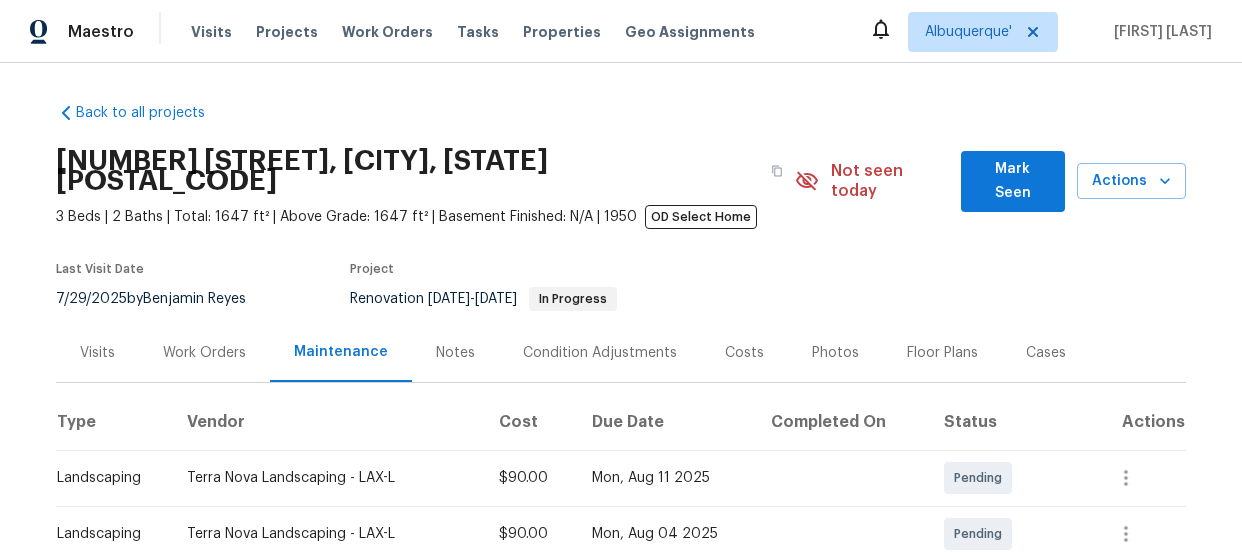 scroll, scrollTop: 0, scrollLeft: 0, axis: both 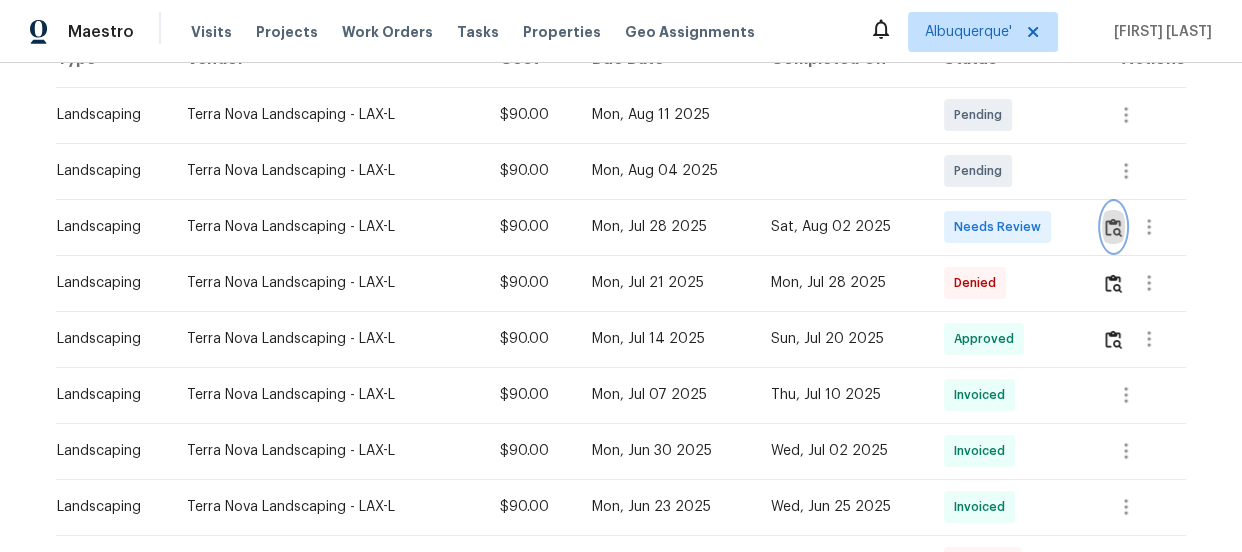 click at bounding box center [1113, 227] 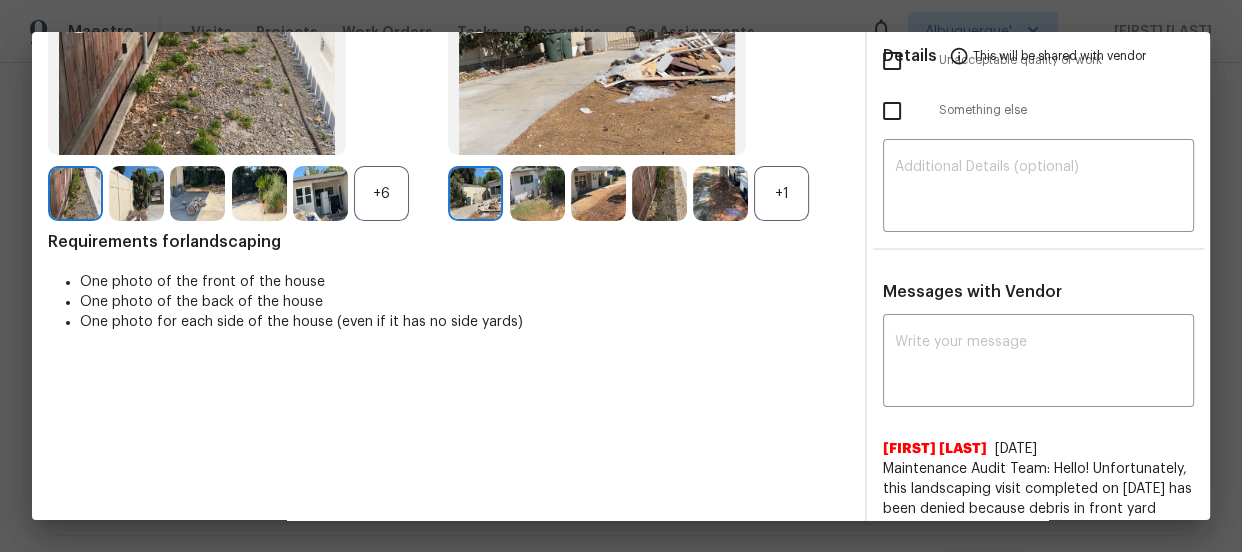 scroll, scrollTop: 272, scrollLeft: 0, axis: vertical 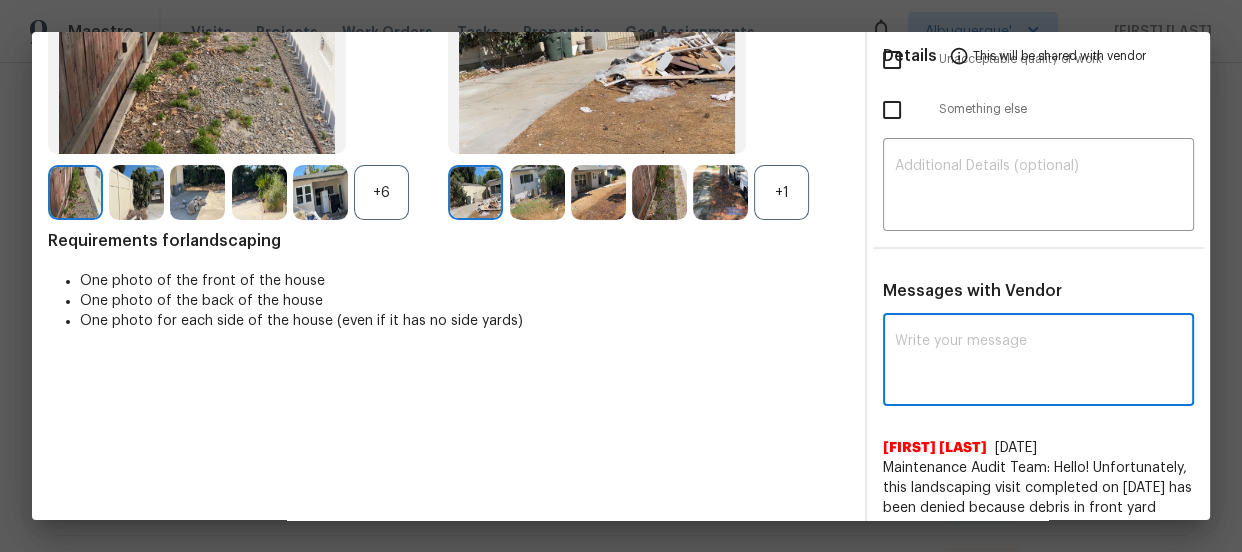 click at bounding box center (1038, 362) 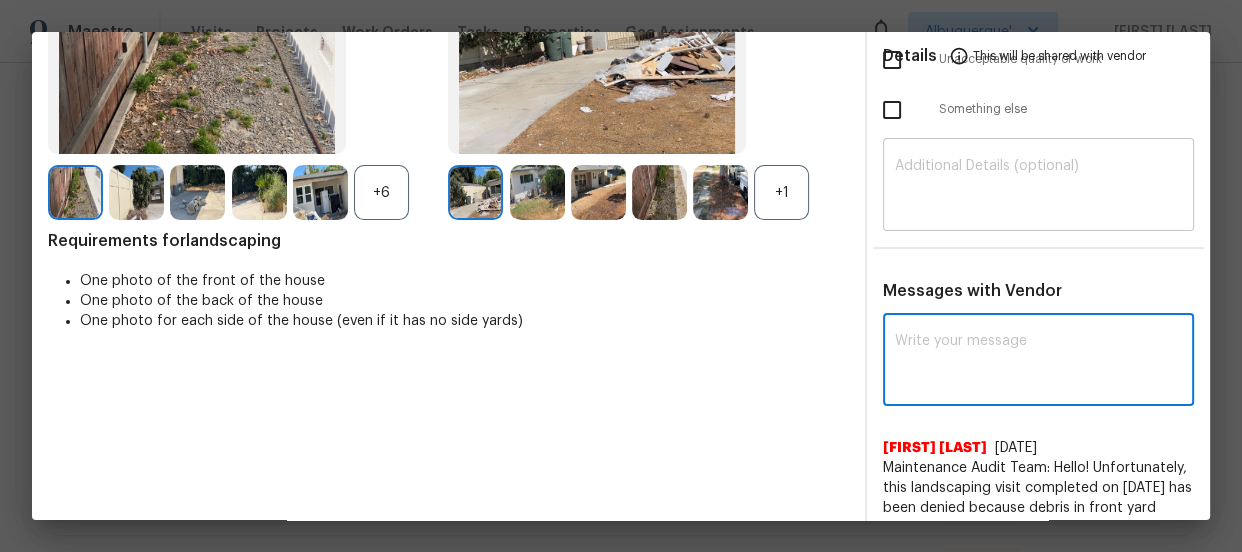 paste on "Maintenance Audit Team: Hello! Unfortunately, this landscaping visit completed on 08/02/2025 has been denied because debris in front yard needs to be clean. Per the updated Standards of Work, return visits to correct quality issues from a previously denied visit are not permitted. The work must meet quality standards and be fully completed during the initial visit in order to be approved. Please ensure that all standards are met at the next scheduled visit. If you or your team need a refresher on the quality standards and requirements, please refer to the updated Standards of Work that have been distributed via email. Thank you!" 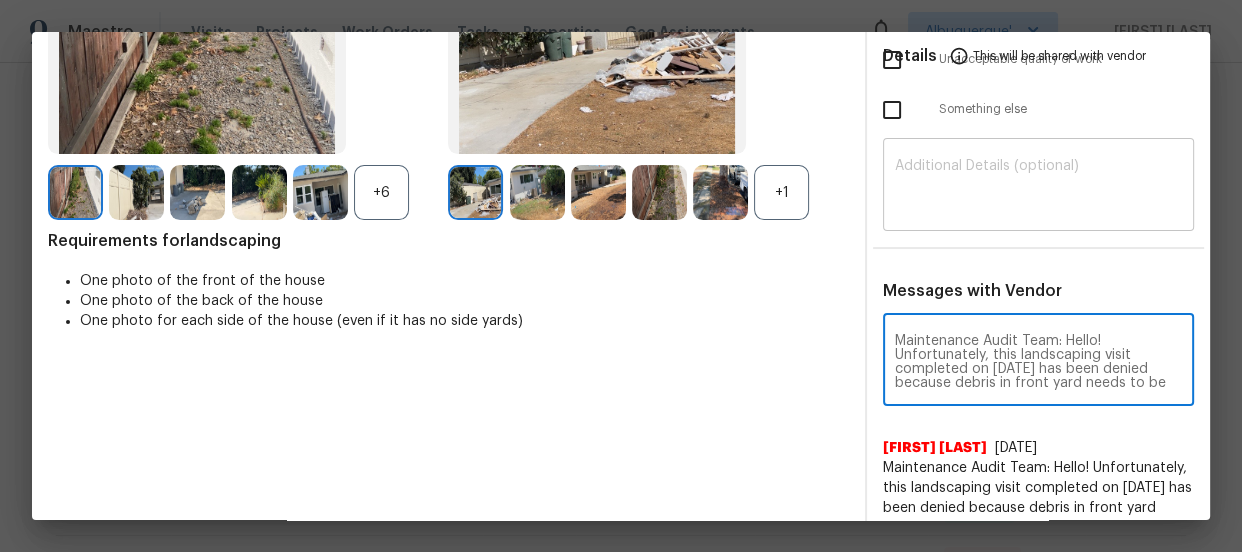 scroll, scrollTop: 266, scrollLeft: 0, axis: vertical 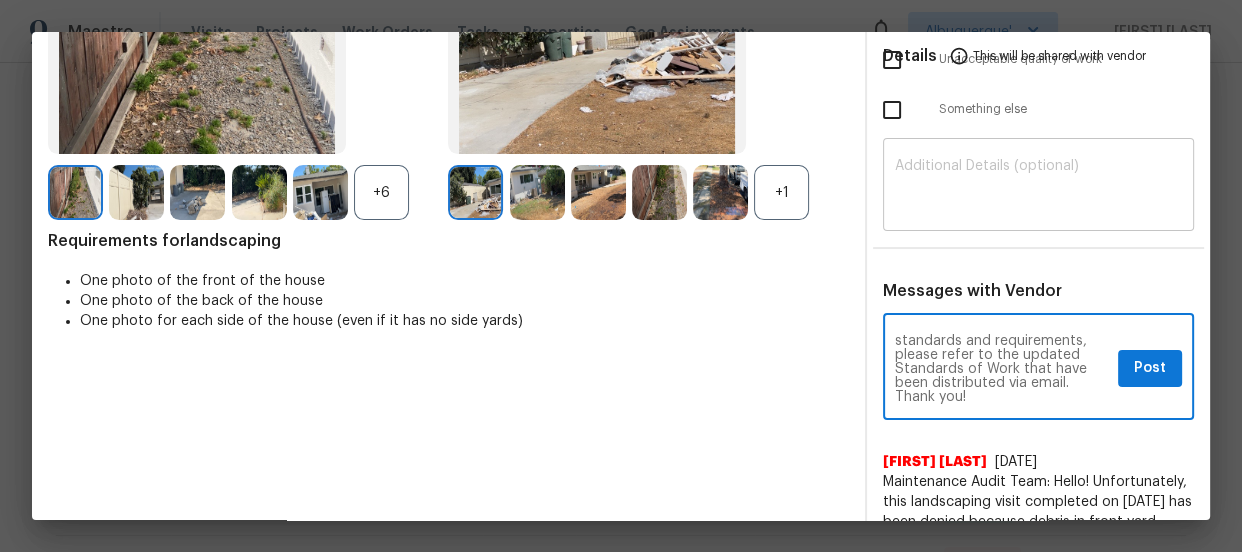 type on "Maintenance Audit Team: Hello! Unfortunately, this landscaping visit completed on 08/02/2025 has been denied because debris in front yard needs to be clean. Per the updated Standards of Work, return visits to correct quality issues from a previously denied visit are not permitted. The work must meet quality standards and be fully completed during the initial visit in order to be approved. Please ensure that all standards are met at the next scheduled visit. If you or your team need a refresher on the quality standards and requirements, please refer to the updated Standards of Work that have been distributed via email. Thank you!" 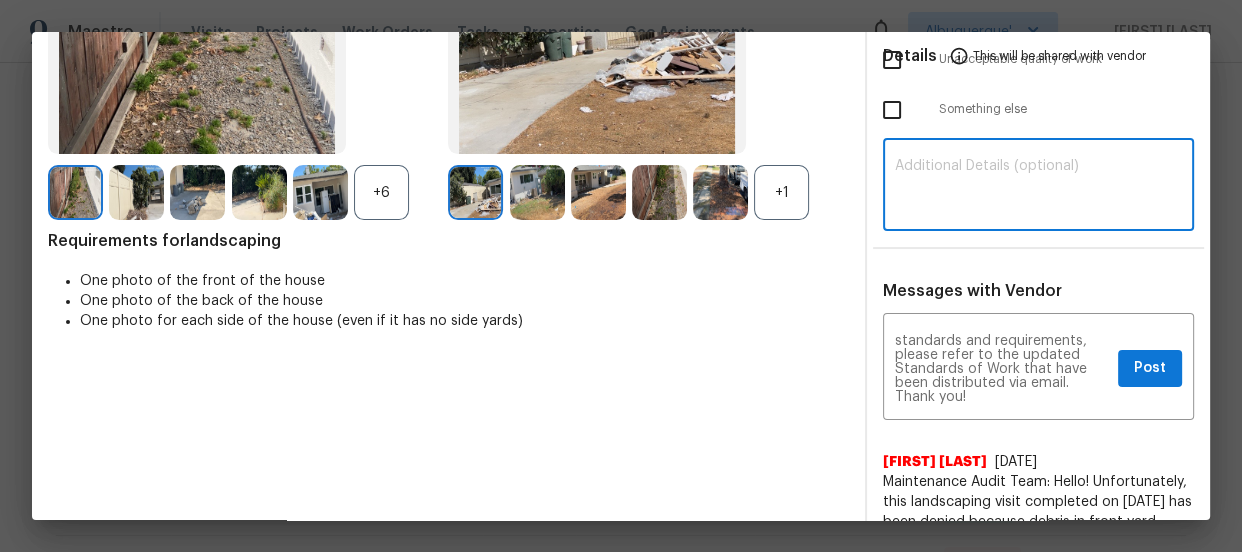 paste on "Maintenance Audit Team: Hello! Unfortunately, this landscaping visit completed on 08/02/2025 has been denied because debris in front yard needs to be clean. Per the updated Standards of Work, return visits to correct quality issues from a previously denied visit are not permitted. The work must meet quality standards and be fully completed during the initial visit in order to be approved. Please ensure that all standards are met at the next scheduled visit. If you or your team need a refresher on the quality standards and requirements, please refer to the updated Standards of Work that have been distributed via email. Thank you!" 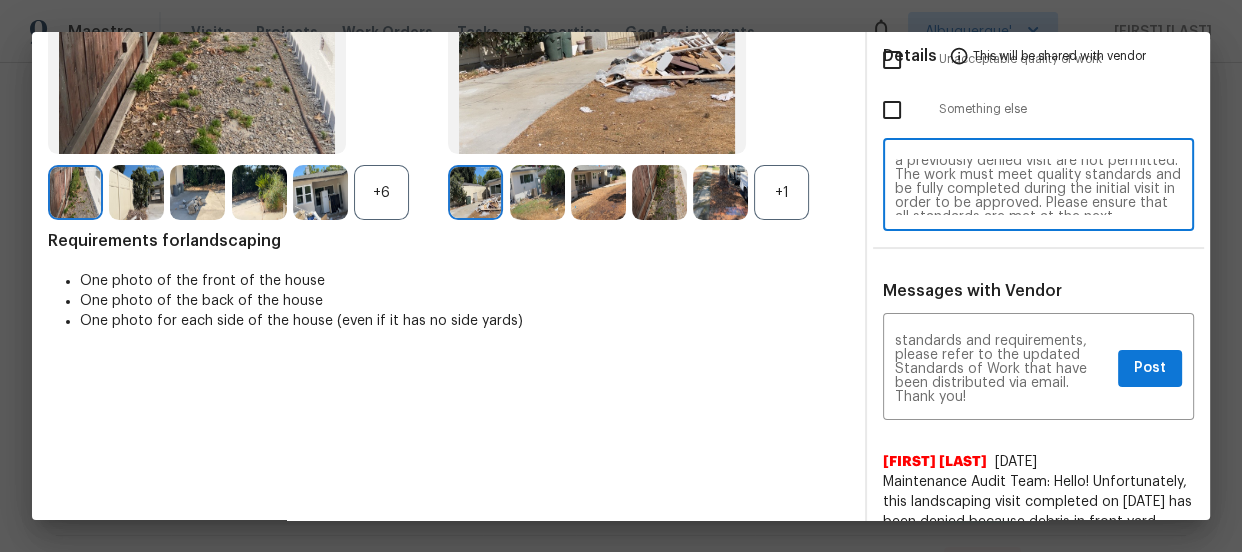 scroll, scrollTop: 0, scrollLeft: 0, axis: both 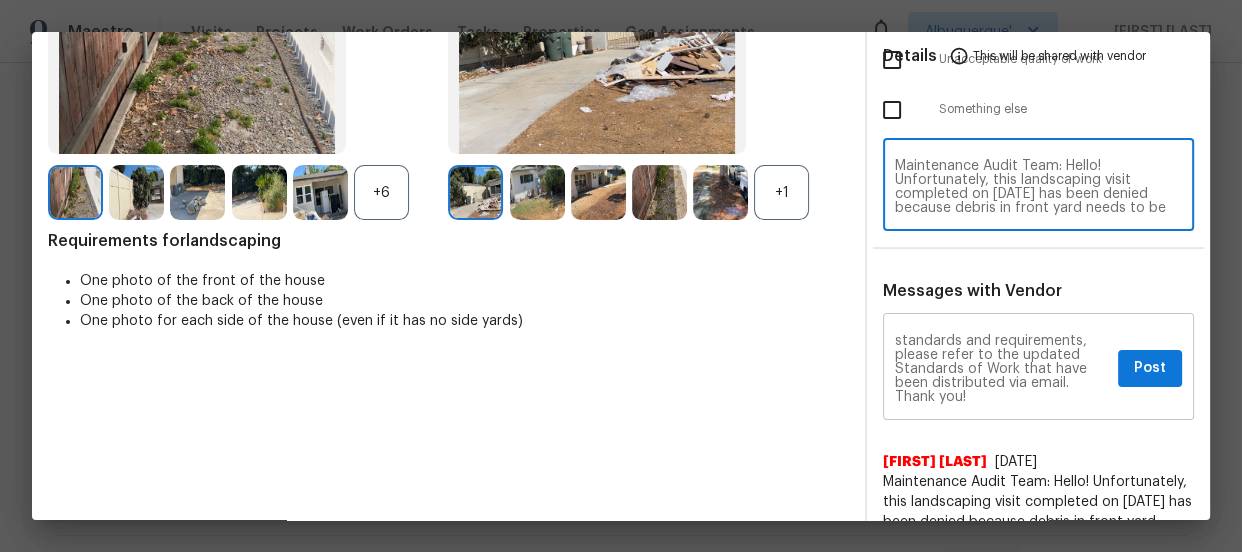 type on "Maintenance Audit Team: Hello! Unfortunately, this landscaping visit completed on 08/02/2025 has been denied because debris in front yard needs to be clean. Per the updated Standards of Work, return visits to correct quality issues from a previously denied visit are not permitted. The work must meet quality standards and be fully completed during the initial visit in order to be approved. Please ensure that all standards are met at the next scheduled visit. If you or your team need a refresher on the quality standards and requirements, please refer to the updated Standards of Work that have been distributed via email. Thank you!" 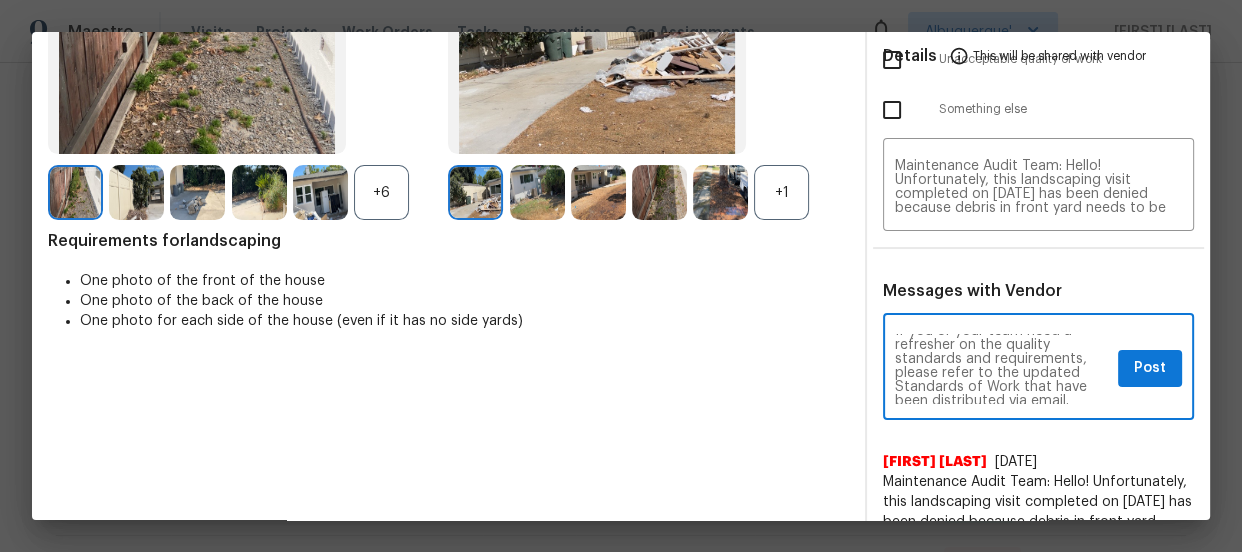 scroll, scrollTop: 84, scrollLeft: 0, axis: vertical 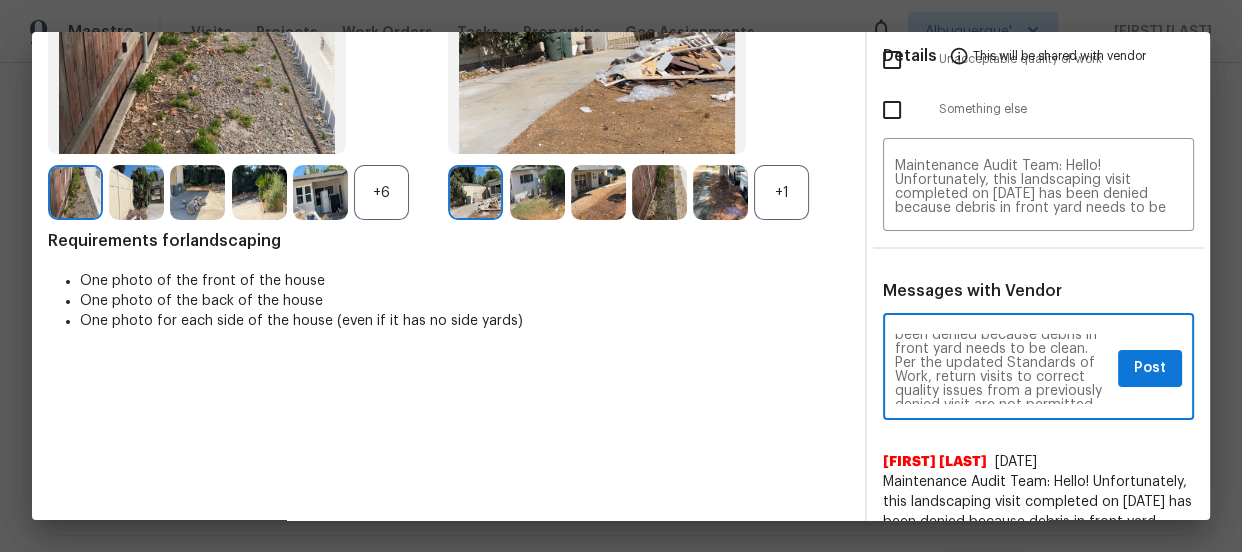 click on "Maintenance Audit Team: Hello! Unfortunately, this landscaping visit completed on 08/02/2025 has been denied because debris in front yard needs to be clean. Per the updated Standards of Work, return visits to correct quality issues from a previously denied visit are not permitted. The work must meet quality standards and be fully completed during the initial visit in order to be approved. Please ensure that all standards are met at the next scheduled visit. If you or your team need a refresher on the quality standards and requirements, please refer to the updated Standards of Work that have been distributed via email. Thank you!" at bounding box center (1002, 369) 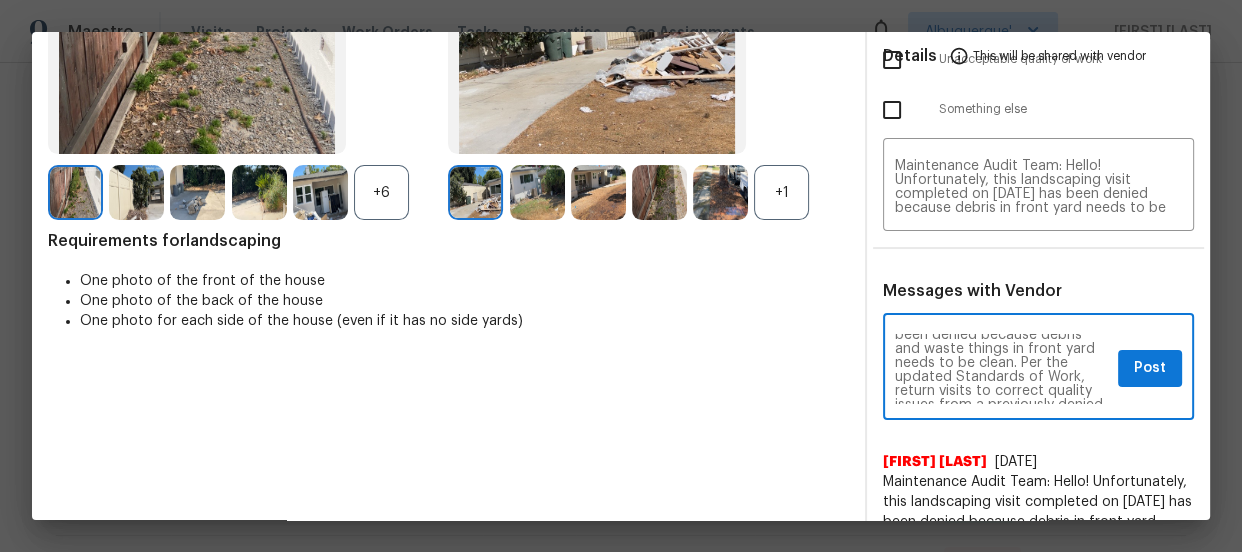 click on "Maintenance Audit Team: Hello! Unfortunately, this landscaping visit completed on 08/02/2025 has been denied because debris and waste things in front yard needs to be clean. Per the updated Standards of Work, return visits to correct quality issues from a previously denied visit are not permitted. The work must meet quality standards and be fully completed during the initial visit in order to be approved. Please ensure that all standards are met at the next scheduled visit. If you or your team need a refresher on the quality standards and requirements, please refer to the updated Standards of Work that have been distributed via email. Thank you!" at bounding box center (1002, 369) 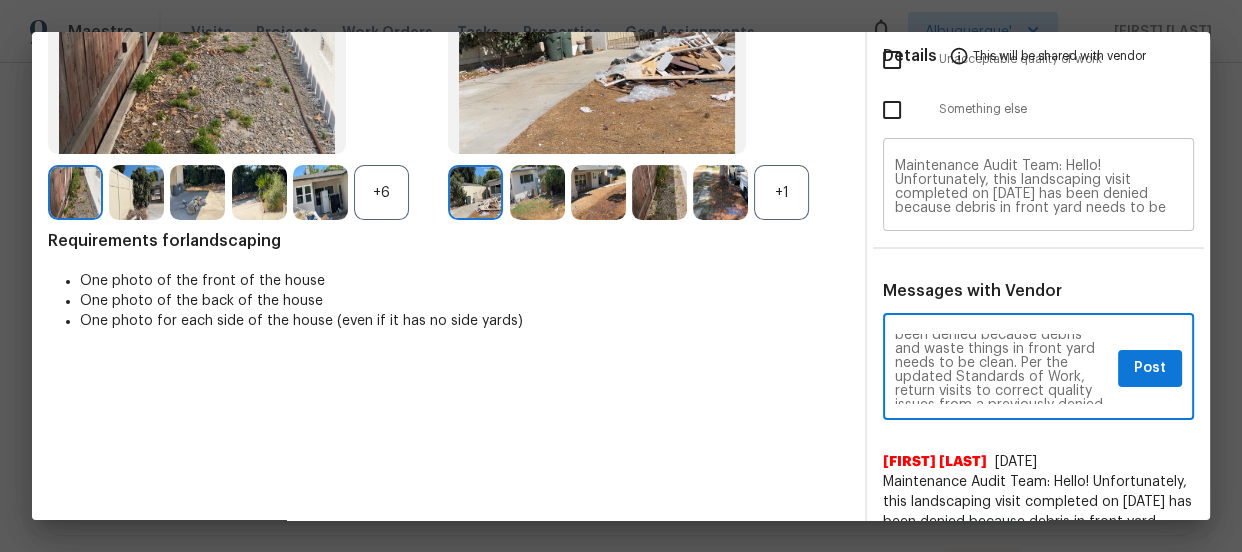 type on "Maintenance Audit Team: Hello! Unfortunately, this landscaping visit completed on 08/02/2025 has been denied because debris and waste things in front yard needs to be clean. Per the updated Standards of Work, return visits to correct quality issues from a previously denied visit are not permitted. The work must meet quality standards and be fully completed during the initial visit in order to be approved. Please ensure that all standards are met at the next scheduled visit. If you or your team need a refresher on the quality standards and requirements, please refer to the updated Standards of Work that have been distributed via email. Thank you!" 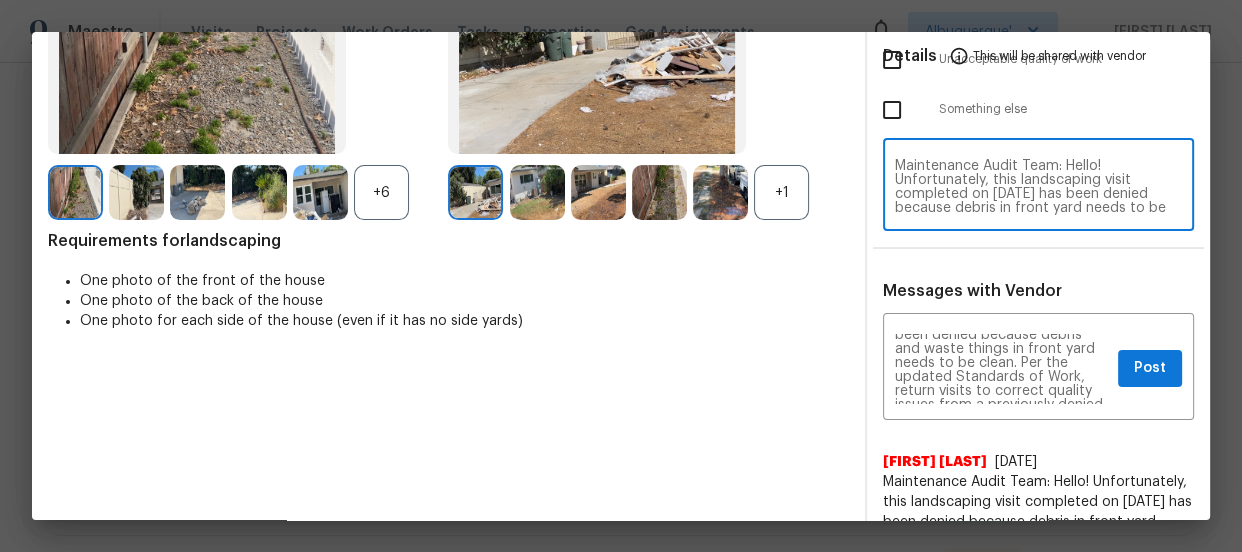 paste on "and waste things" 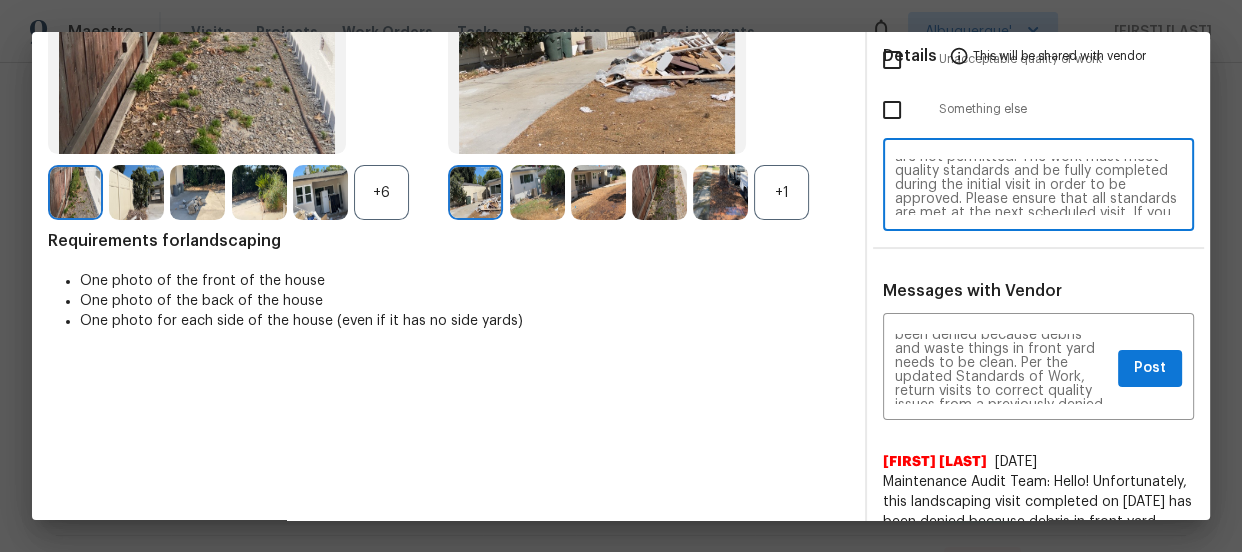 scroll, scrollTop: 181, scrollLeft: 0, axis: vertical 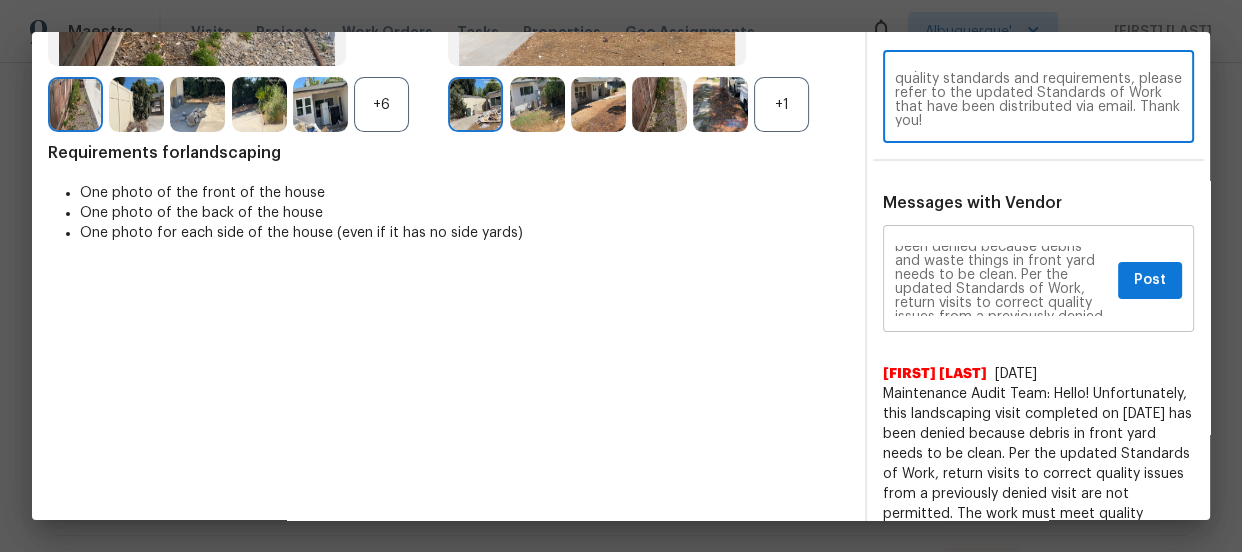type on "Maintenance Audit Team: Hello! Unfortunately, this landscaping visit completed on 08/02/2025 has been denied because debris and waste things in front yard needs to be clean. Per the updated Standards of Work, return visits to correct quality issues from a previously denied visit are not permitted. The work must meet quality standards and be fully completed during the initial visit in order to be approved. Please ensure that all standards are met at the next scheduled visit. If you or your team need a refresher on the quality standards and requirements, please refer to the updated Standards of Work that have been distributed via email. Thank you!" 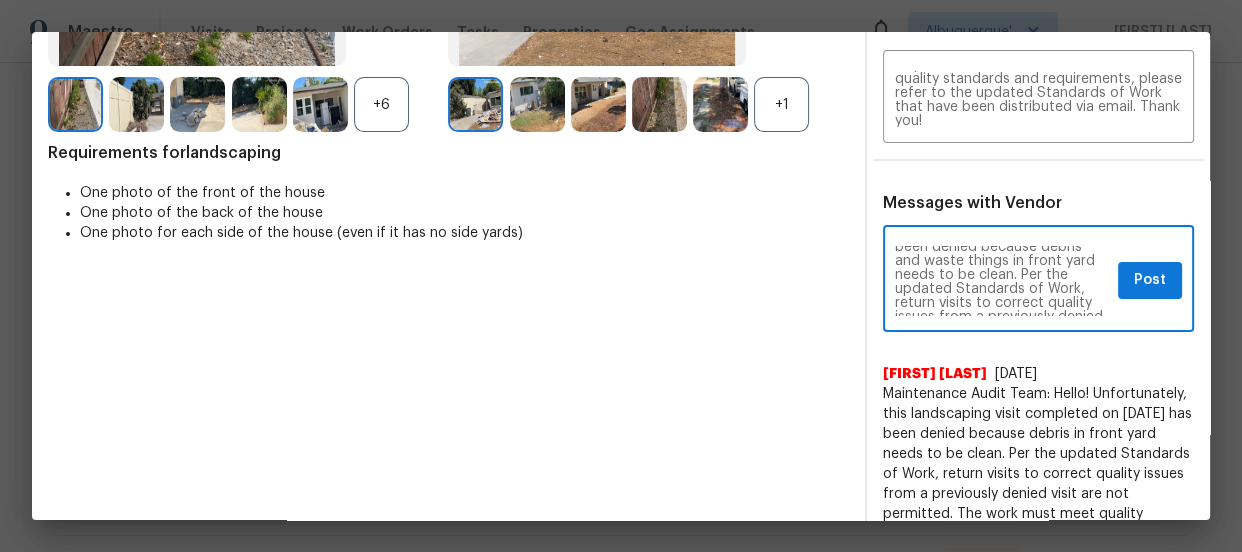 click on "Maintenance Audit Team: Hello! Unfortunately, this landscaping visit completed on 08/02/2025 has been denied because debris and waste things in front yard needs to be clean. Per the updated Standards of Work, return visits to correct quality issues from a previously denied visit are not permitted. The work must meet quality standards and be fully completed during the initial visit in order to be approved. Please ensure that all standards are met at the next scheduled visit. If you or your team need a refresher on the quality standards and requirements, please refer to the updated Standards of Work that have been distributed via email. Thank you!" at bounding box center (1002, 281) 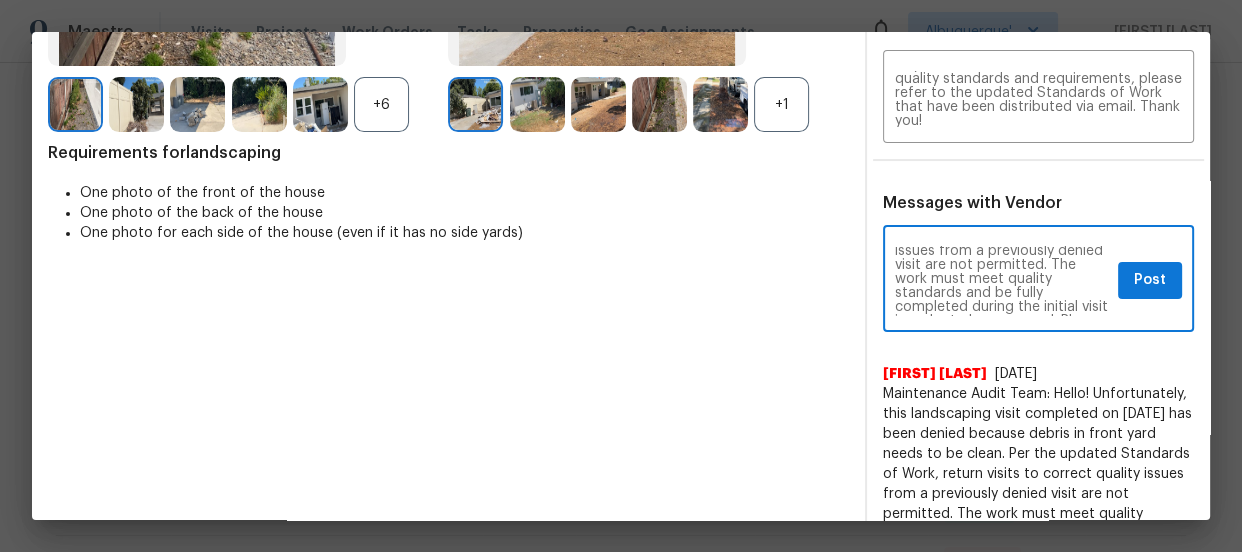 scroll, scrollTop: 98, scrollLeft: 0, axis: vertical 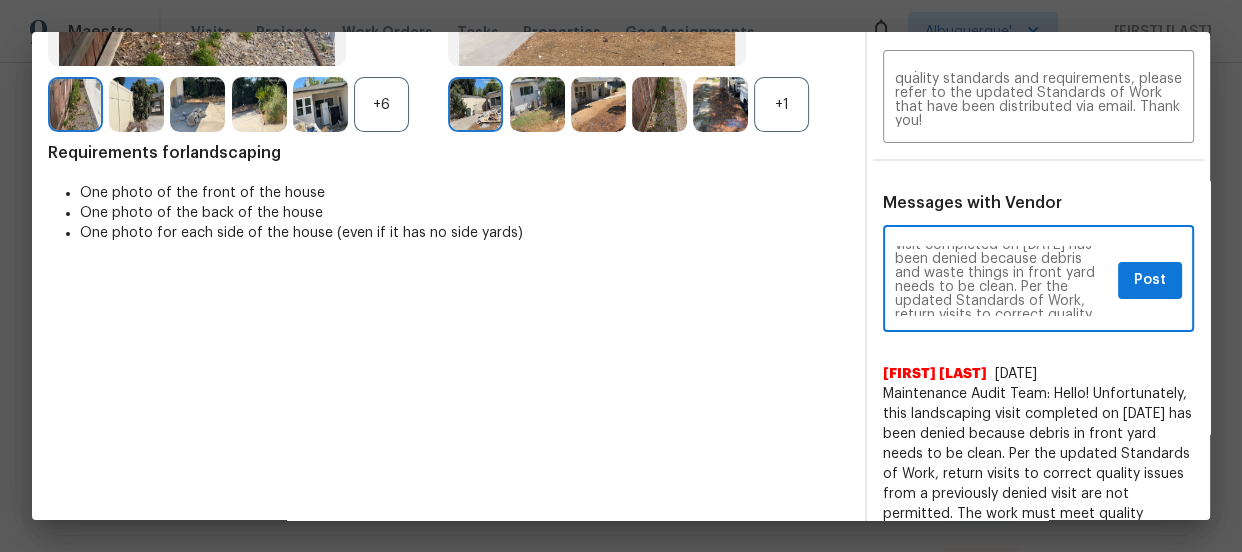 click on "Maintenance Audit Team: Hello! Unfortunately, this landscaping visit completed on 08/02/2025 has been denied because debris and waste things in front yard needs to be clean. Per the updated Standards of Work, return visits to correct quality issues from a previously denied visit are not permitted. The work must meet quality standards and be fully completed during the initial visit in order to be approved. Please ensure that all standards are met at the next scheduled visit. If you or your team need a refresher on the quality standards and requirements, please refer to the updated Standards of Work that have been distributed via email. Thank you!" at bounding box center [1002, 281] 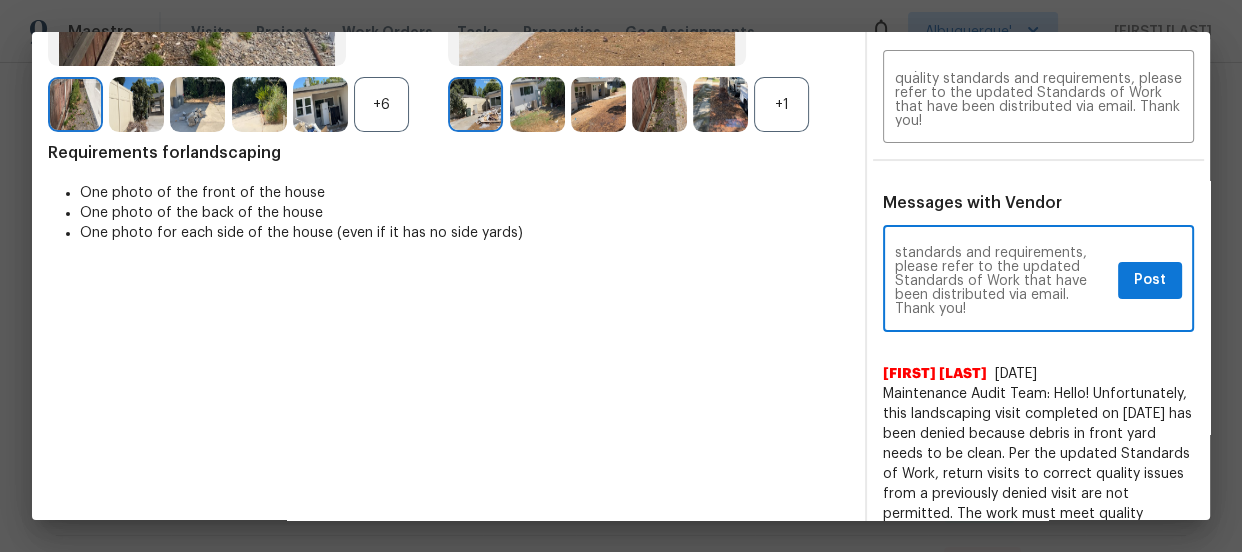 scroll, scrollTop: 280, scrollLeft: 0, axis: vertical 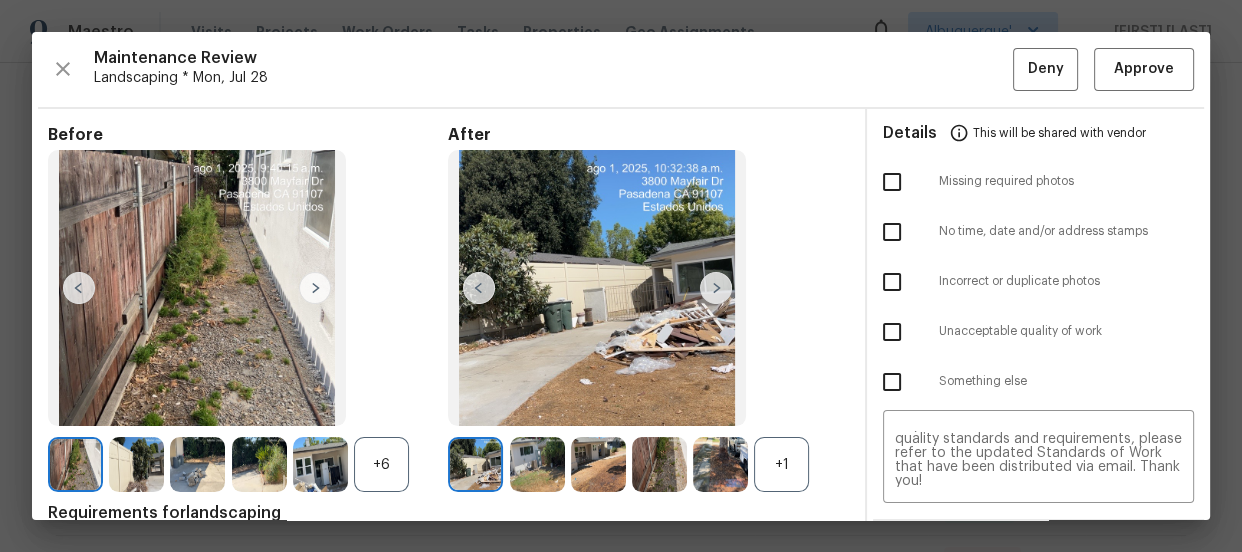 click at bounding box center (892, 332) 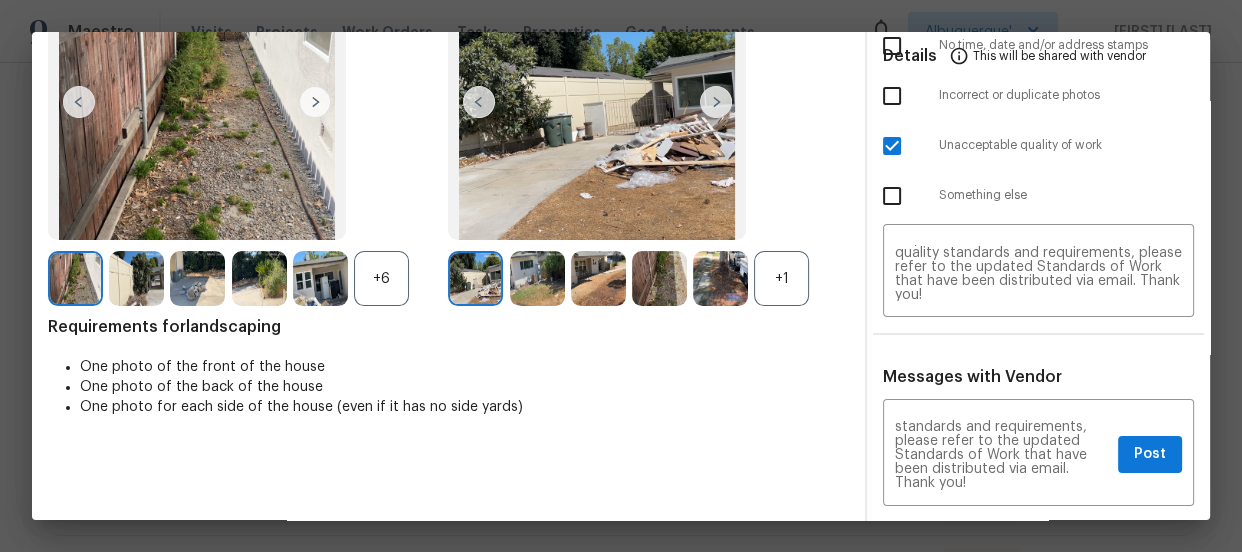 scroll, scrollTop: 0, scrollLeft: 0, axis: both 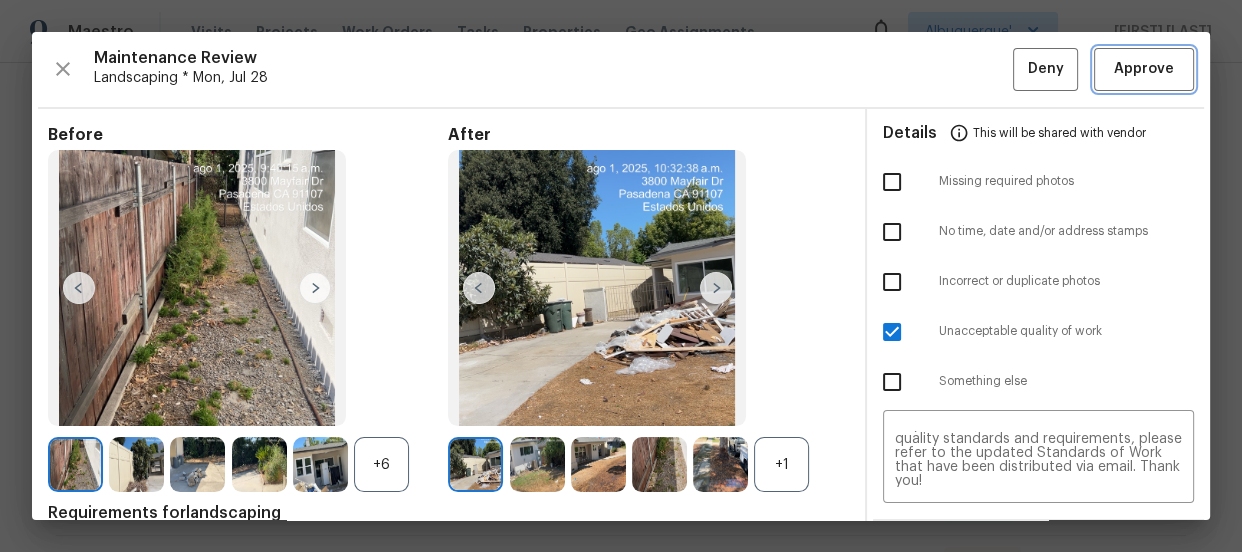 click on "Approve" at bounding box center [1144, 69] 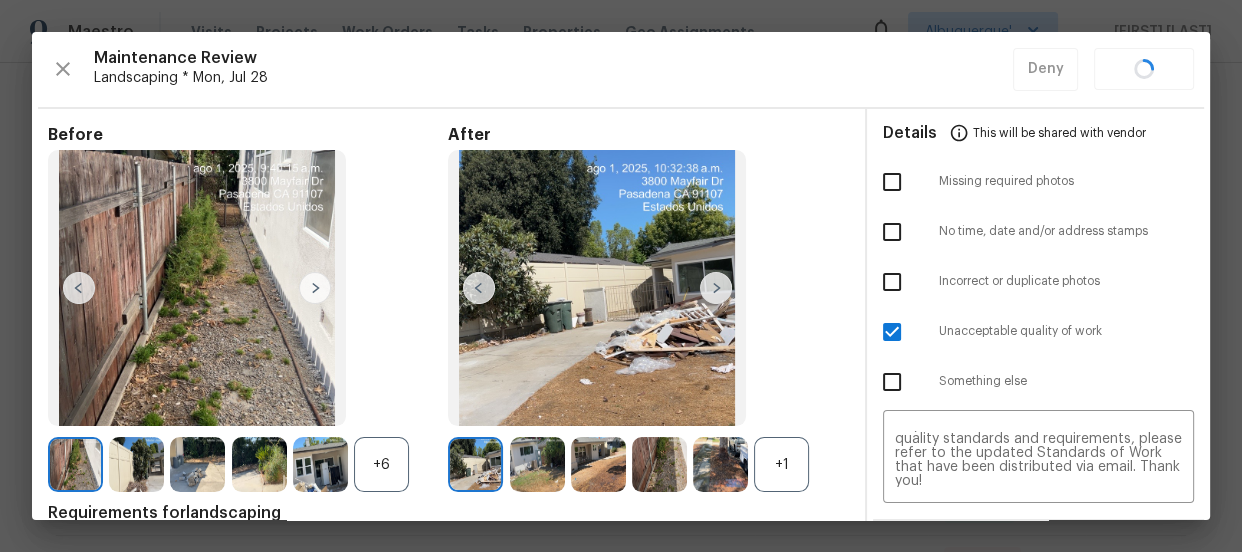 click on "After  +1" at bounding box center [648, 309] 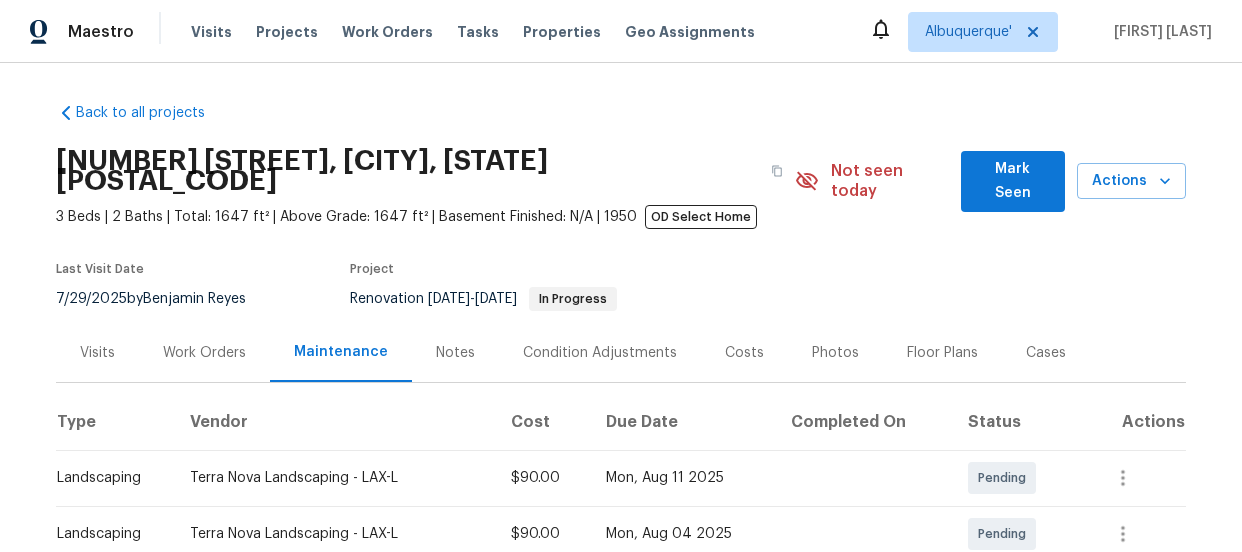 scroll, scrollTop: 0, scrollLeft: 0, axis: both 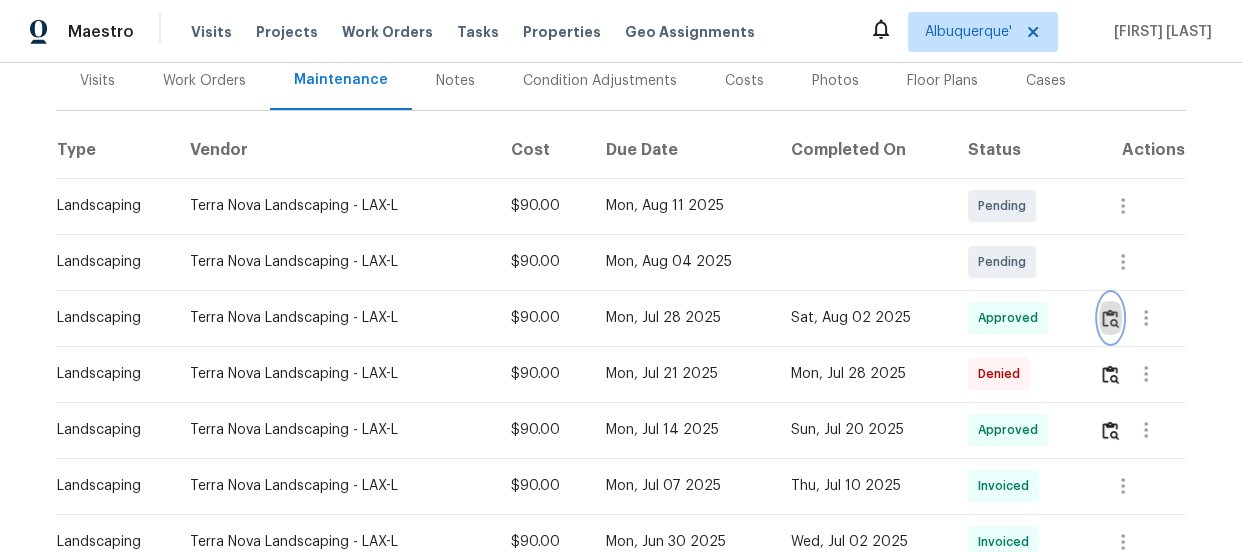click at bounding box center [1110, 318] 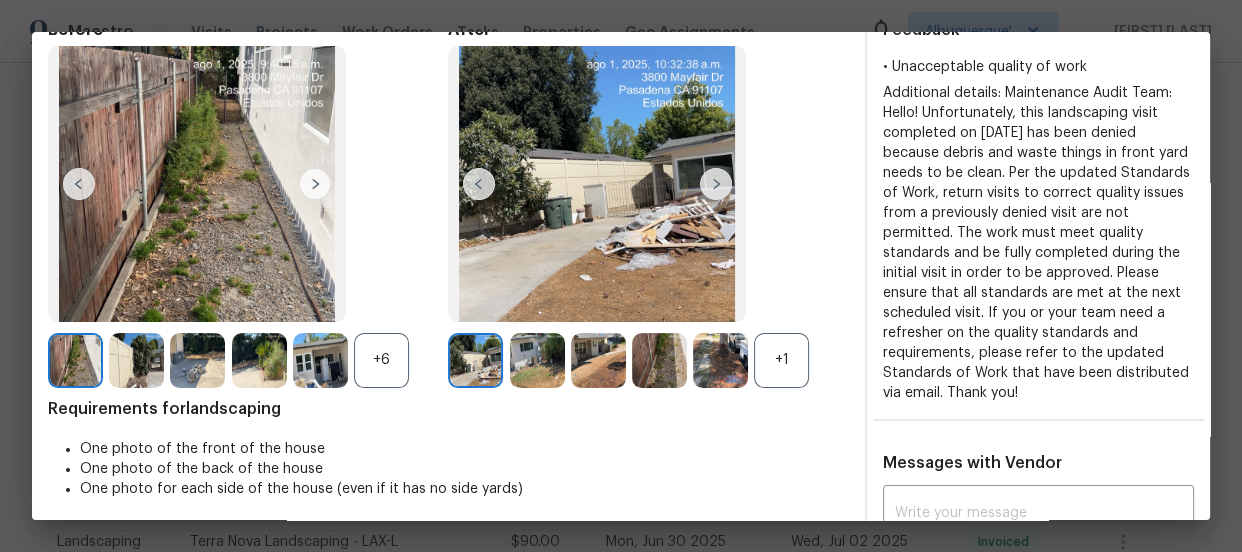 scroll, scrollTop: 0, scrollLeft: 0, axis: both 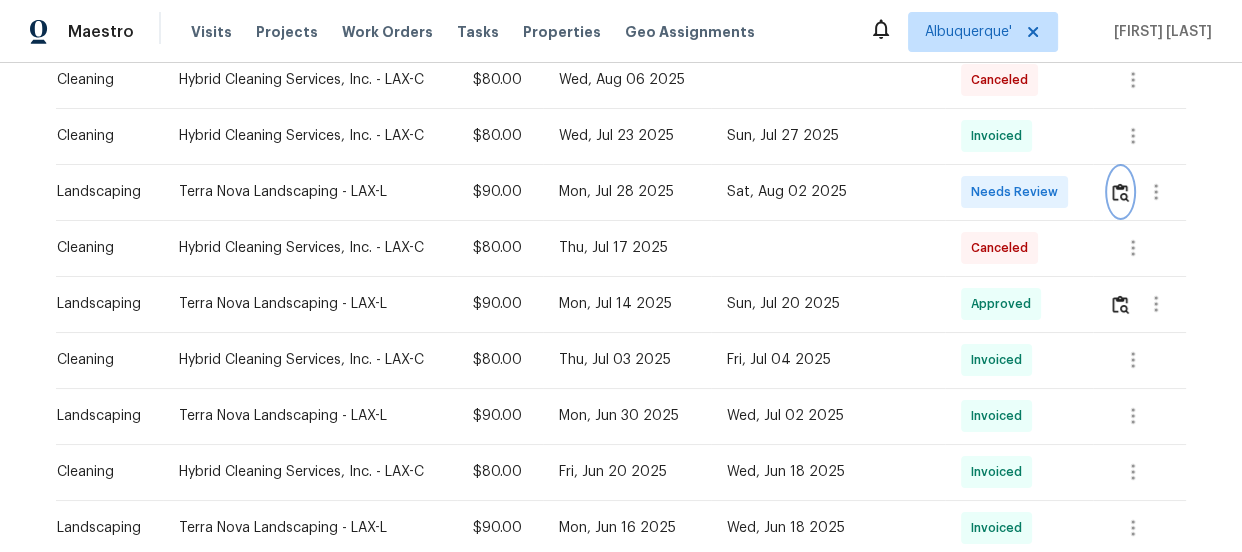 click at bounding box center (1120, 192) 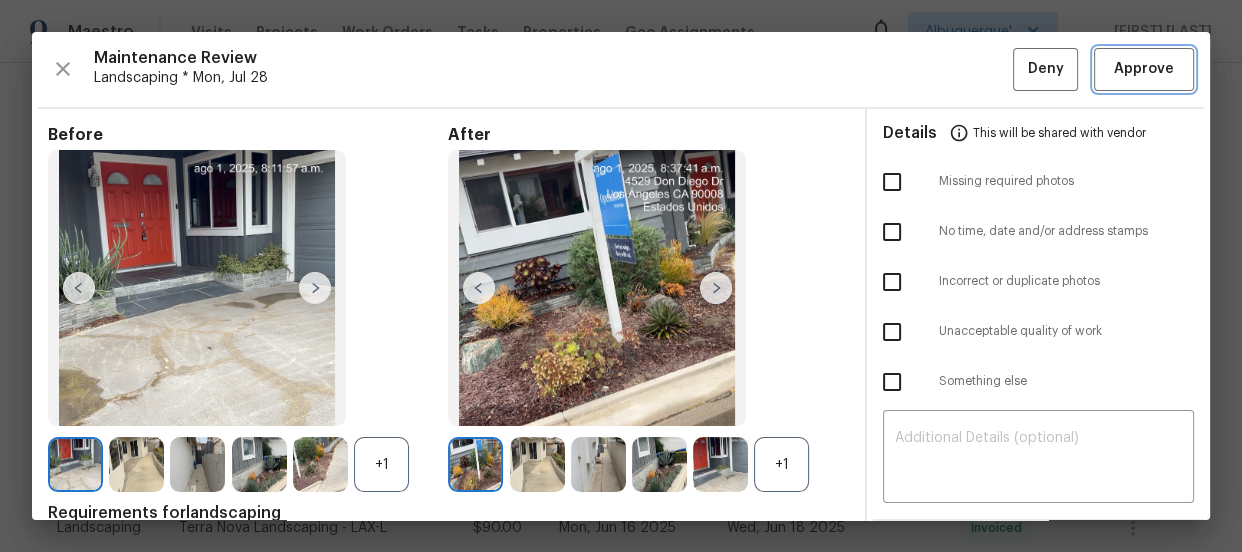 click on "Approve" at bounding box center [1144, 69] 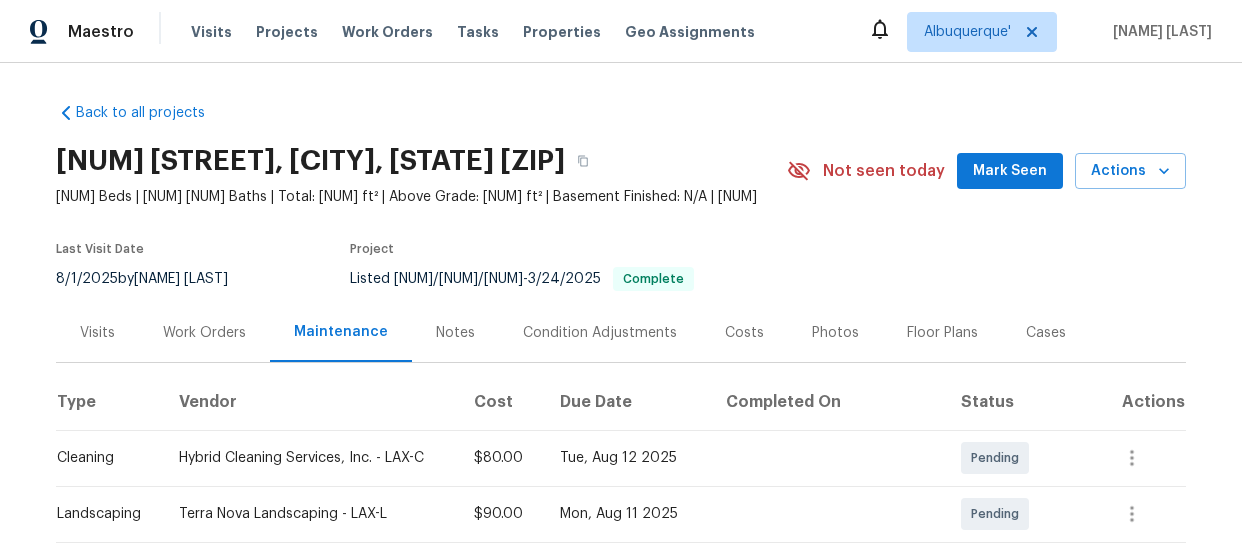 scroll, scrollTop: 0, scrollLeft: 0, axis: both 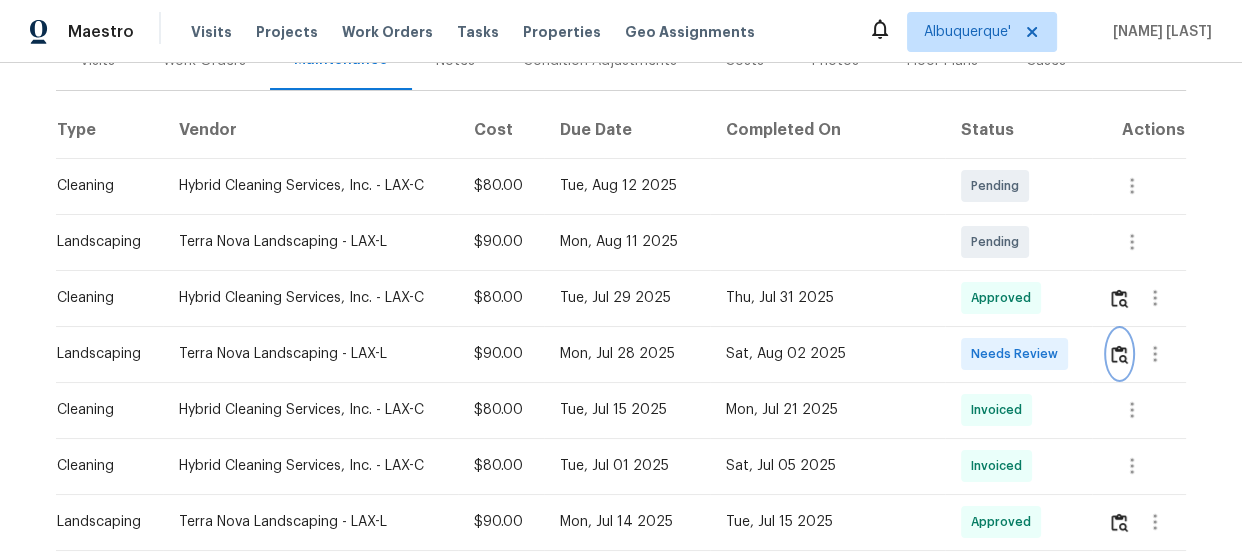 click at bounding box center (1119, 354) 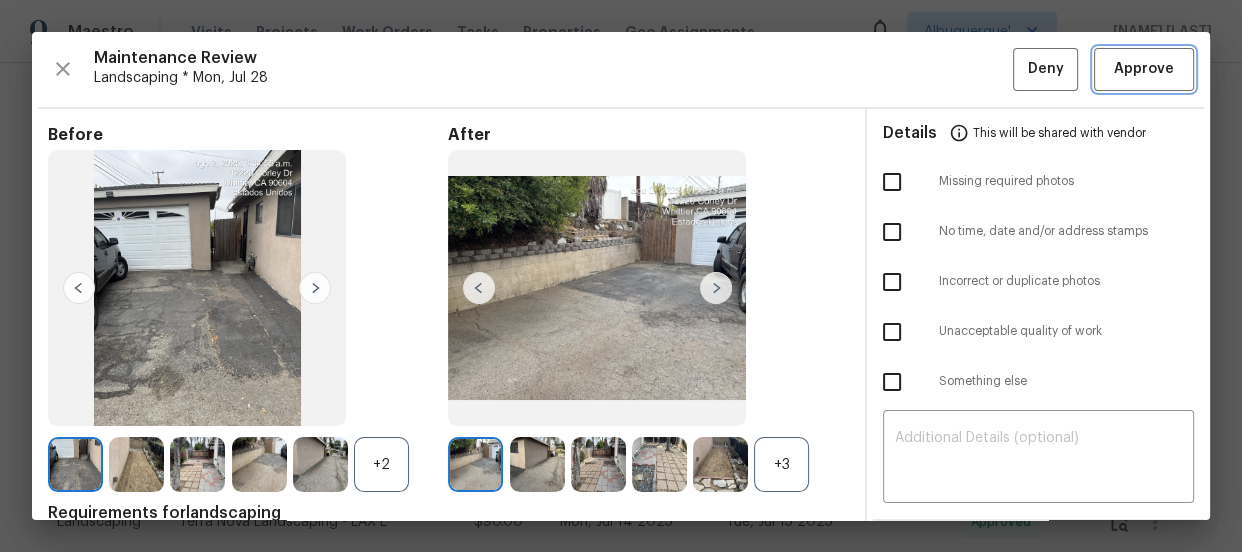 click on "Approve" at bounding box center (1144, 69) 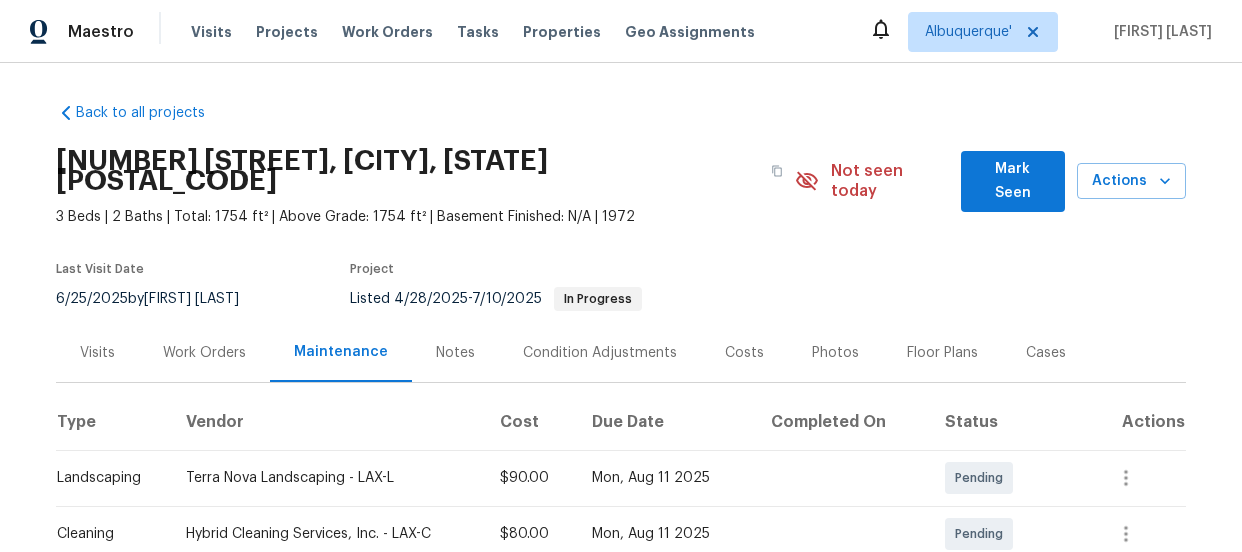 scroll, scrollTop: 0, scrollLeft: 0, axis: both 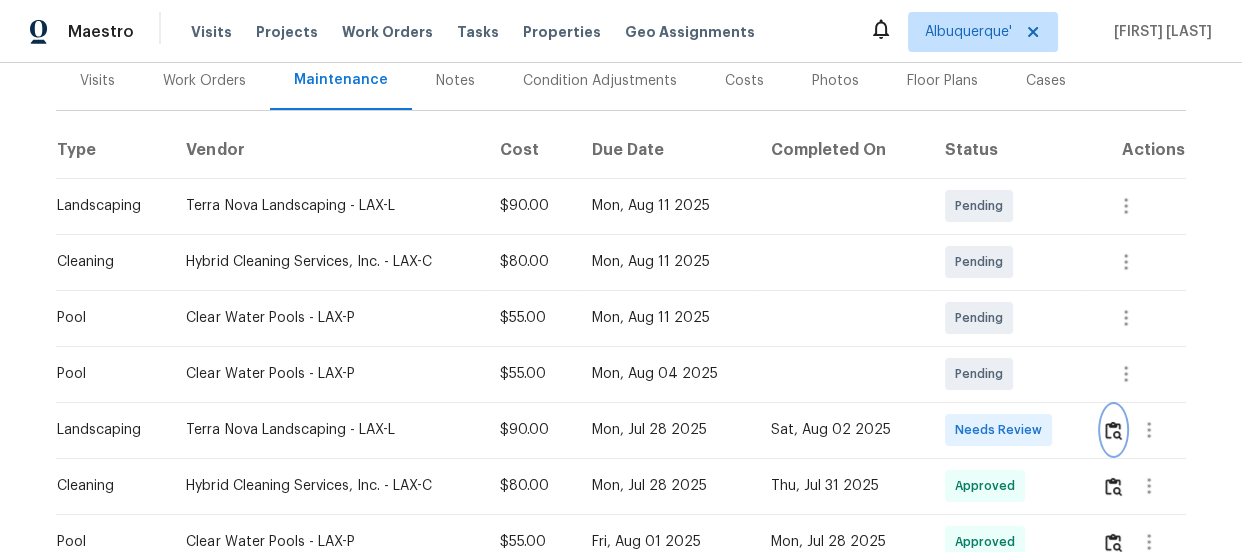 click at bounding box center (1113, 430) 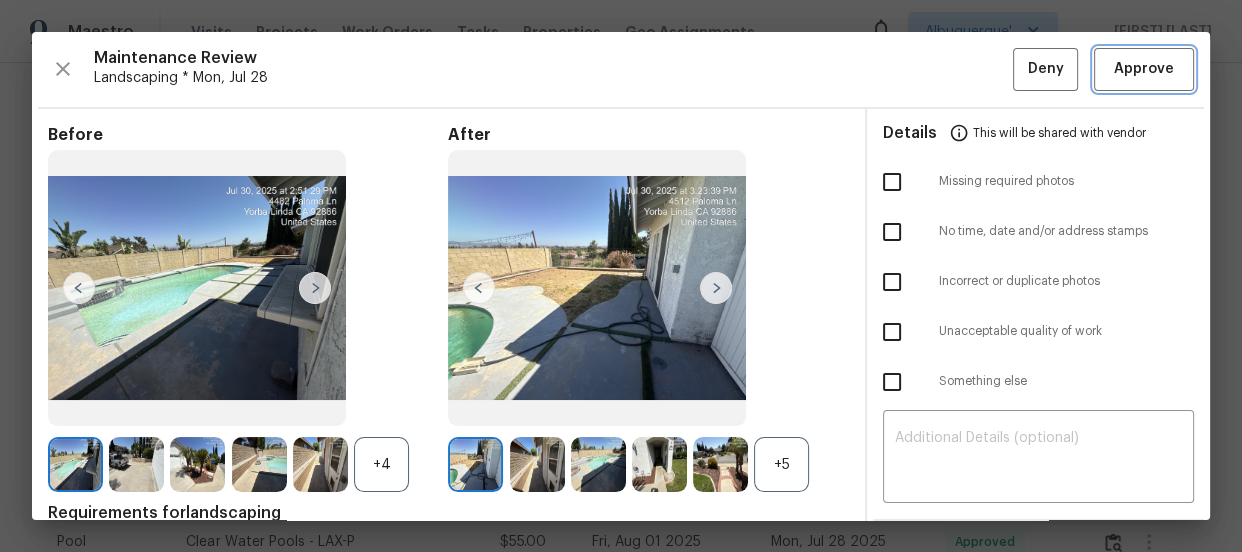 click on "Approve" at bounding box center (1144, 69) 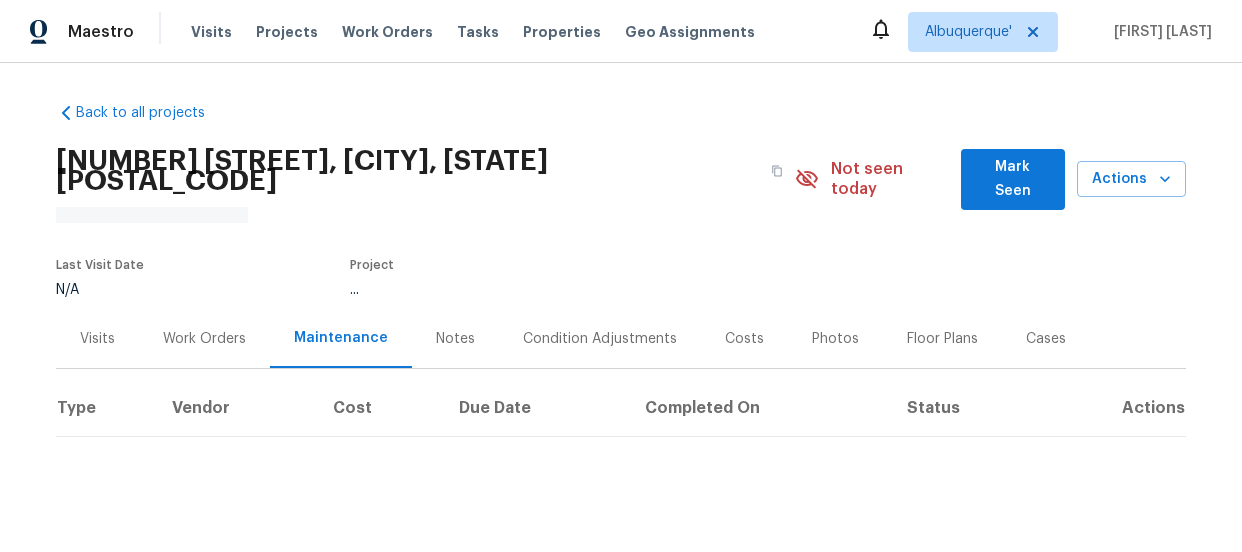 scroll, scrollTop: 0, scrollLeft: 0, axis: both 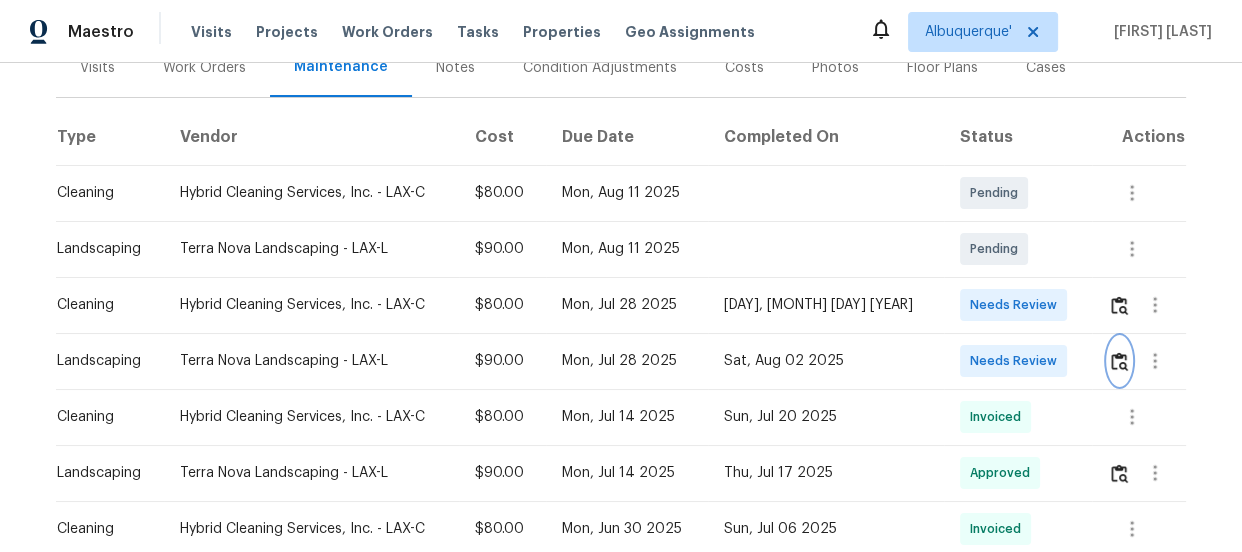click at bounding box center [1119, 361] 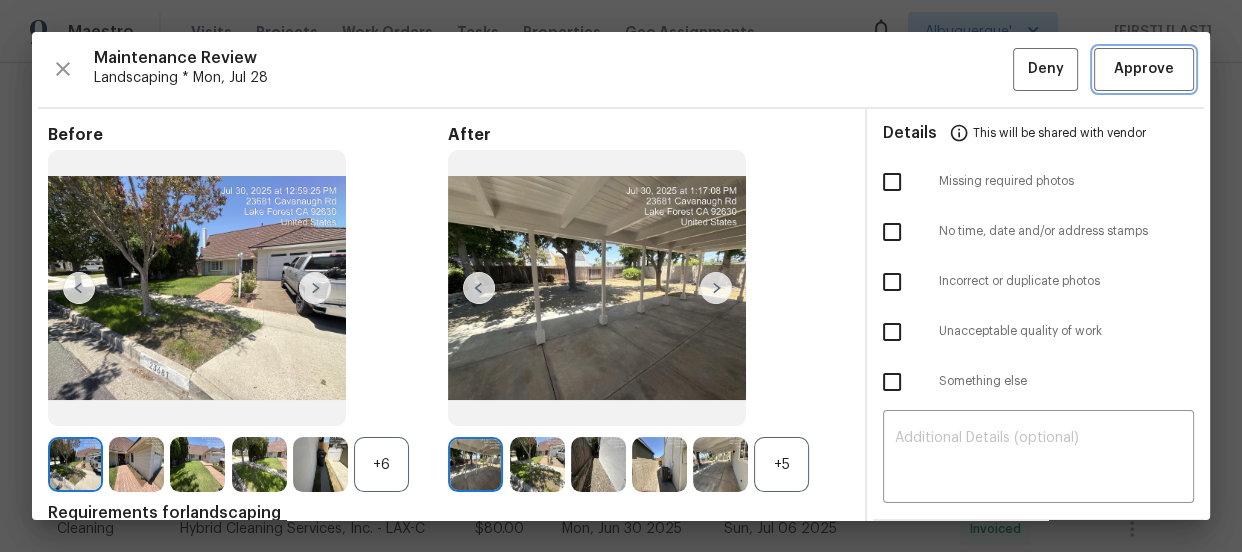 click on "Approve" at bounding box center (1144, 69) 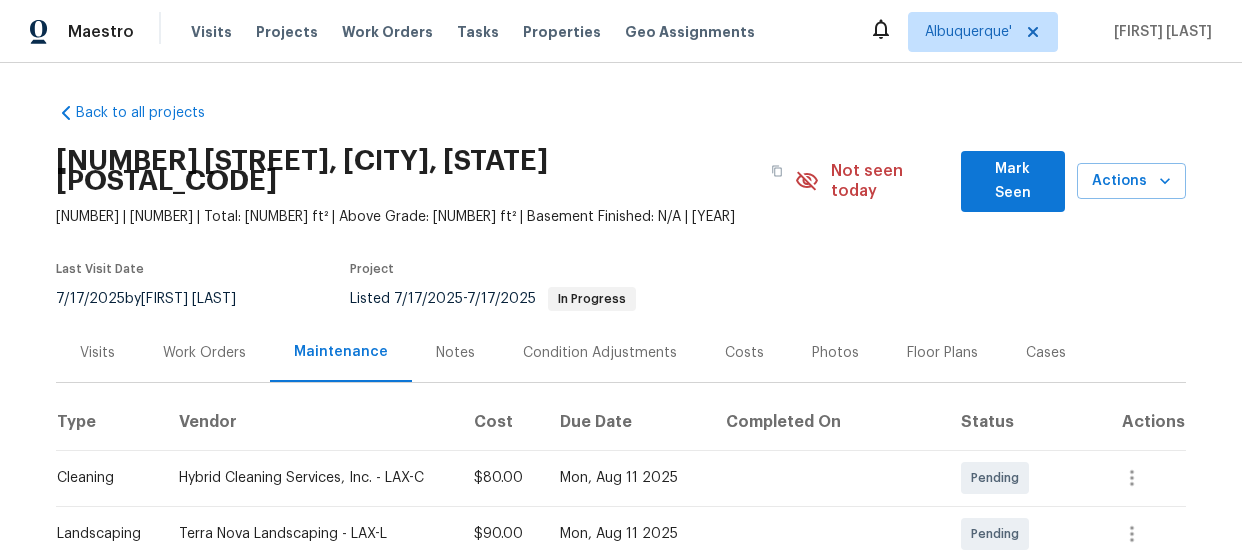 scroll, scrollTop: 0, scrollLeft: 0, axis: both 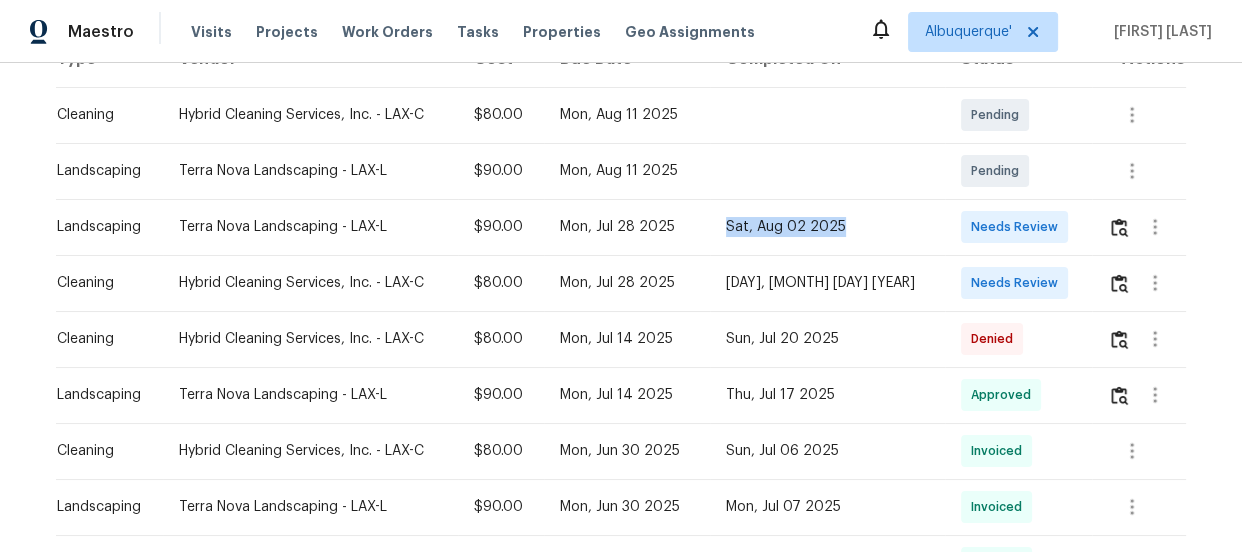 drag, startPoint x: 909, startPoint y: 221, endPoint x: 679, endPoint y: 203, distance: 230.70328 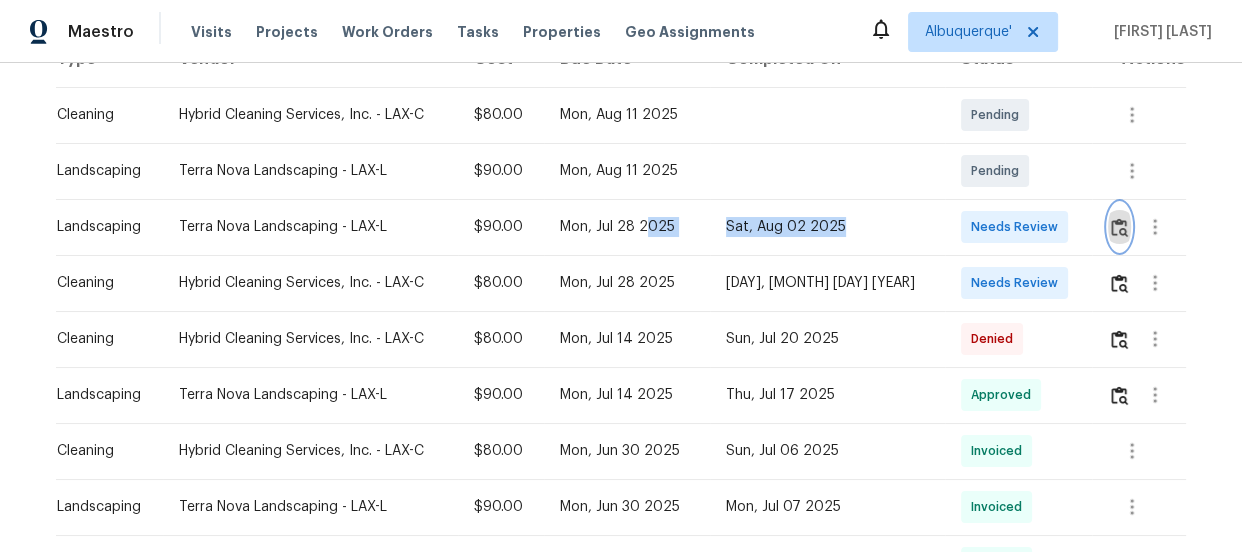 click at bounding box center (1119, 227) 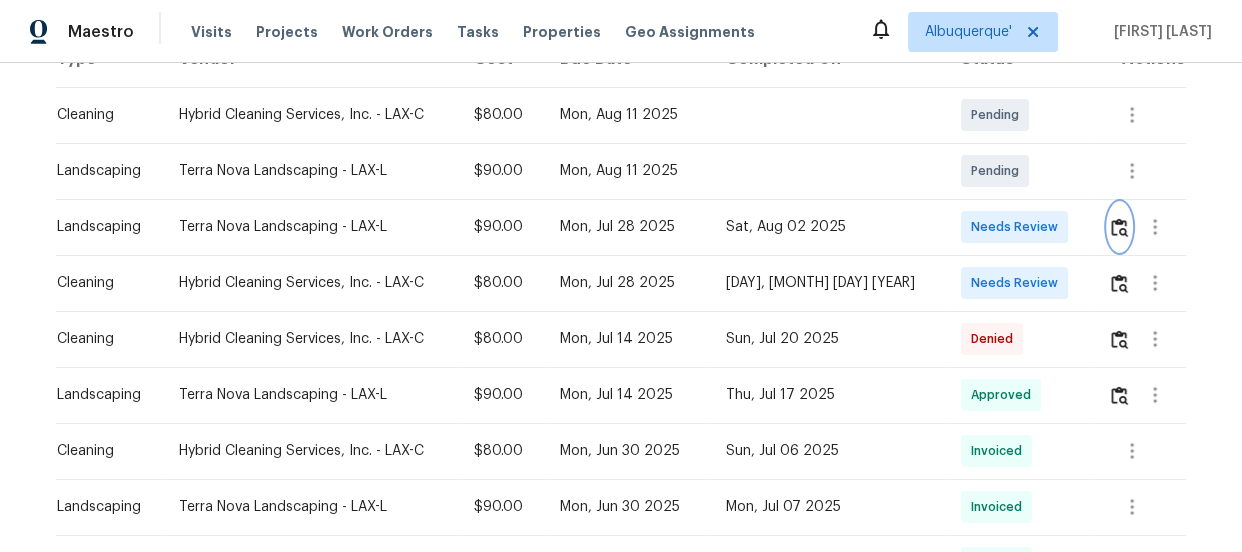 click at bounding box center [1119, 227] 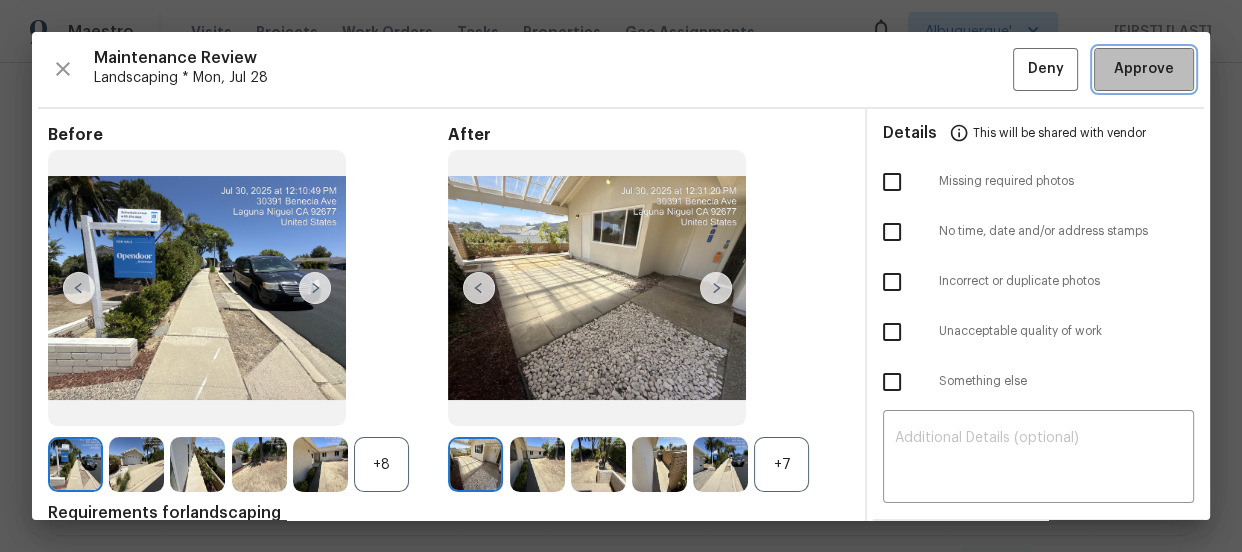 click on "Approve" at bounding box center (1144, 69) 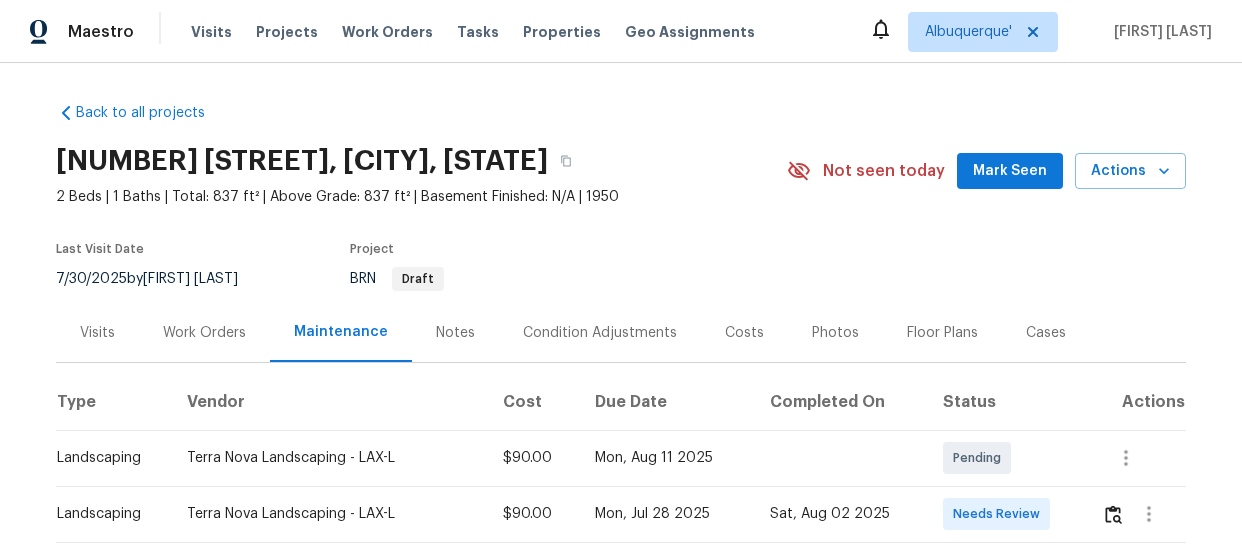 scroll, scrollTop: 0, scrollLeft: 0, axis: both 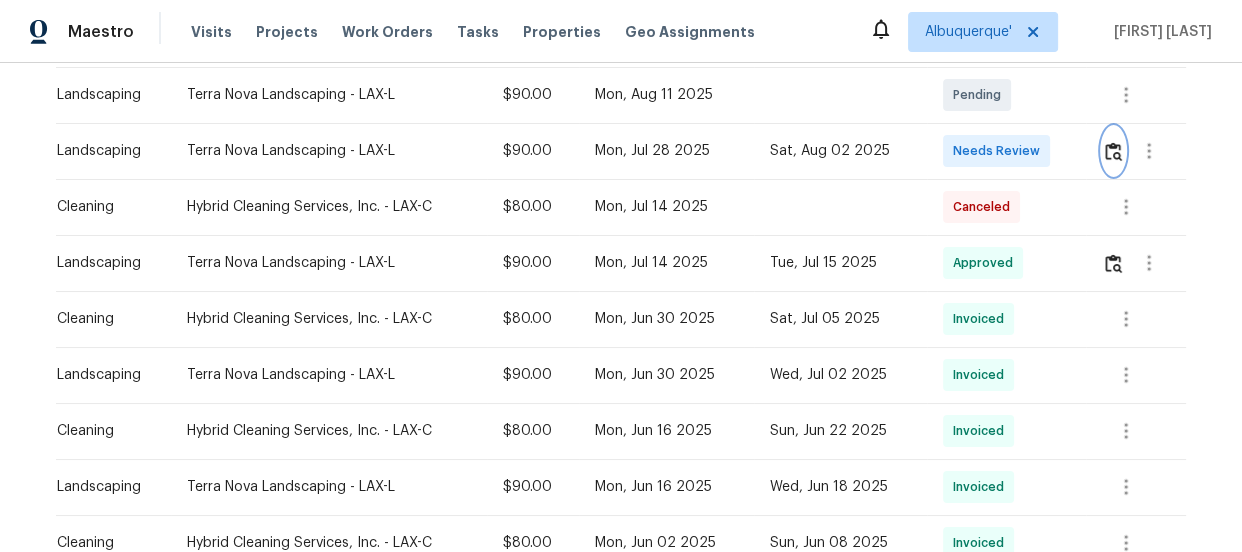 click at bounding box center [1113, 151] 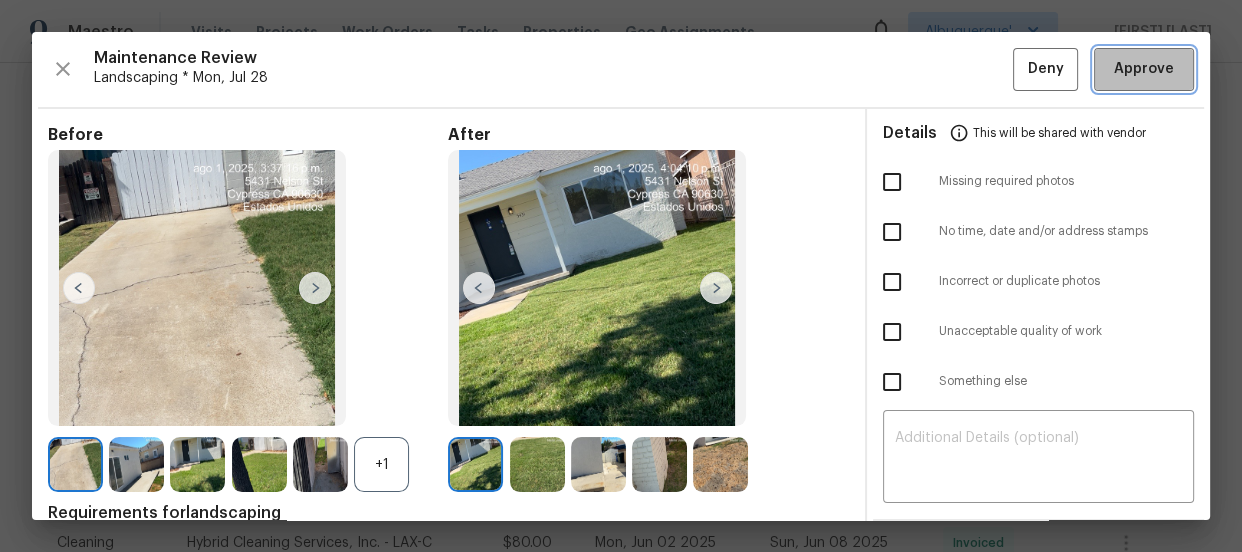 click on "Approve" at bounding box center (1144, 69) 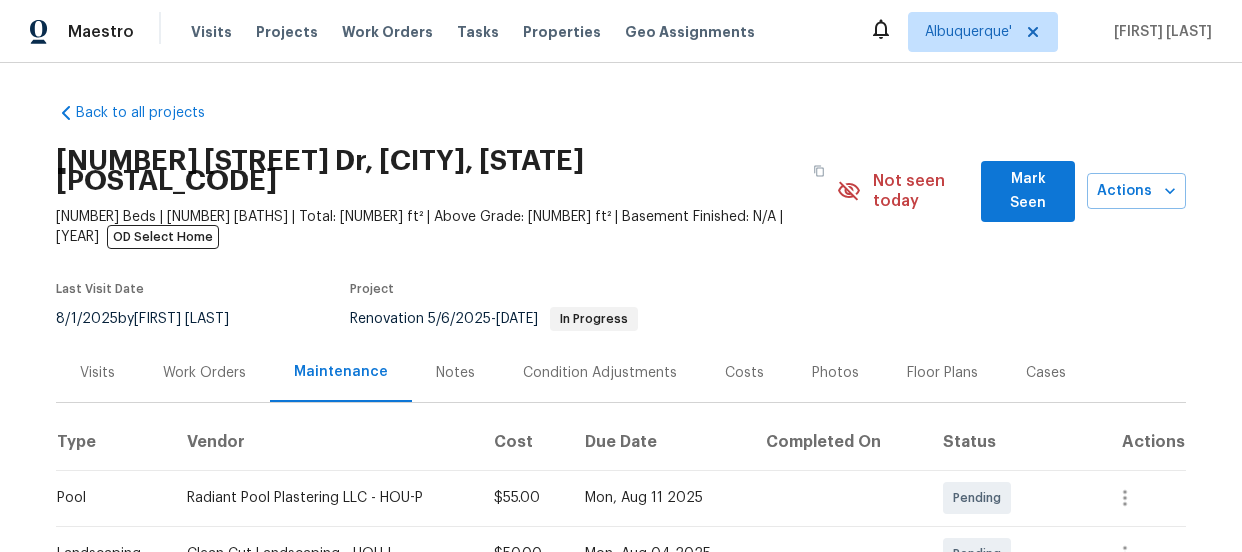 scroll, scrollTop: 0, scrollLeft: 0, axis: both 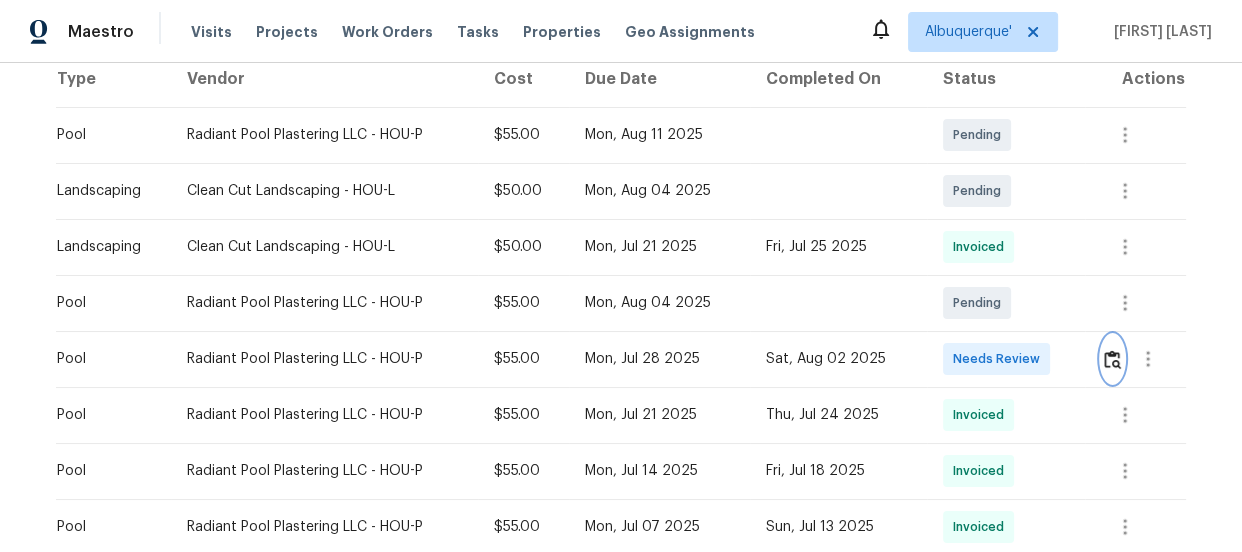 click at bounding box center (1112, 359) 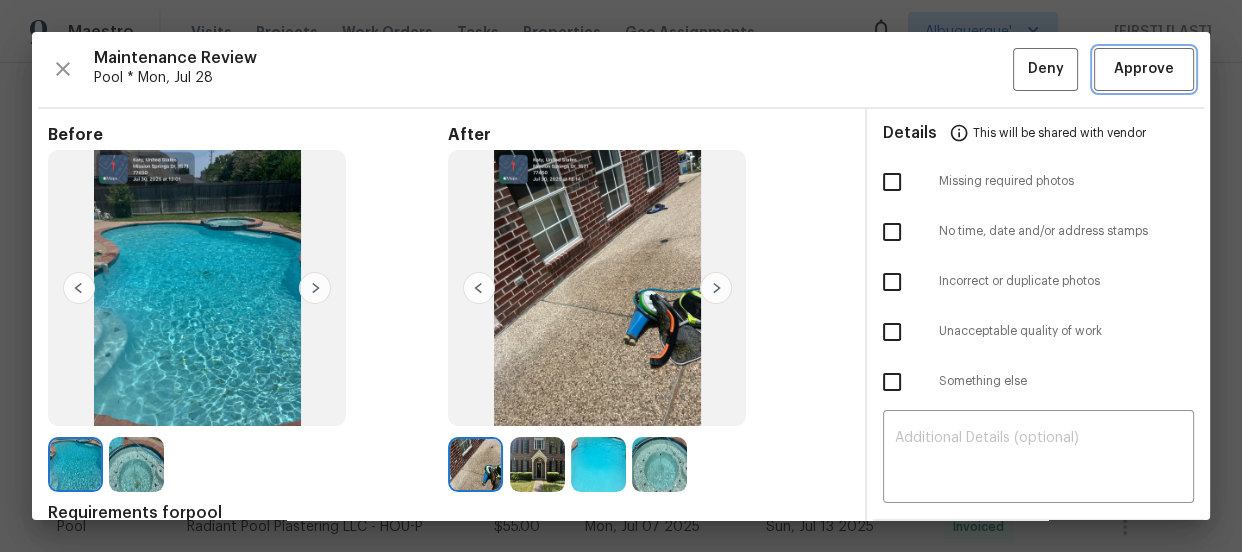 click on "Approve" at bounding box center (1144, 69) 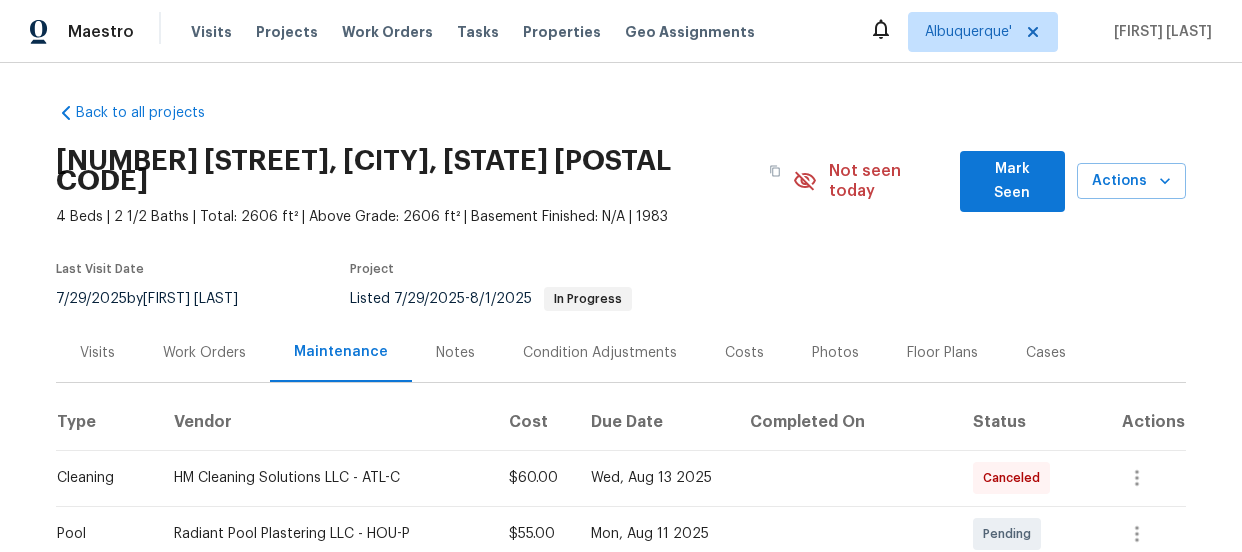 scroll, scrollTop: 0, scrollLeft: 0, axis: both 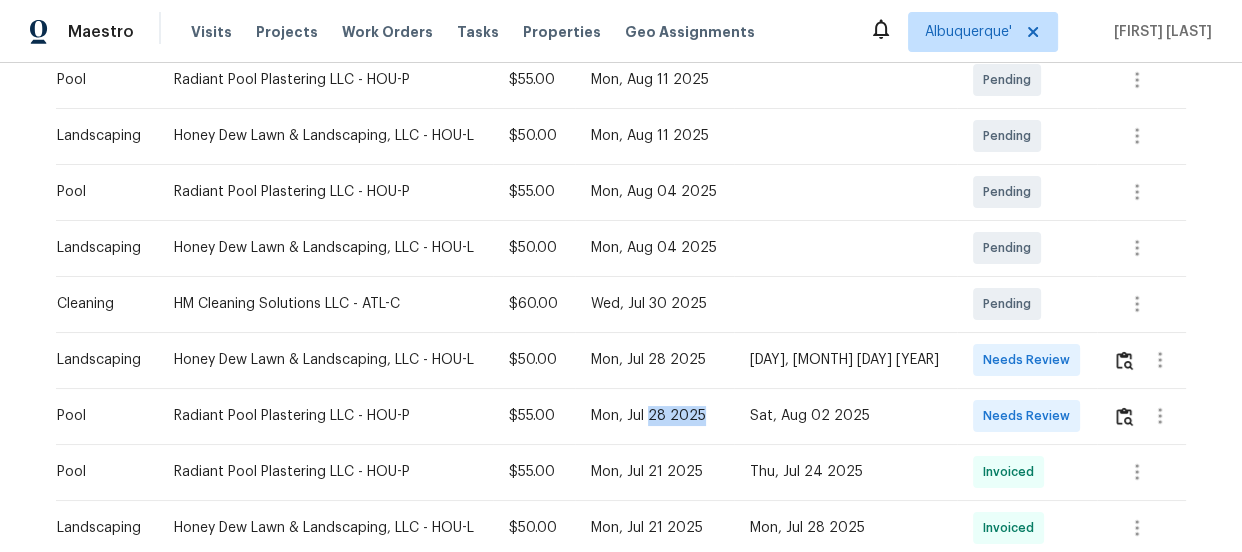 drag, startPoint x: 687, startPoint y: 379, endPoint x: 865, endPoint y: 380, distance: 178.0028 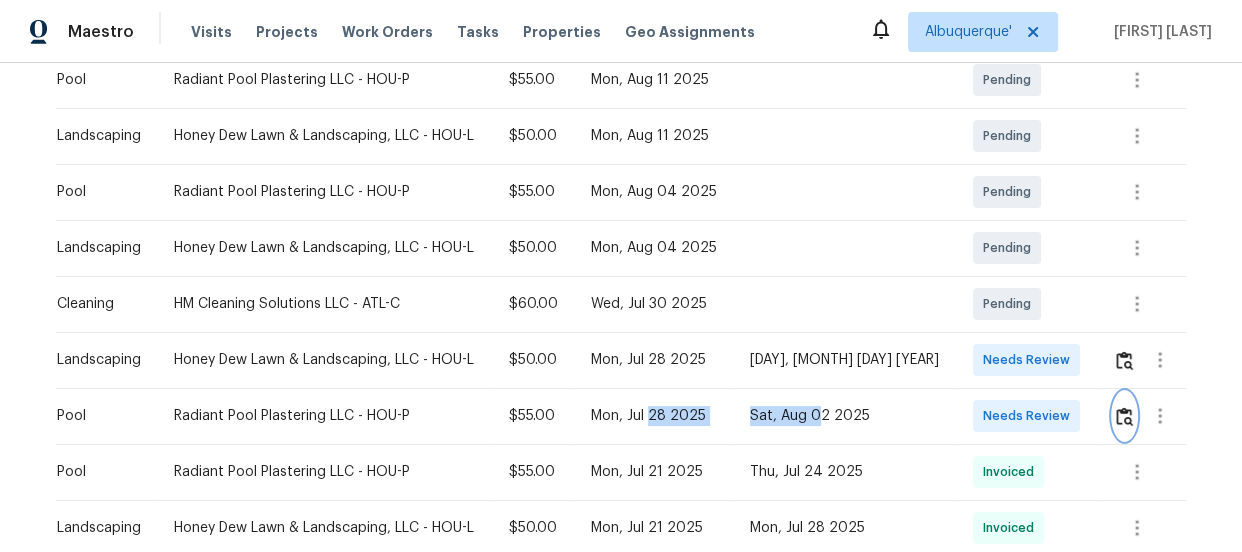 click at bounding box center (1124, 416) 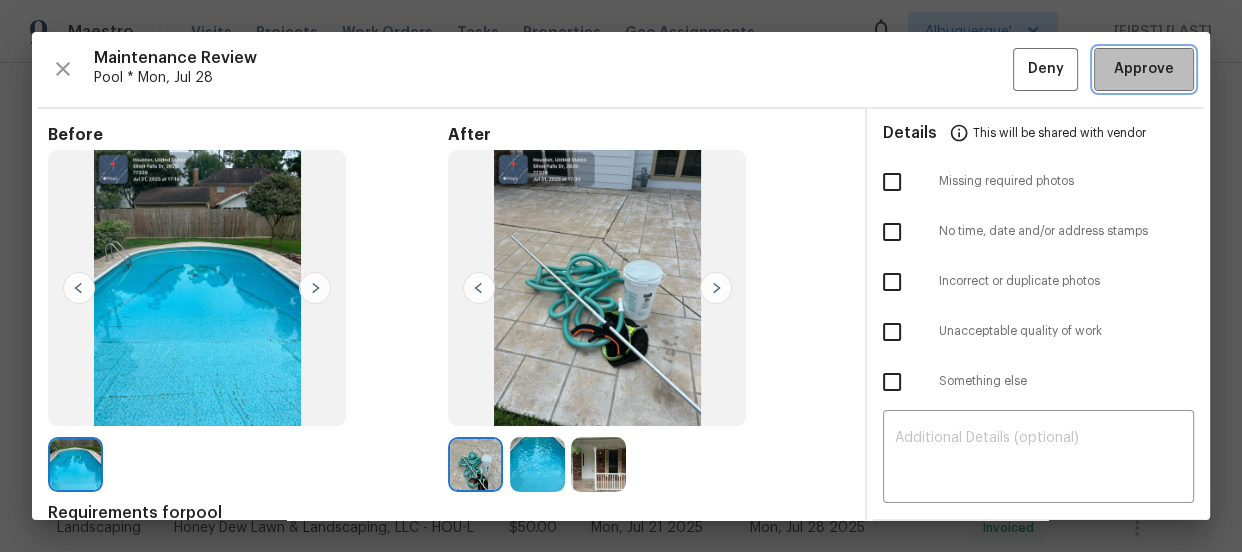 click on "Approve" at bounding box center (1144, 69) 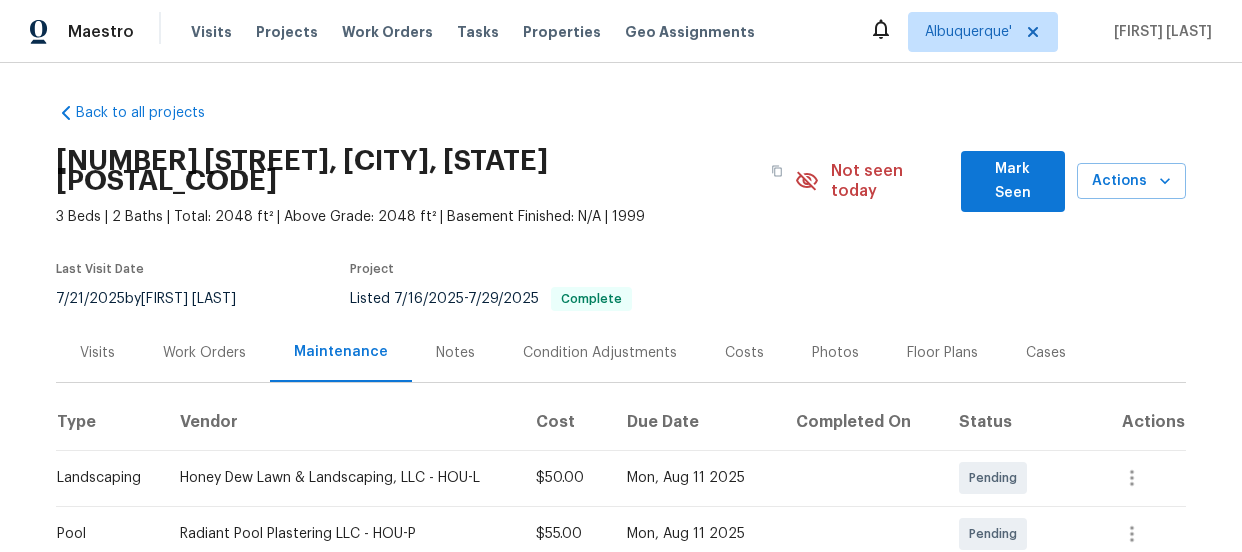 scroll, scrollTop: 0, scrollLeft: 0, axis: both 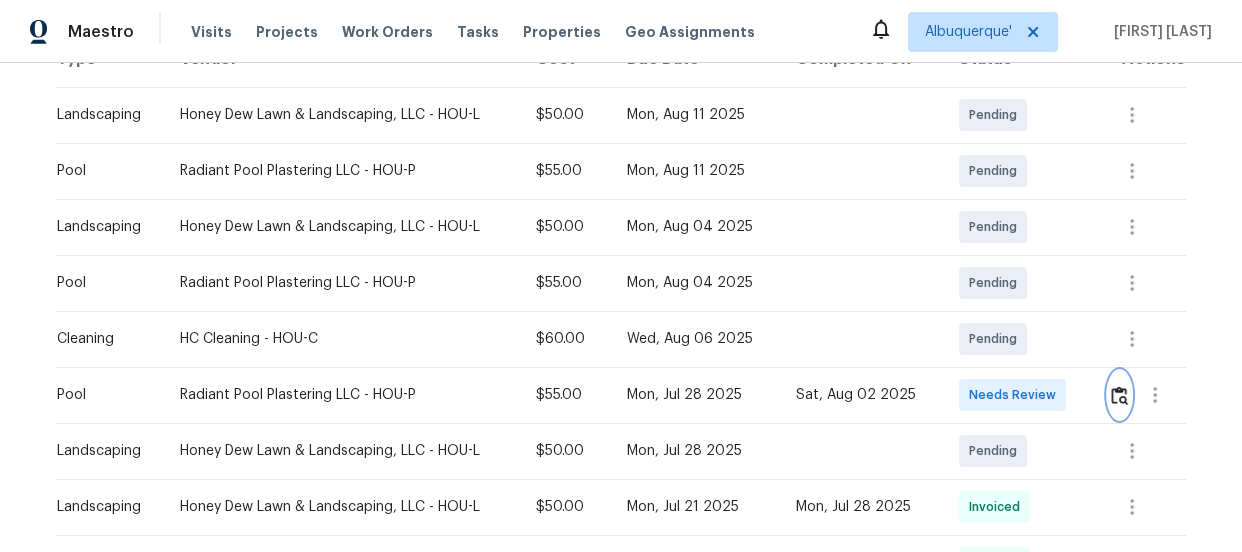 click at bounding box center (1119, 395) 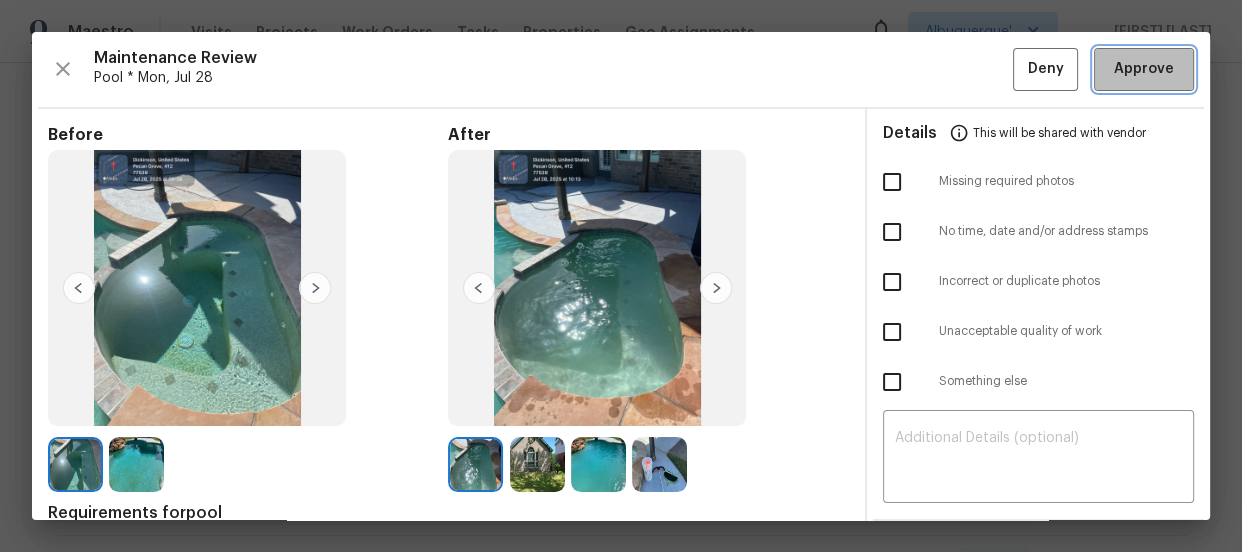 click on "Approve" at bounding box center (1144, 69) 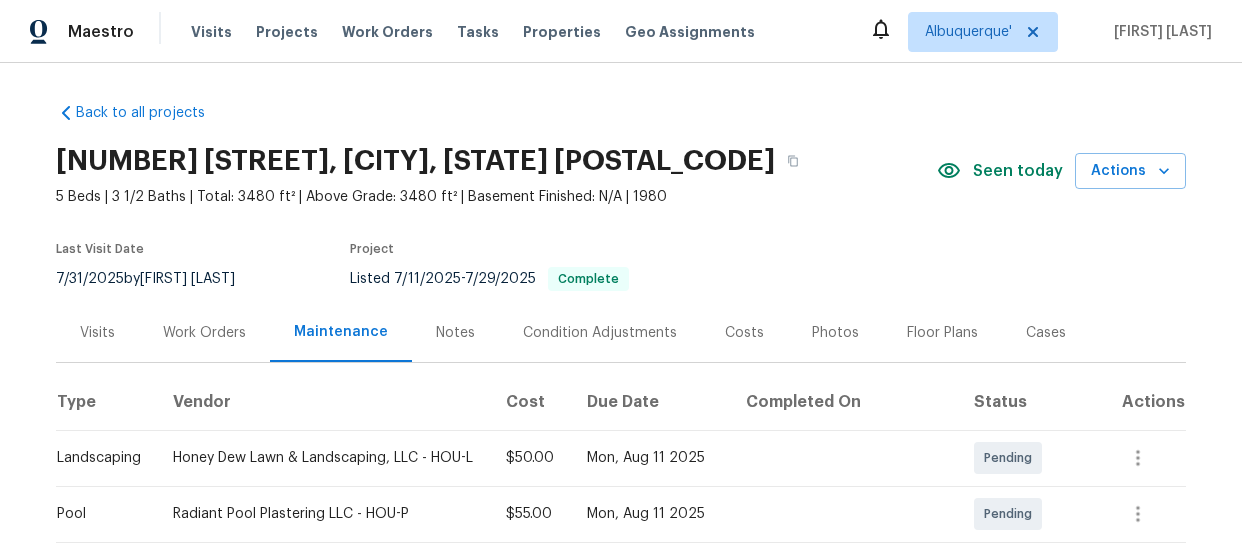 scroll, scrollTop: 0, scrollLeft: 0, axis: both 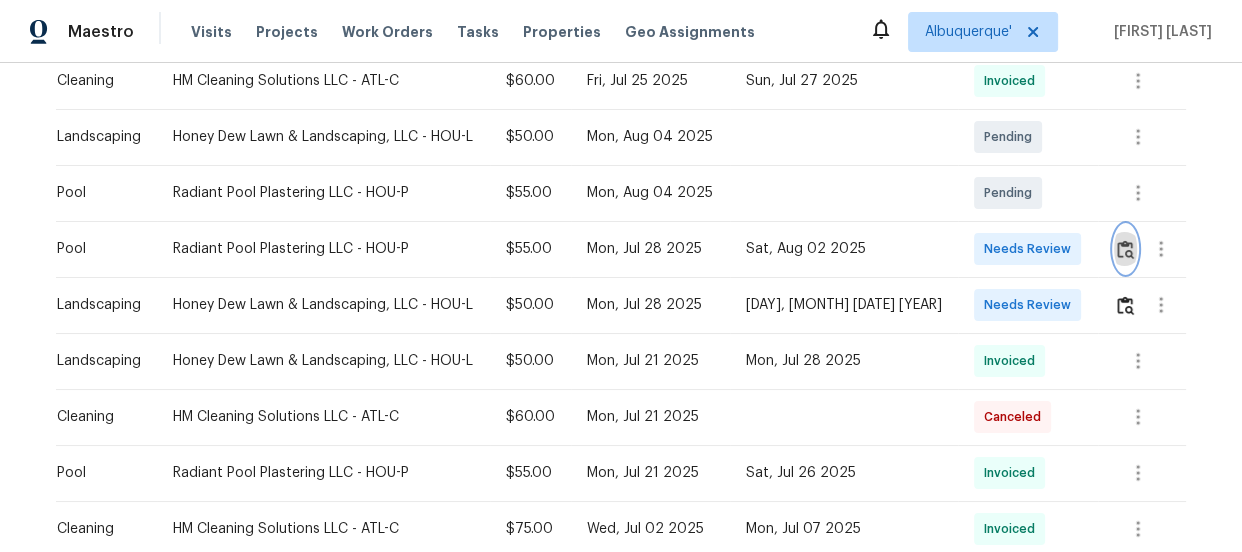click at bounding box center [1125, 249] 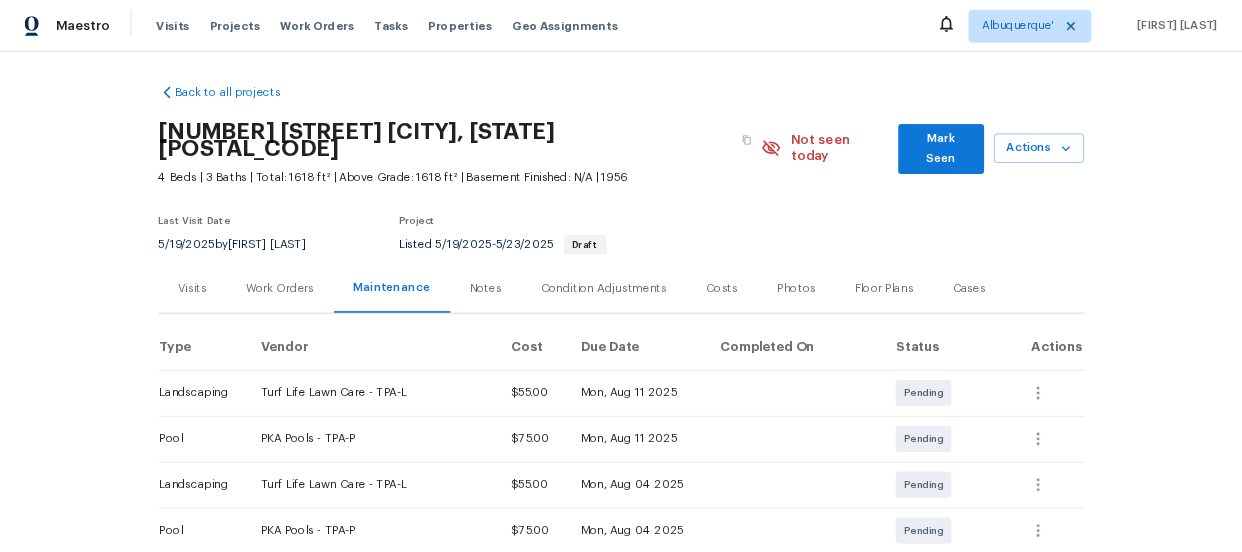 scroll, scrollTop: 0, scrollLeft: 0, axis: both 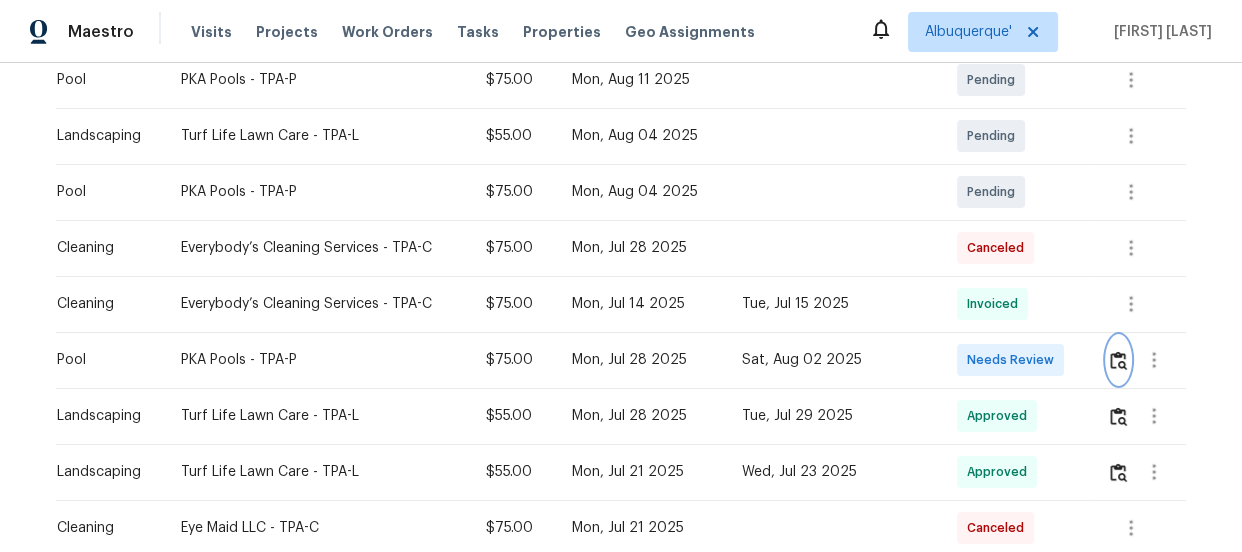click at bounding box center (1118, 360) 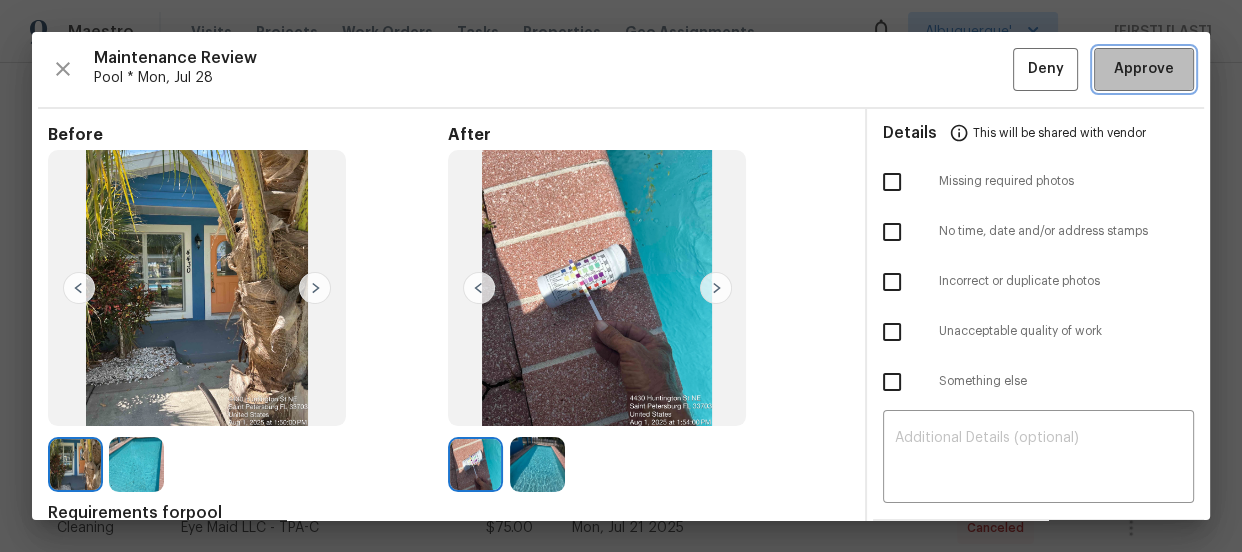 click on "Approve" at bounding box center (1144, 69) 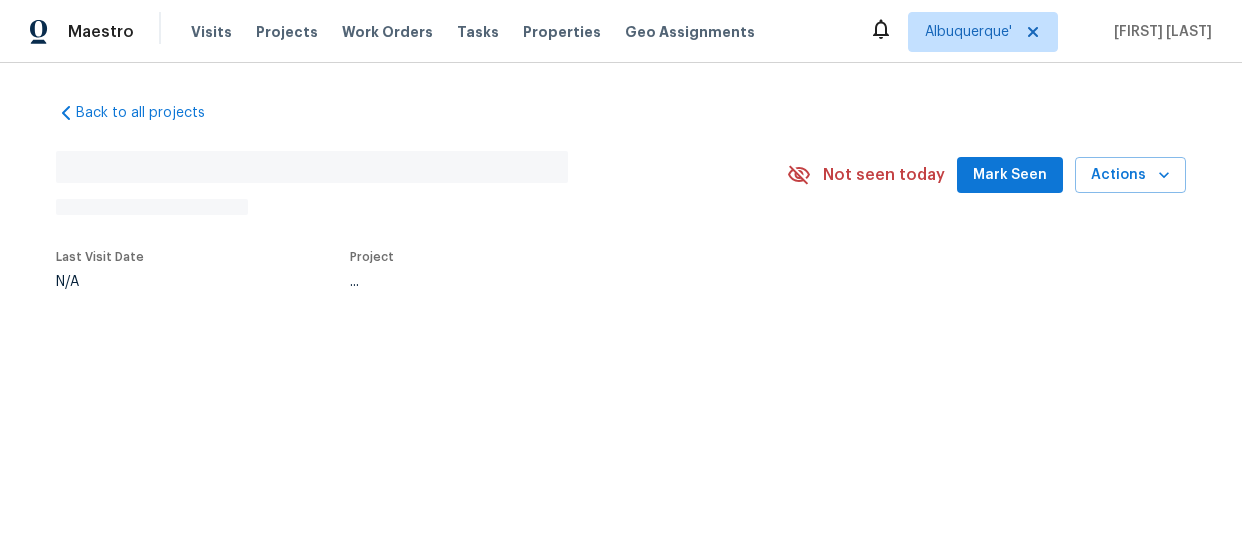 scroll, scrollTop: 0, scrollLeft: 0, axis: both 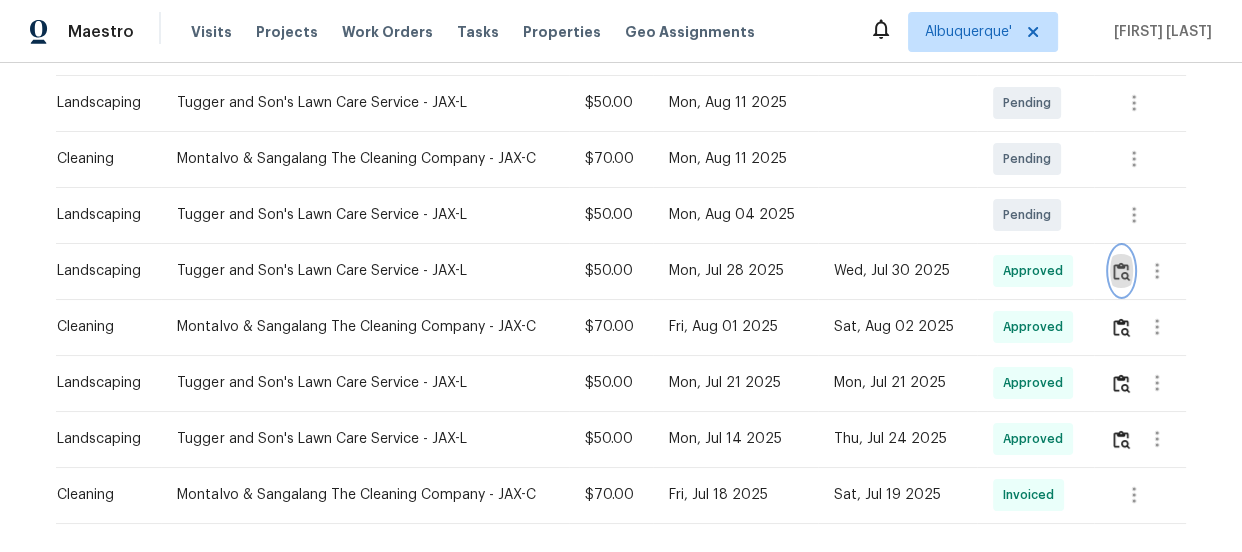 click at bounding box center (1121, 271) 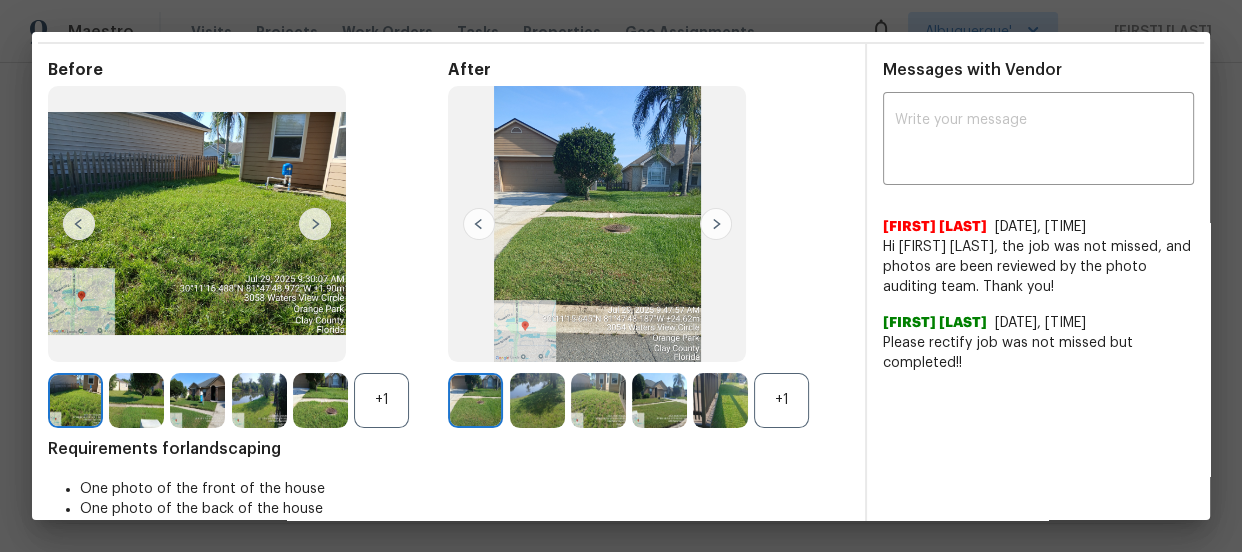 scroll, scrollTop: 107, scrollLeft: 0, axis: vertical 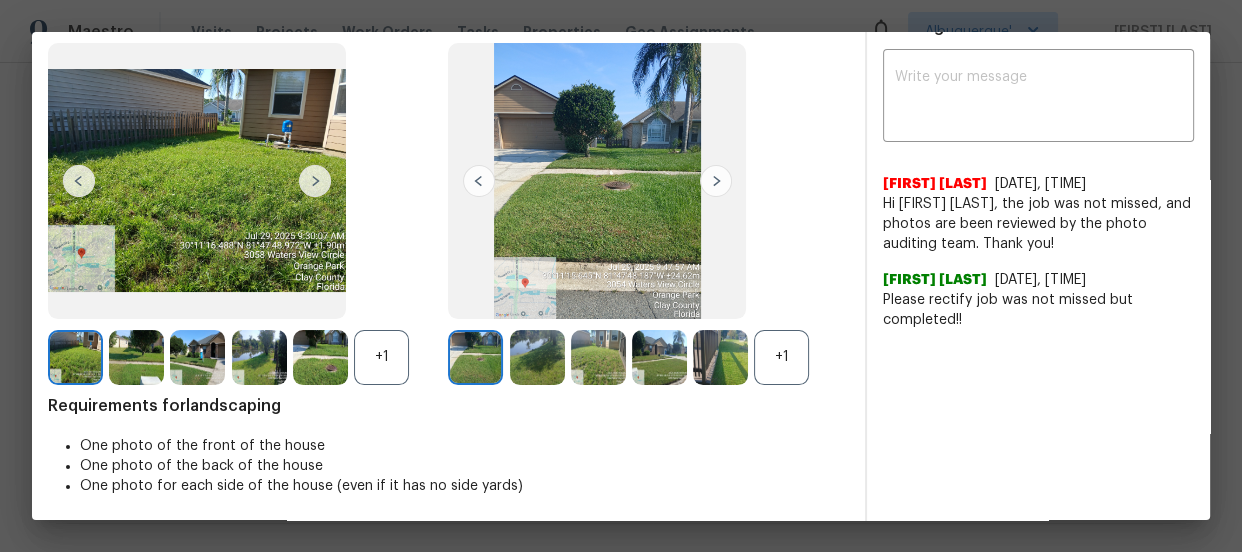 click on "+1" at bounding box center [781, 357] 